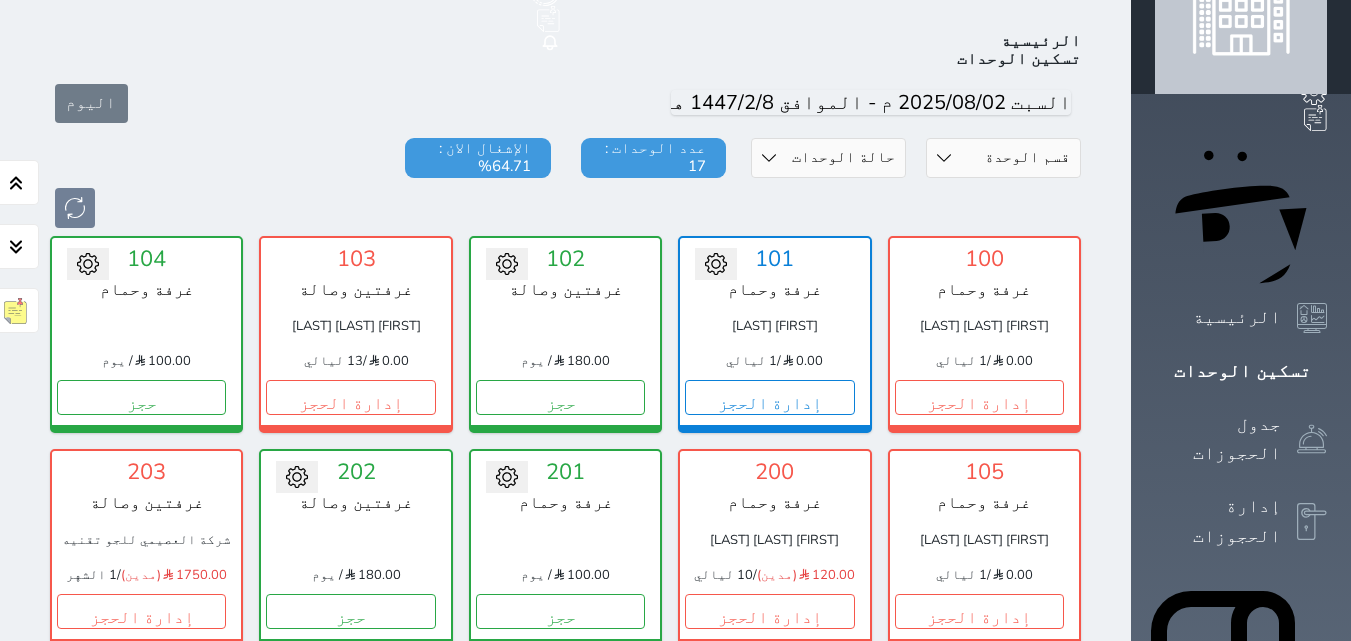 scroll, scrollTop: 78, scrollLeft: 0, axis: vertical 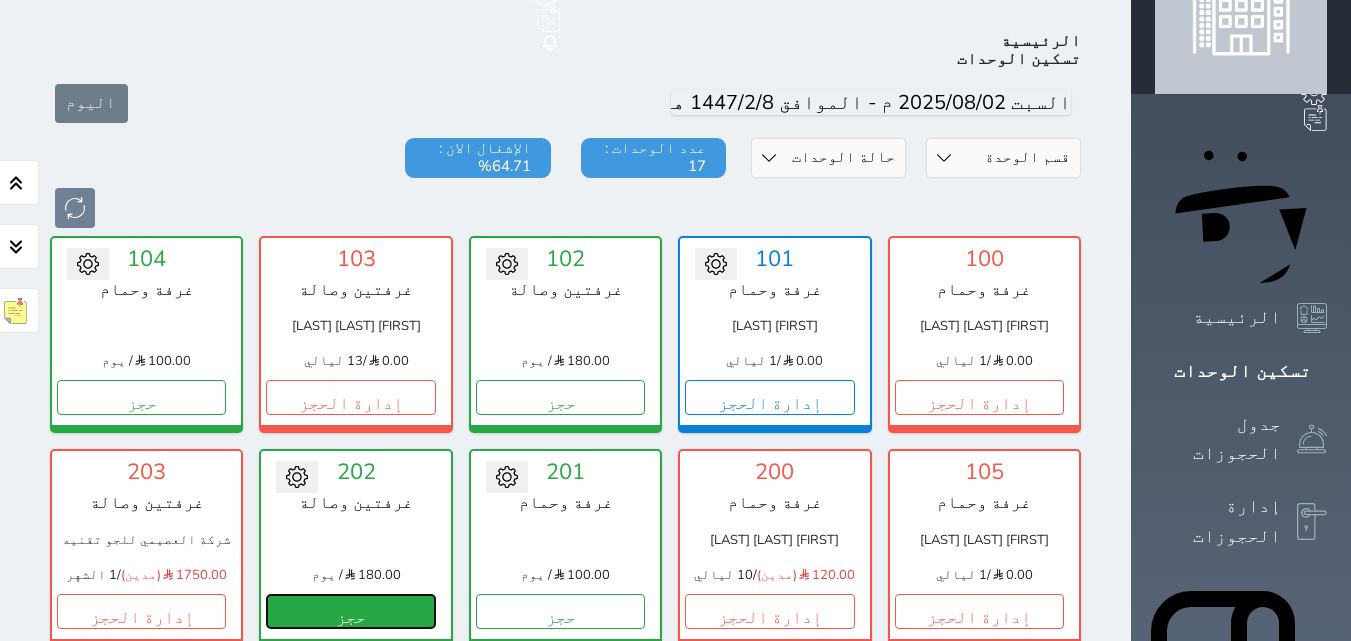 click on "حجز" at bounding box center (350, 611) 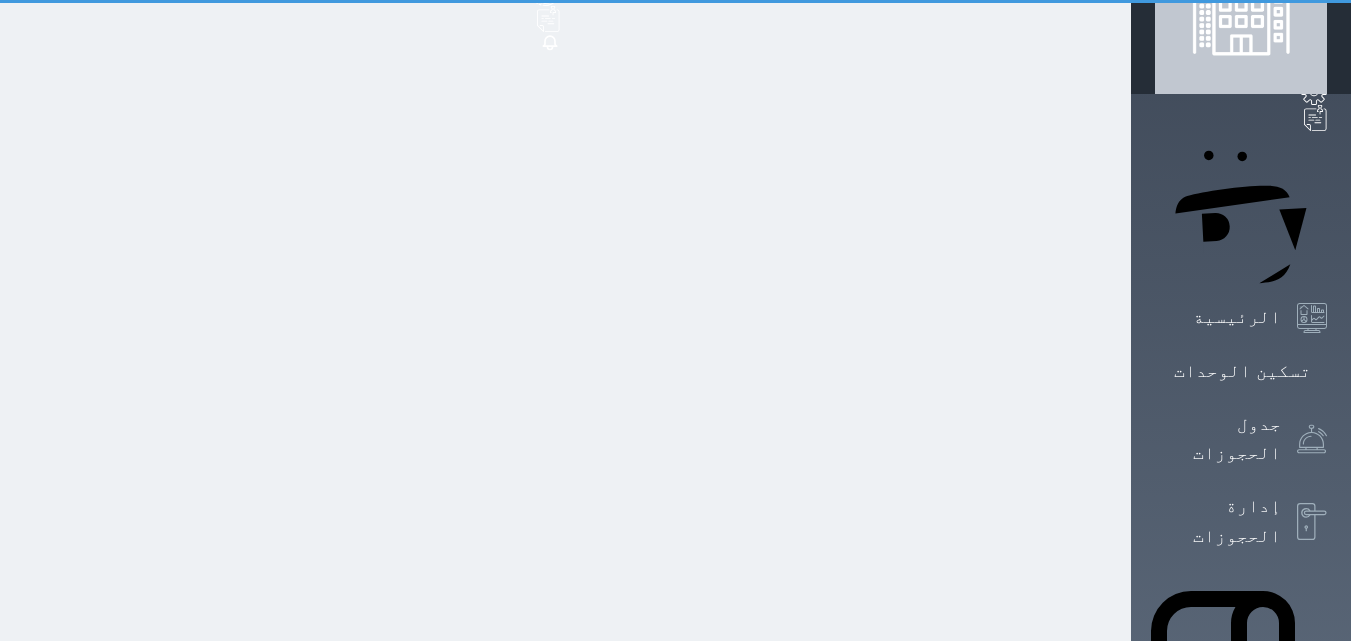scroll, scrollTop: 11, scrollLeft: 0, axis: vertical 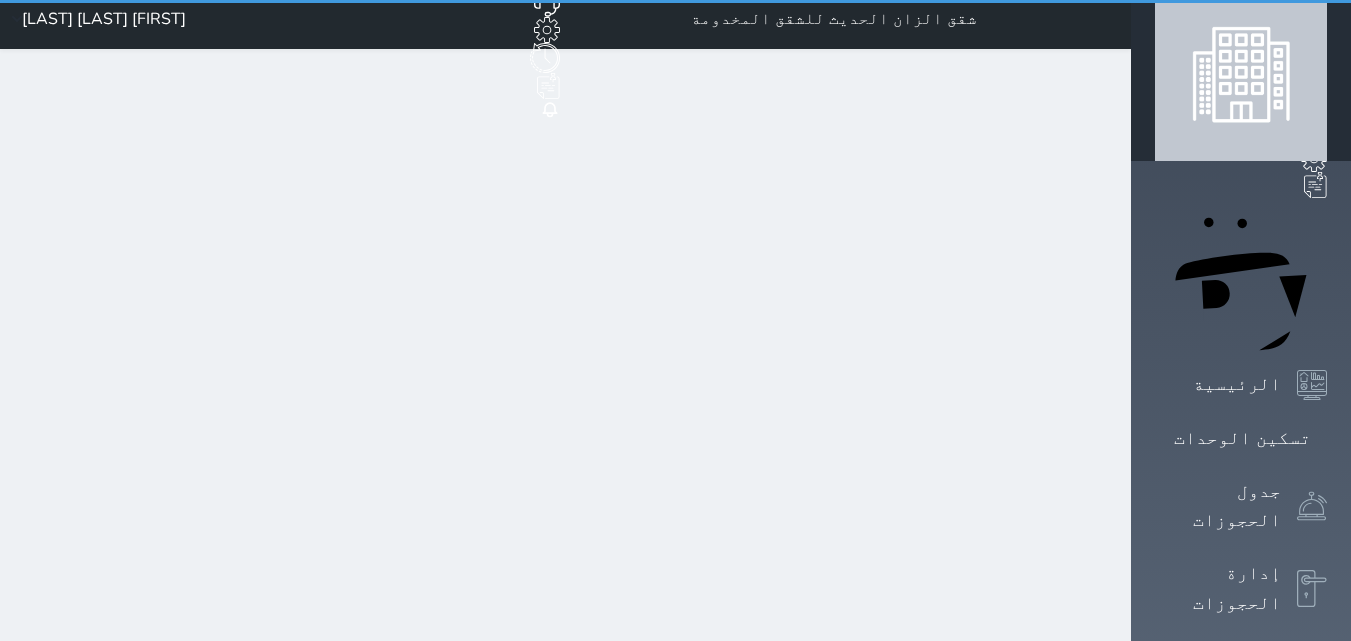 select on "1" 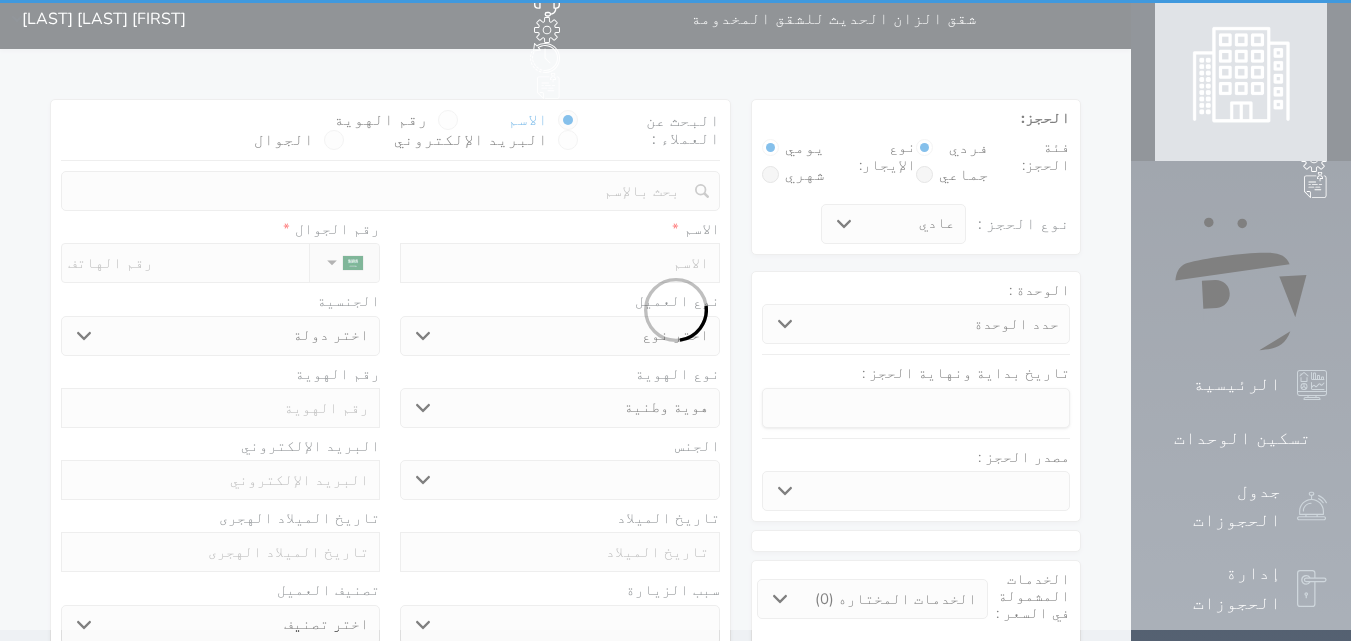 scroll, scrollTop: 0, scrollLeft: 0, axis: both 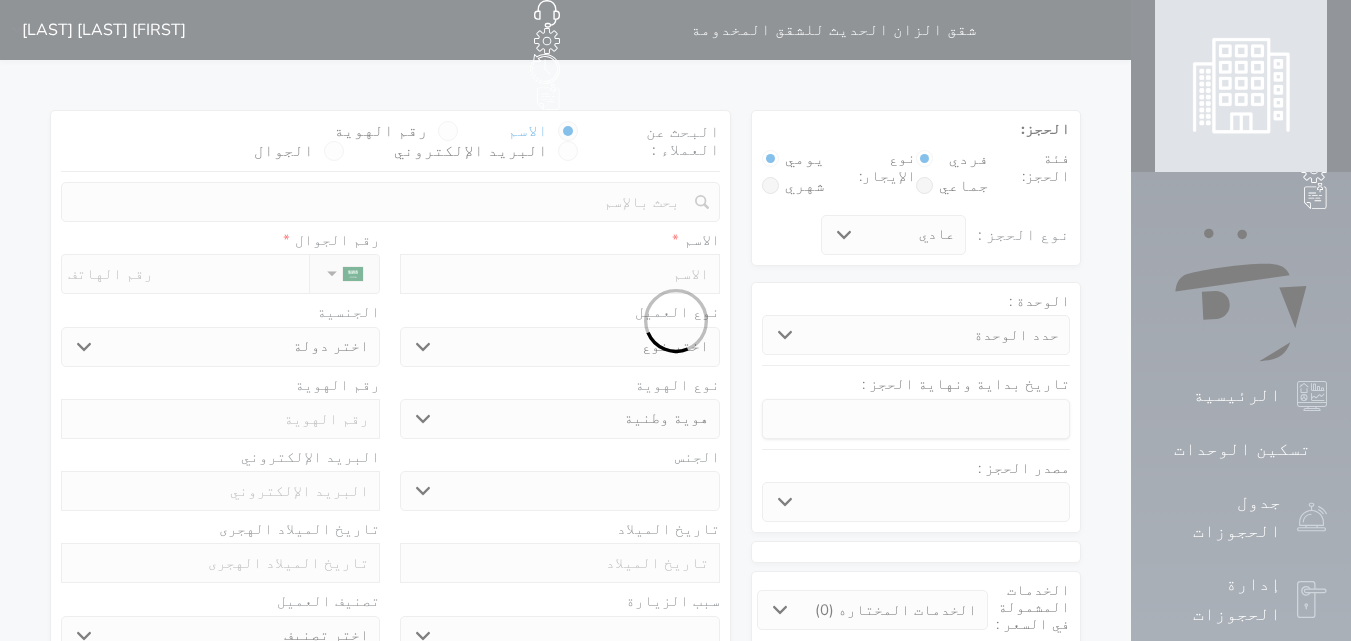 select 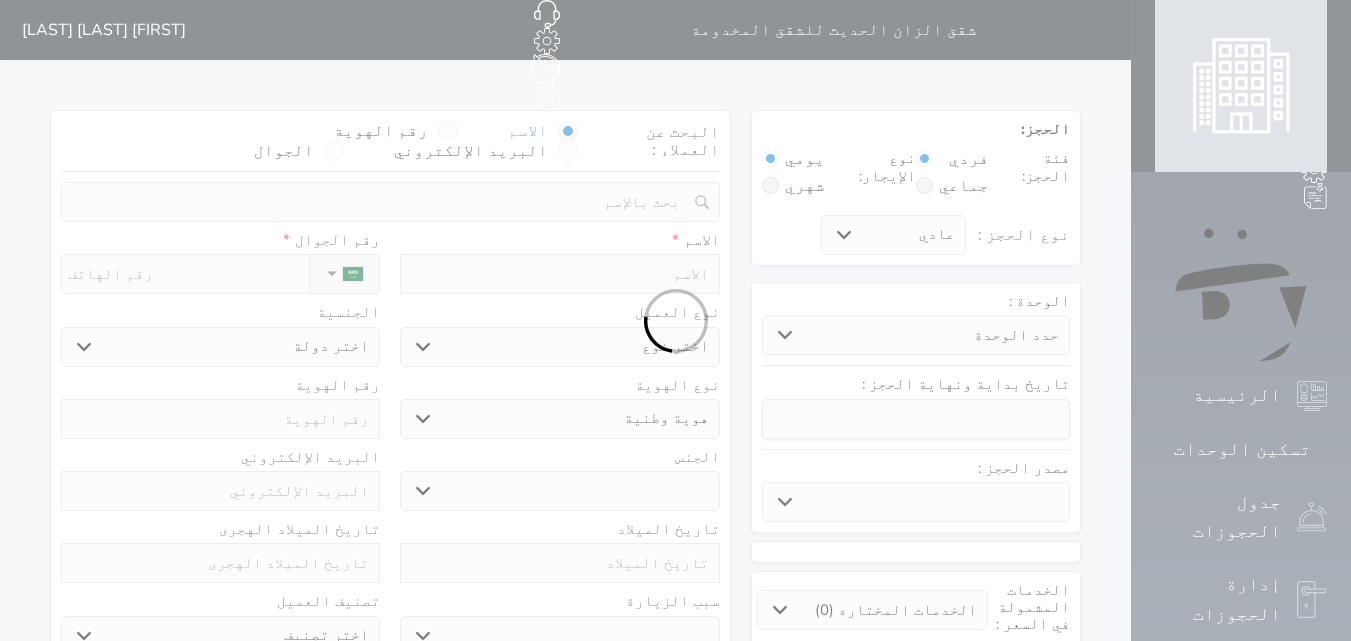 select 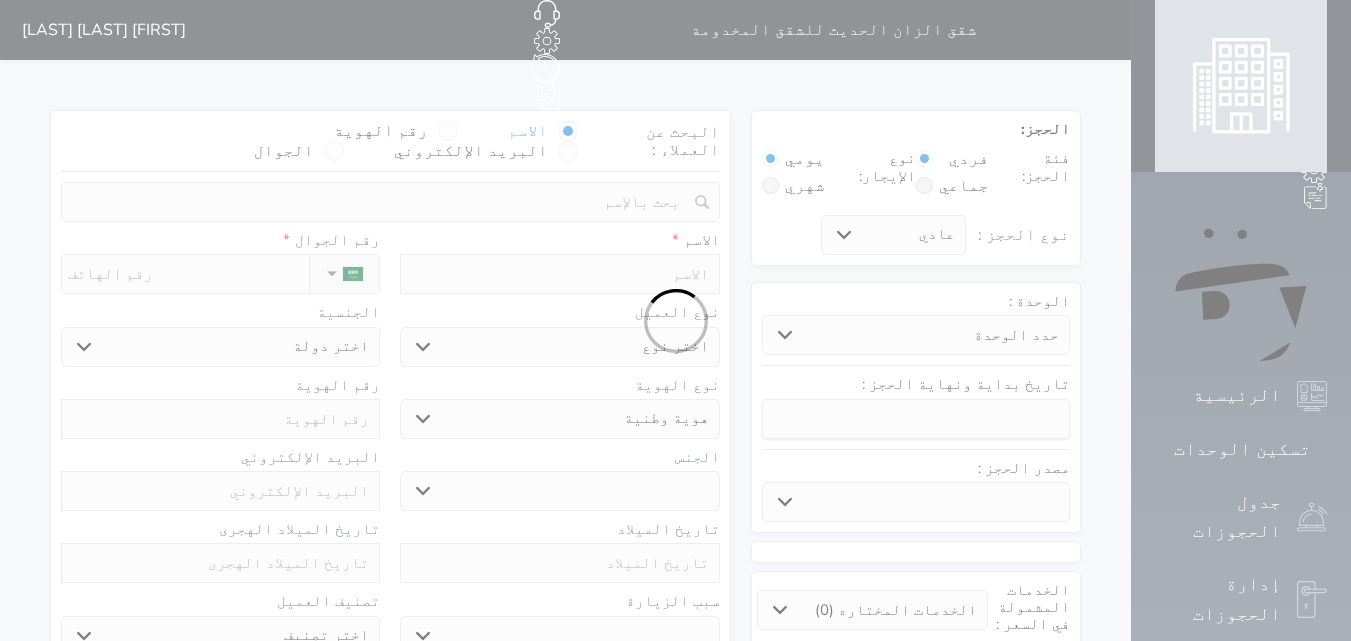 select 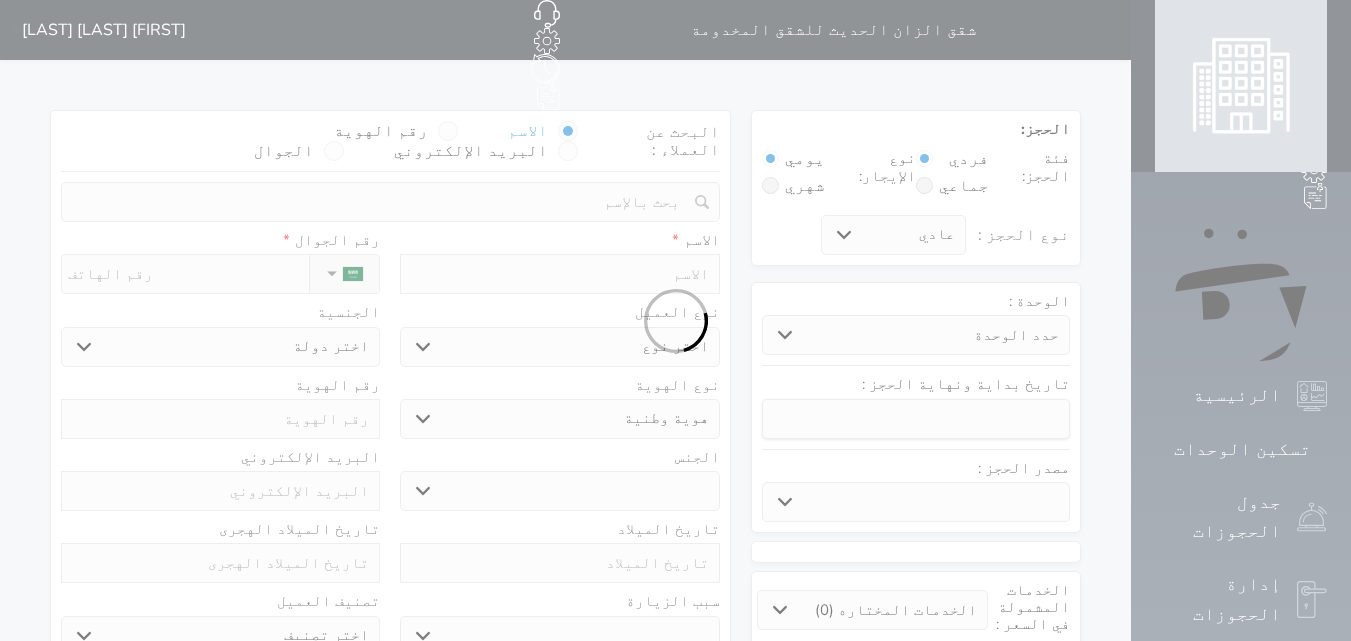 select 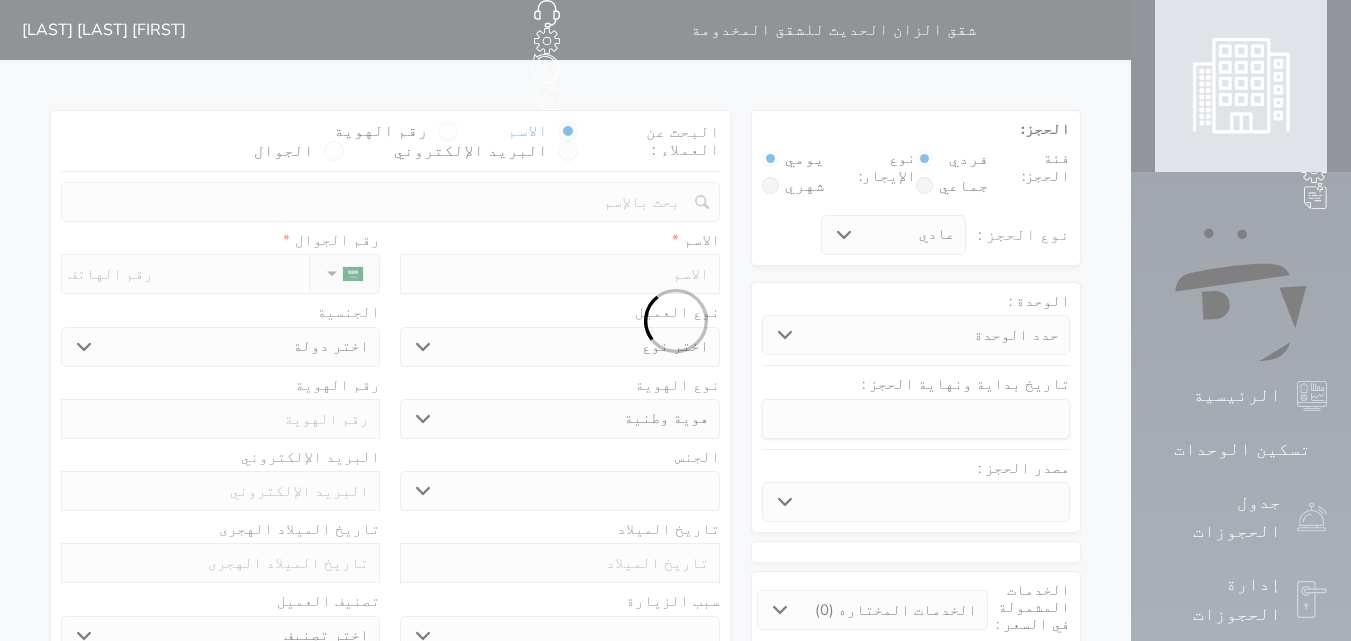 select 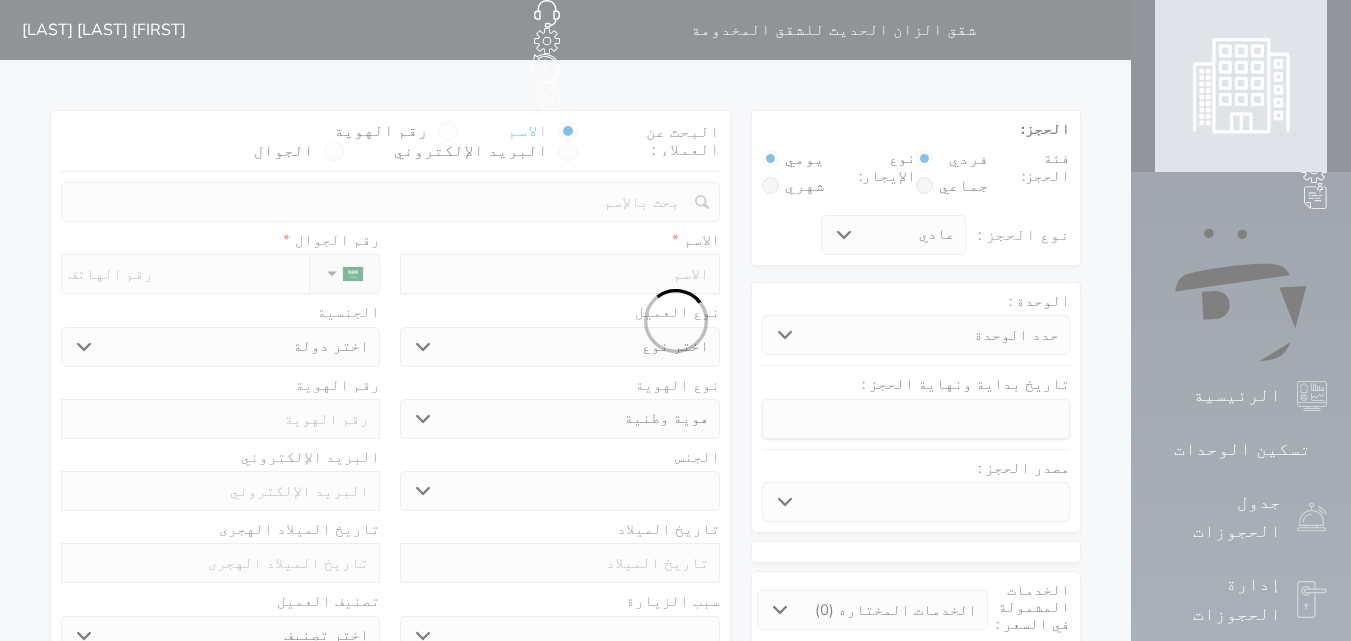 select 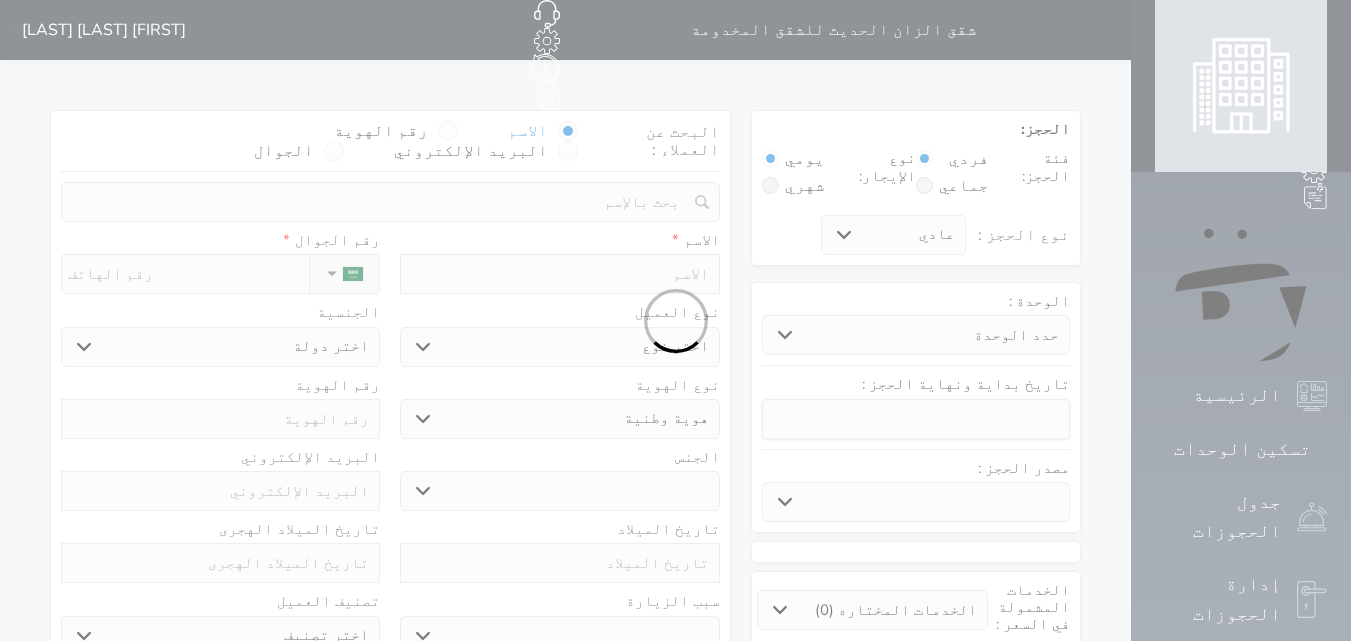 select 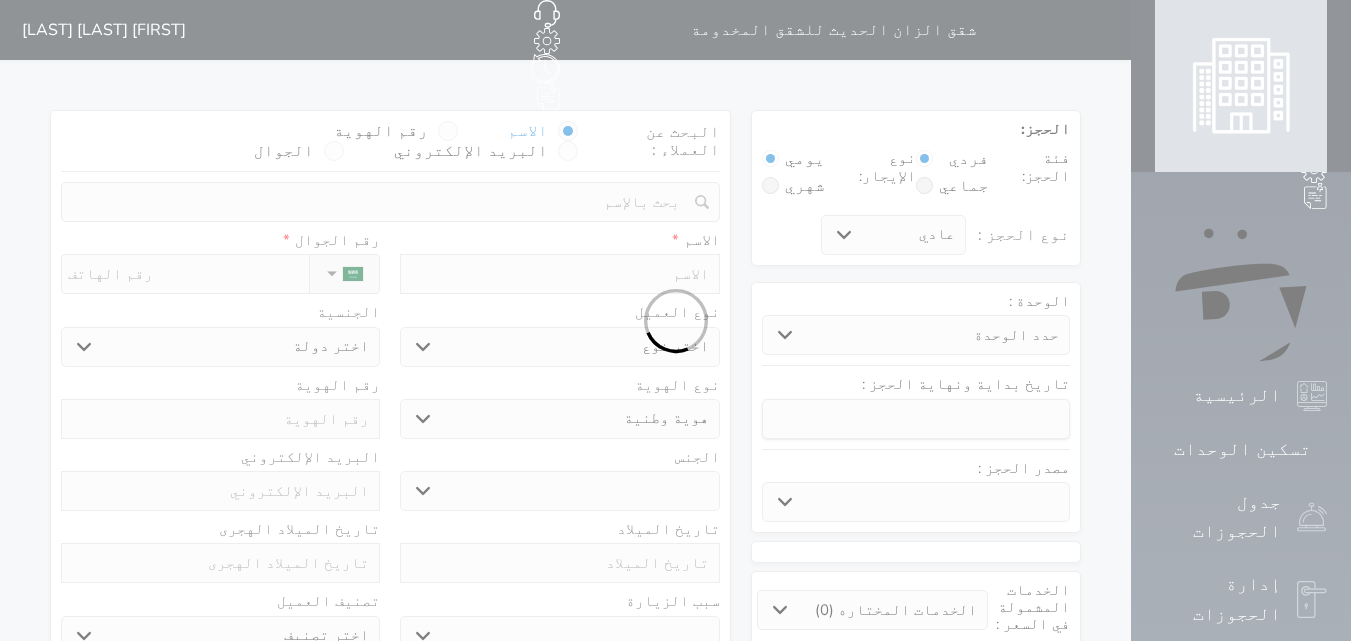 select 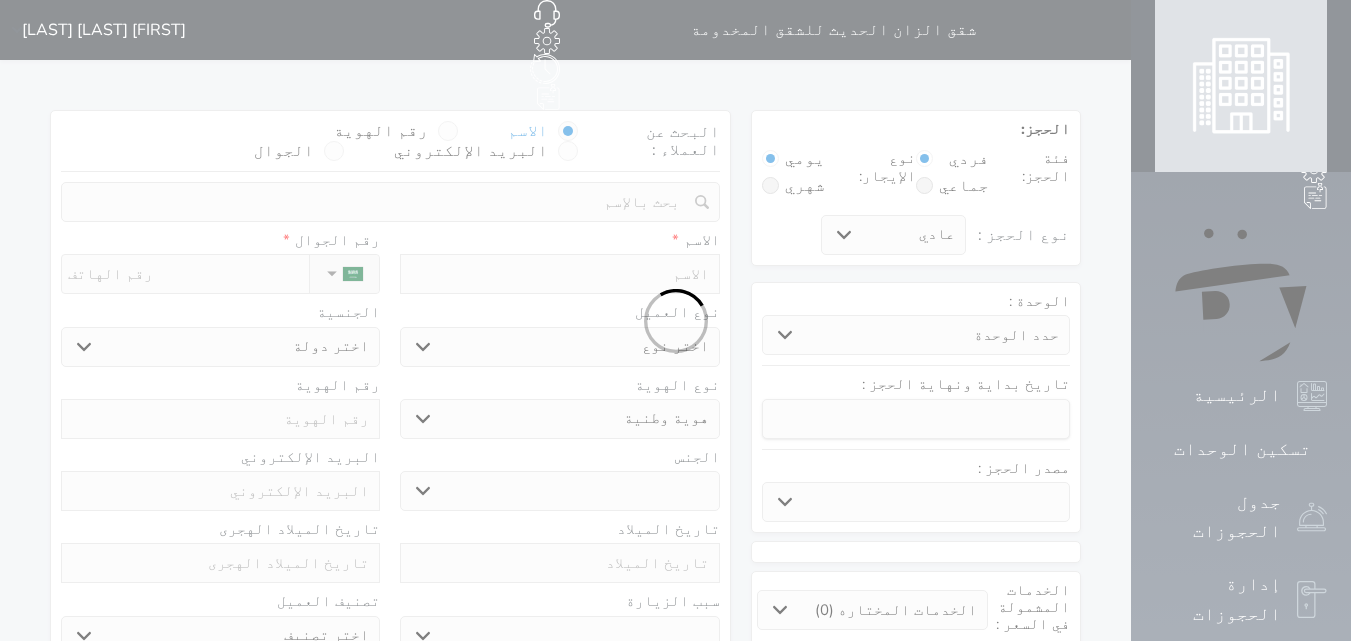 select 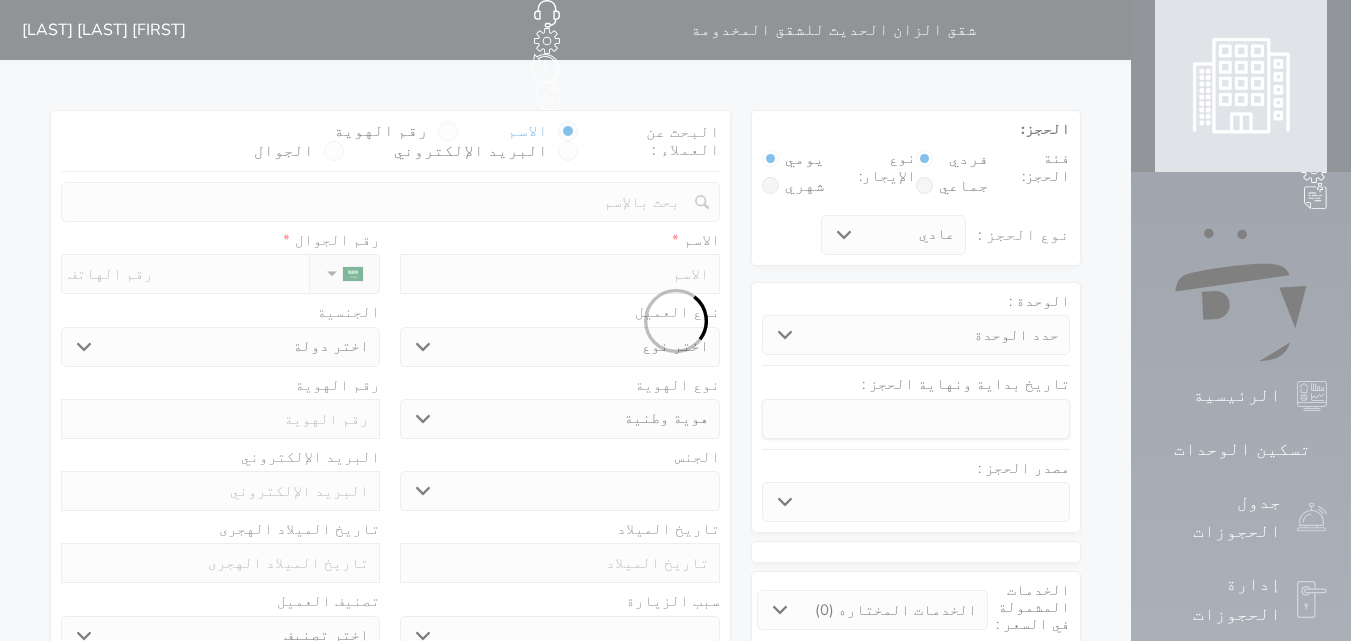 select 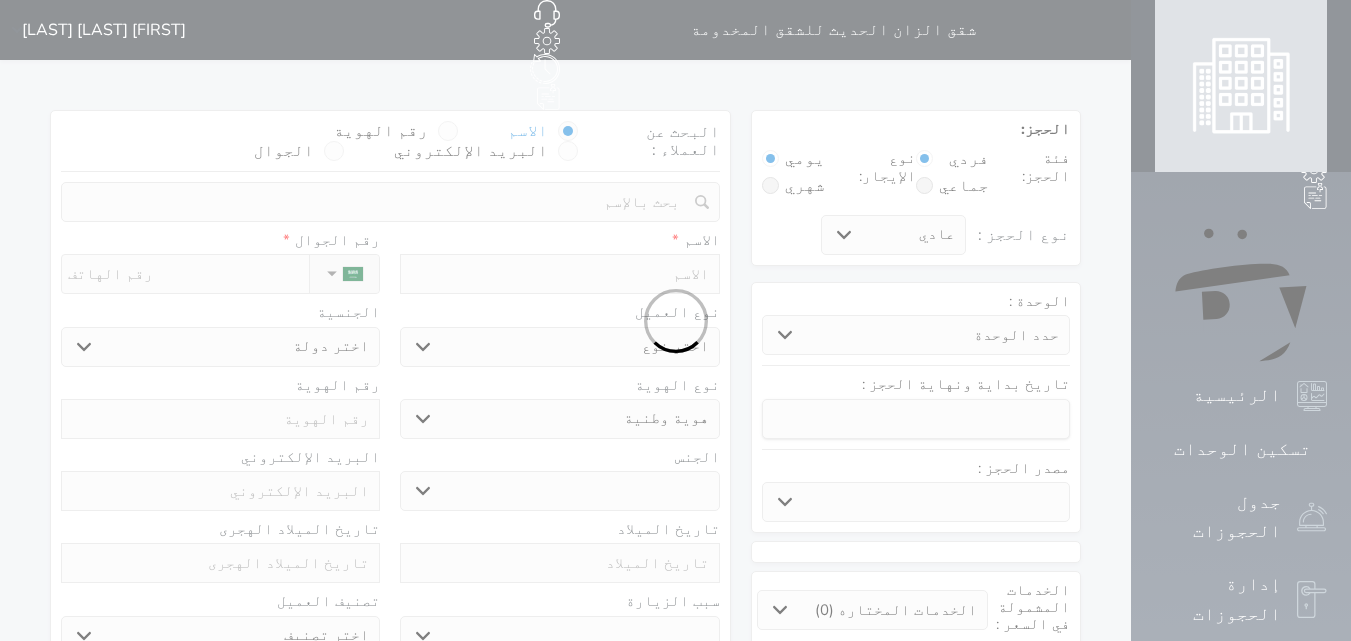select 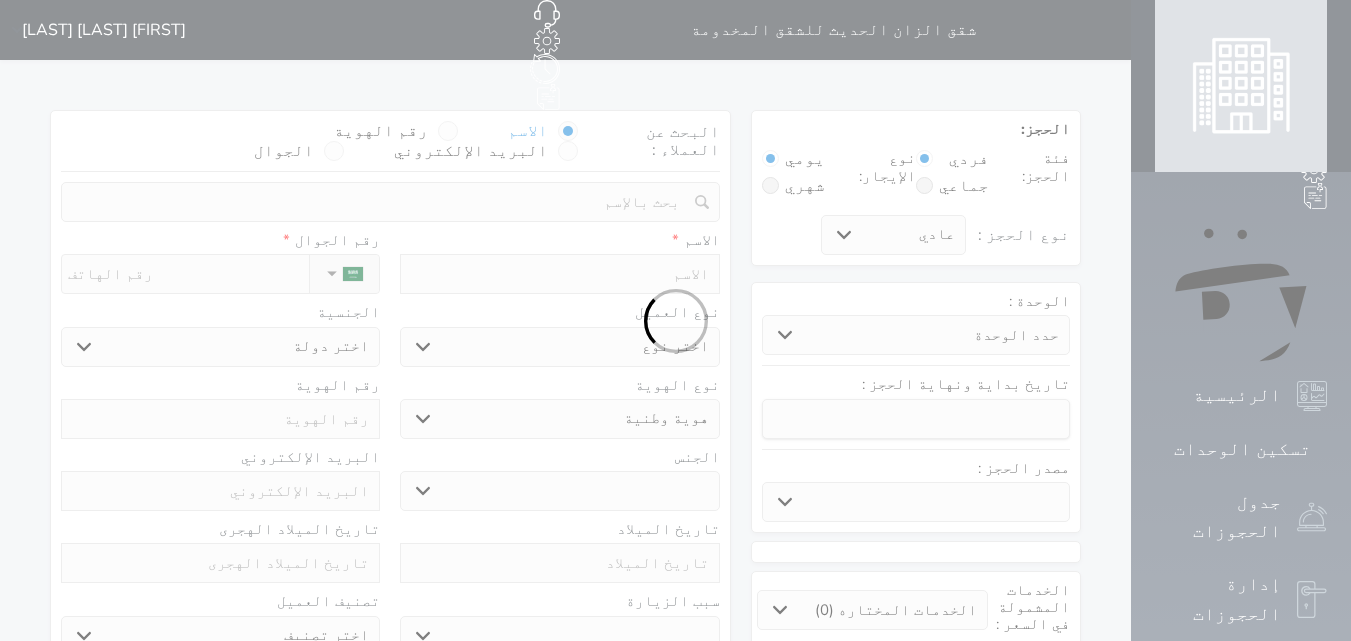 select 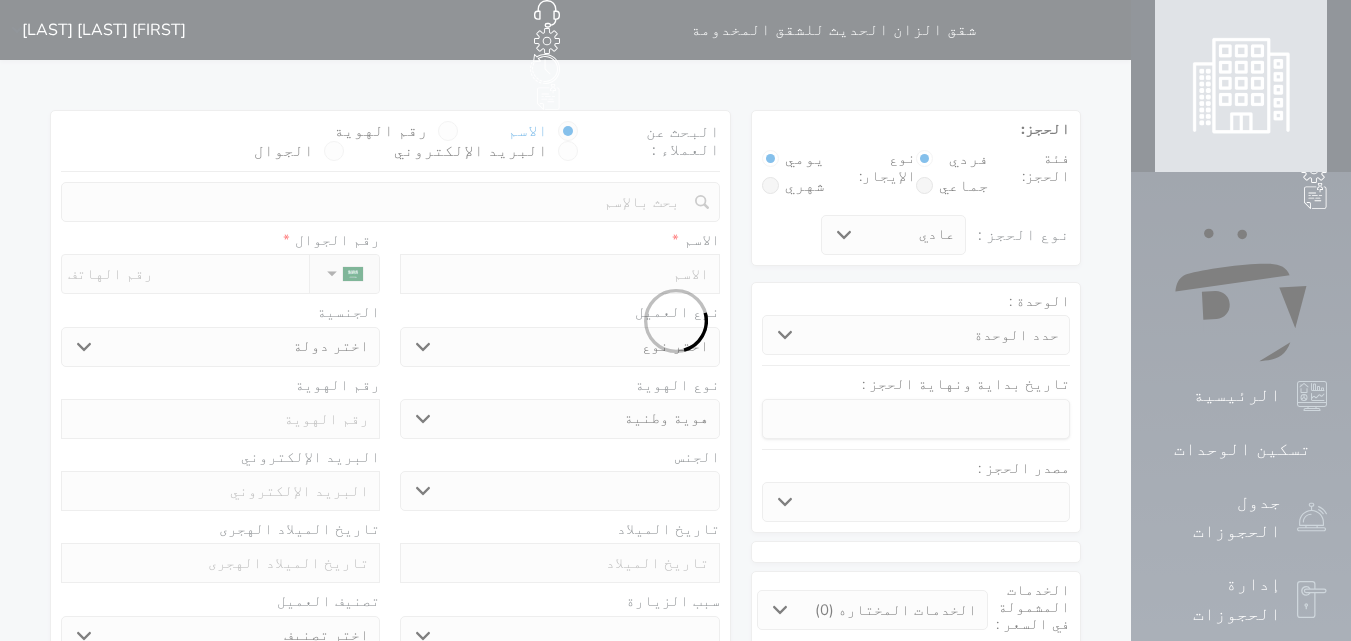 select on "113" 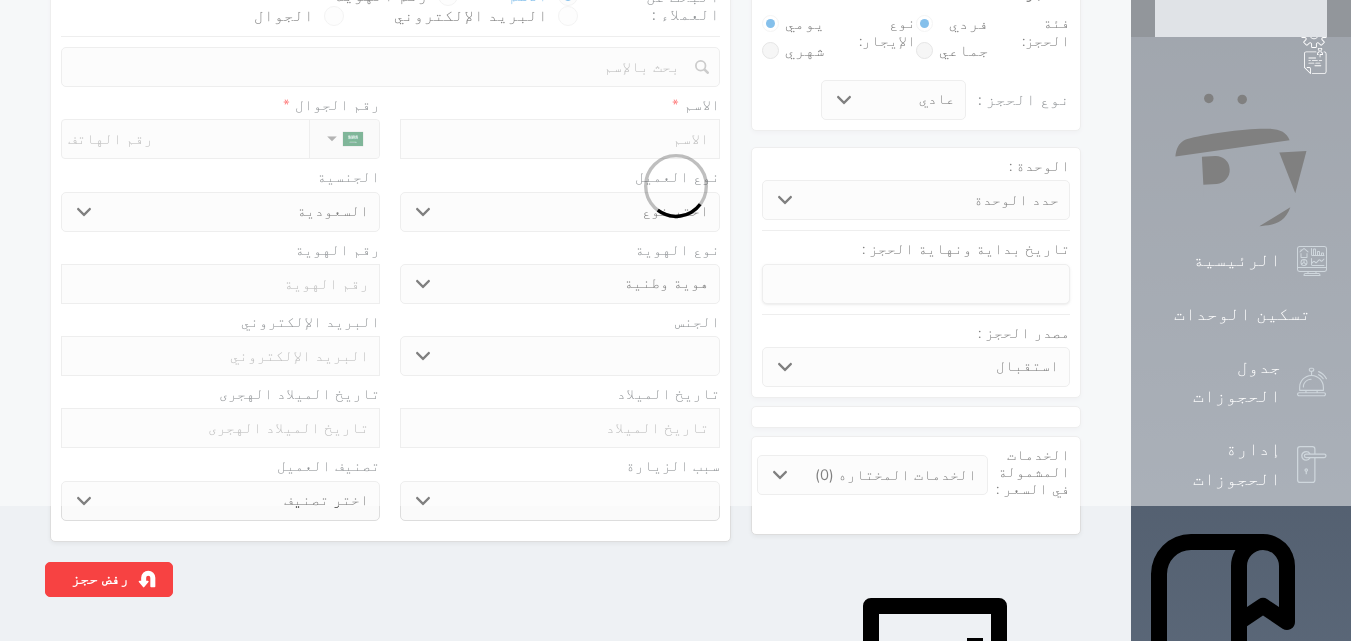 scroll, scrollTop: 0, scrollLeft: 0, axis: both 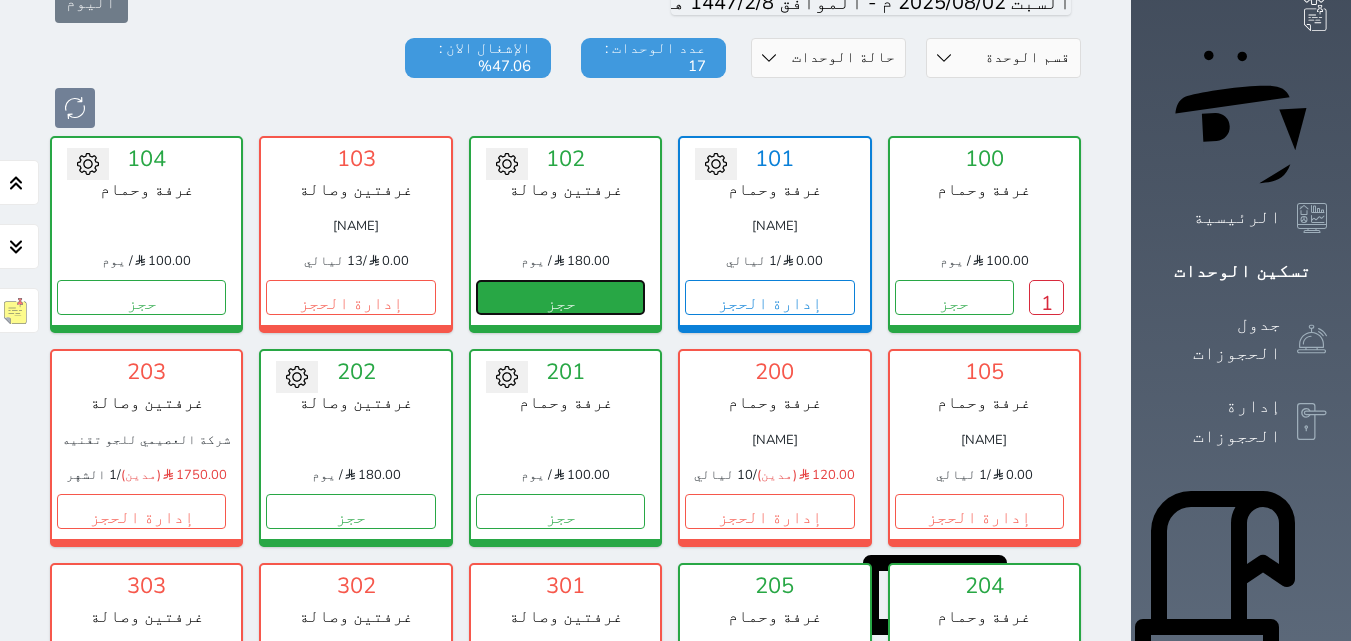 click on "حجز" at bounding box center [560, 297] 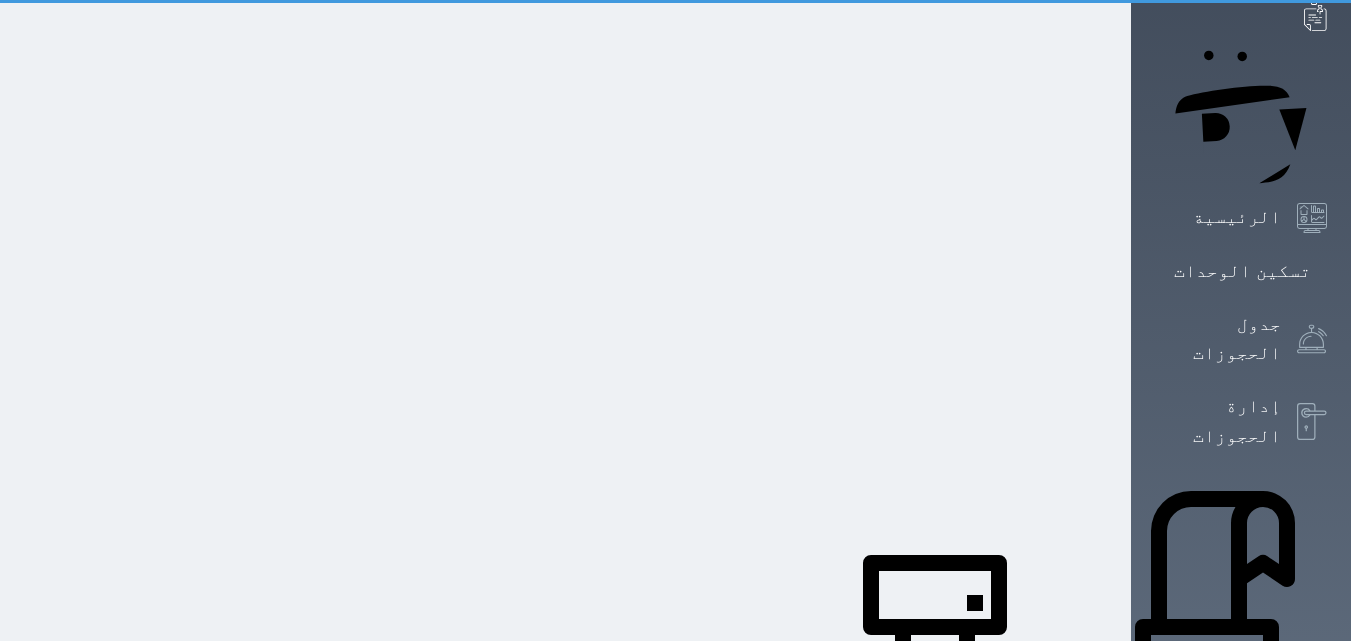 scroll, scrollTop: 0, scrollLeft: 0, axis: both 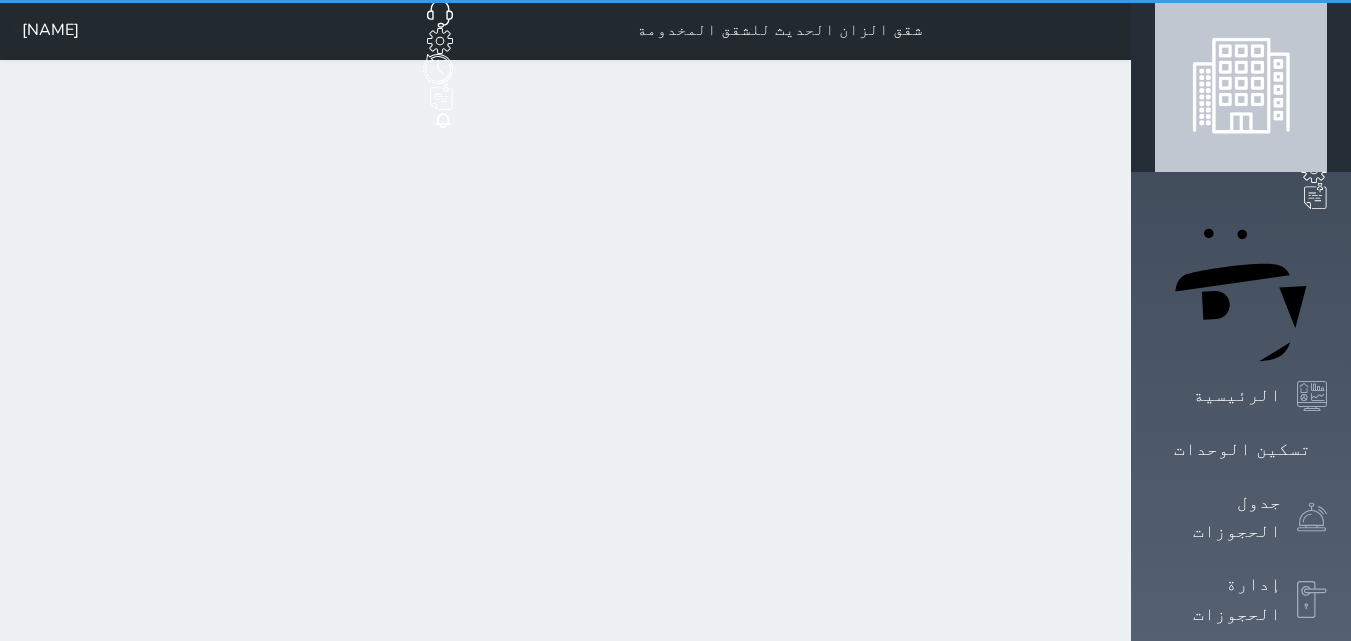 select on "1" 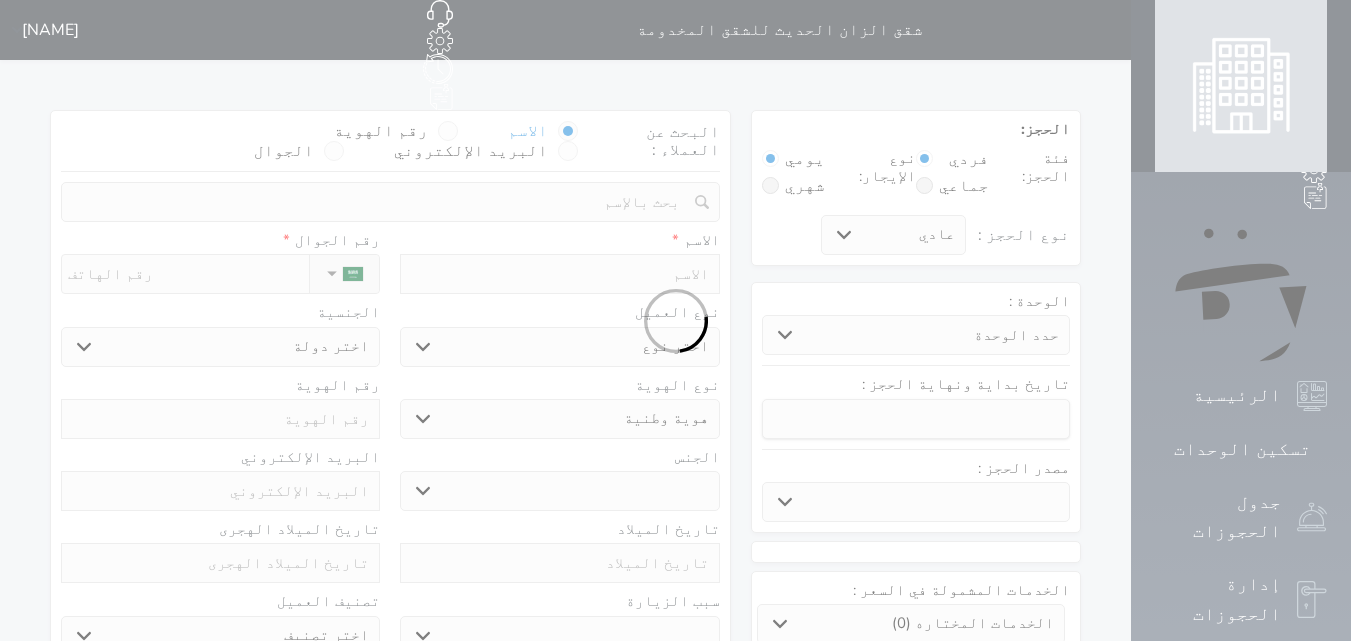 select 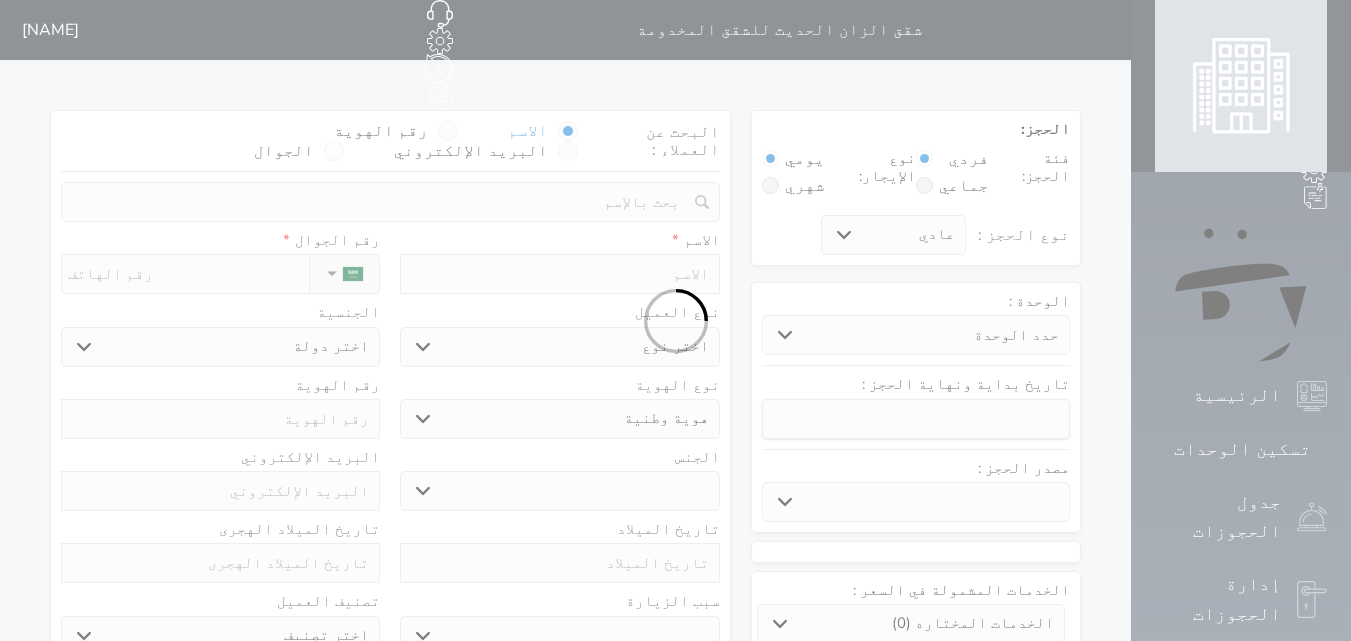 select 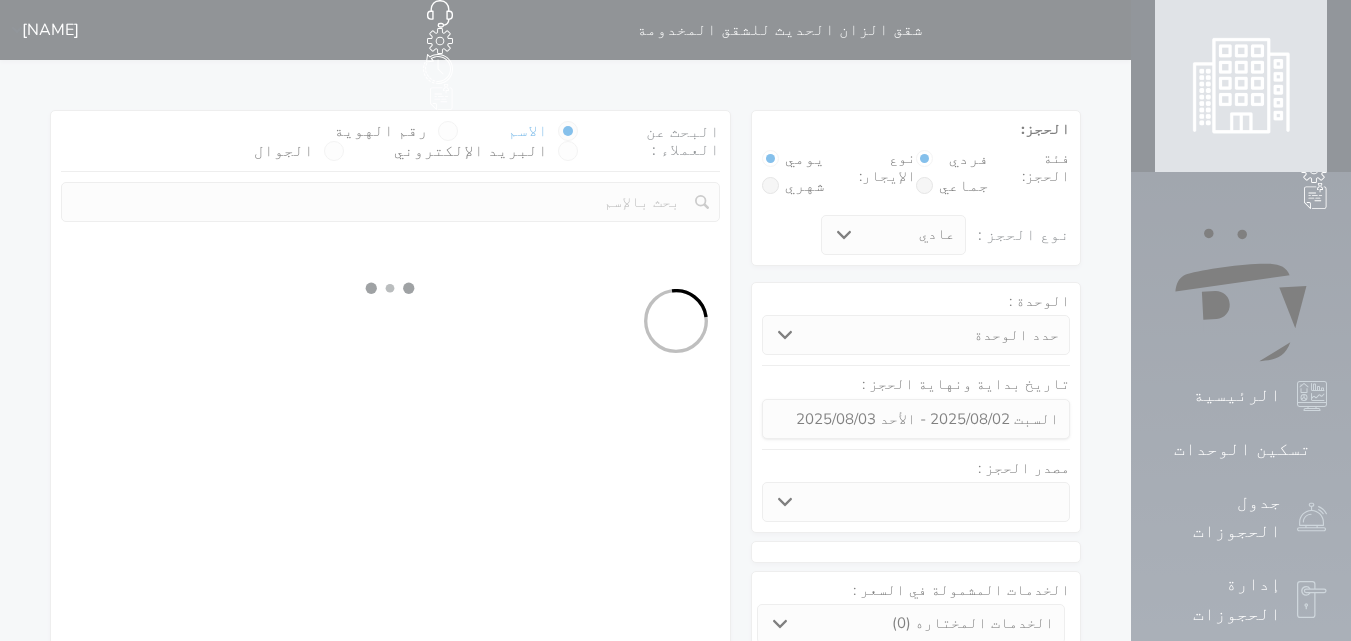 select 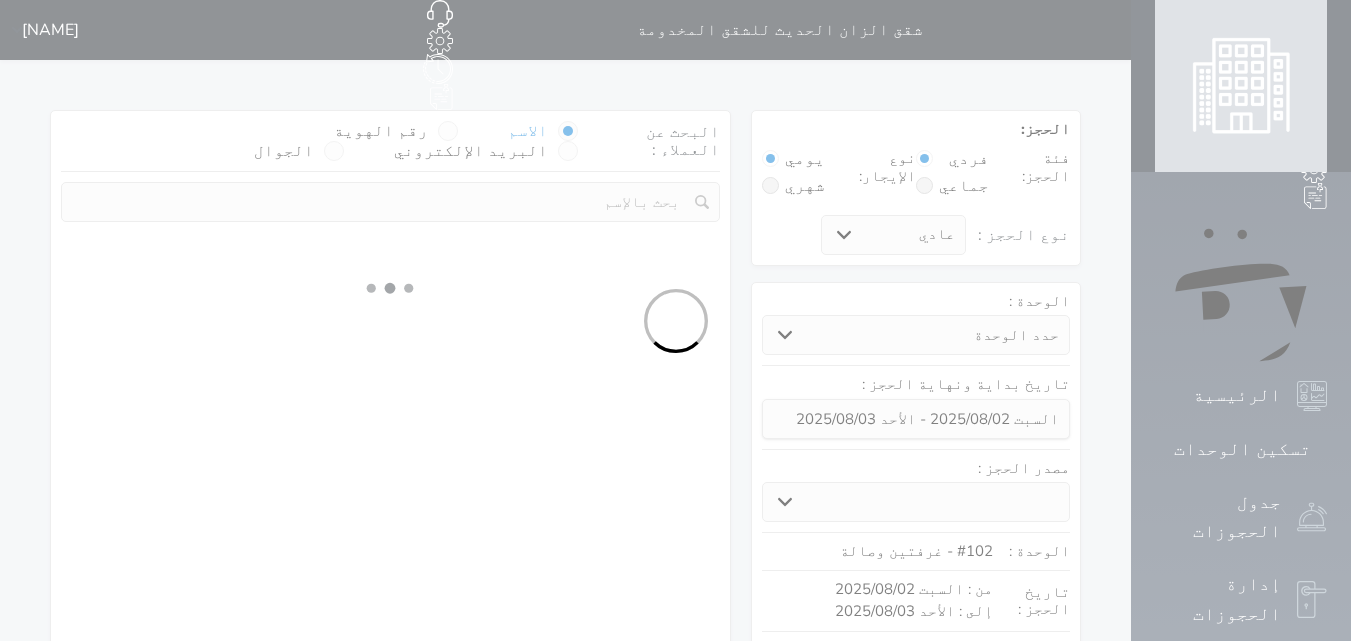 select on "1" 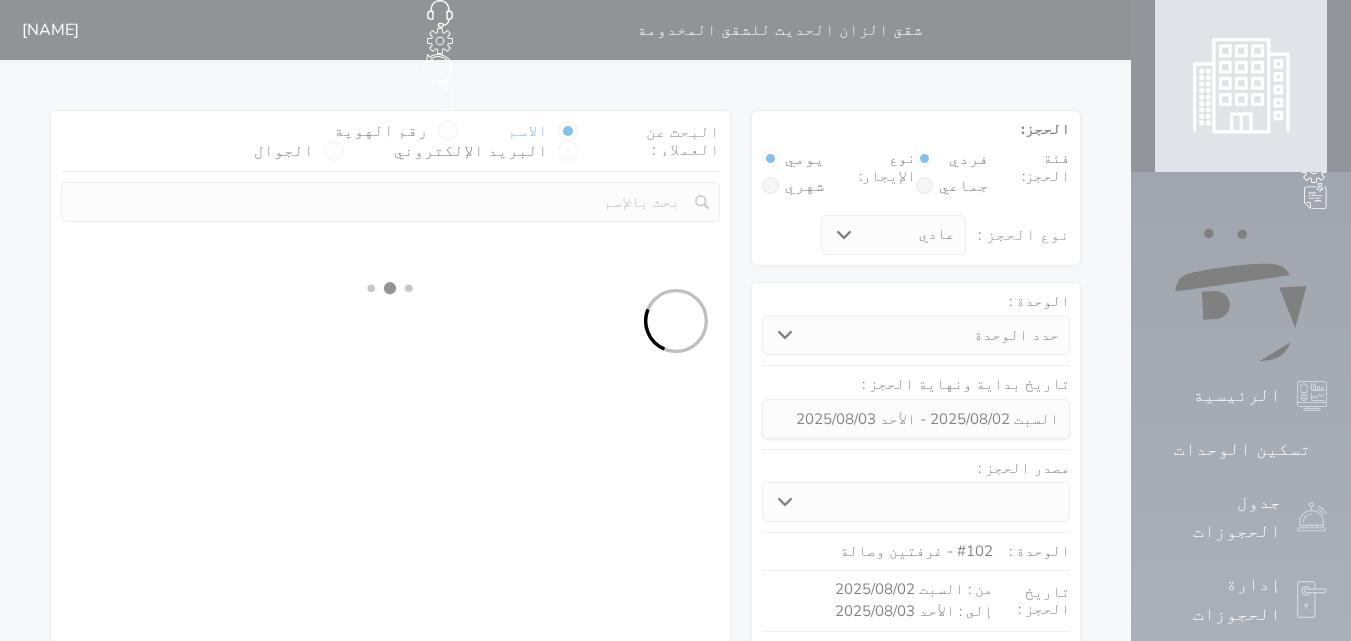 select on "113" 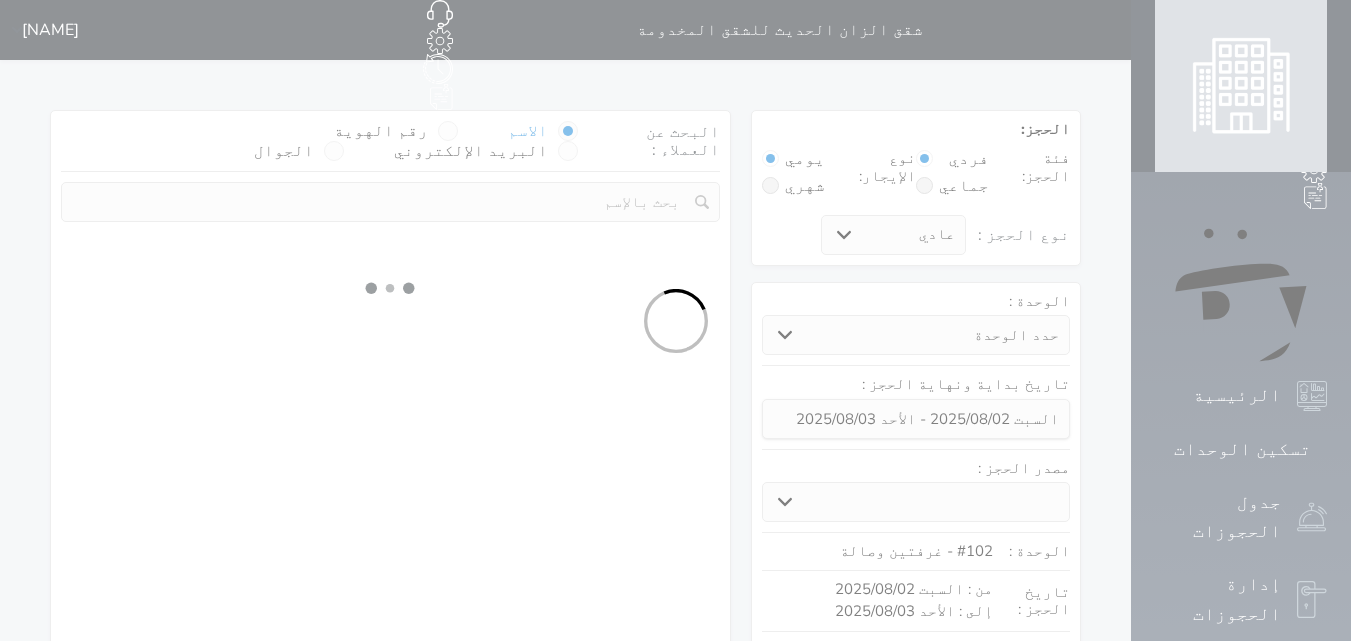 select on "1" 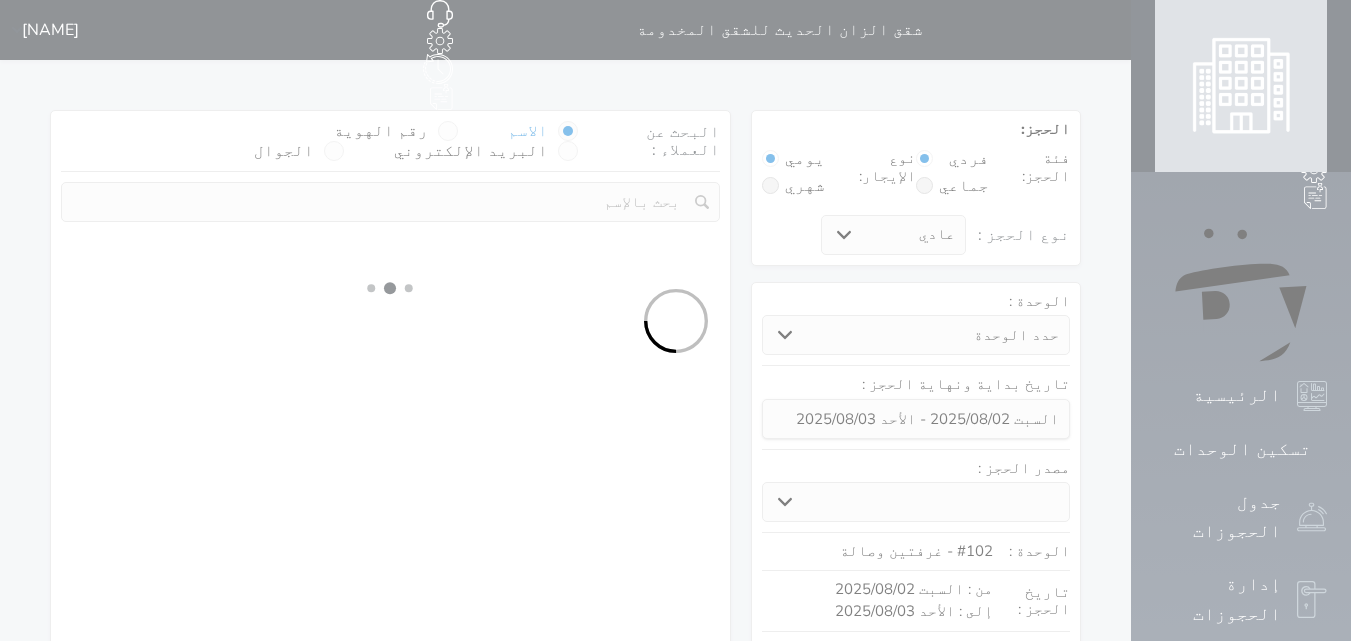 select 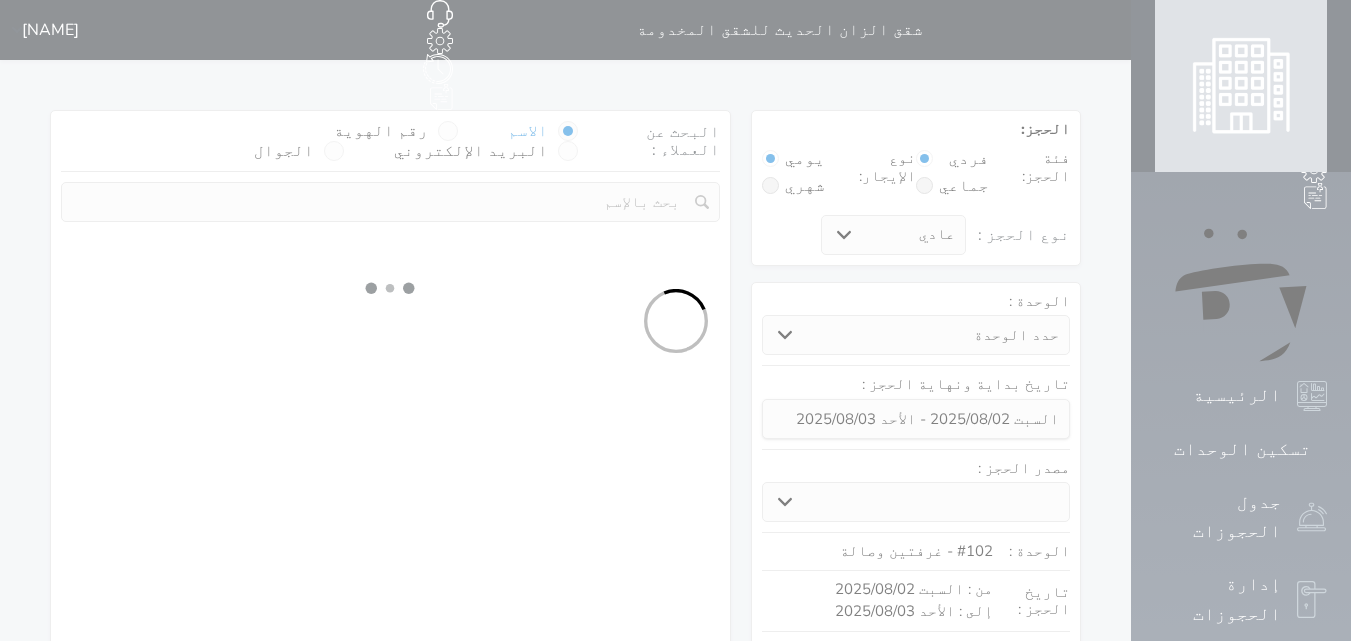 select on "7" 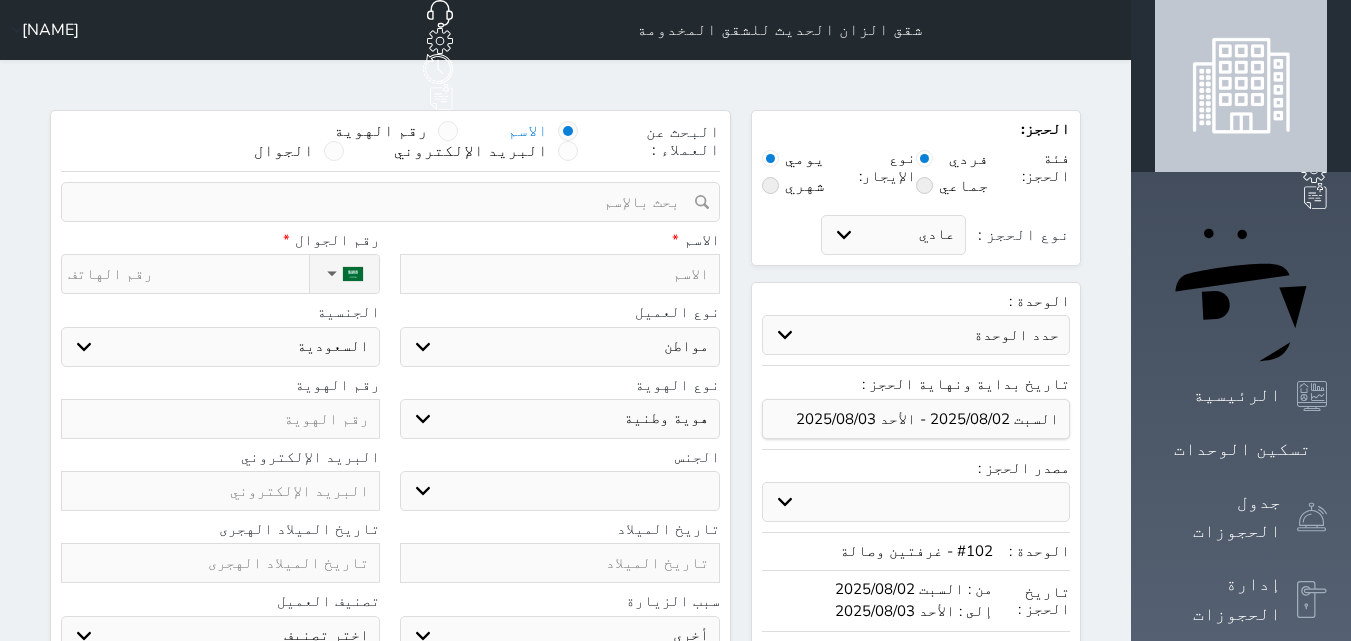 click at bounding box center [383, 202] 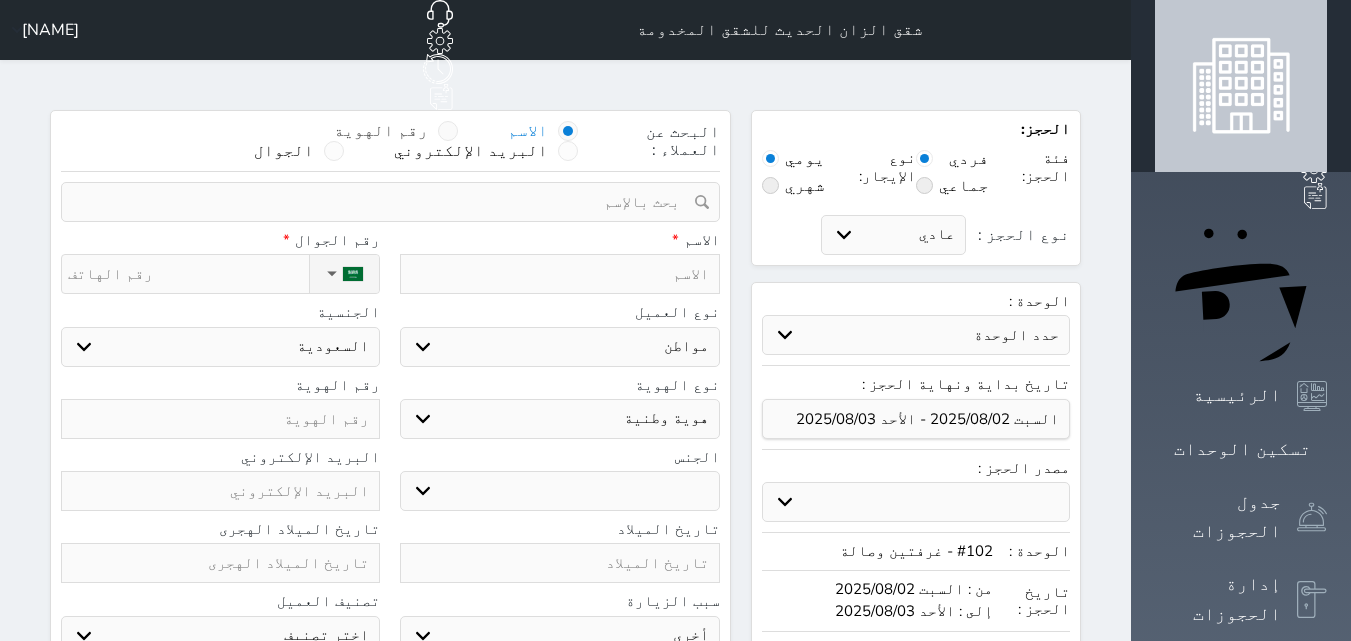 click on "رقم الهوية" at bounding box center (396, 131) 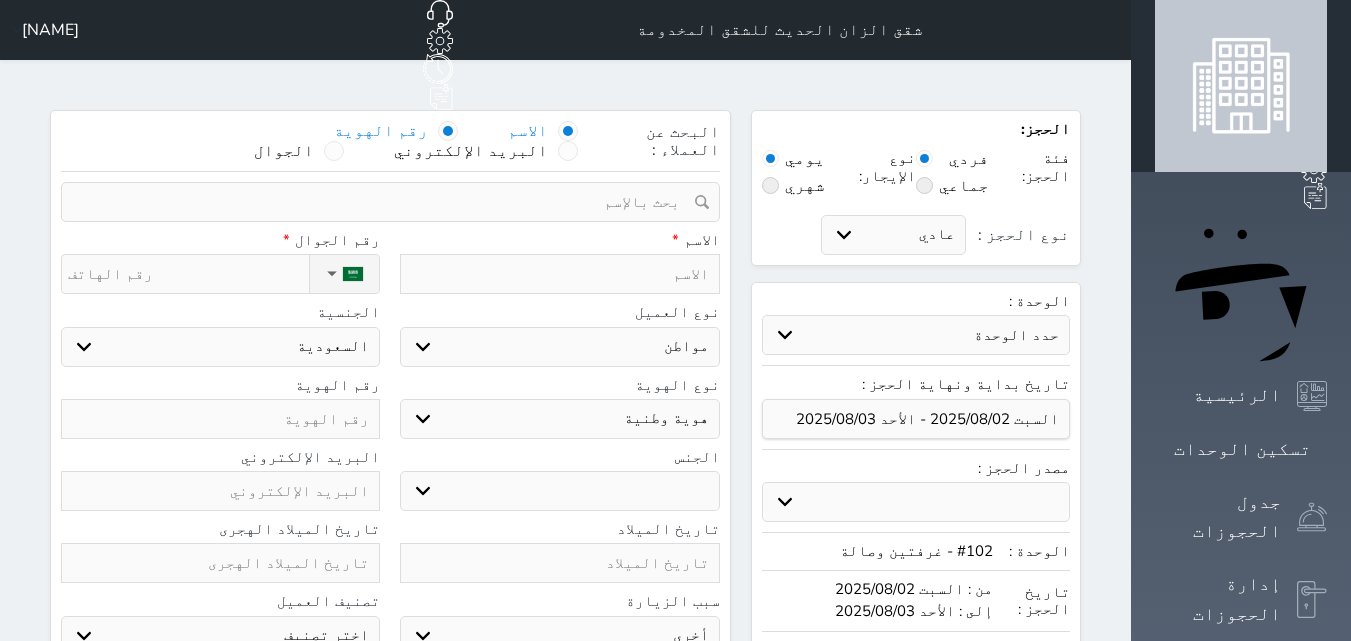 select 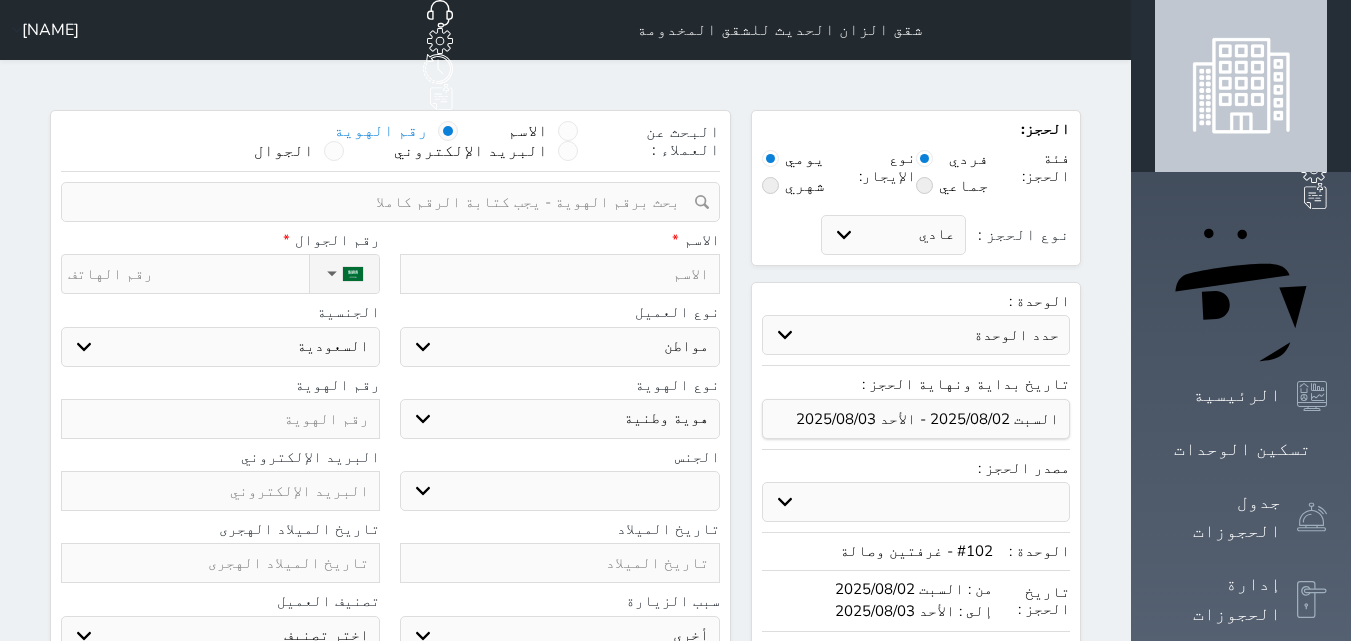 click at bounding box center [383, 202] 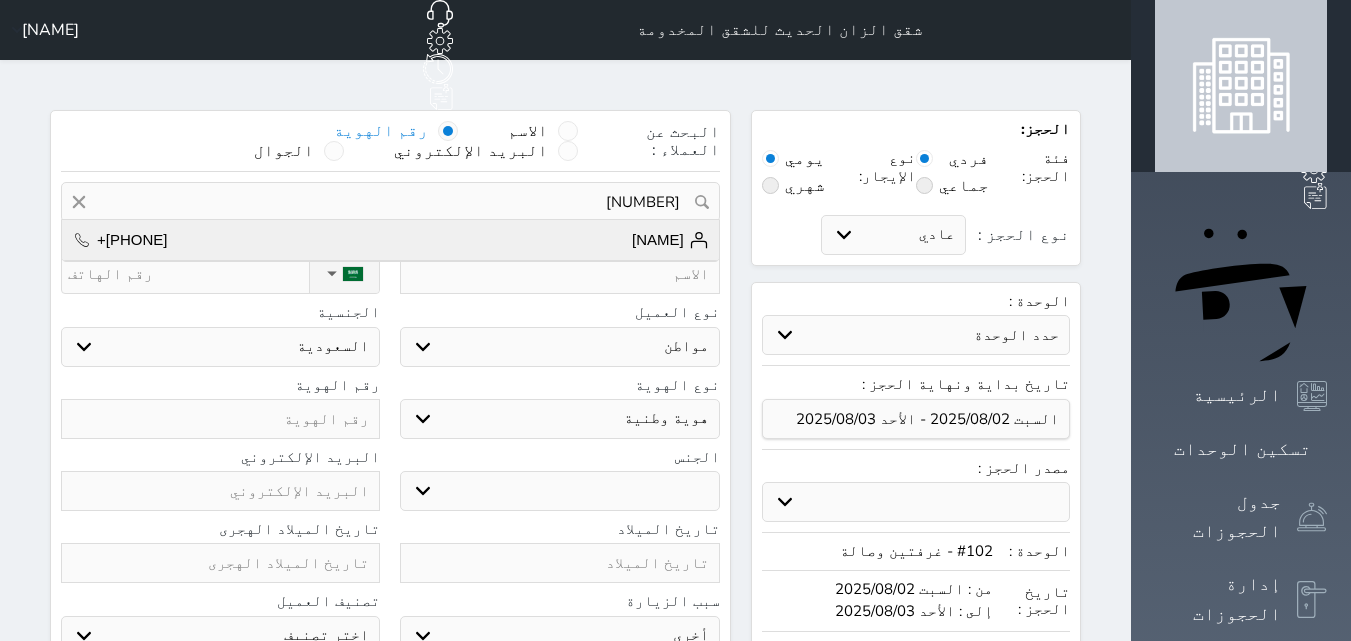 click on "[NAME]" at bounding box center [670, 240] 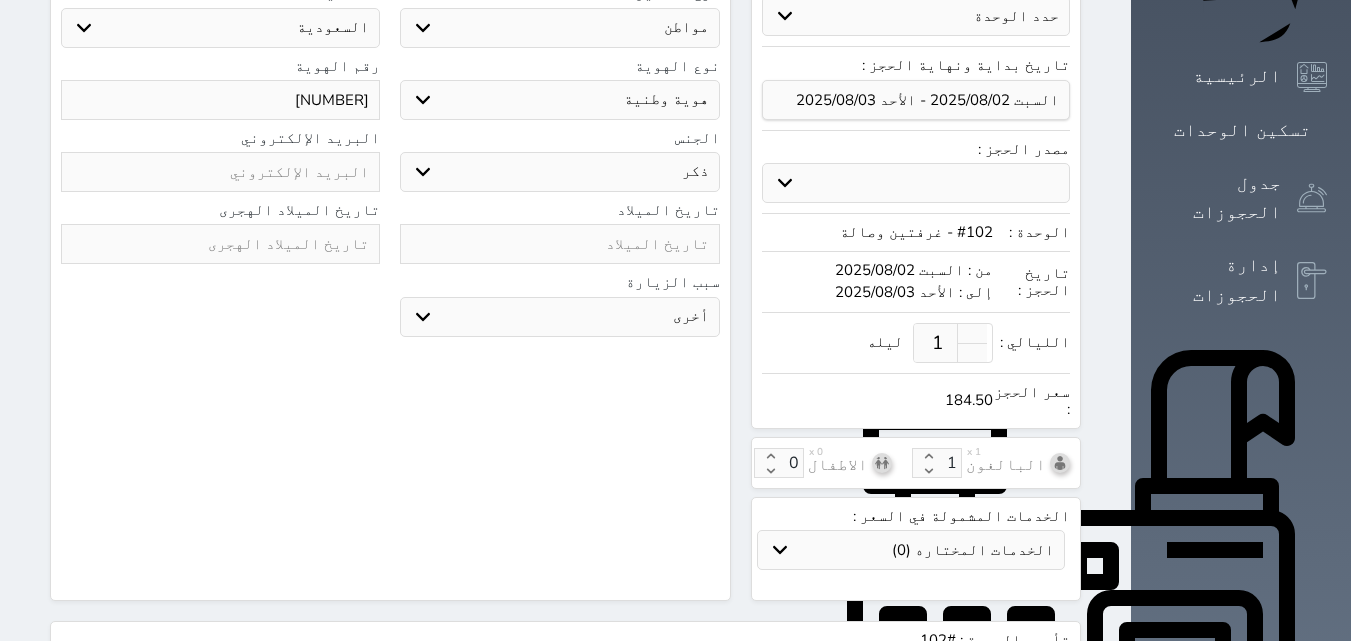 scroll, scrollTop: 400, scrollLeft: 0, axis: vertical 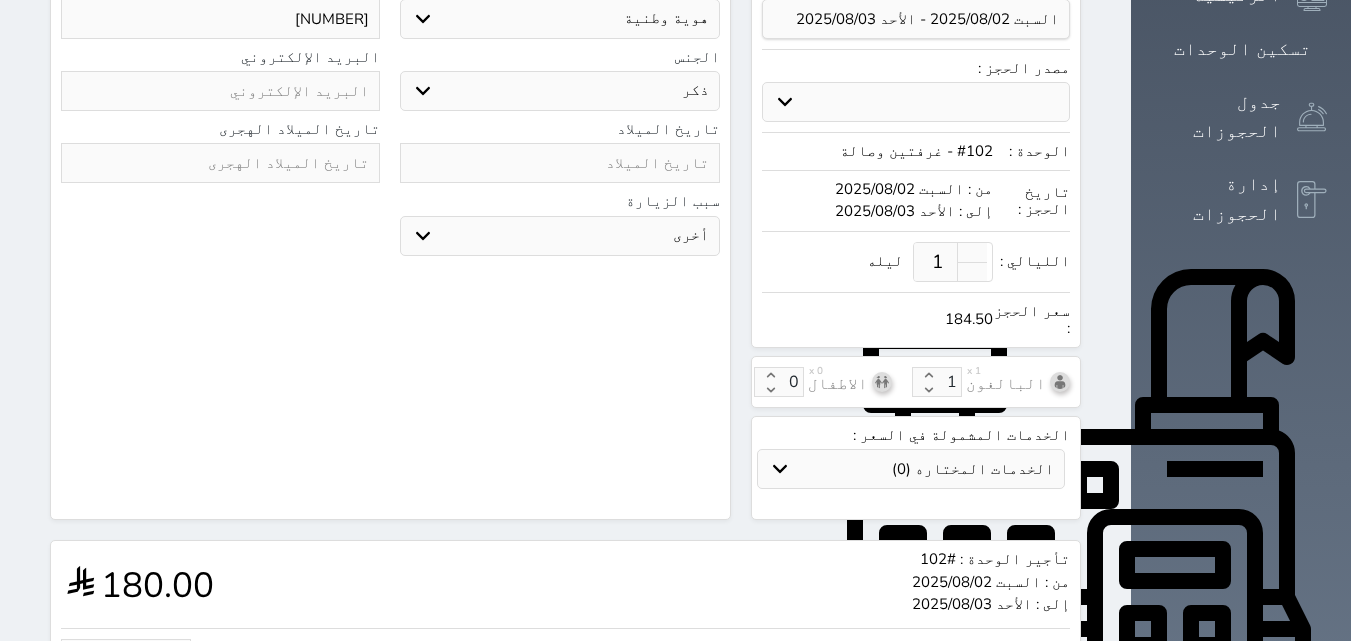 click on "180" at bounding box center (126, 651) 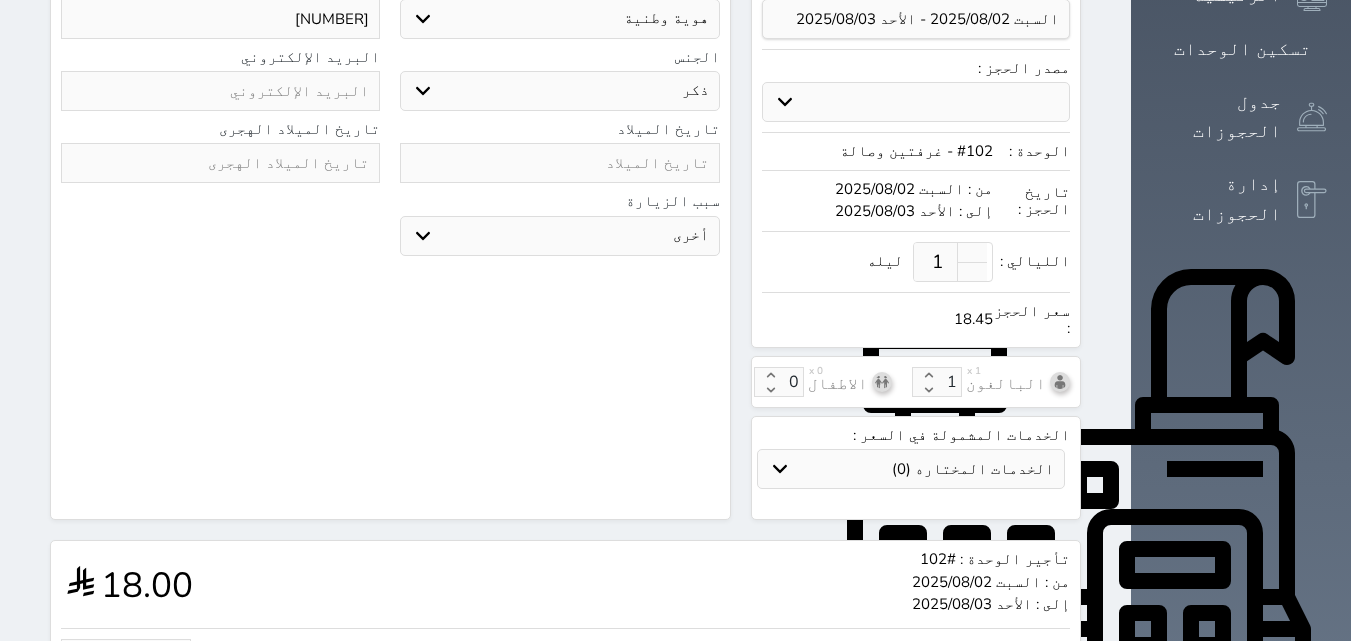 type on "1" 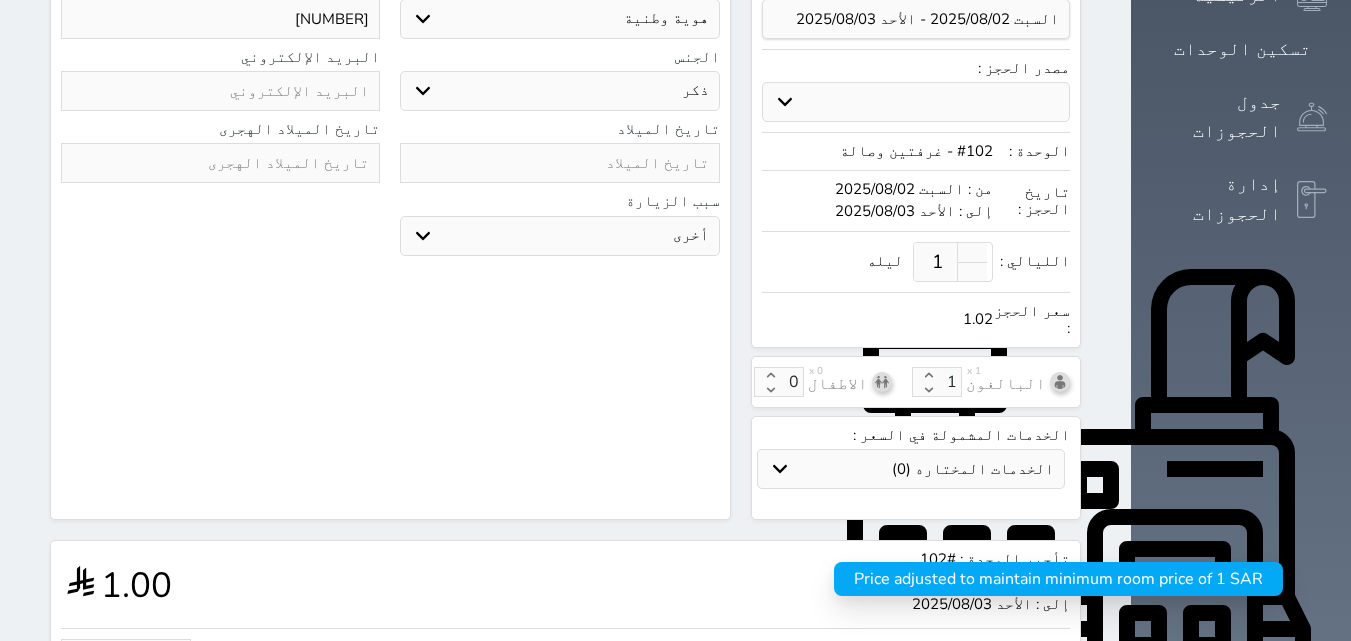 type on "2" 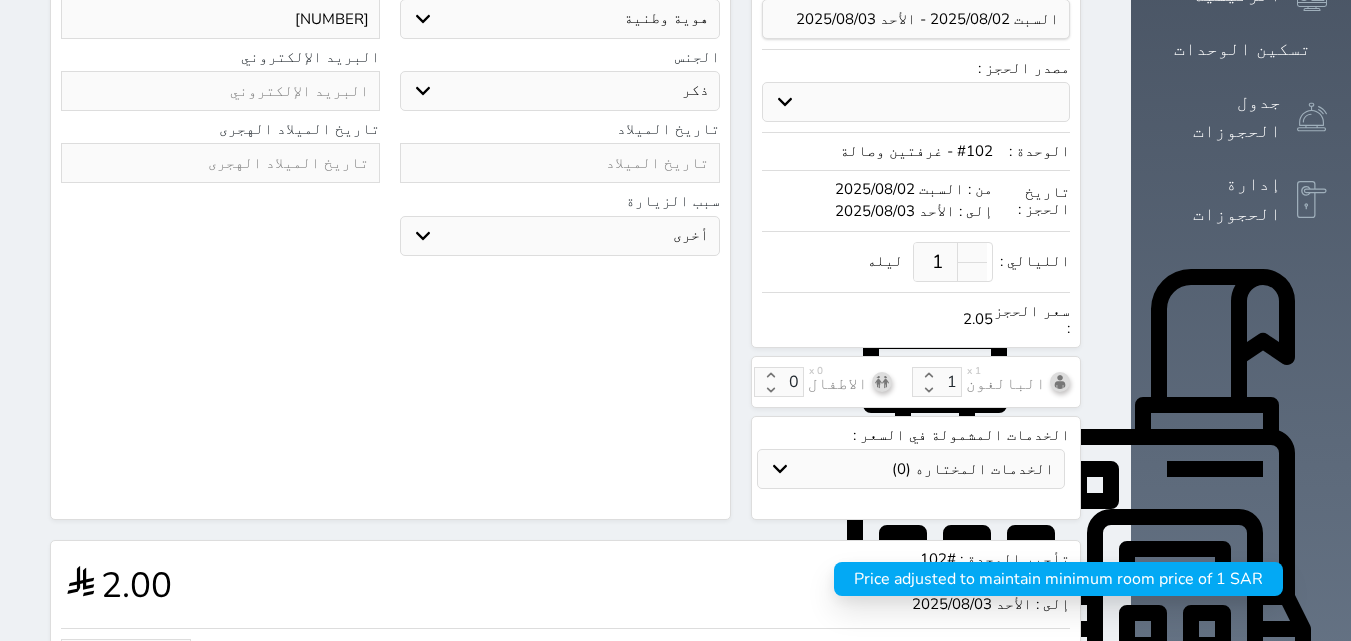 type on "22" 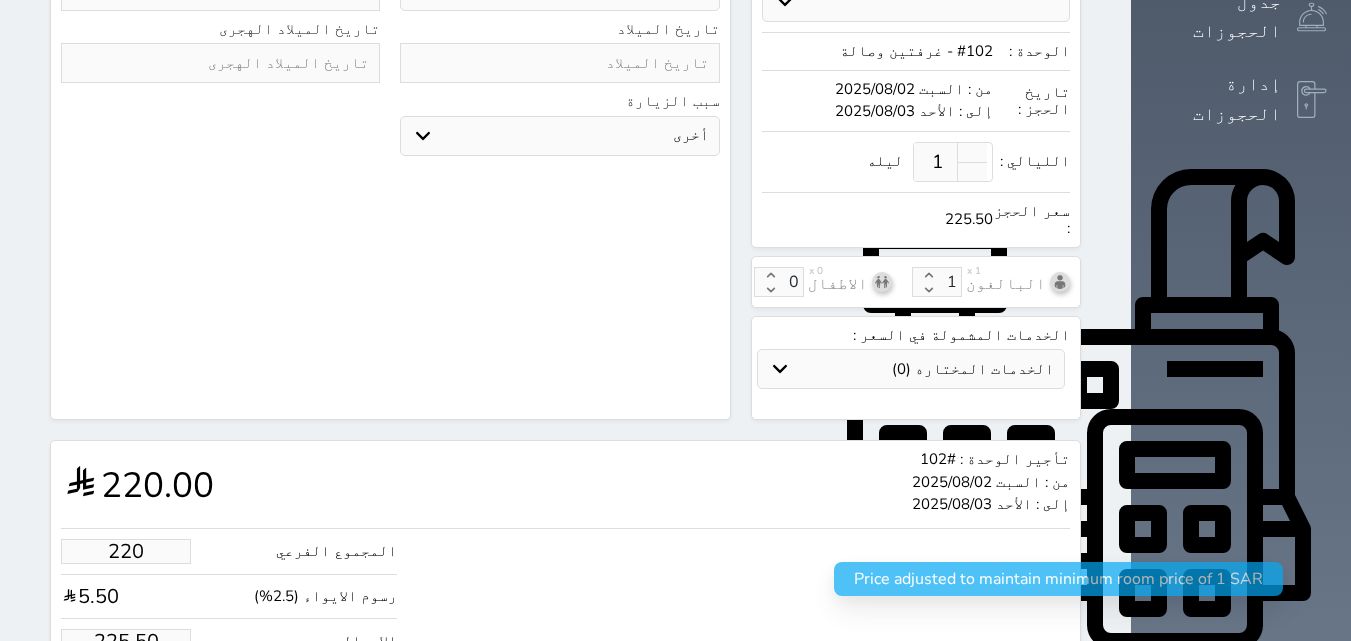 scroll, scrollTop: 668, scrollLeft: 0, axis: vertical 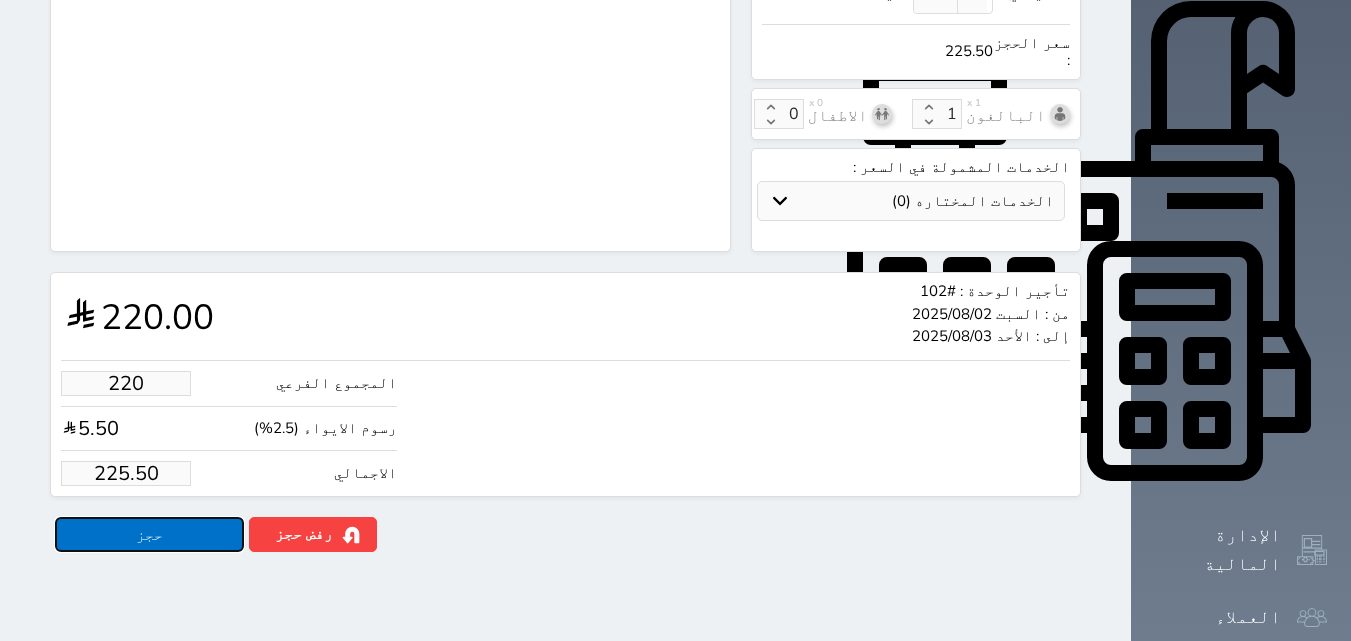 type on "220.00" 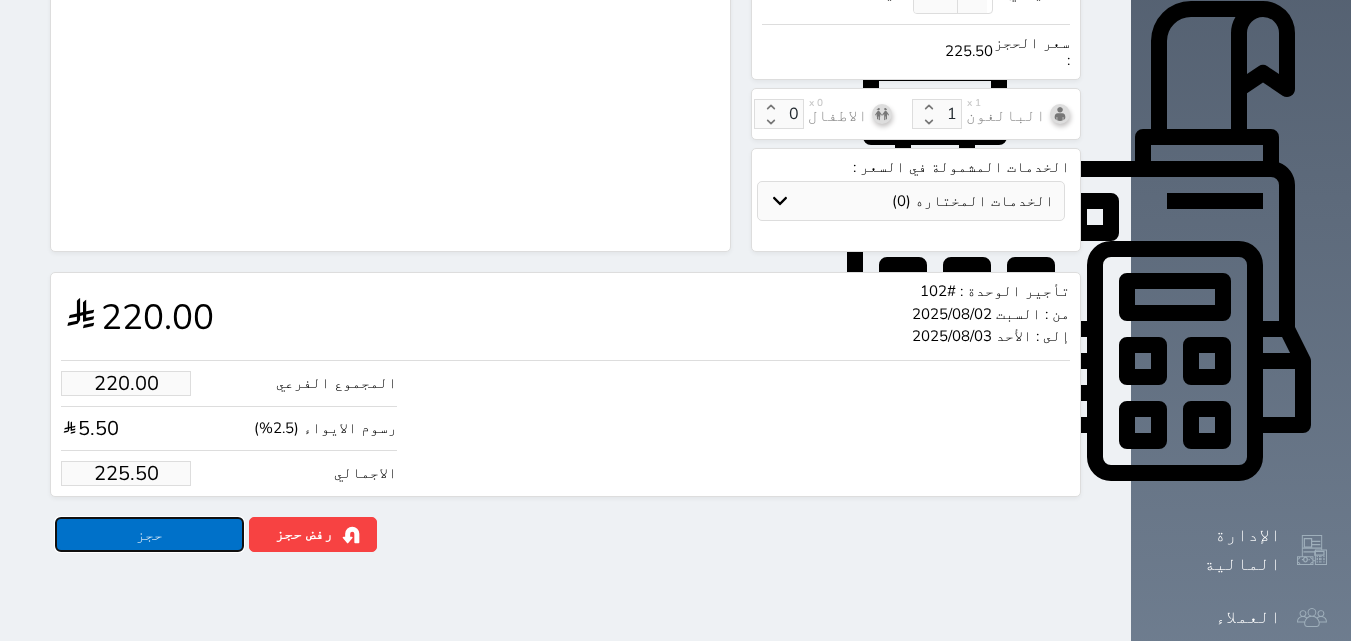 click on "حجز" at bounding box center [149, 534] 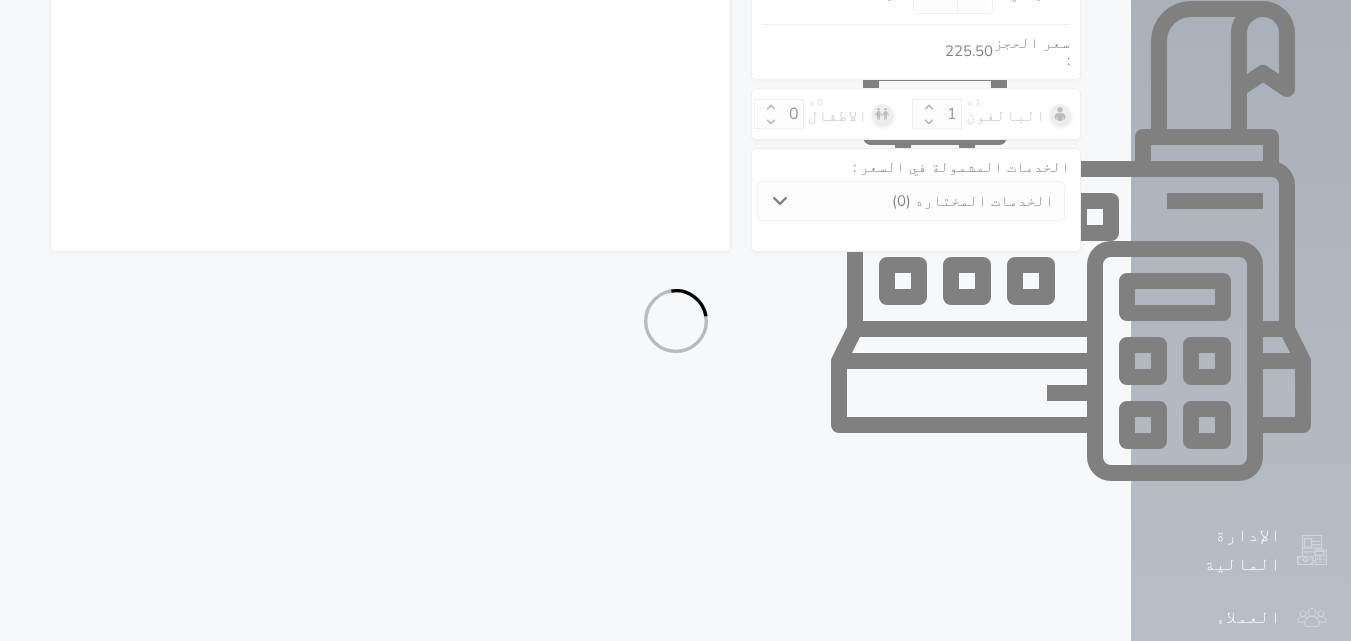 select on "1" 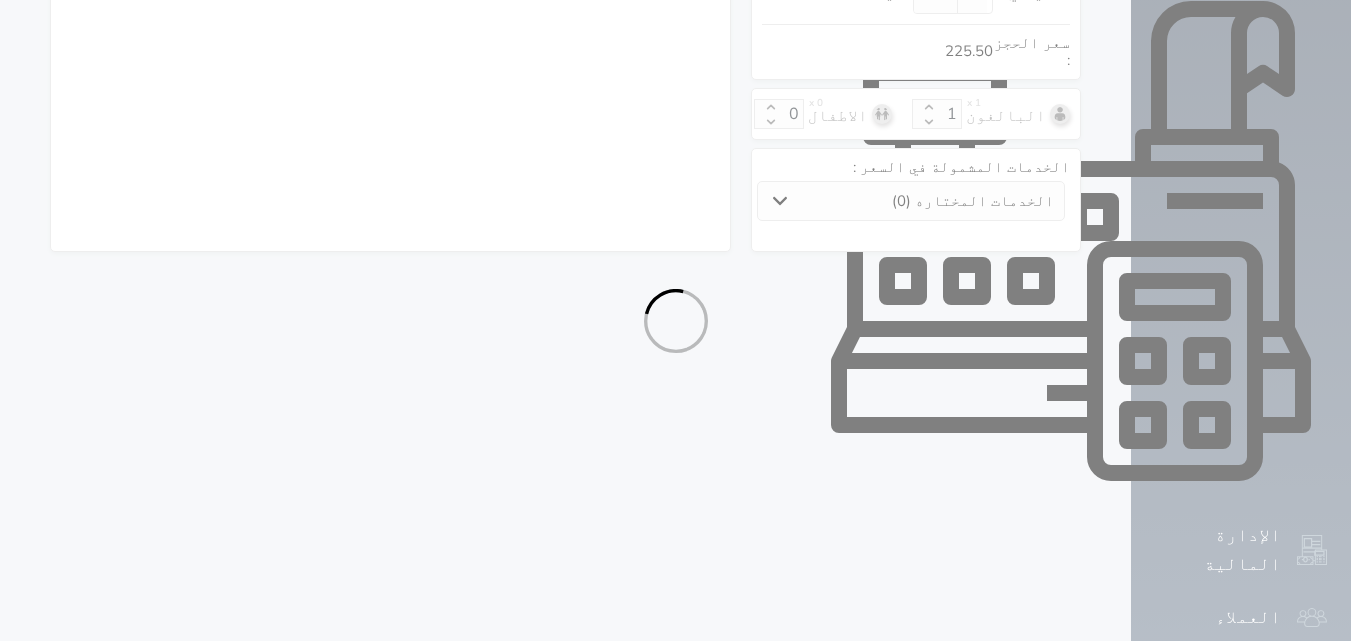 select on "113" 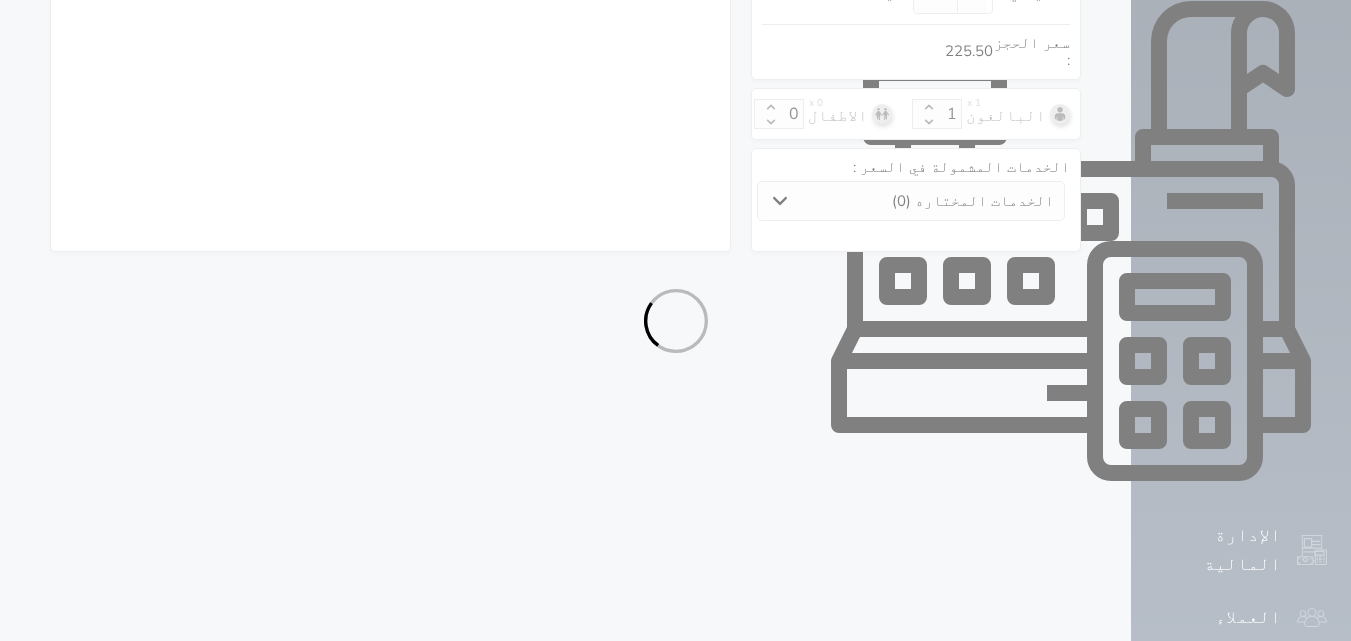 select on "1" 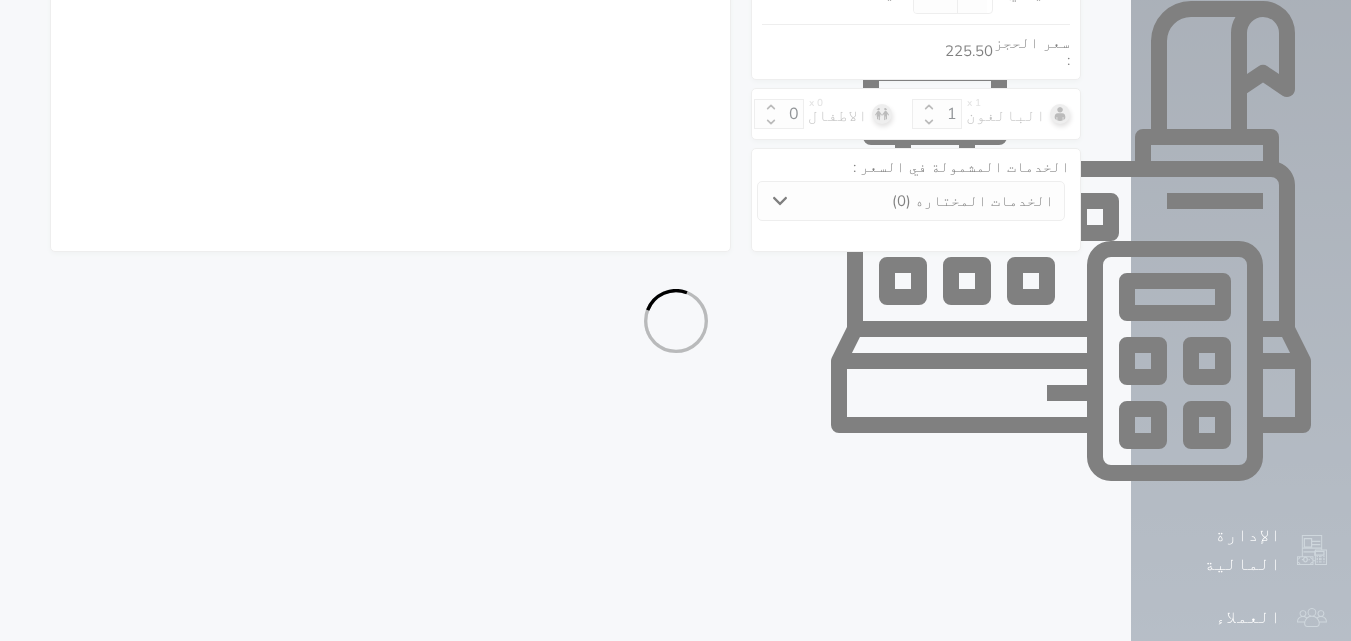 select on "7" 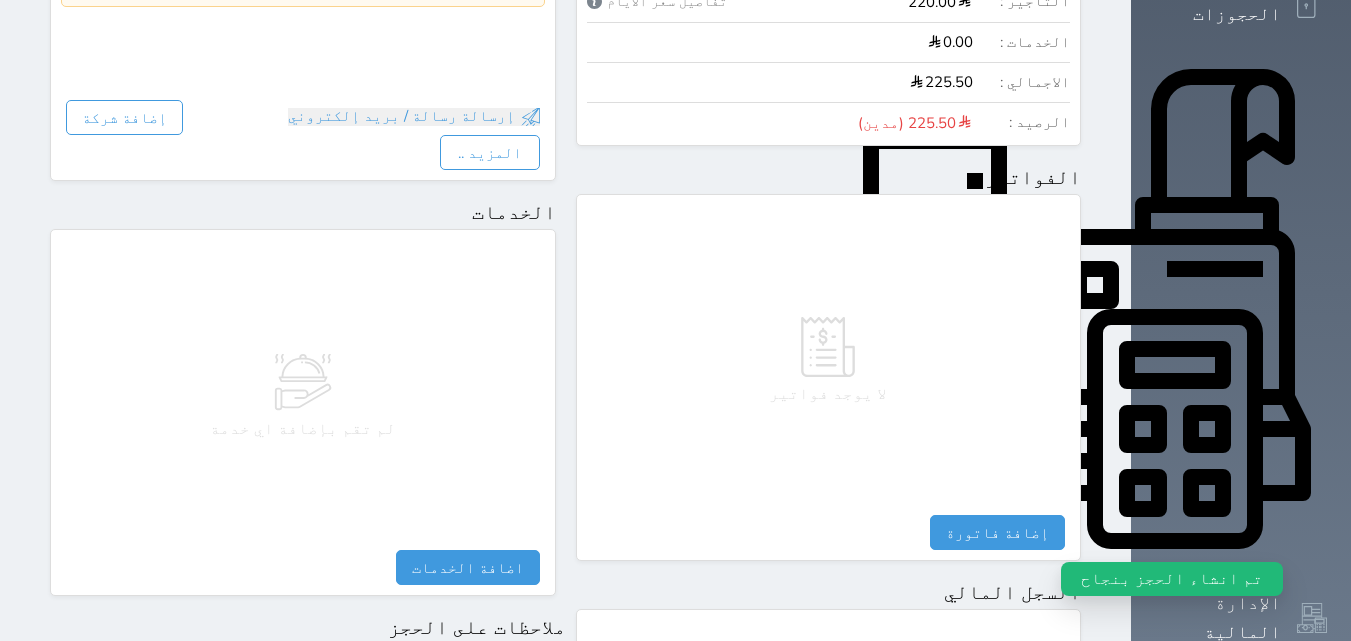 scroll, scrollTop: 100, scrollLeft: 0, axis: vertical 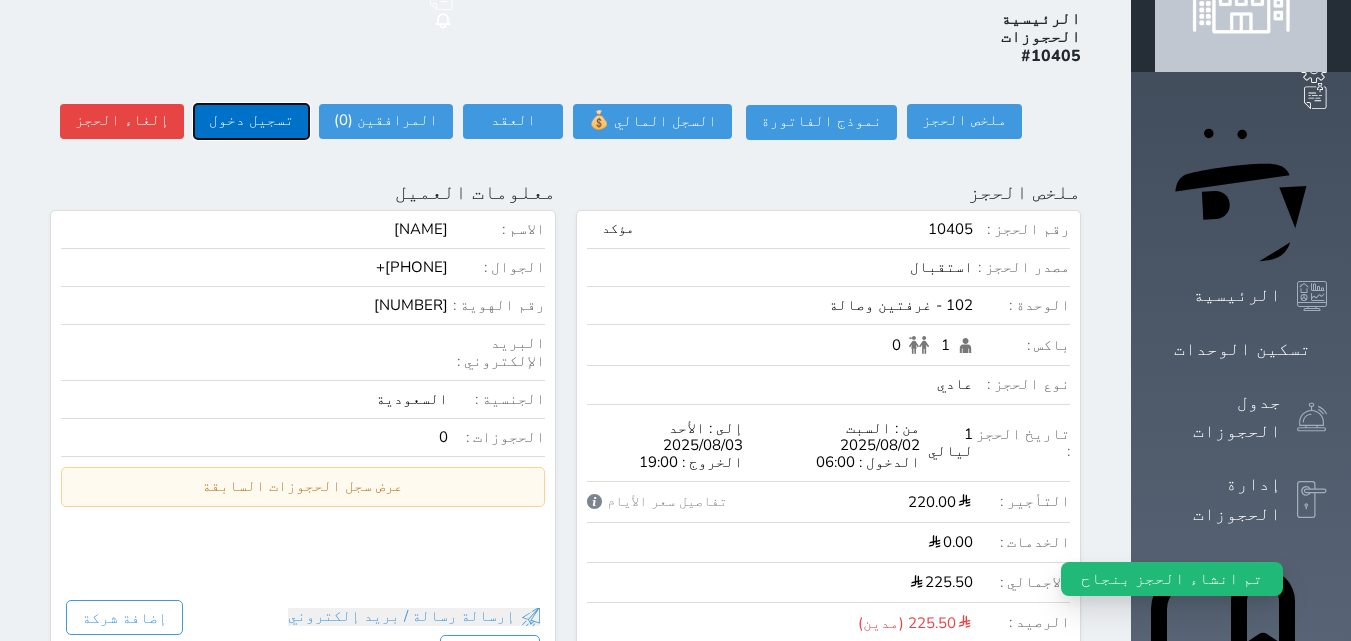 click on "تسجيل دخول" at bounding box center (251, 121) 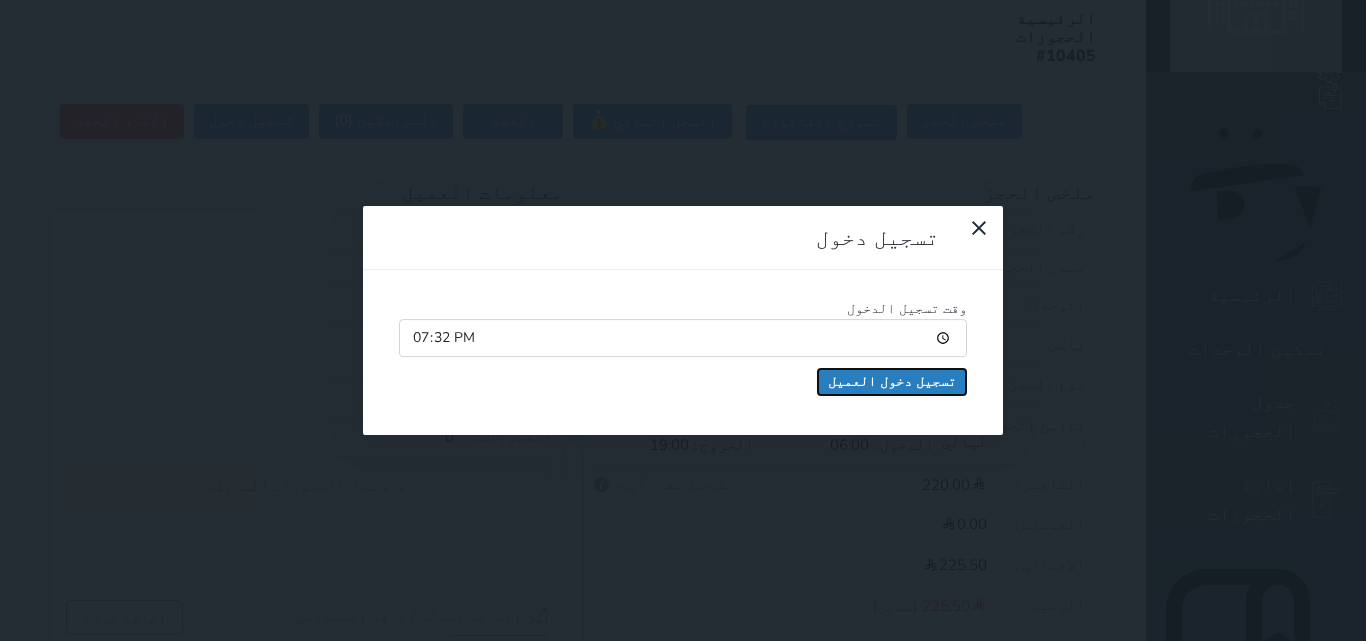 click on "تسجيل دخول العميل" at bounding box center (892, 382) 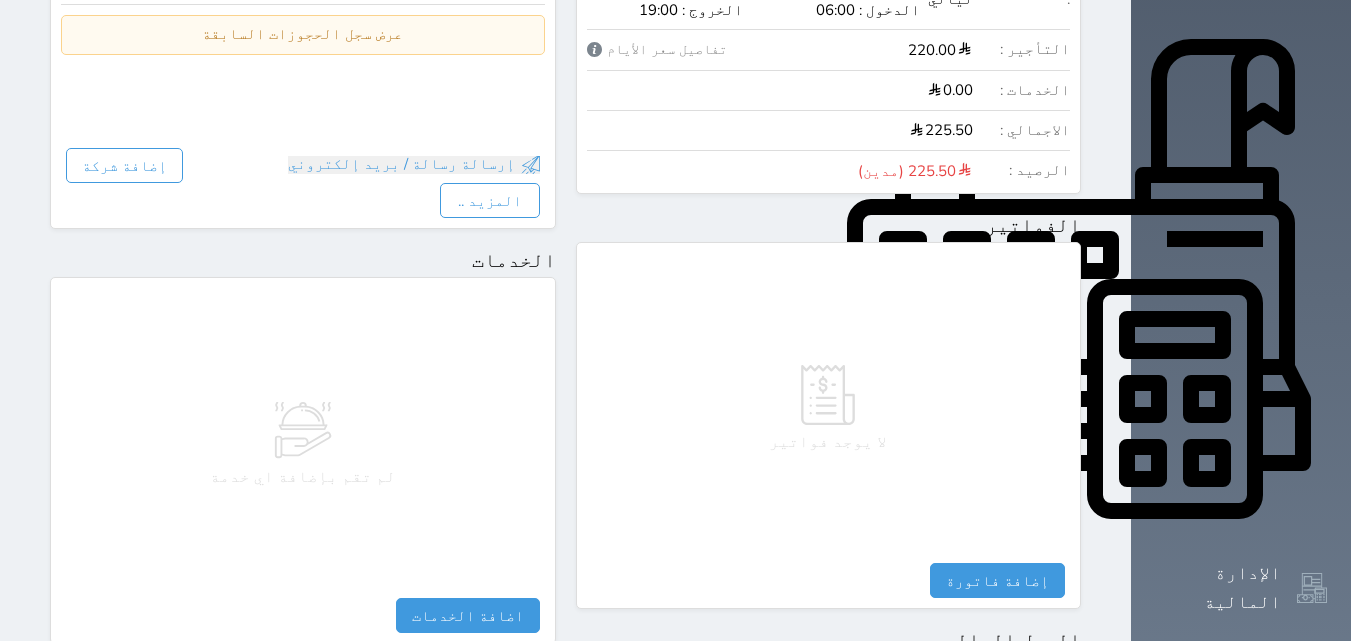 scroll, scrollTop: 585, scrollLeft: 0, axis: vertical 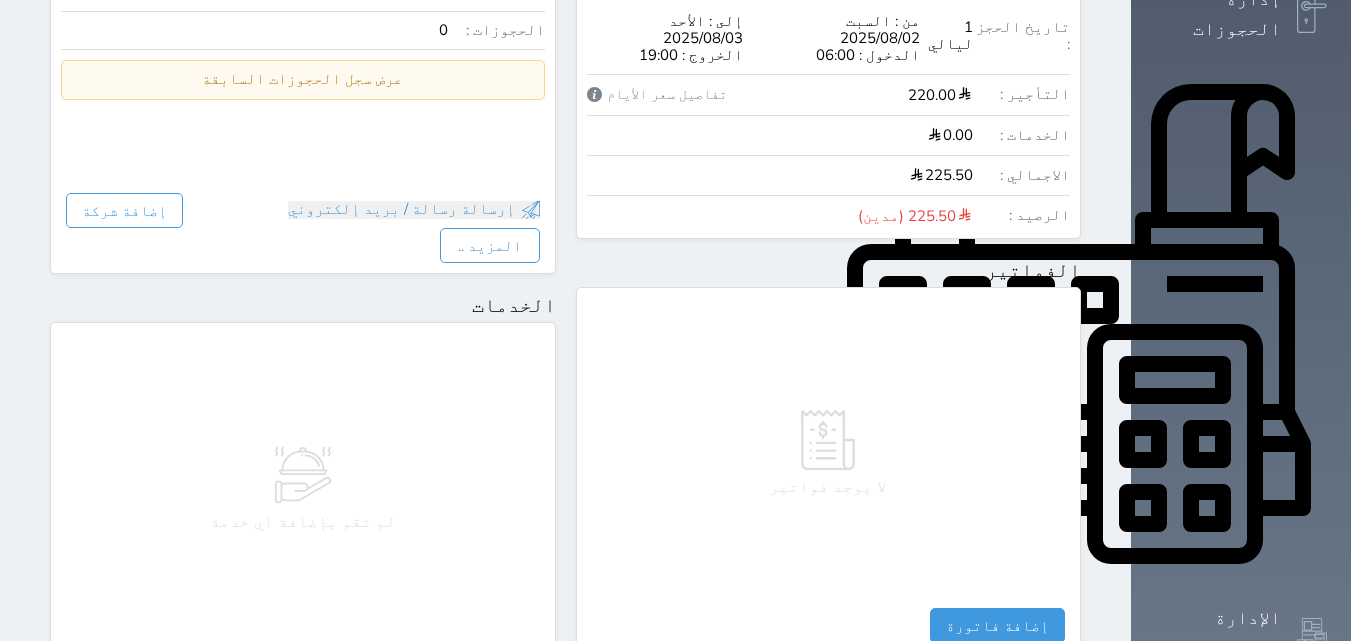 click at bounding box center (964, 216) 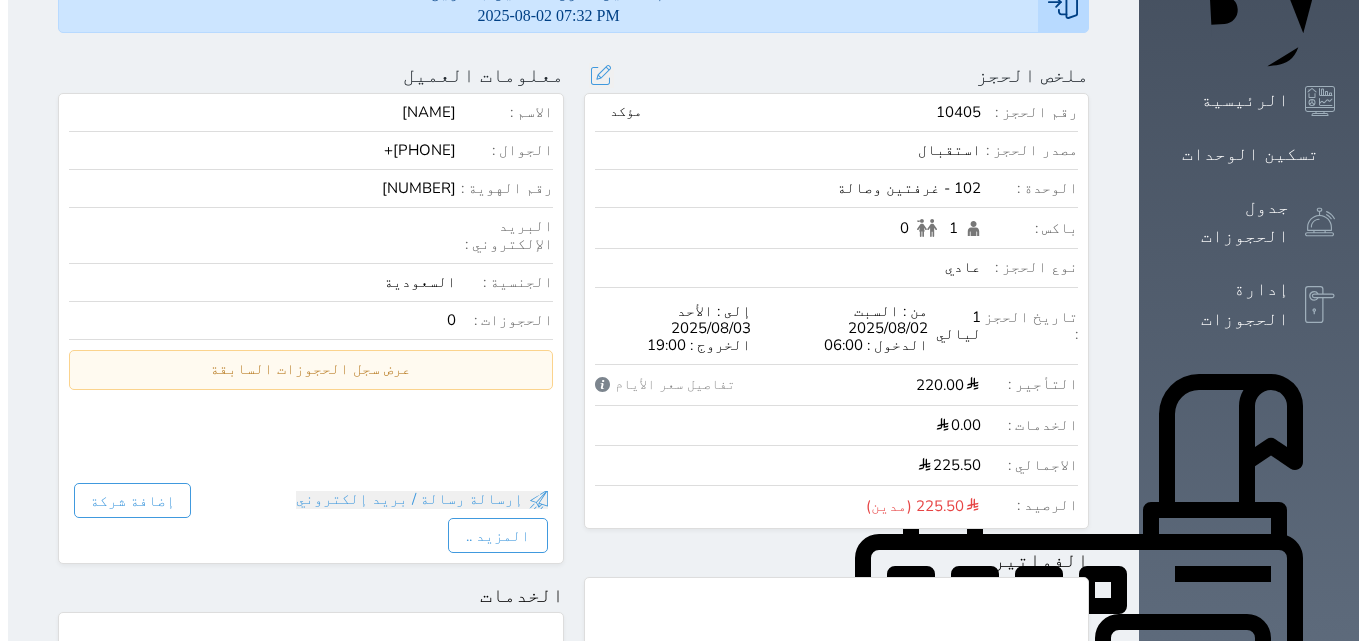 scroll, scrollTop: 285, scrollLeft: 0, axis: vertical 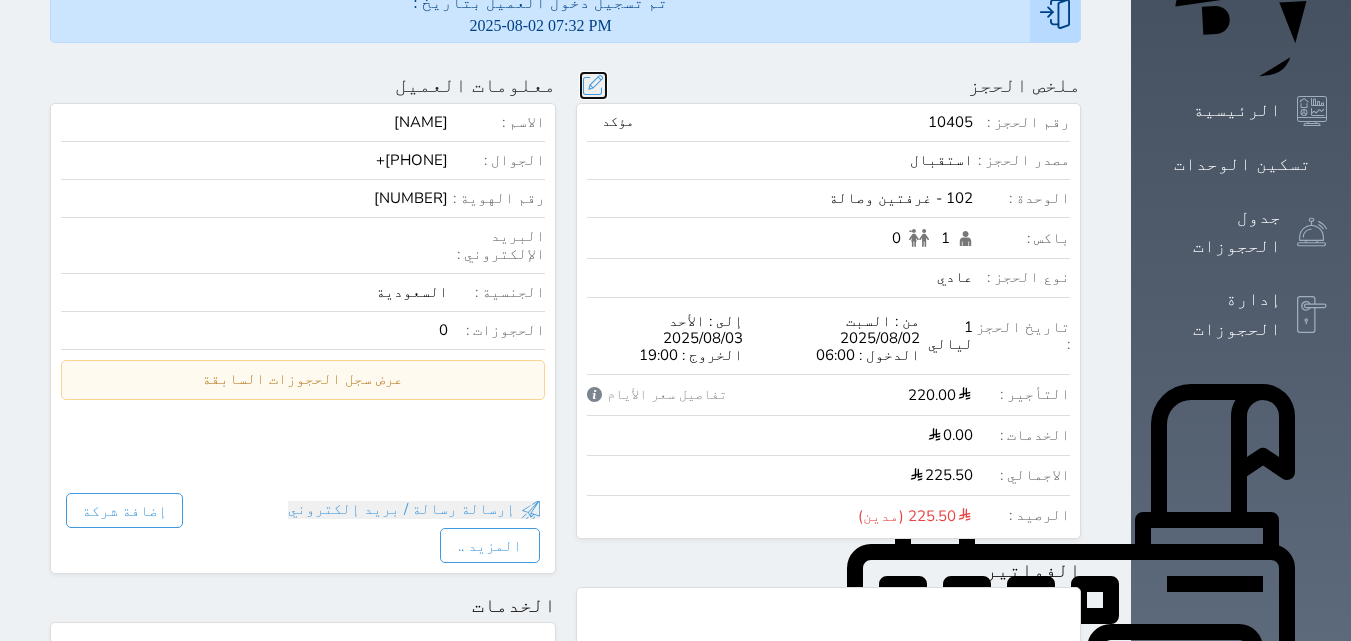click at bounding box center [593, 85] 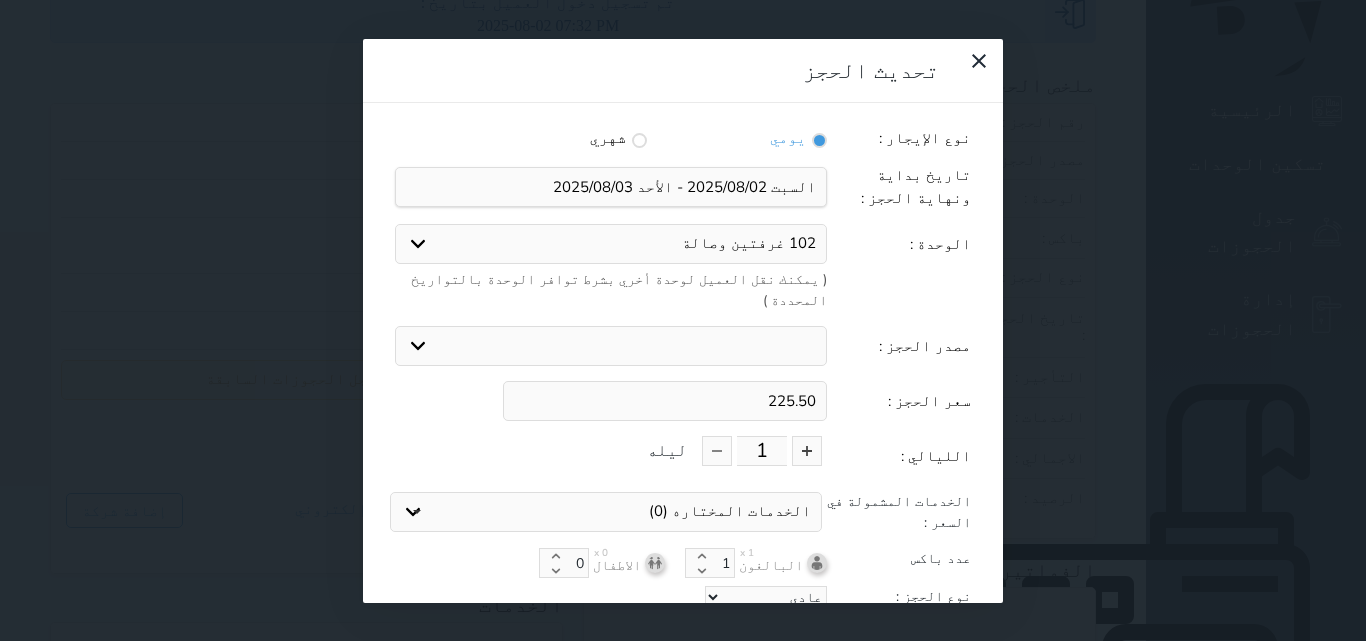 click on "225.50" at bounding box center [665, 401] 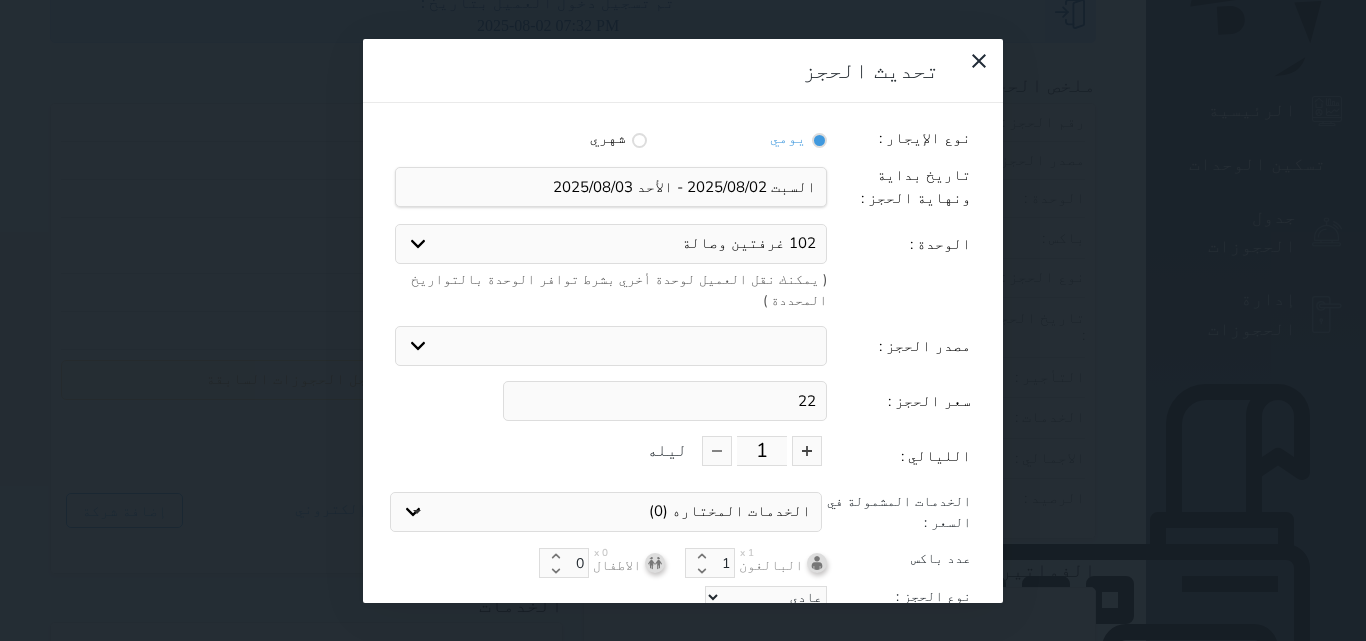 type on "2" 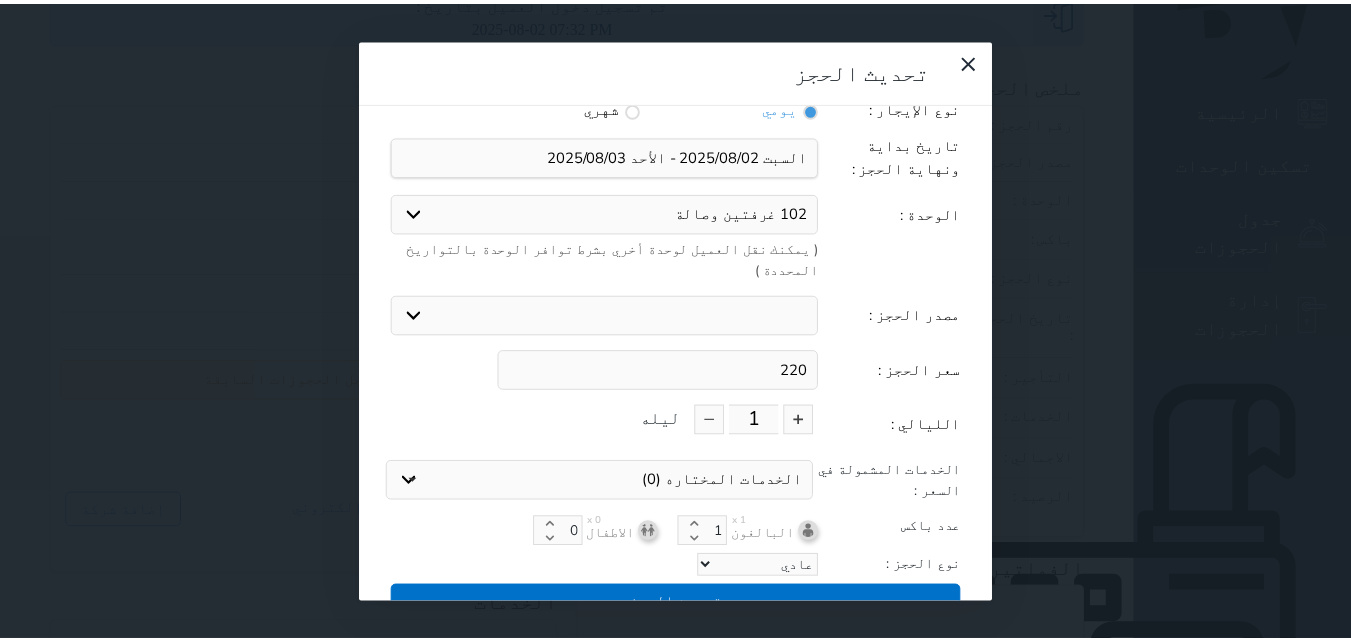 scroll, scrollTop: 45, scrollLeft: 0, axis: vertical 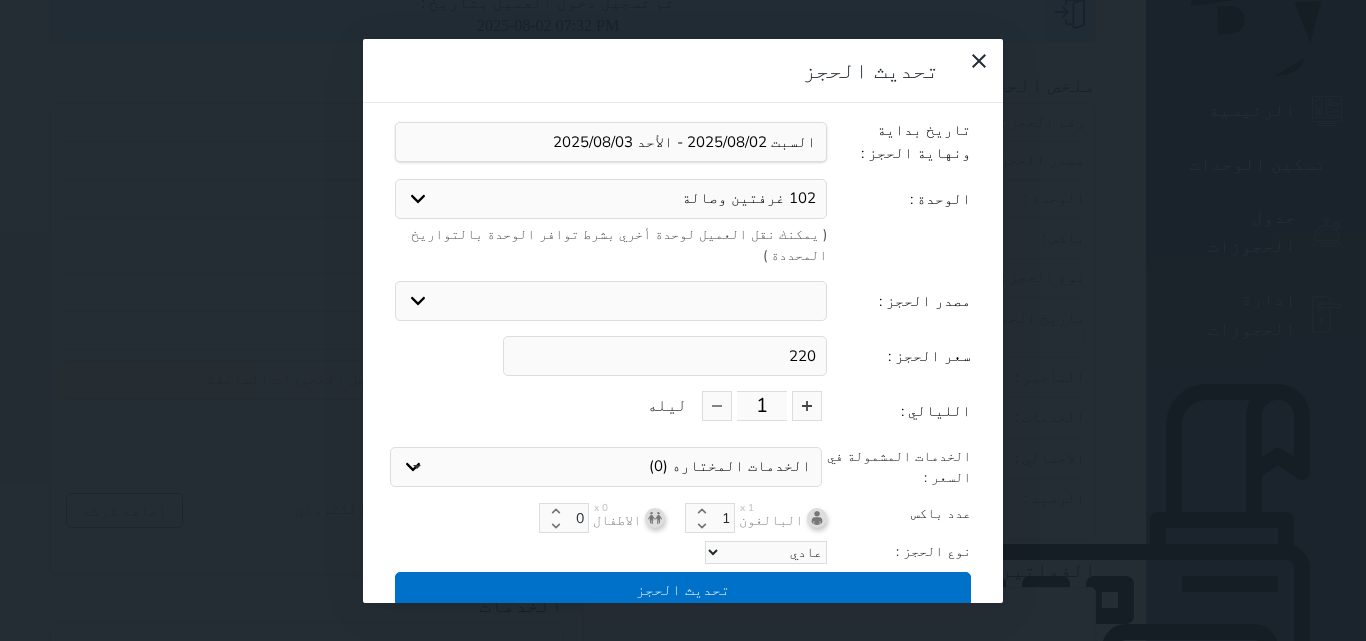type on "220" 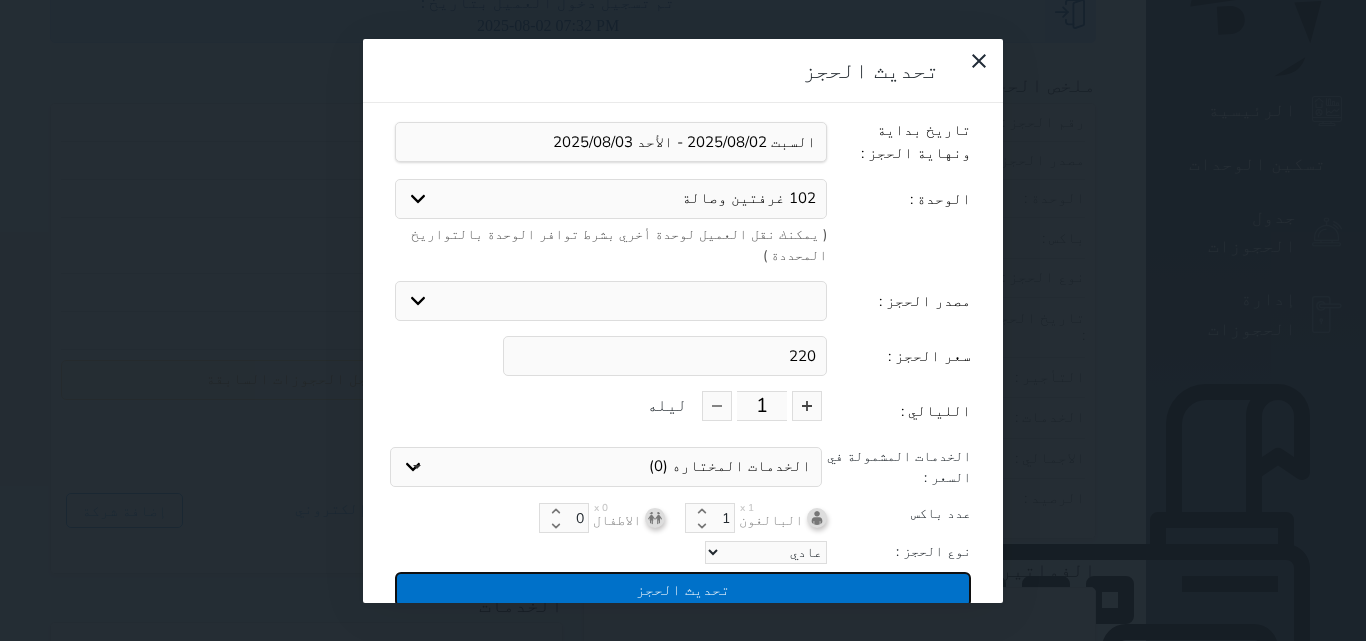 click on "تحديث الحجز" at bounding box center (683, 589) 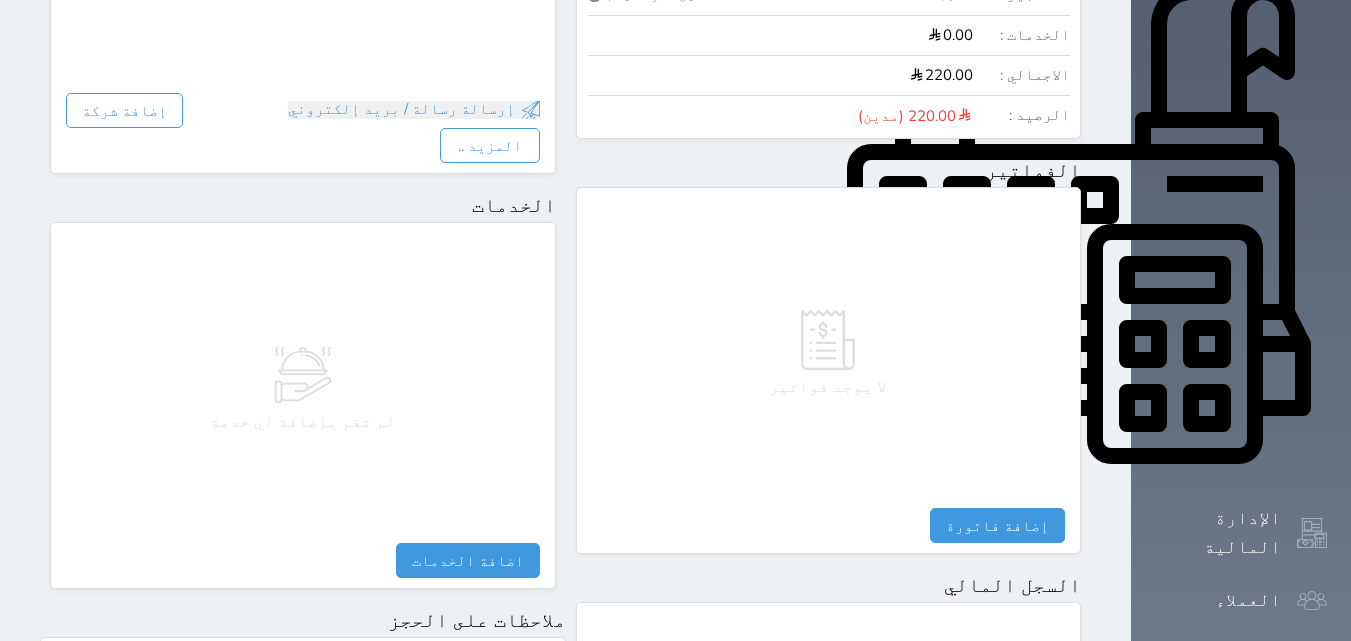 scroll, scrollTop: 1085, scrollLeft: 0, axis: vertical 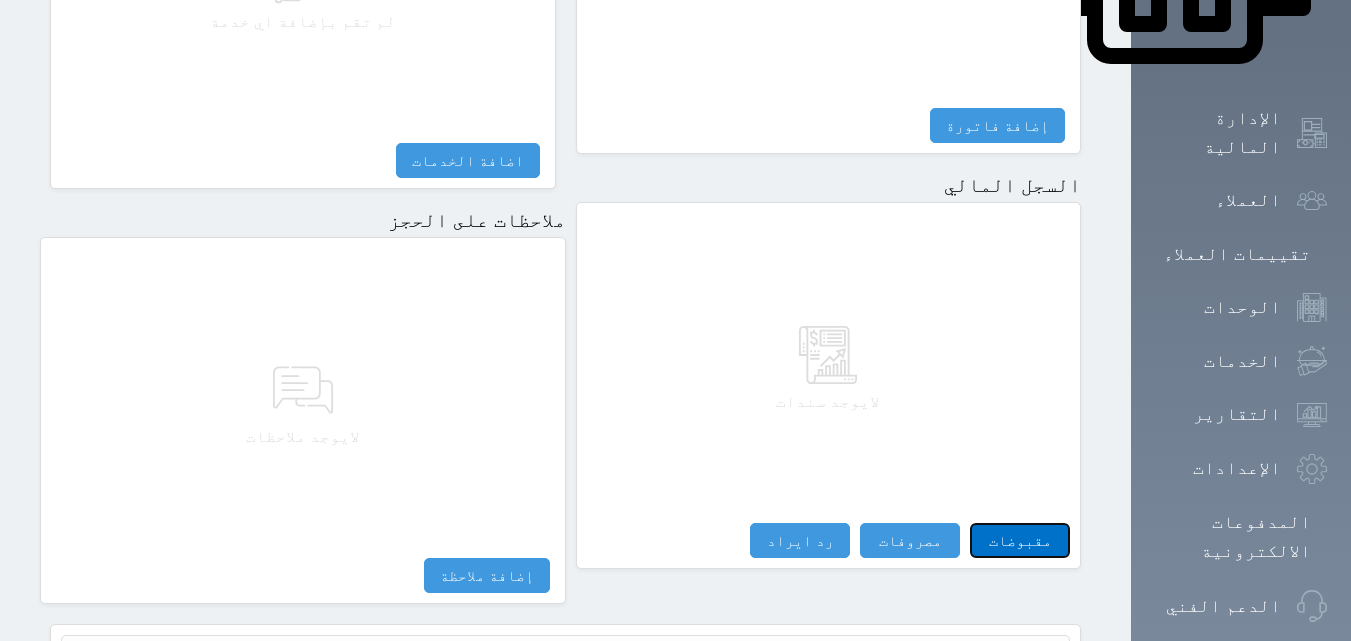 click on "مقبوضات" at bounding box center [1020, 540] 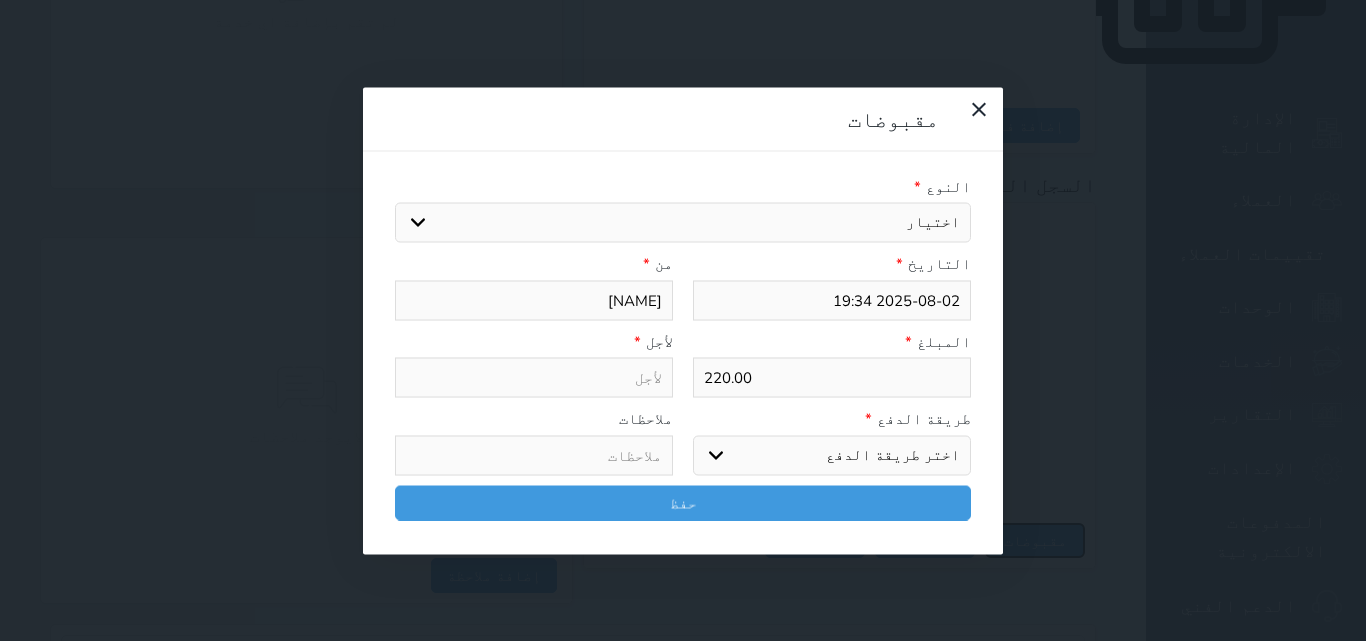 select 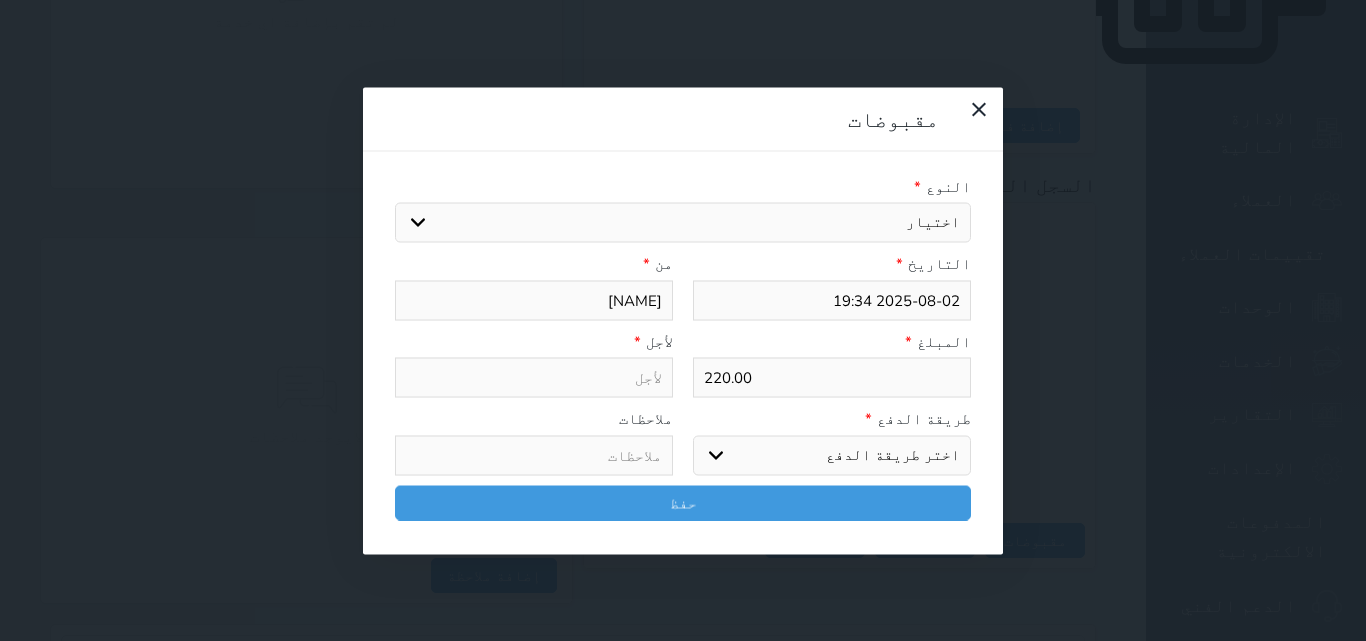 click on "التاريخ *" at bounding box center (832, 264) 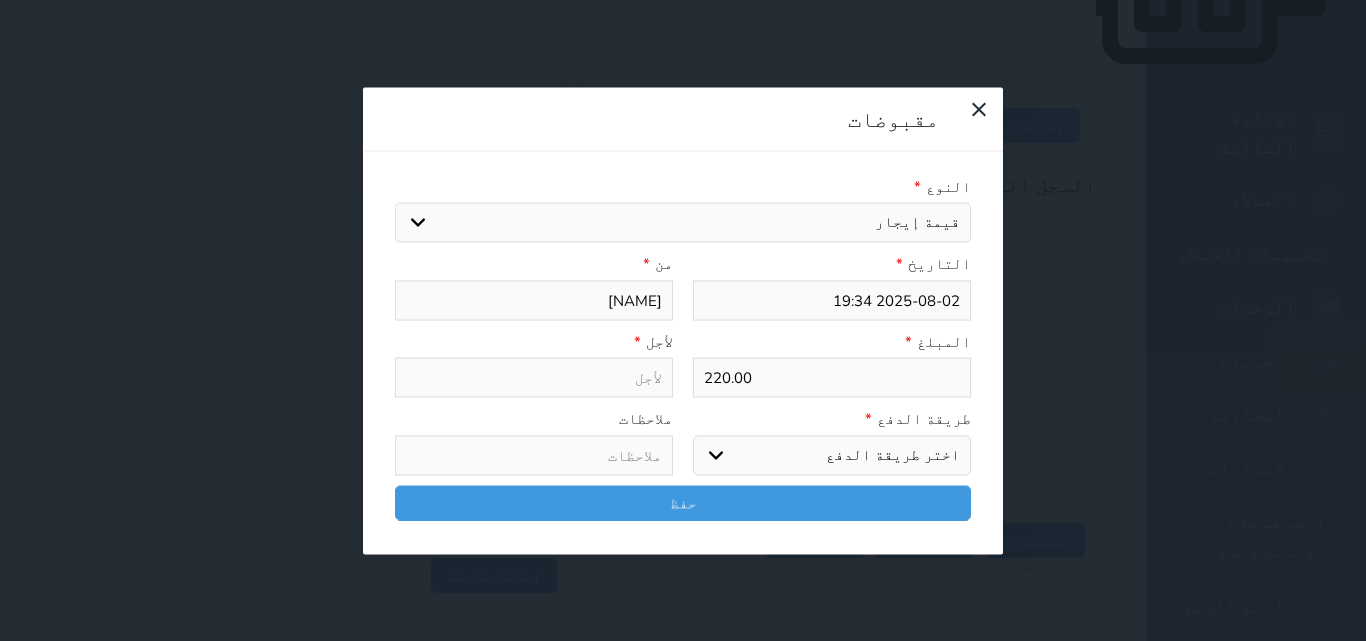 click on "اختيار   مقبوضات عامة قيمة إيجار فواتير تامين عربون لا ينطبق آخر مغسلة واي فاي - الإنترنت مواقف السيارات طعام الأغذية والمشروبات مشروبات المشروبات الباردة المشروبات الساخنة الإفطار غداء عشاء مخبز و كعك حمام سباحة الصالة الرياضية سبا و خدمات الجمال اختيار وإسقاط (خدمات النقل) ميني بار كابل - تلفزيون سرير إضافي تصفيف الشعر التسوق خدمات الجولات السياحية المنظمة خدمات الدليل السياحي" at bounding box center (683, 223) 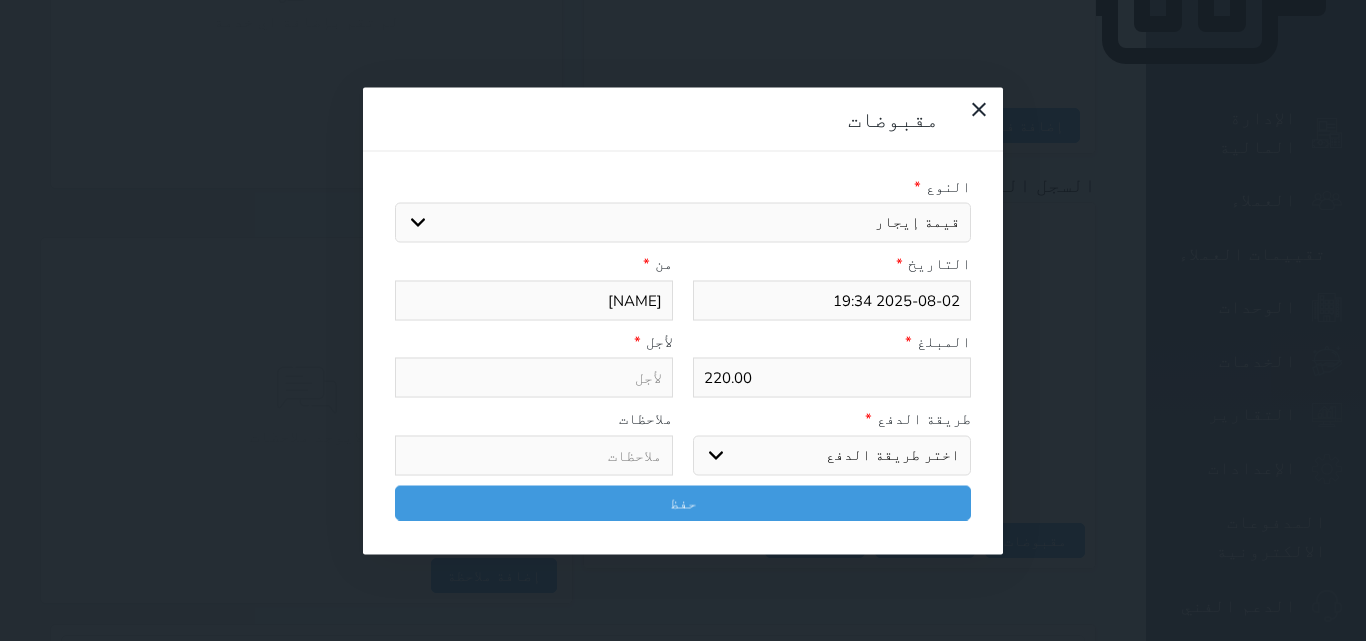 type on "قيمة إيجار - الوحدة - 102" 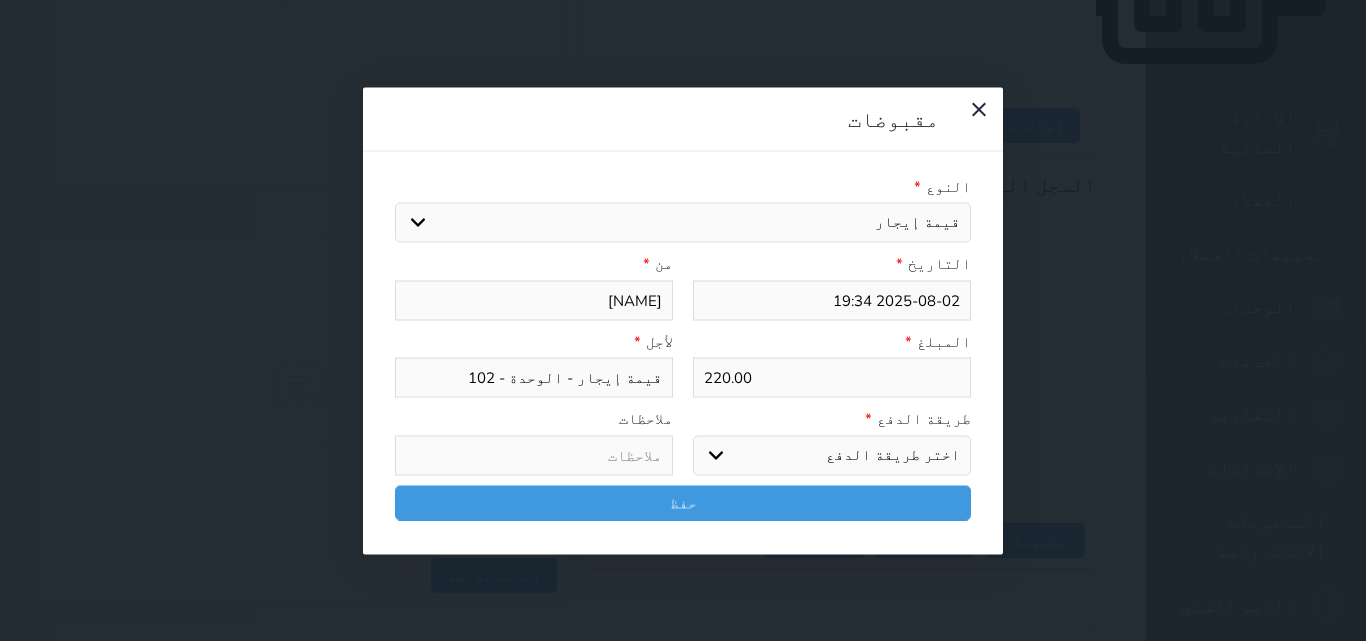 click on "اختر طريقة الدفع   دفع نقدى   تحويل بنكى   مدى   بطاقة ائتمان   آجل" at bounding box center (832, 455) 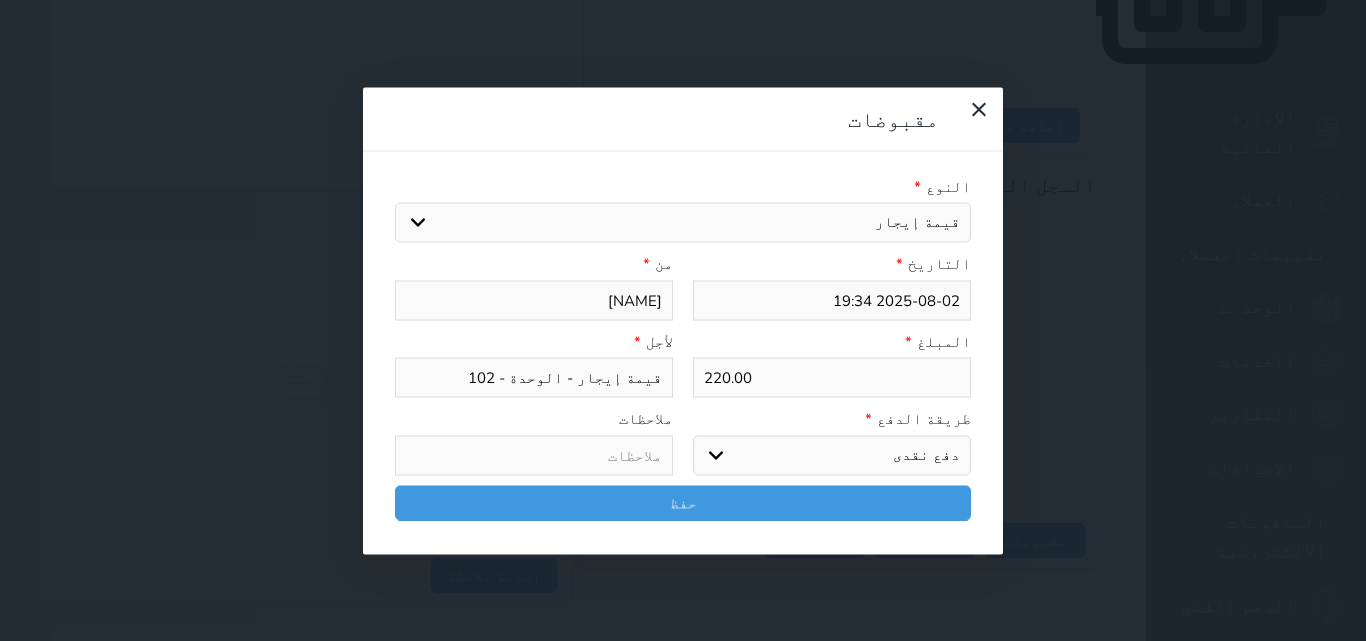 click on "اختر طريقة الدفع   دفع نقدى   تحويل بنكى   مدى   بطاقة ائتمان   آجل" at bounding box center [832, 455] 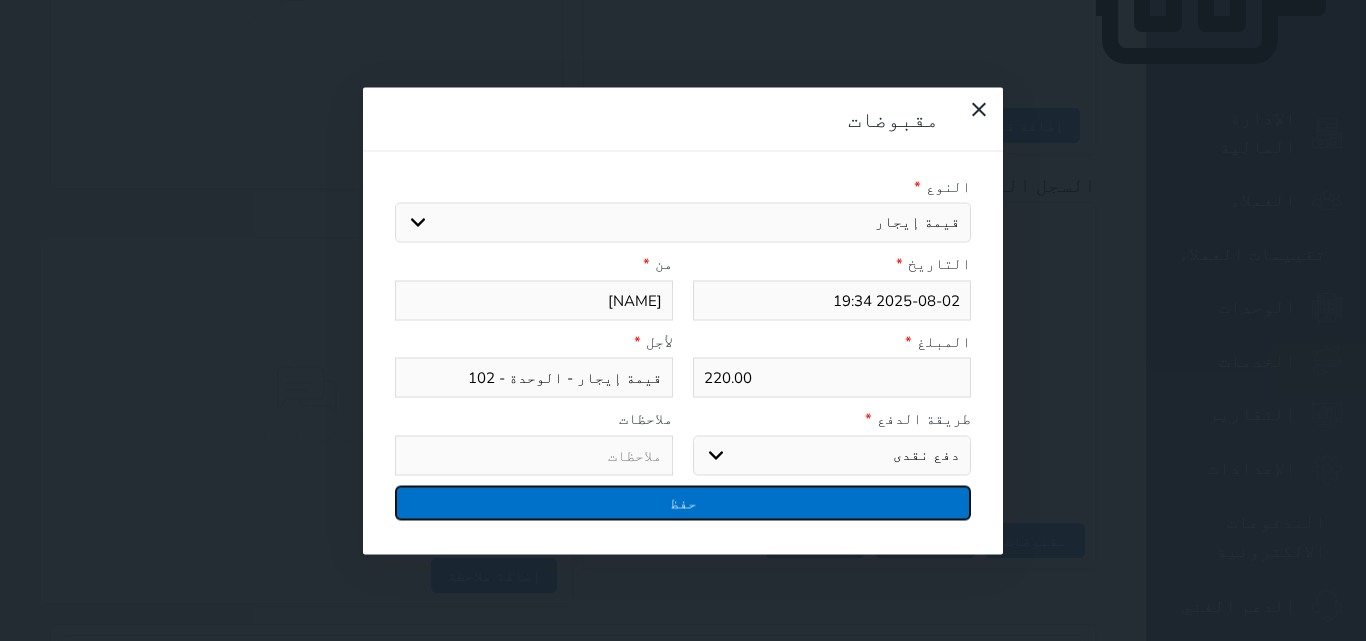 click on "حفظ" at bounding box center (683, 502) 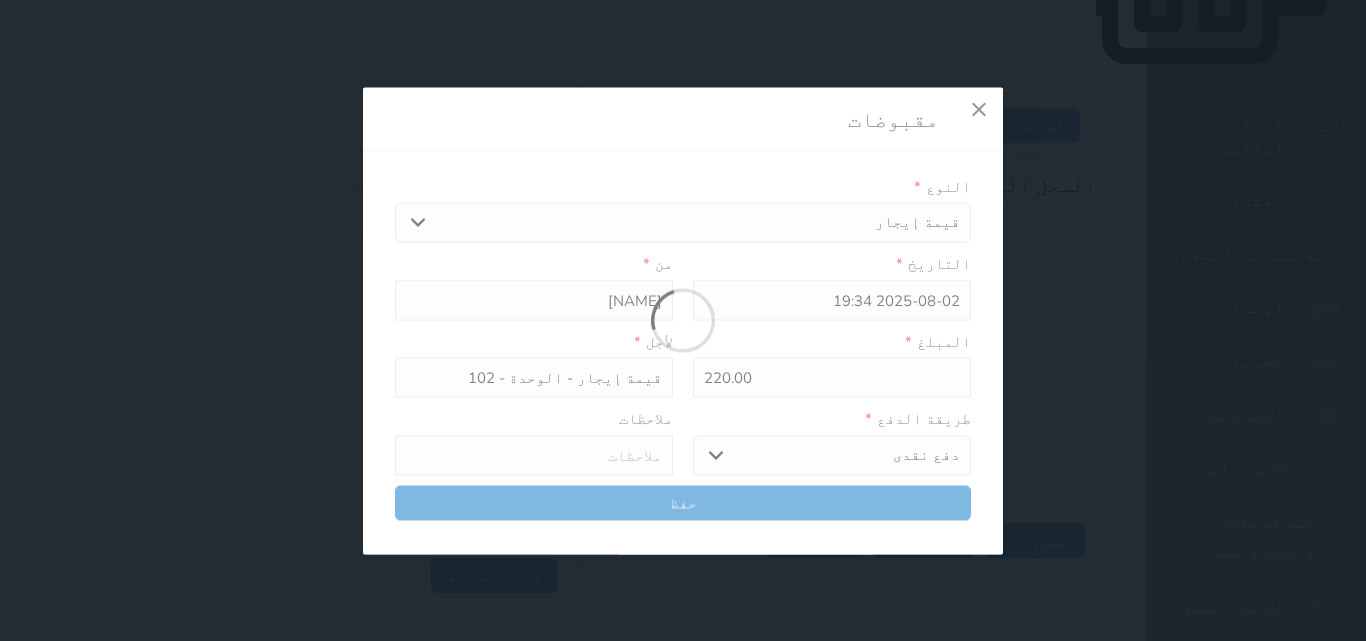 select 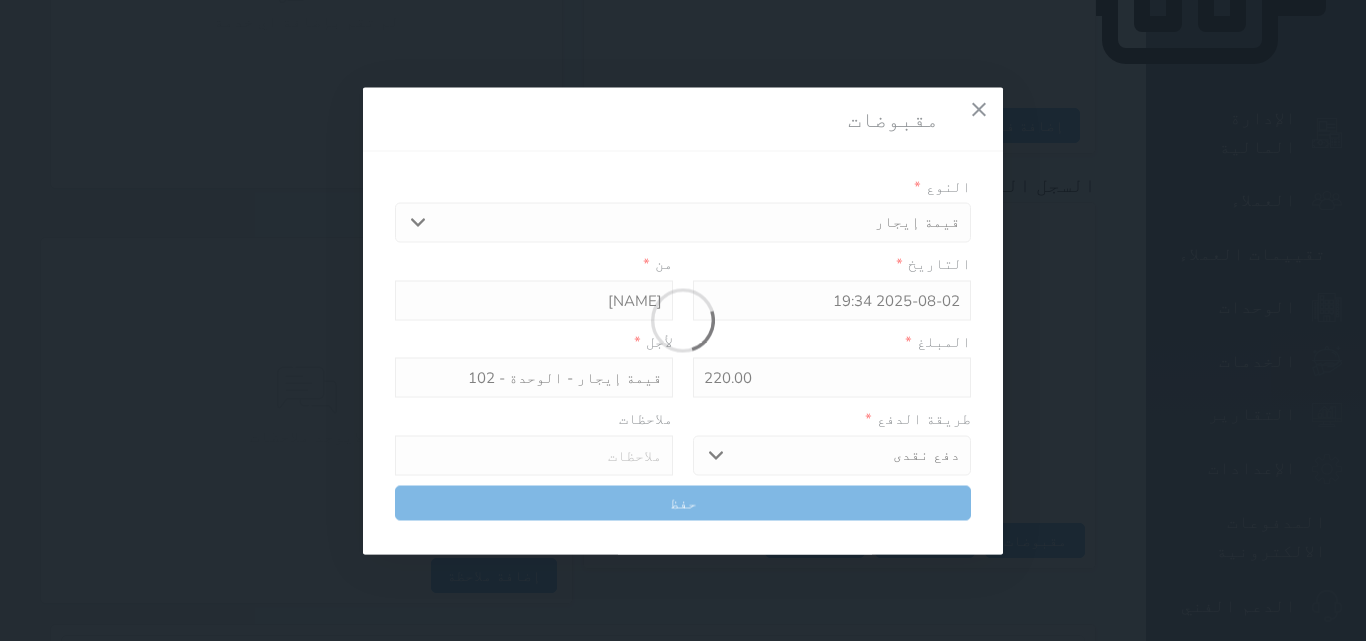 type 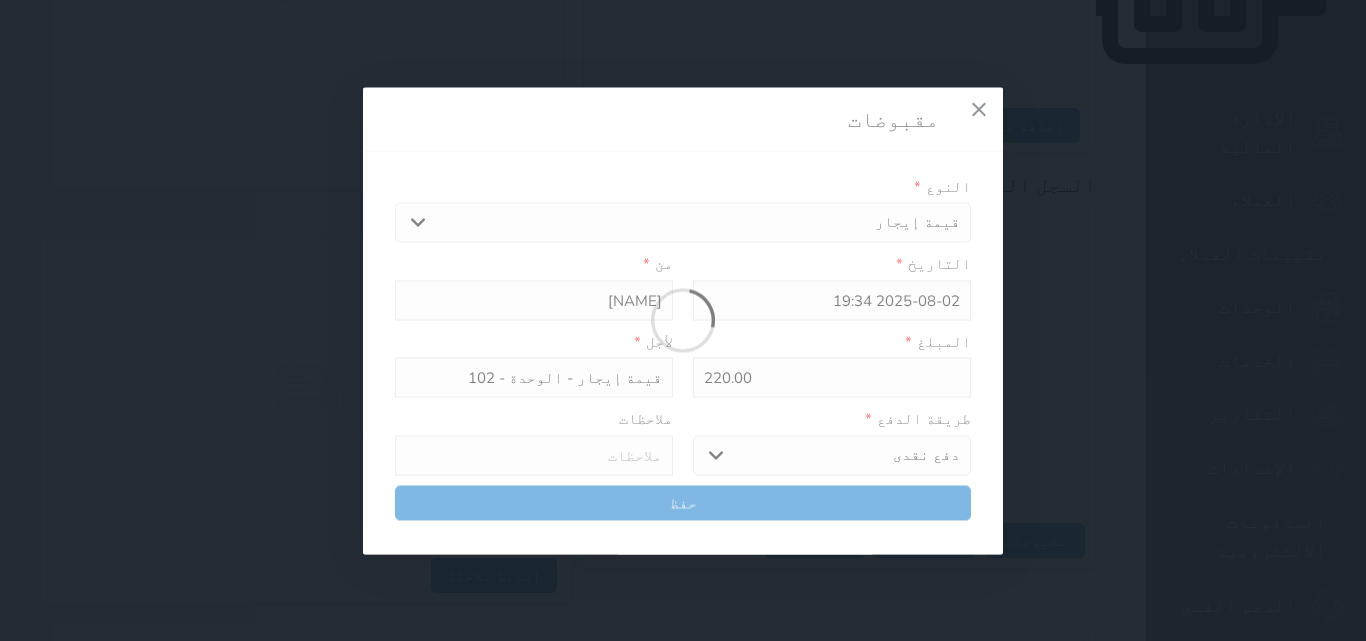 type on "0" 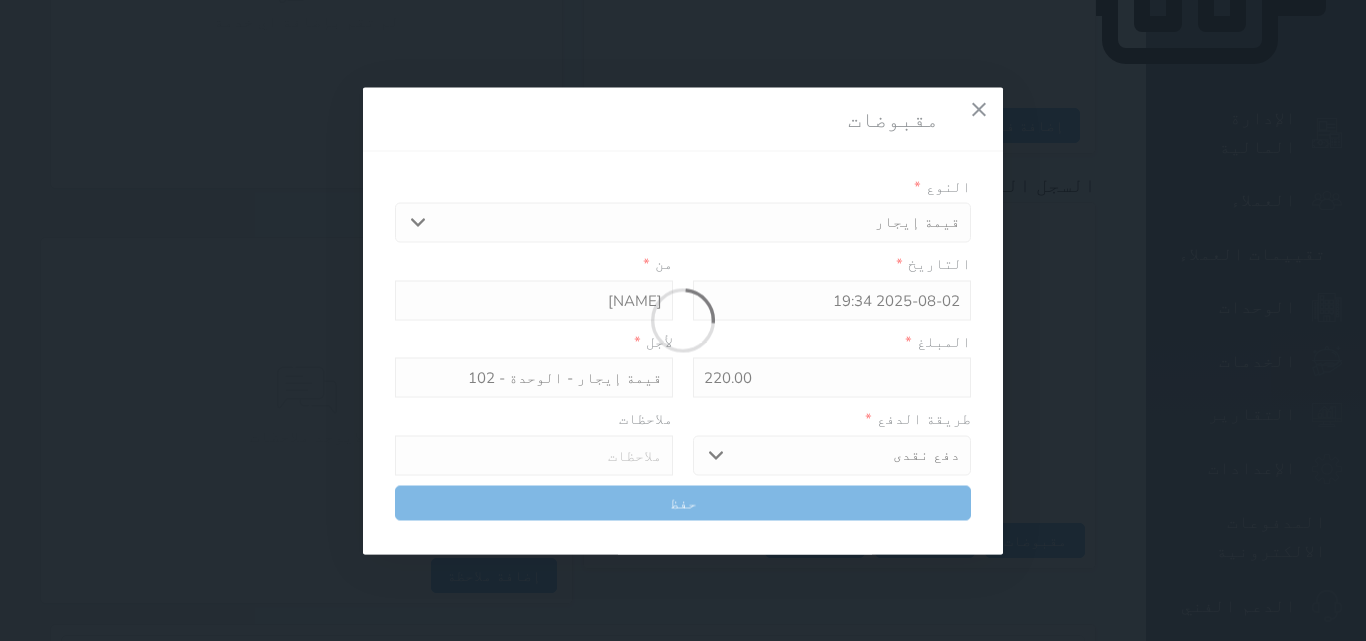 select 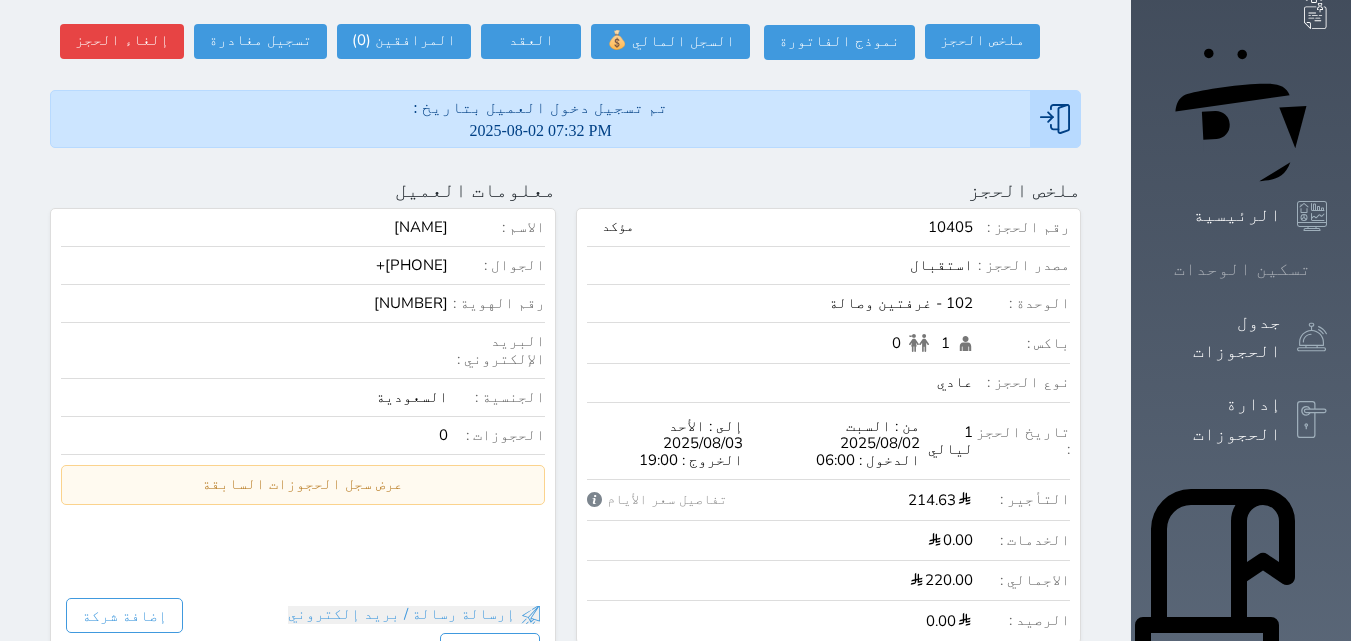 scroll, scrollTop: 0, scrollLeft: 0, axis: both 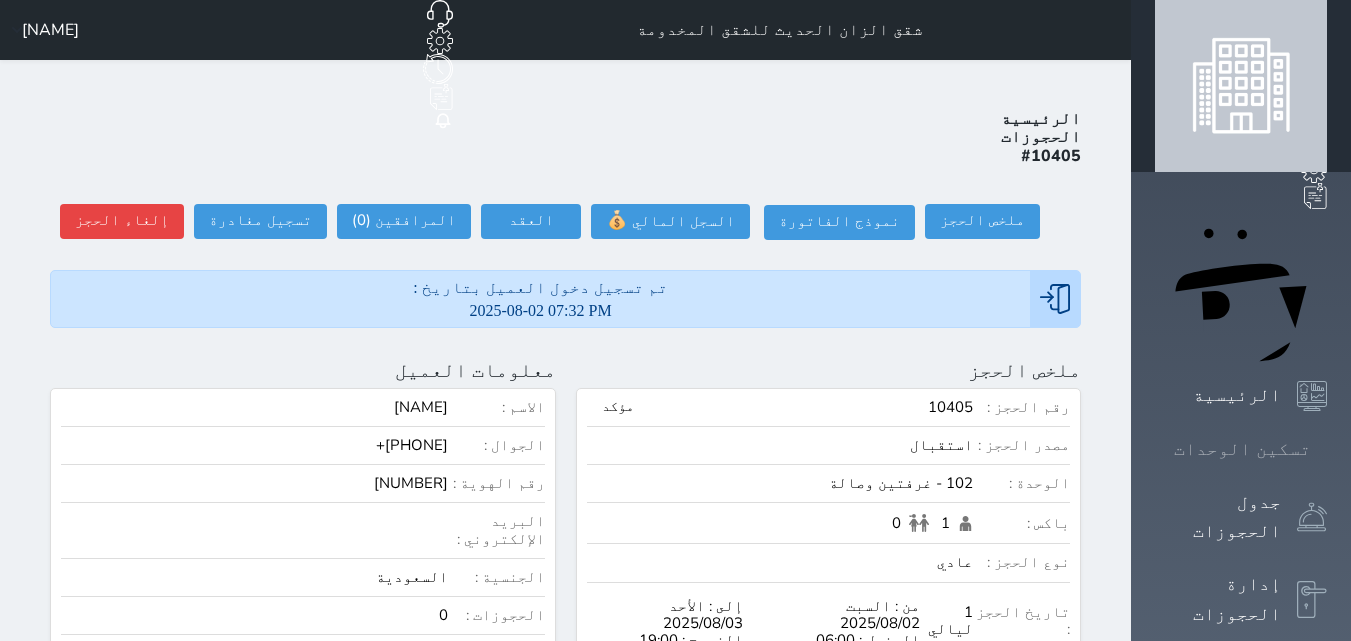 click on "تسكين الوحدات" at bounding box center (1242, 449) 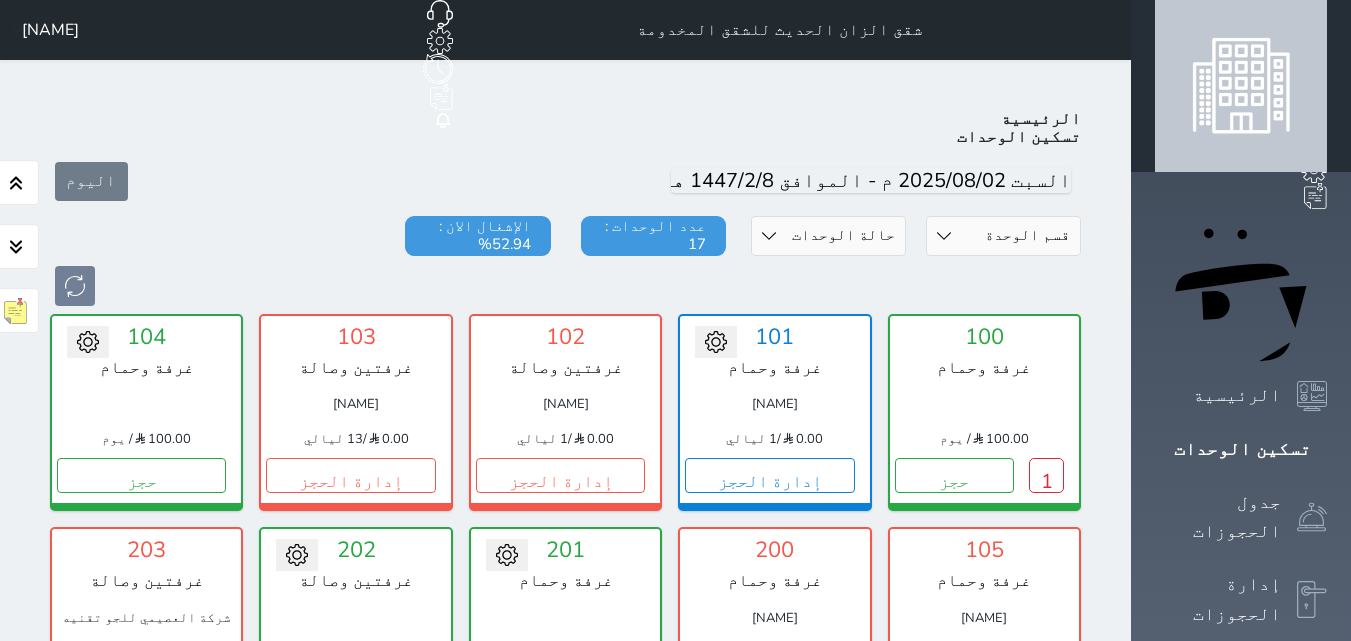 scroll, scrollTop: 78, scrollLeft: 0, axis: vertical 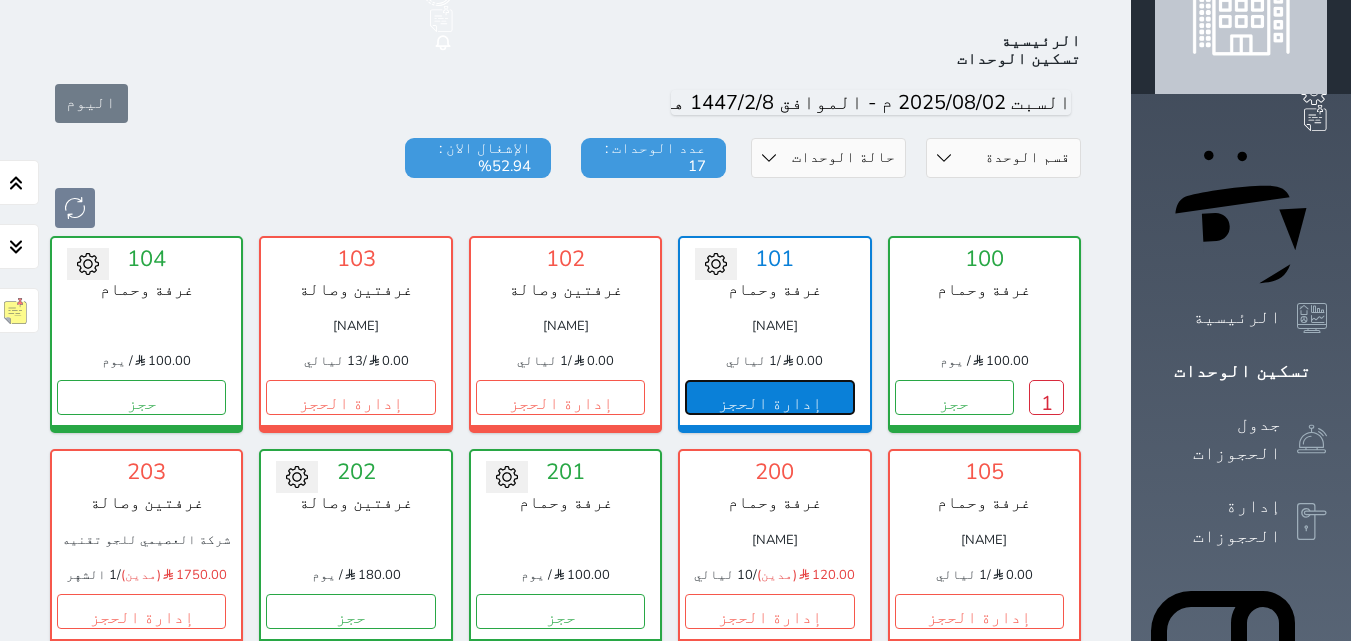 click on "إدارة الحجز" at bounding box center (769, 397) 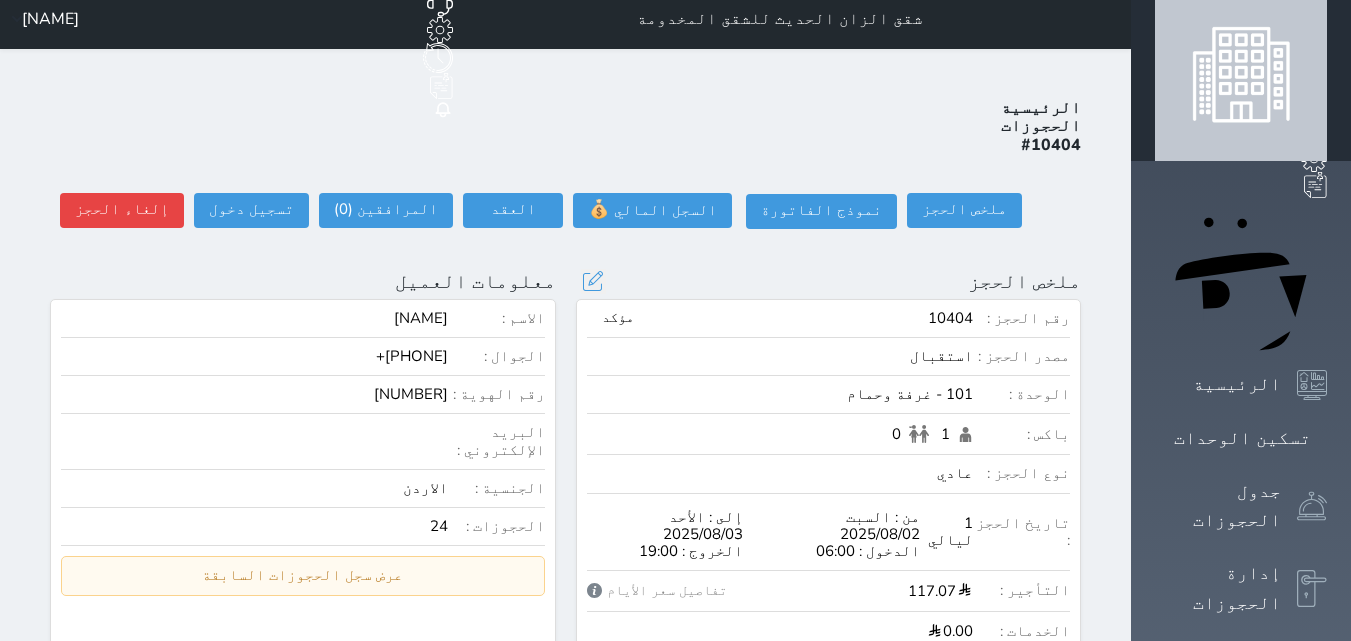 scroll, scrollTop: 0, scrollLeft: 0, axis: both 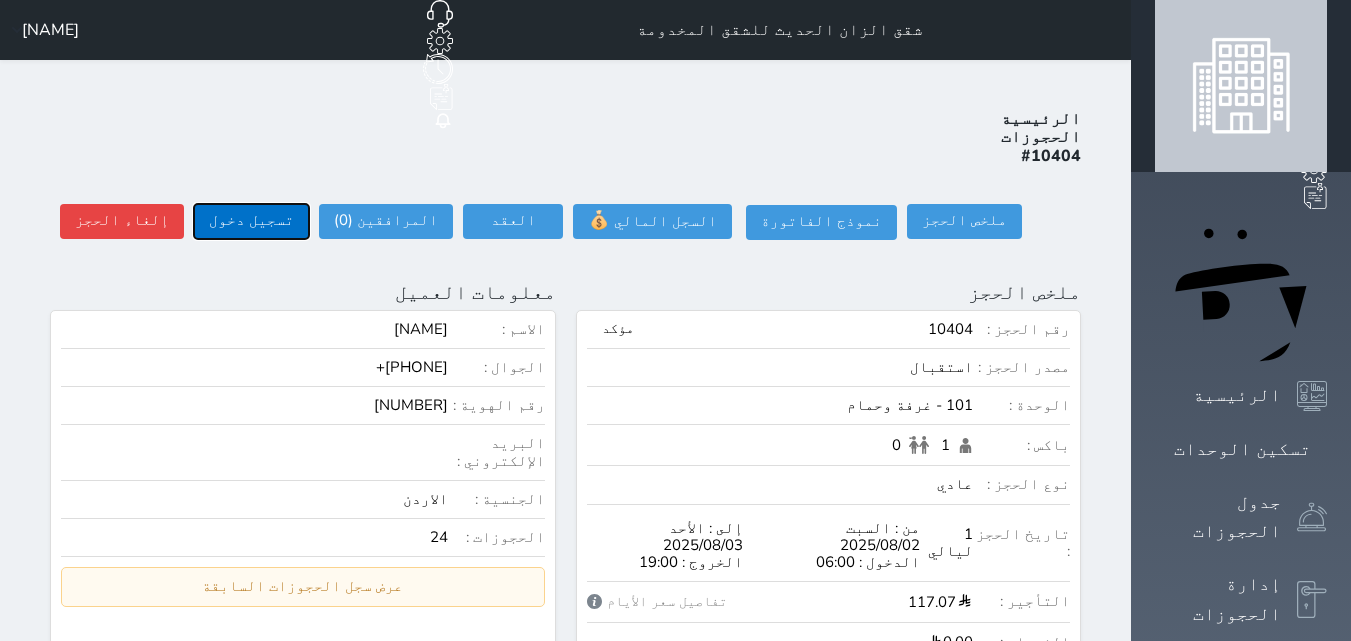 click on "تسجيل دخول" at bounding box center (251, 221) 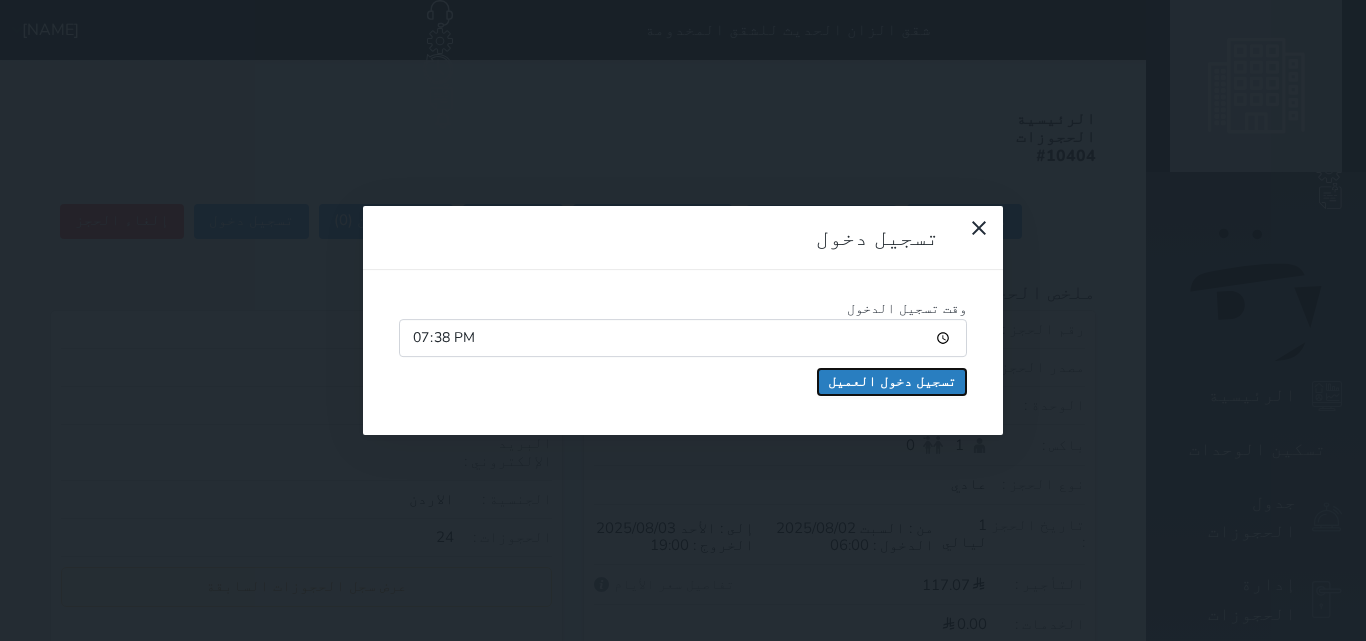 click on "تسجيل دخول العميل" at bounding box center [892, 382] 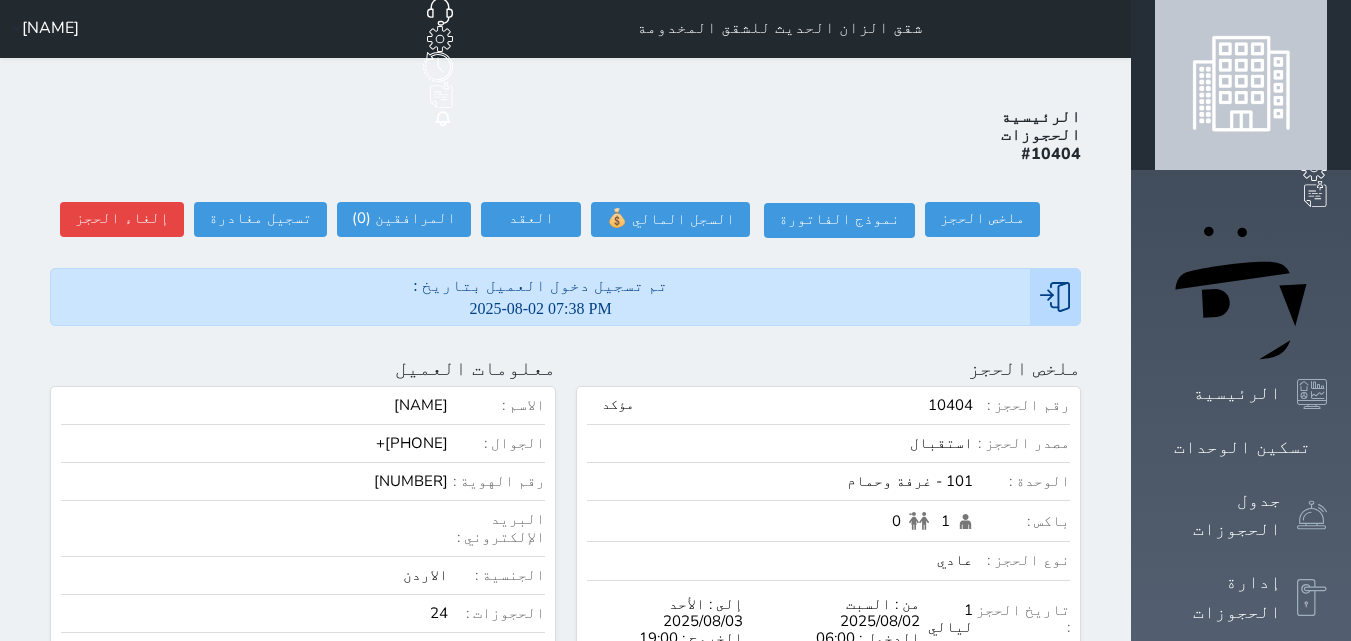 scroll, scrollTop: 0, scrollLeft: 0, axis: both 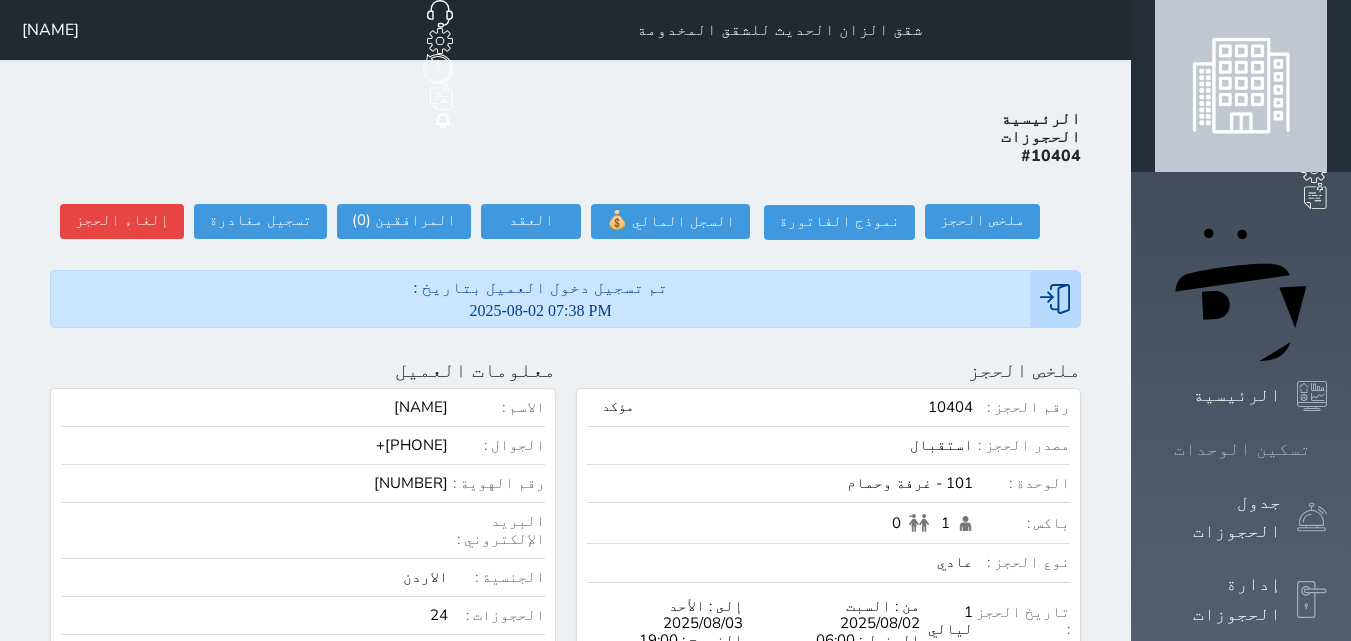 click on "تسكين الوحدات" at bounding box center (1241, 449) 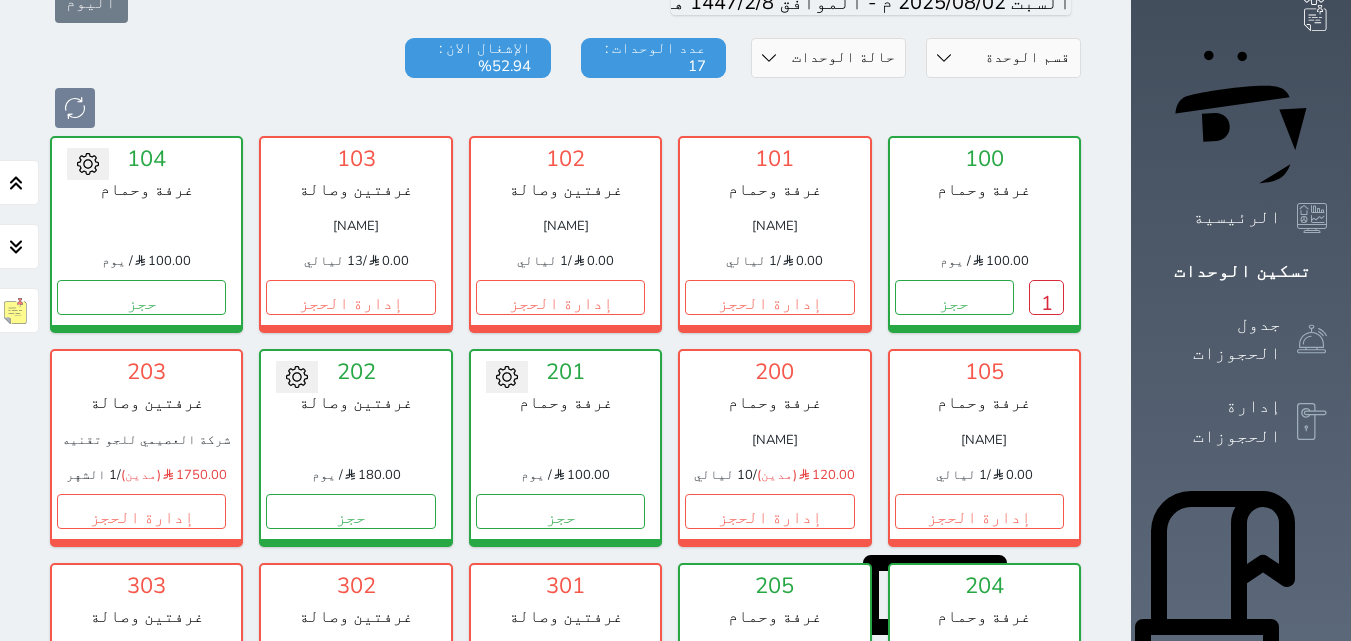 scroll, scrollTop: 278, scrollLeft: 0, axis: vertical 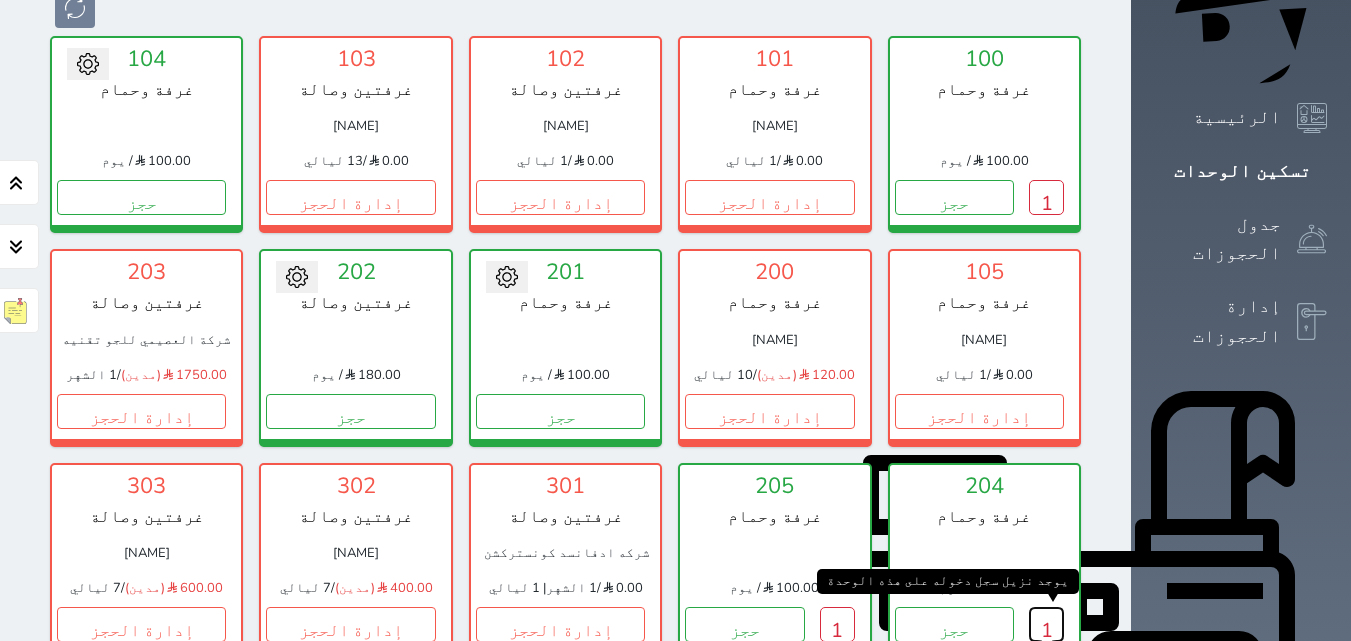 click on "1" at bounding box center [1046, 624] 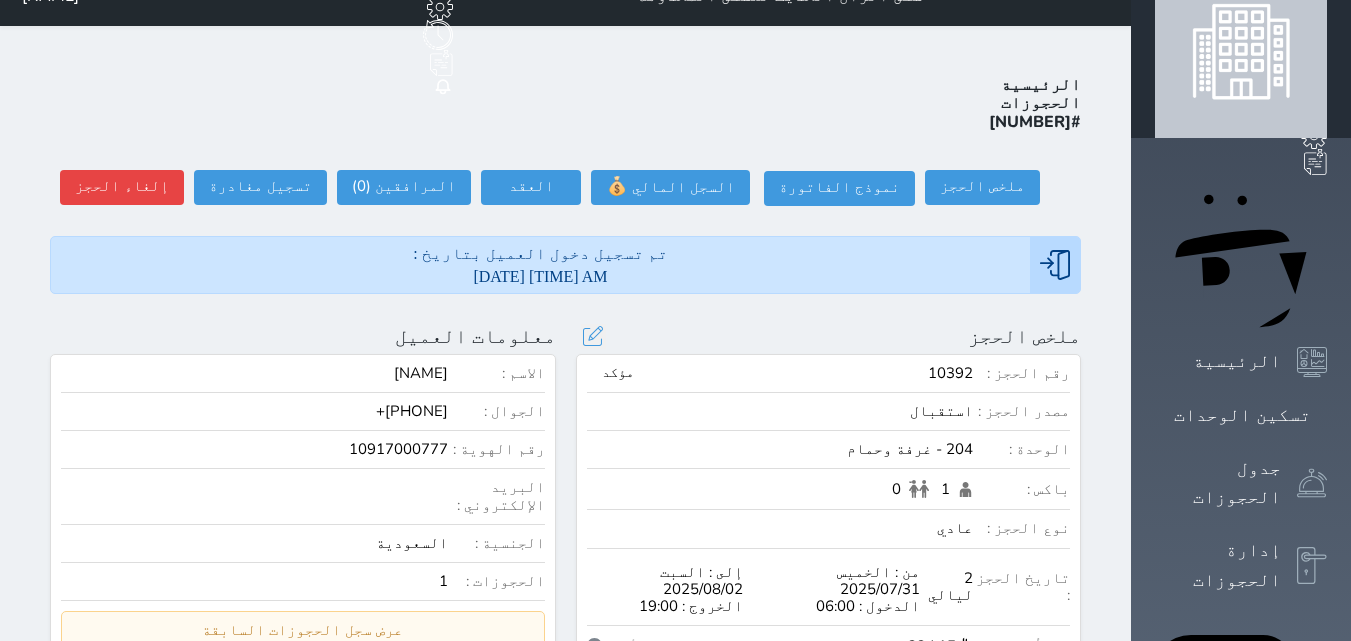 scroll, scrollTop: 0, scrollLeft: 0, axis: both 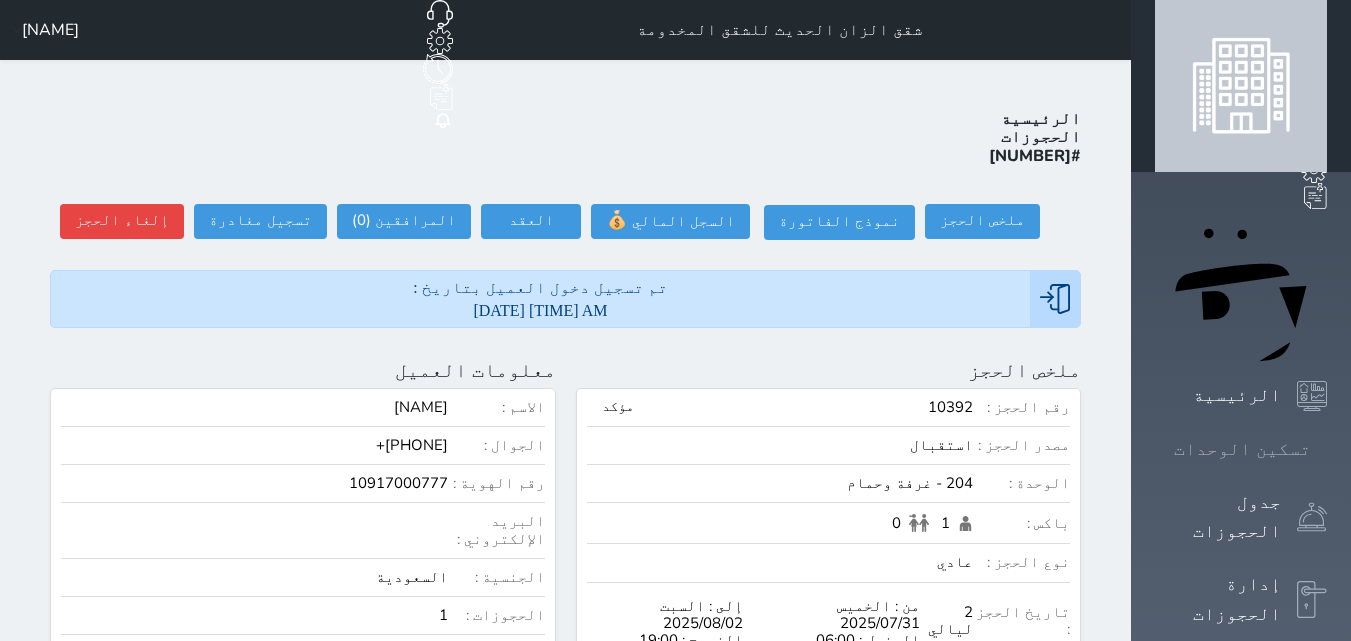 click at bounding box center (1327, 449) 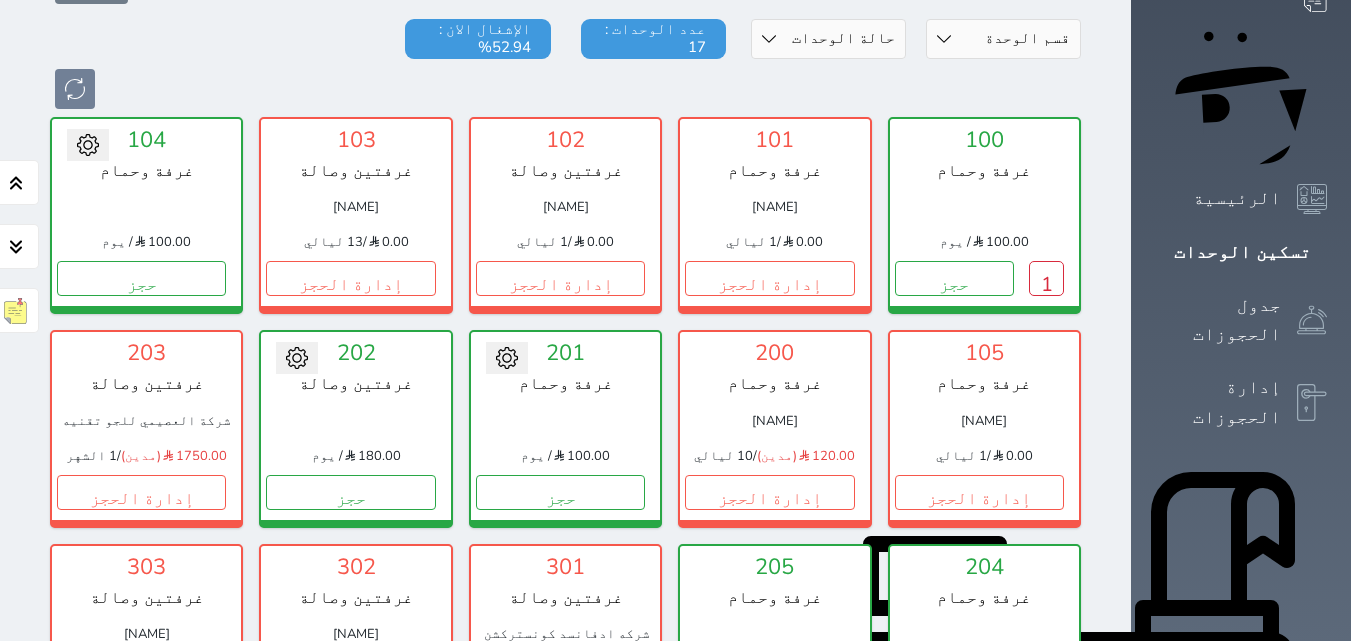 scroll, scrollTop: 278, scrollLeft: 0, axis: vertical 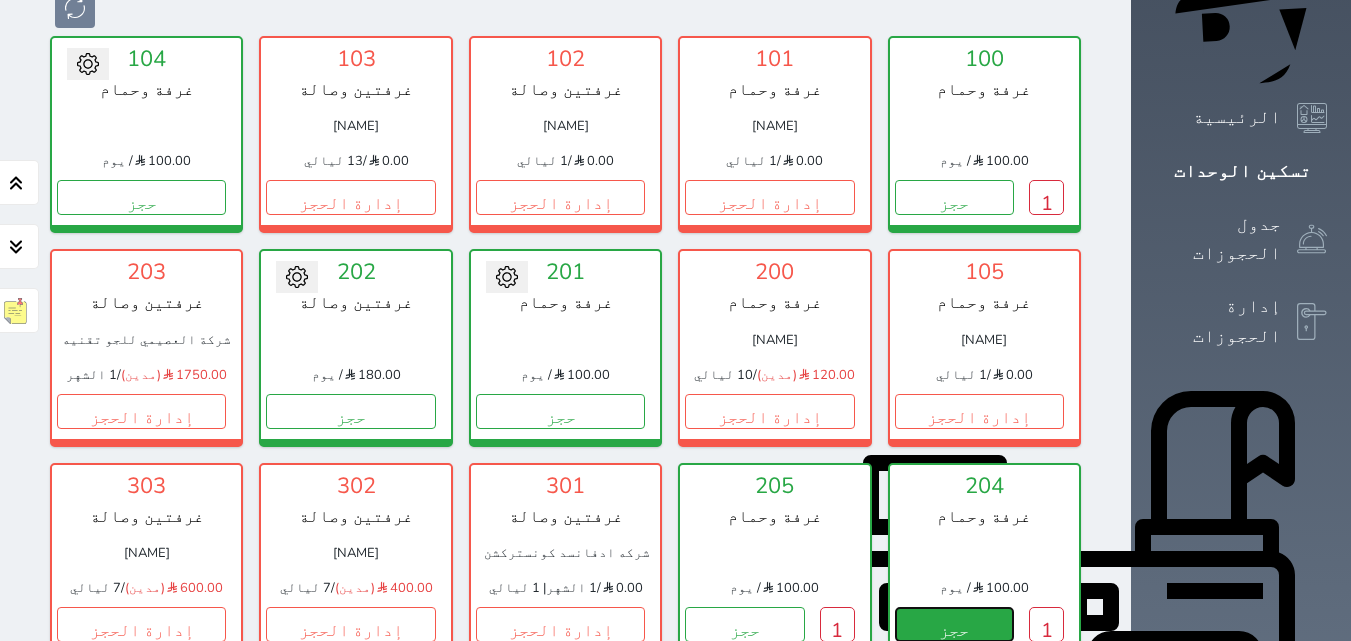 click on "حجز" at bounding box center (954, 624) 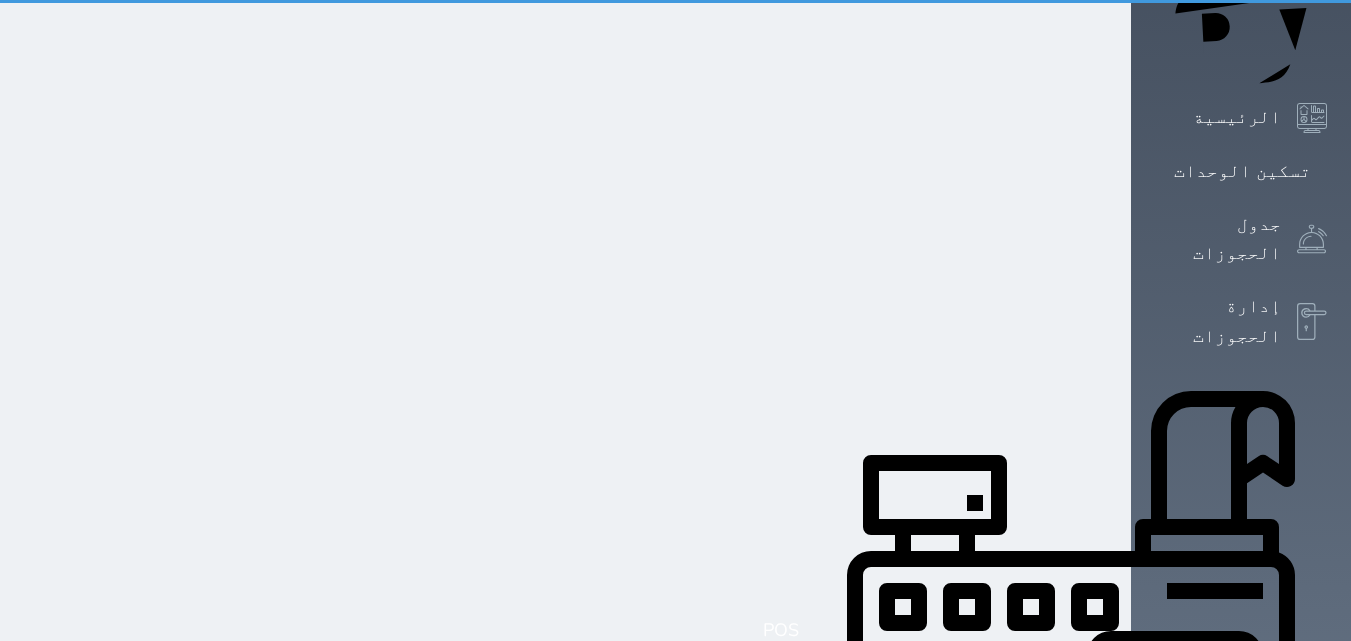 scroll, scrollTop: 0, scrollLeft: 0, axis: both 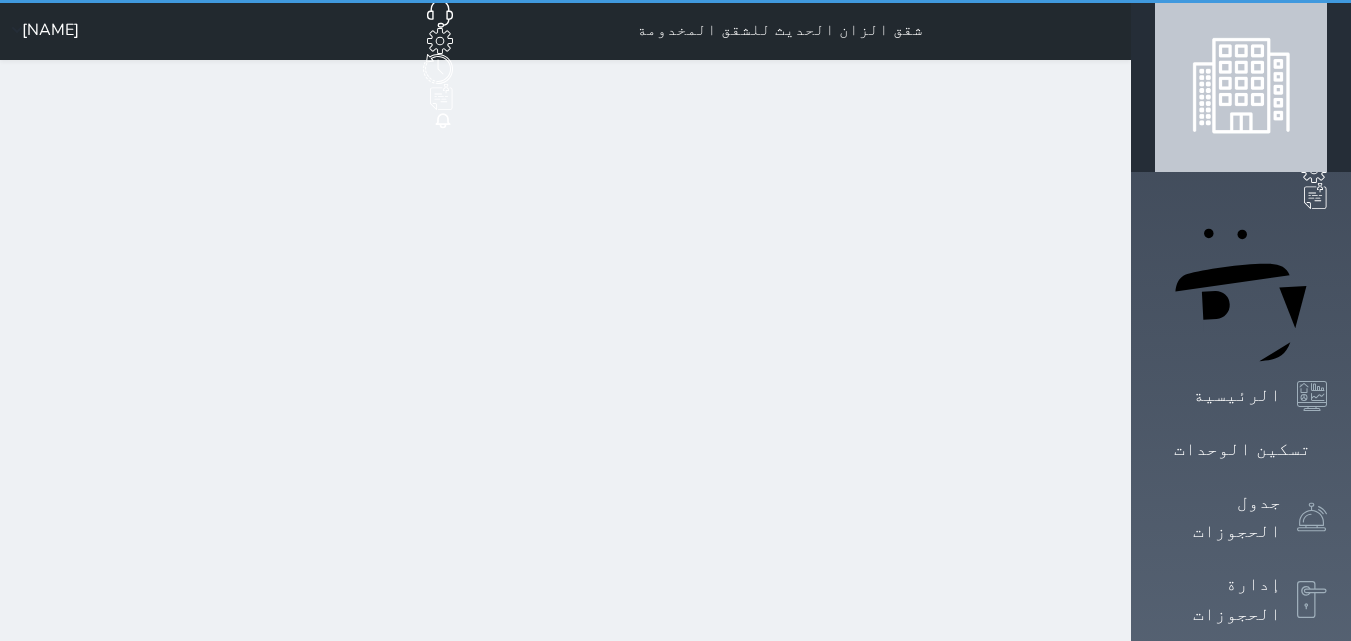 select on "1" 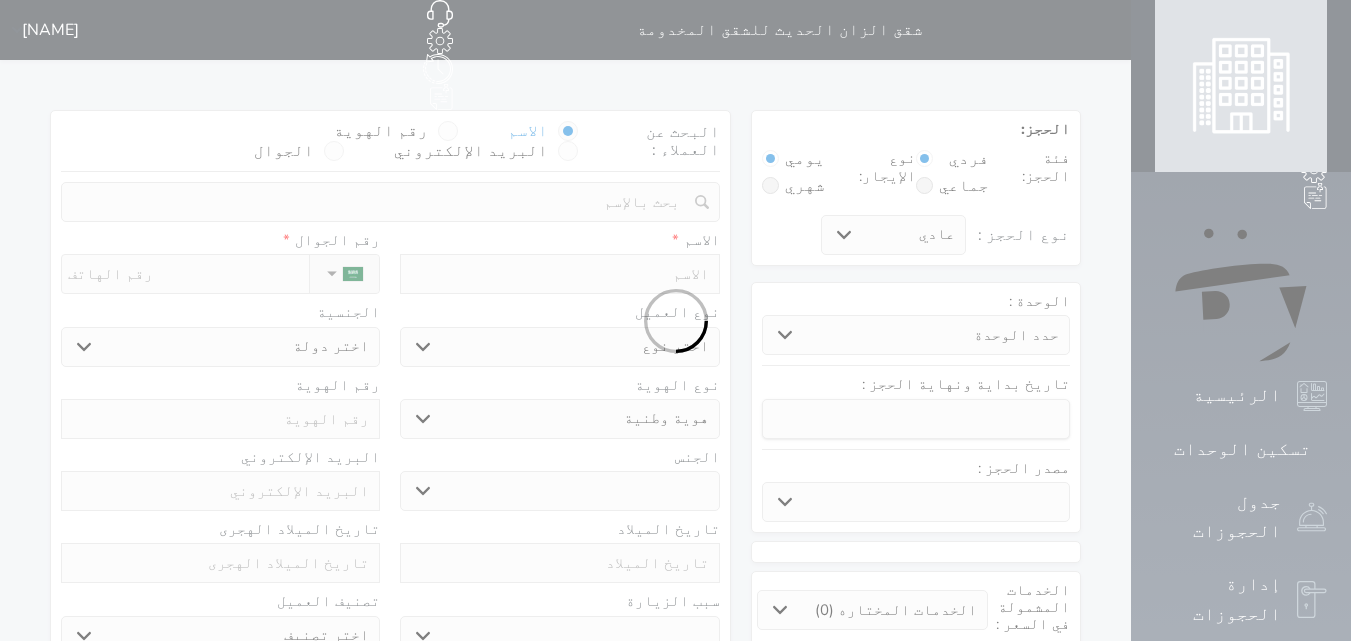 select 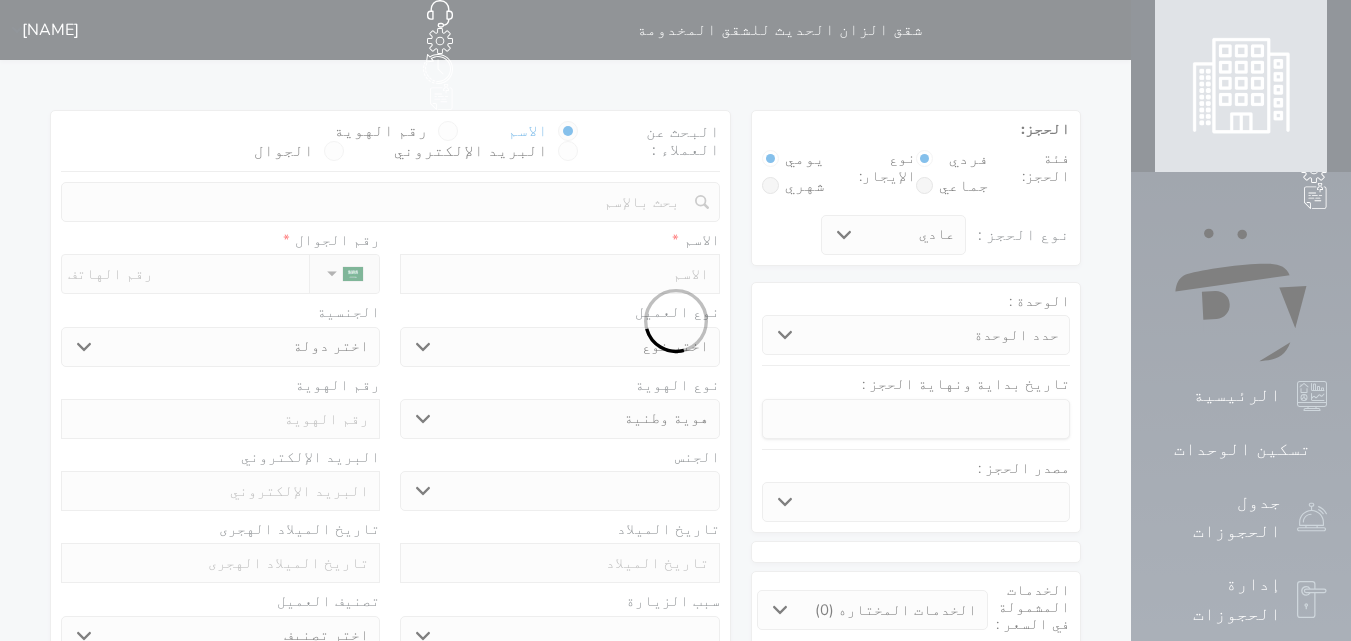 select 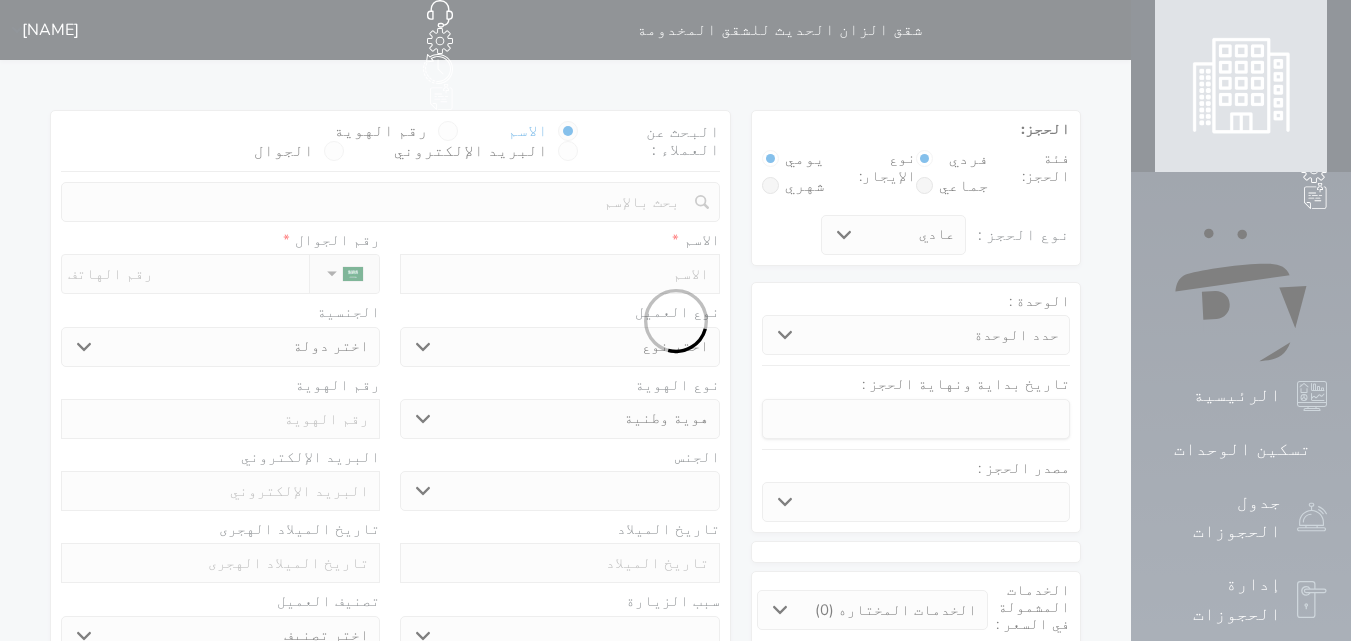 select 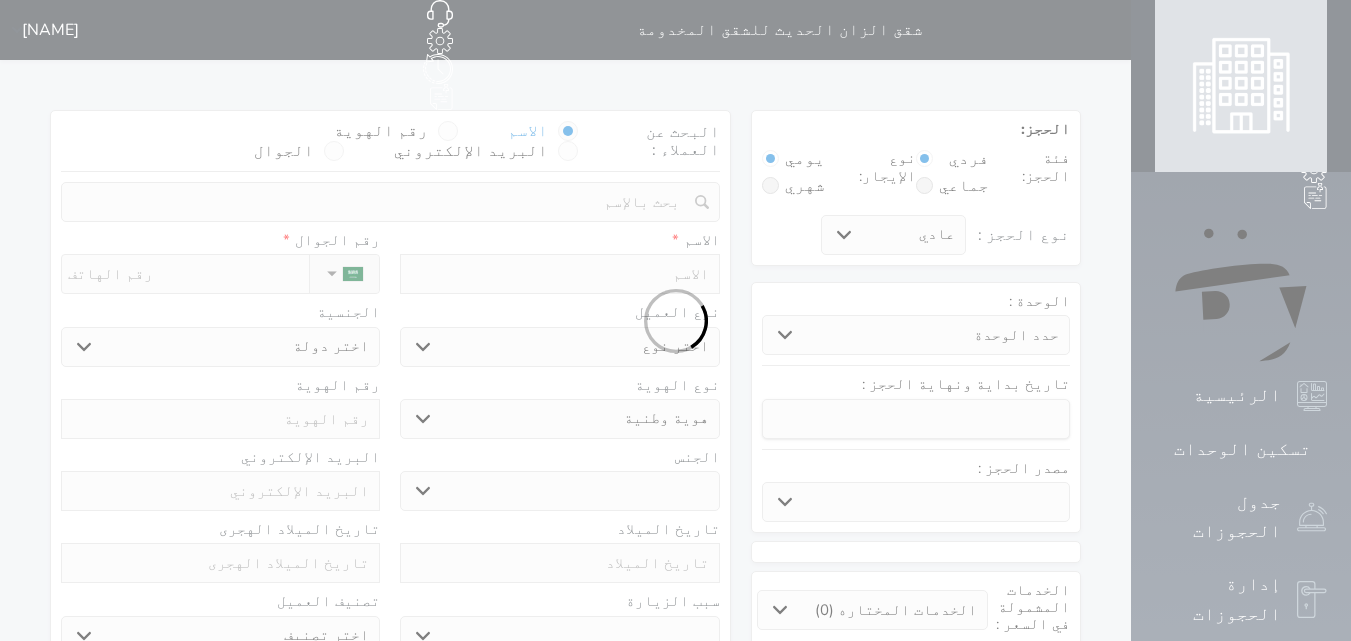 select 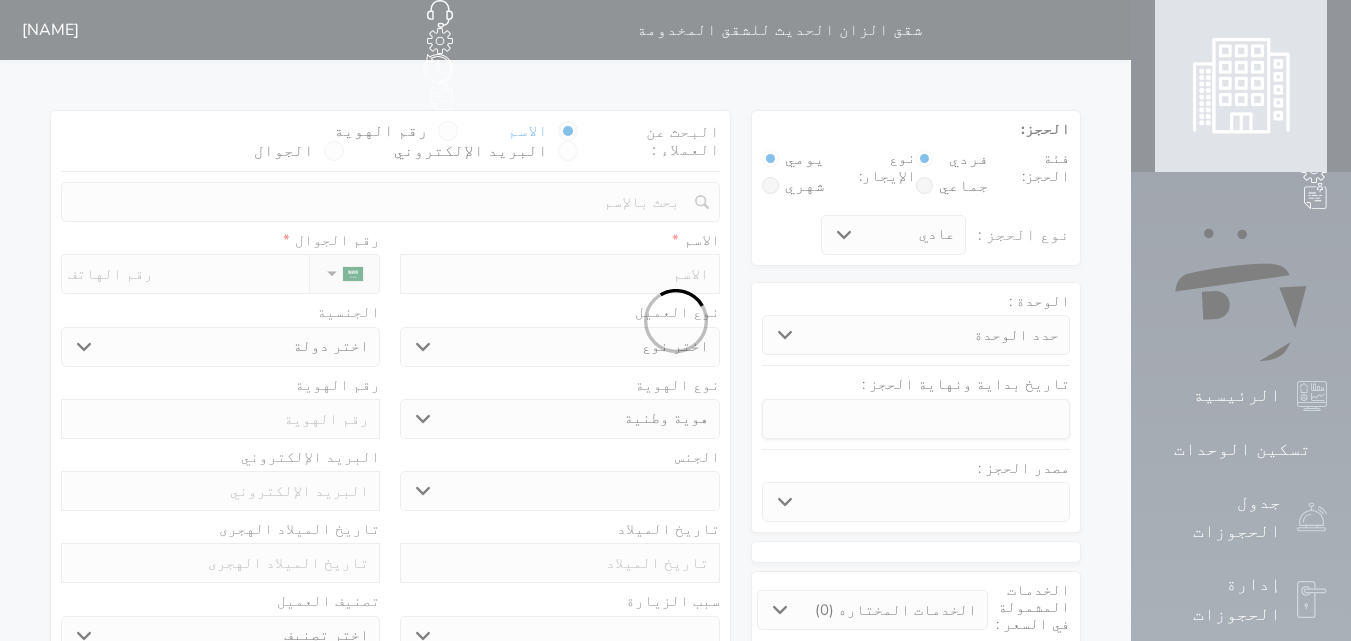 select 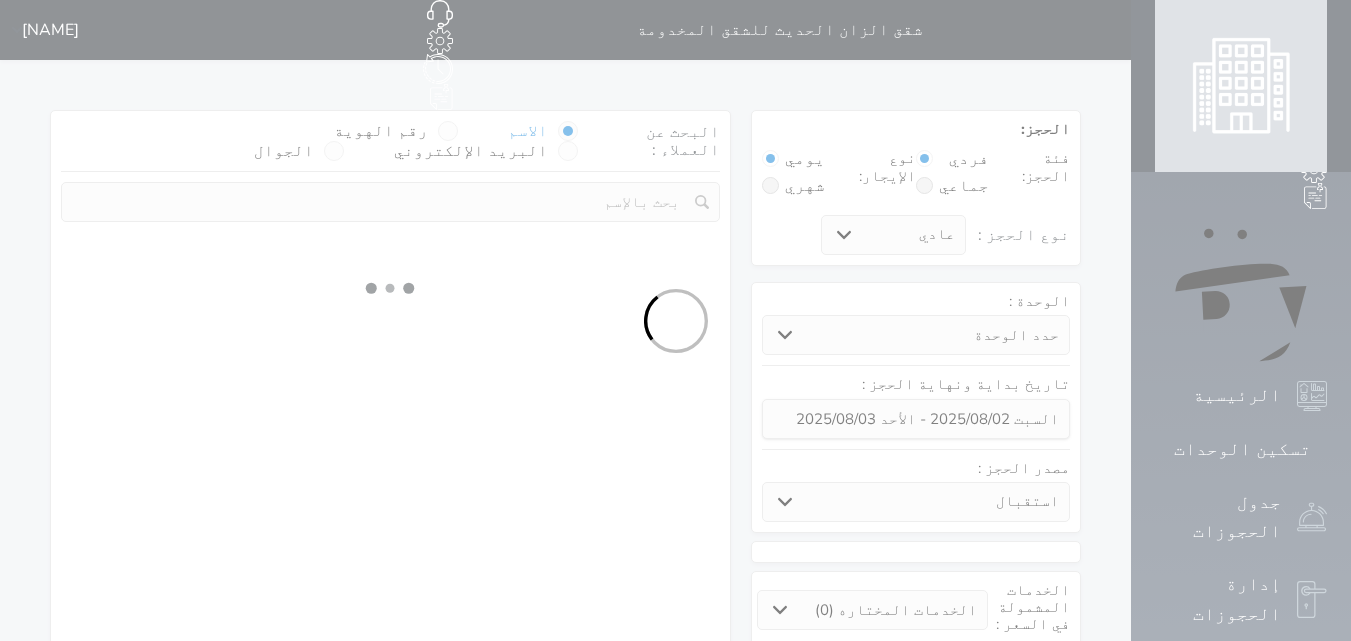 select 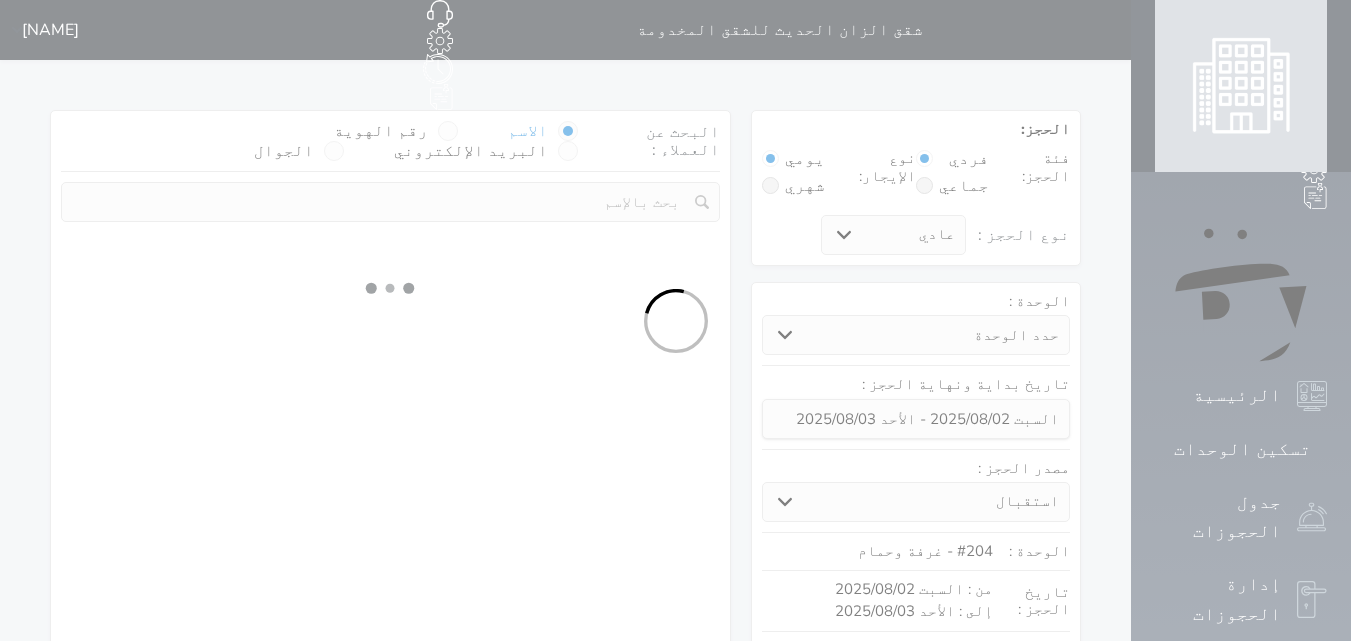 select on "1" 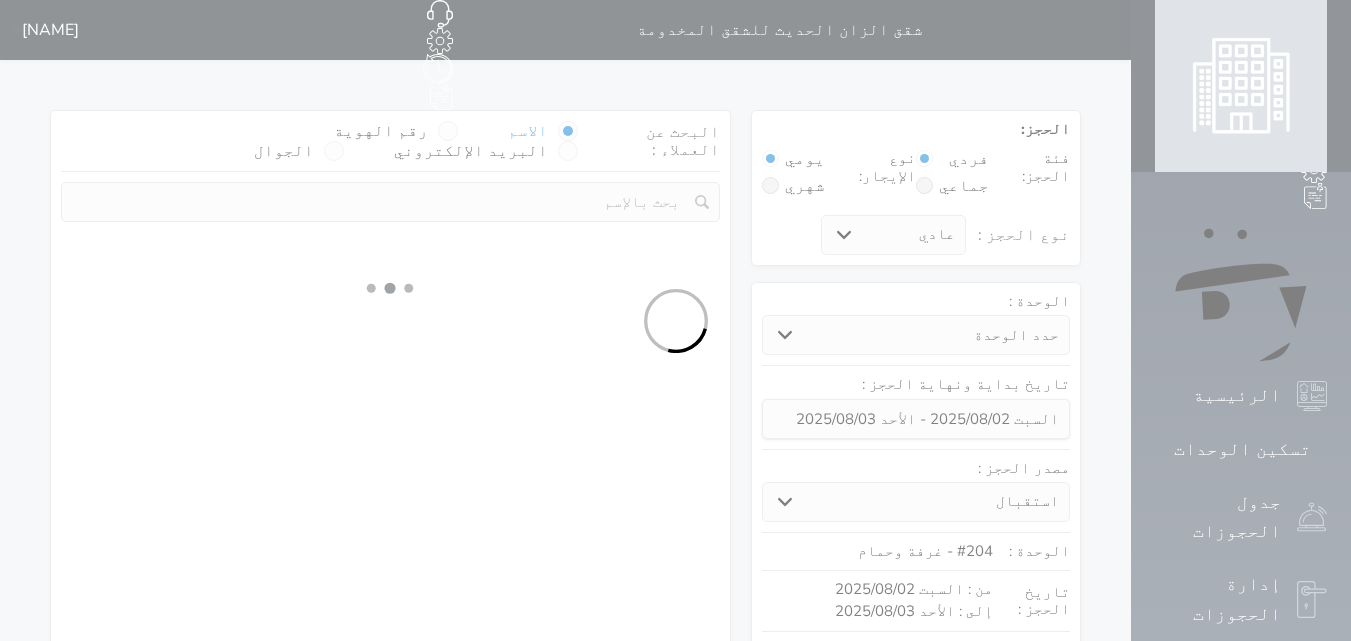 select on "113" 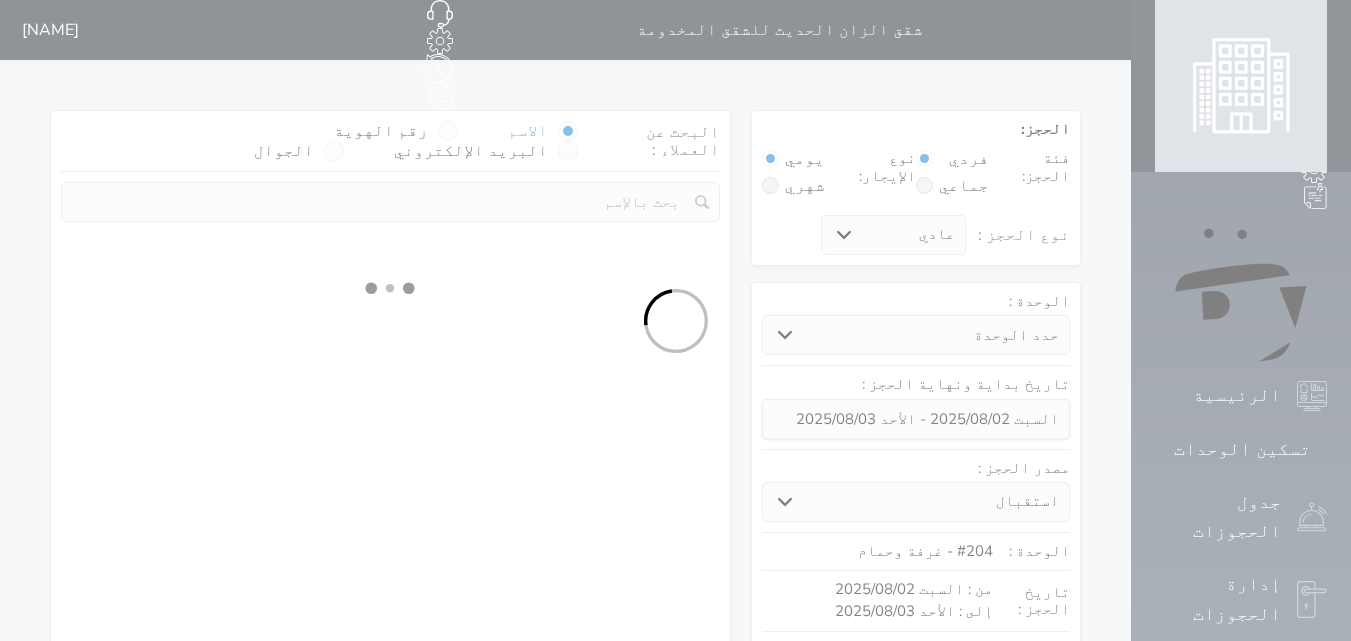 select on "1" 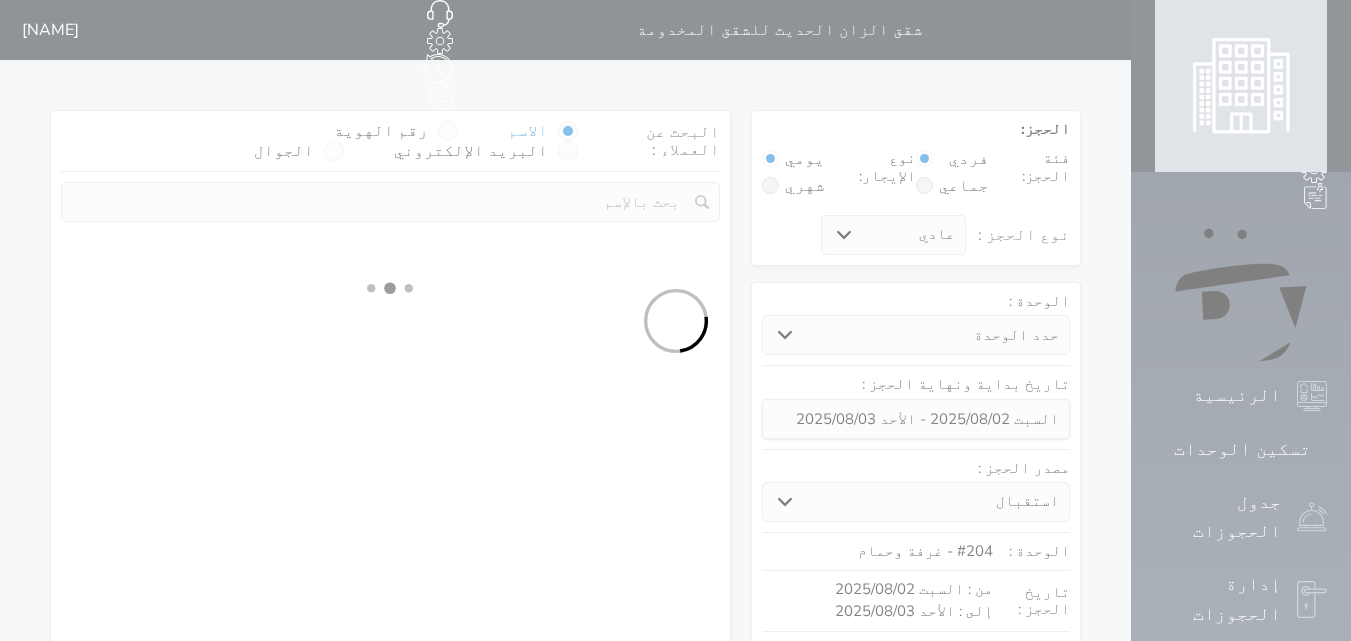 select 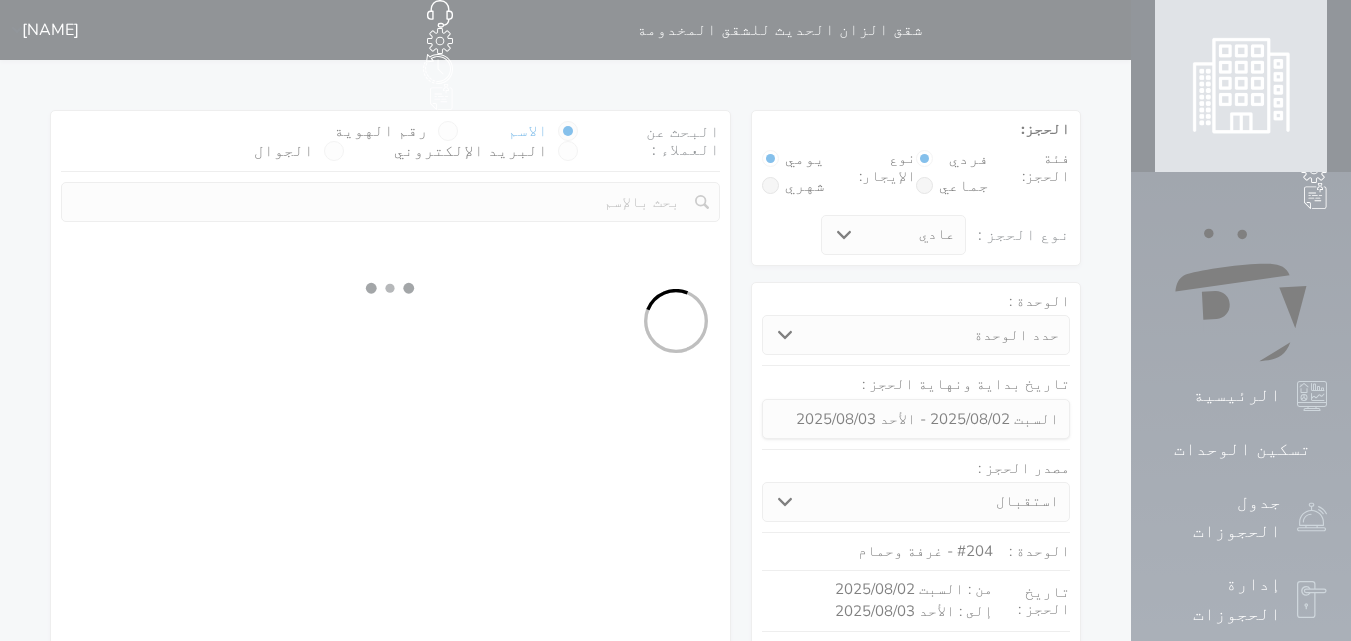 select on "7" 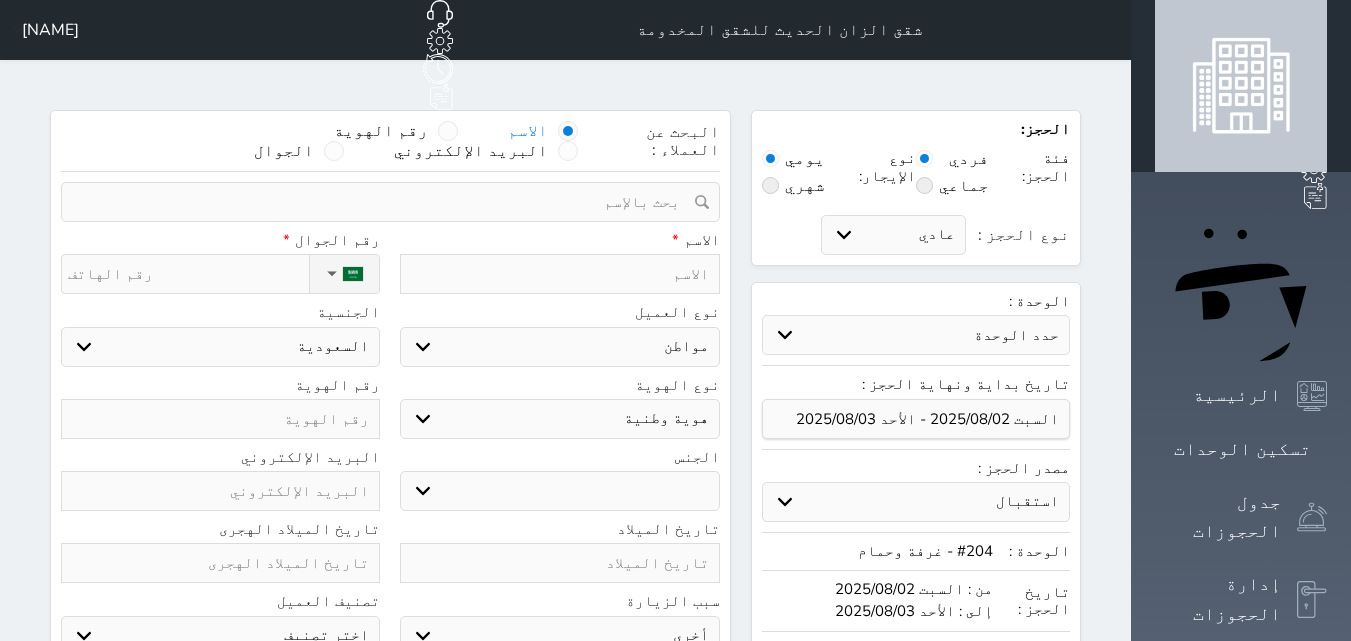 select 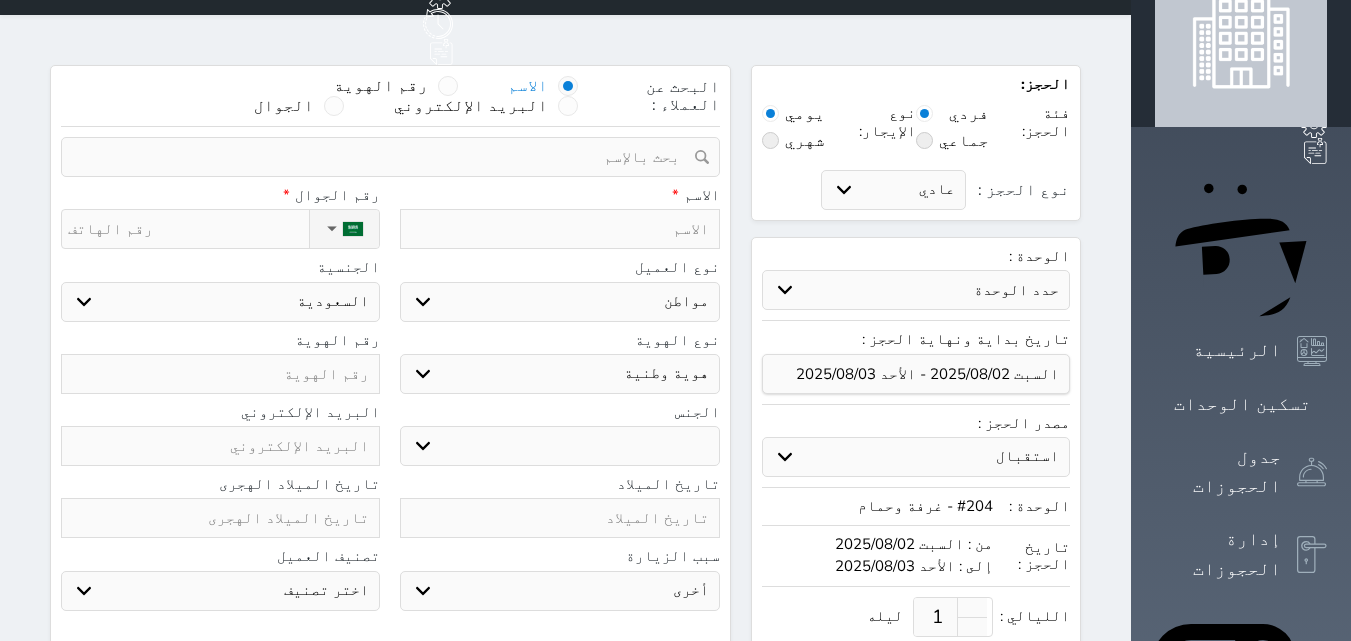 scroll, scrollTop: 0, scrollLeft: 0, axis: both 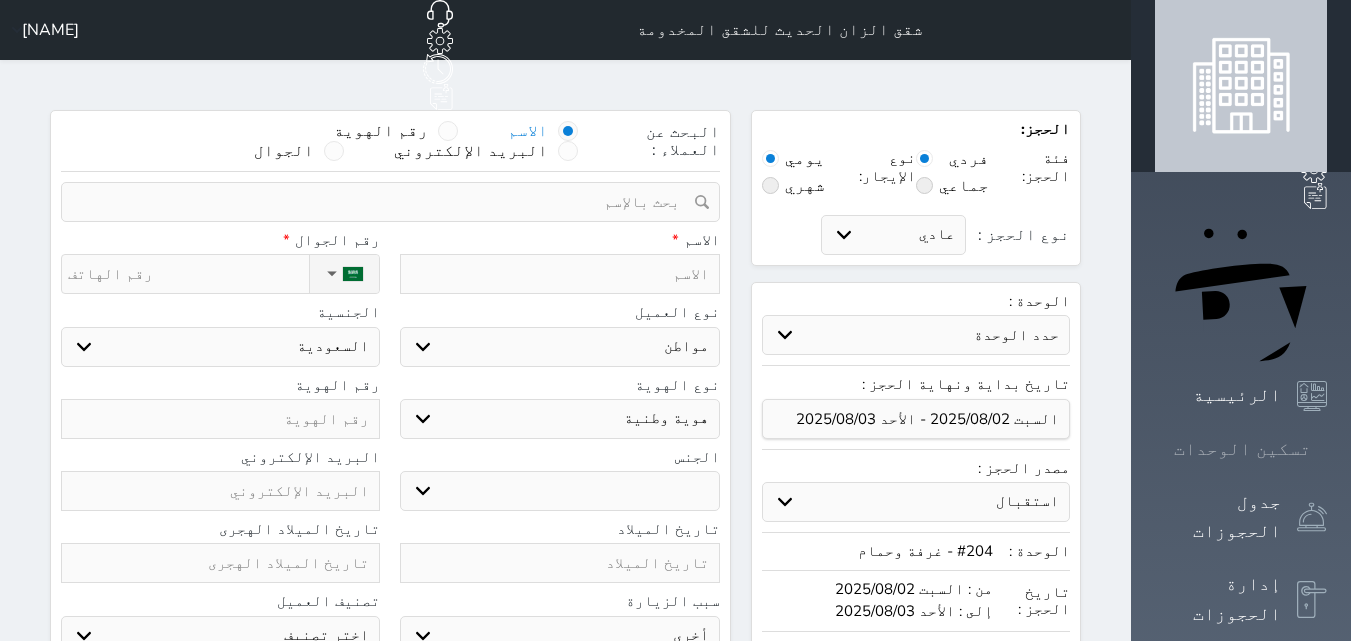 click 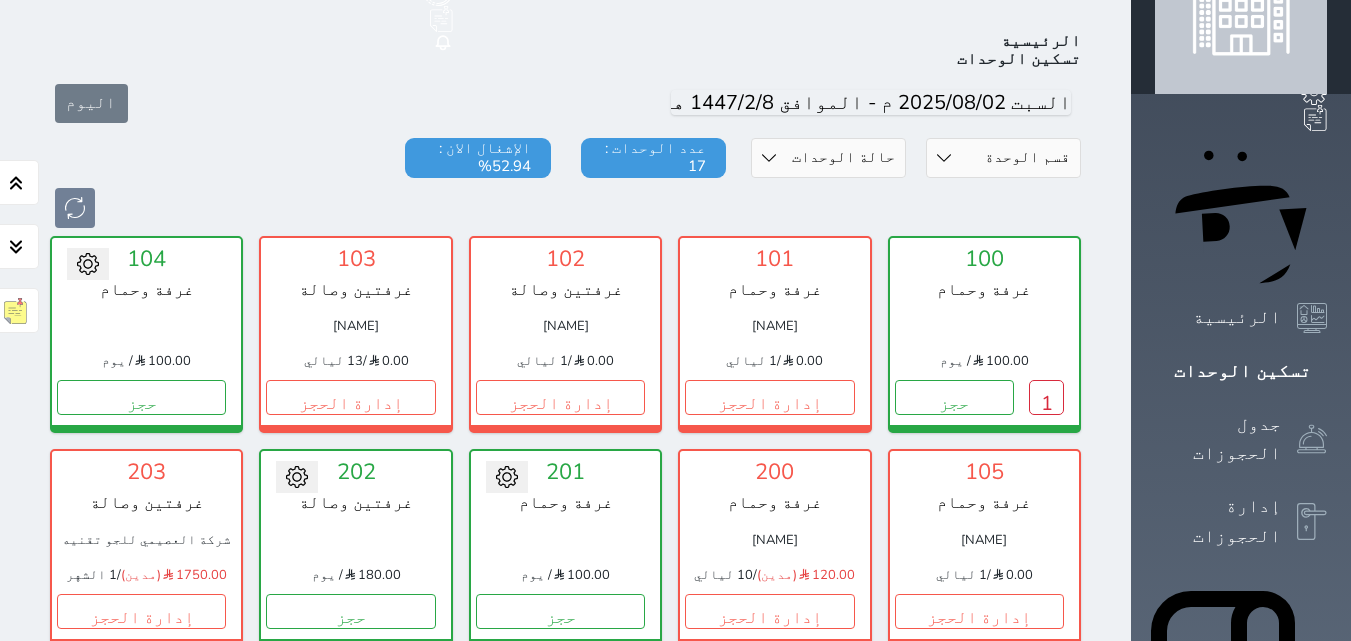 scroll, scrollTop: 178, scrollLeft: 0, axis: vertical 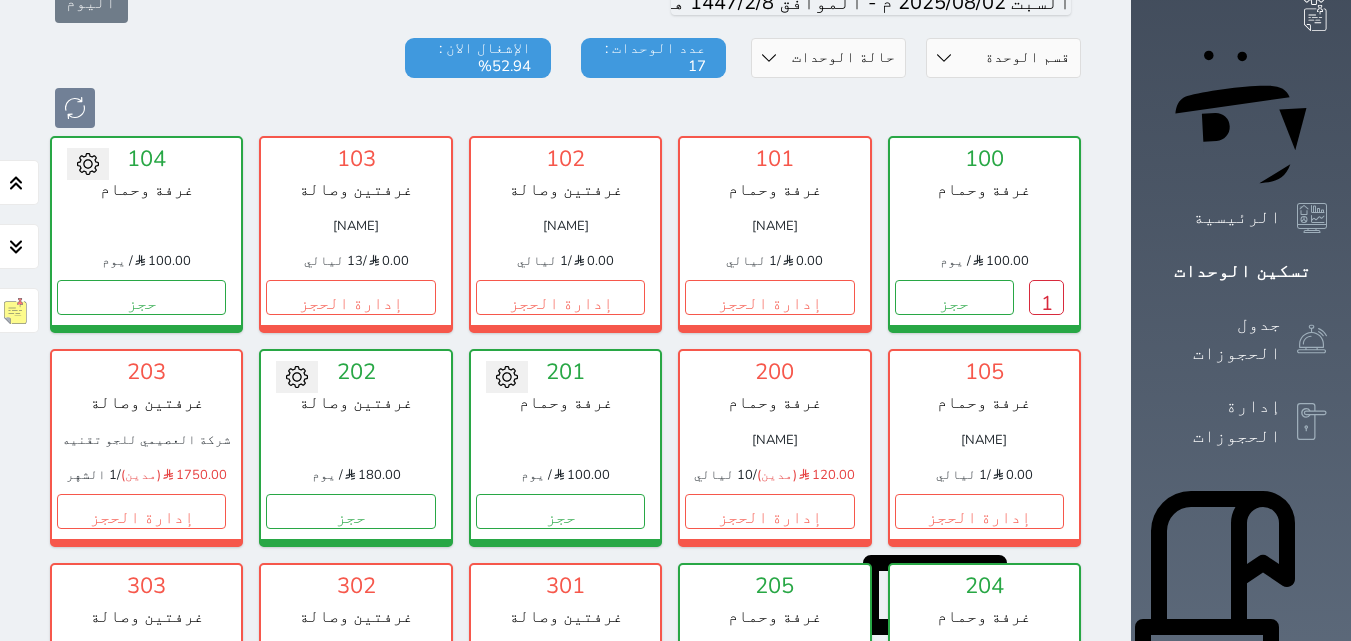 click on "1" at bounding box center [1046, 724] 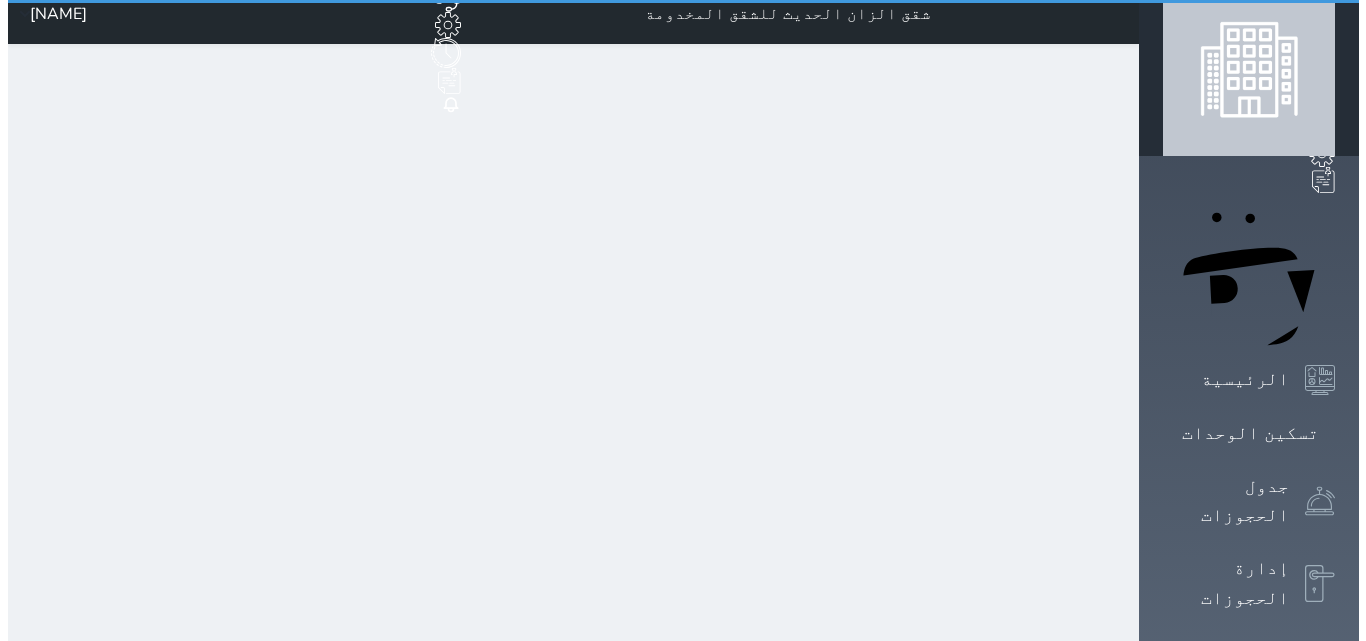 scroll, scrollTop: 0, scrollLeft: 0, axis: both 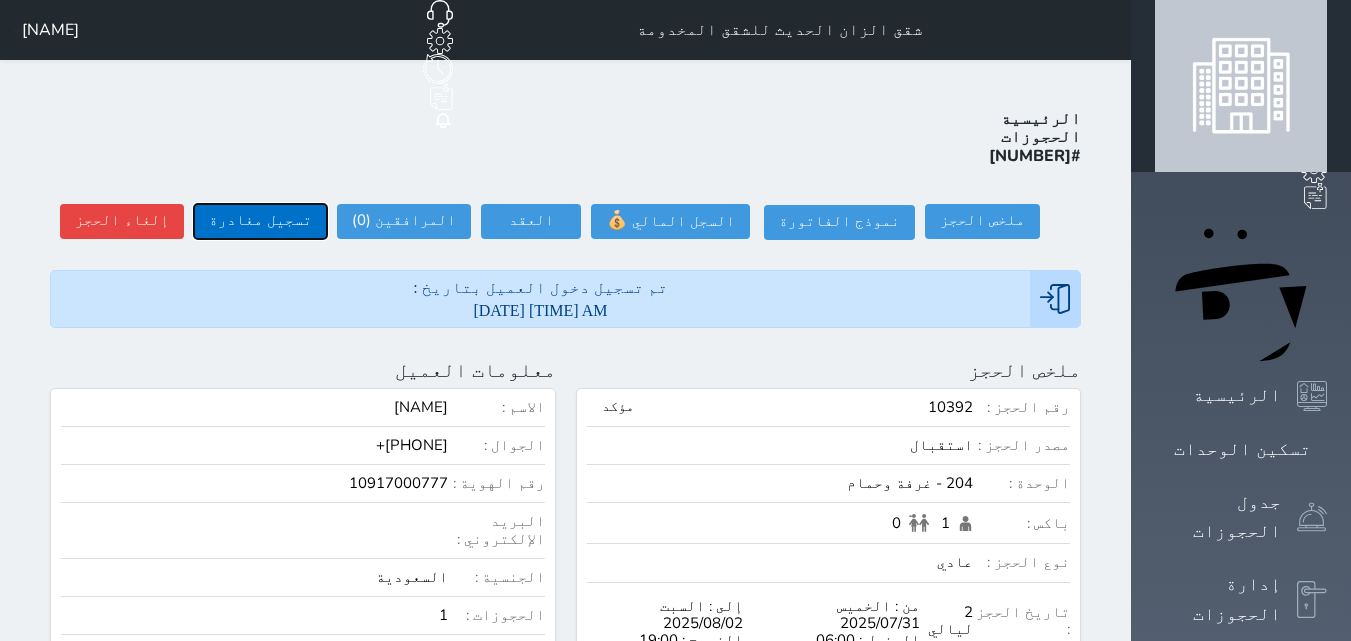 click on "تسجيل مغادرة" at bounding box center [260, 221] 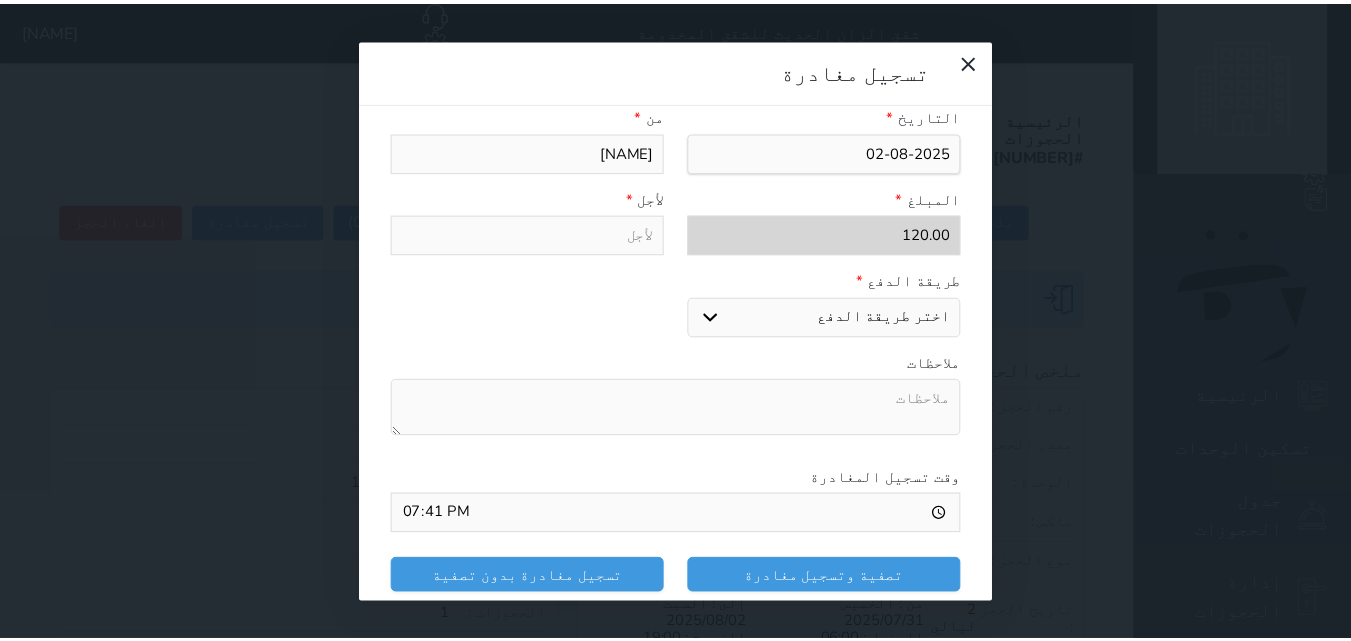 scroll, scrollTop: 209, scrollLeft: 0, axis: vertical 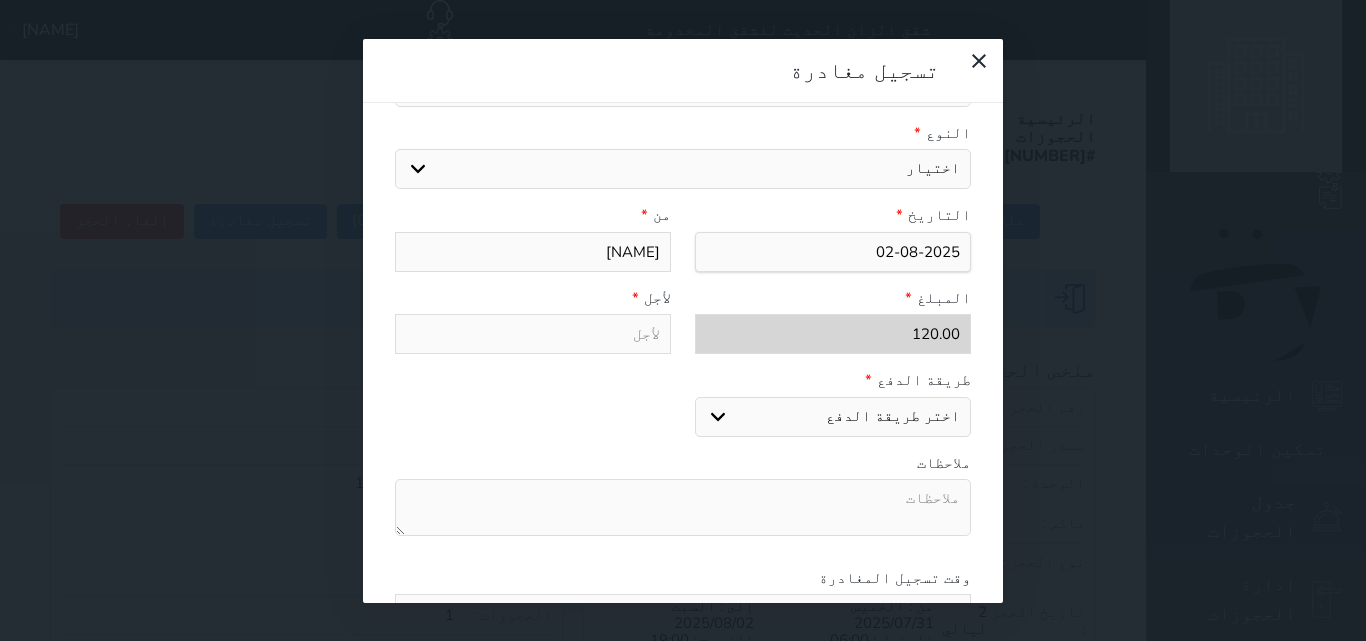 click on "تسجيل مغادرة
لم تقم بعمل تصفيه لهذا الحجز - الرصيد :
120.00     (مدين)   سند قبض - تصفية حساب   نوع التصفية *    سند قبض    كمبيالة     النوع *    اختيار   مقبوضات عامة
قيمة إيجار
فواتير
عربون
لا ينطبق
آخر
مغسلة
واي فاي - الإنترنت
مواقف السيارات
طعام
الأغذية والمشروبات
مشروبات
المشروبات الباردة
المشروبات الساخنة
الإفطار
غداء
عشاء
مخبز و كعك
حمام سباحة
الصالة الرياضية
ميني بار" at bounding box center (683, 320) 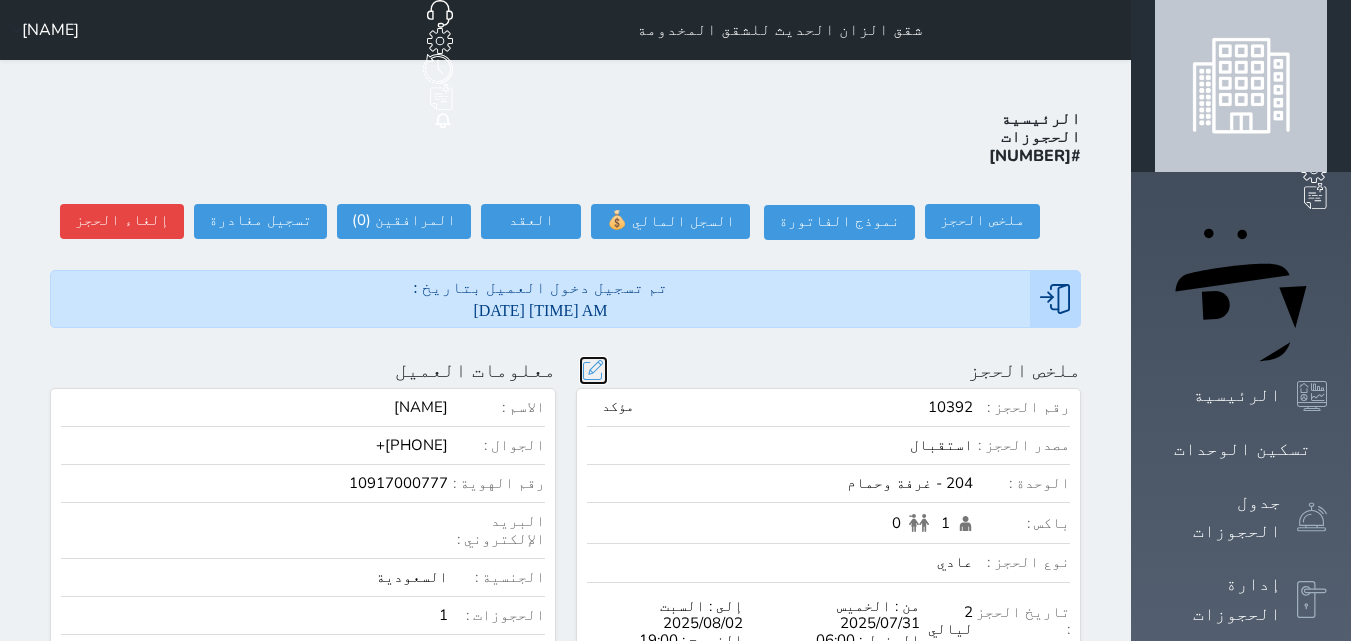 click at bounding box center (593, 370) 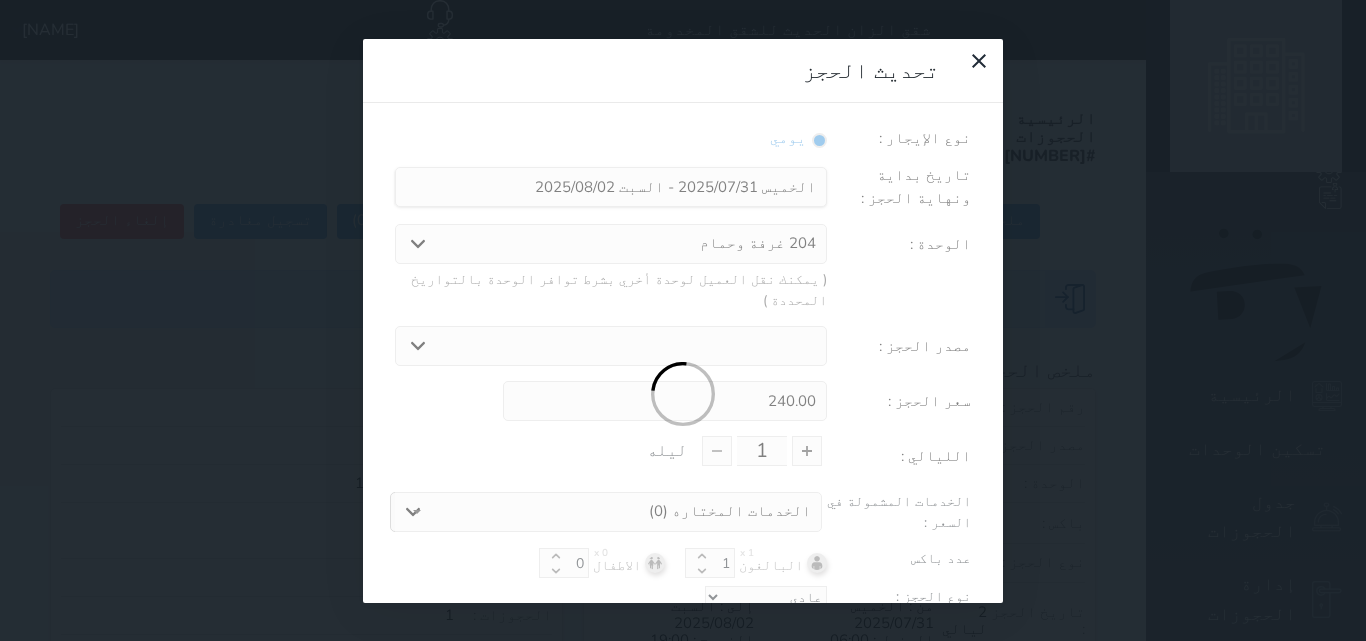 type on "2" 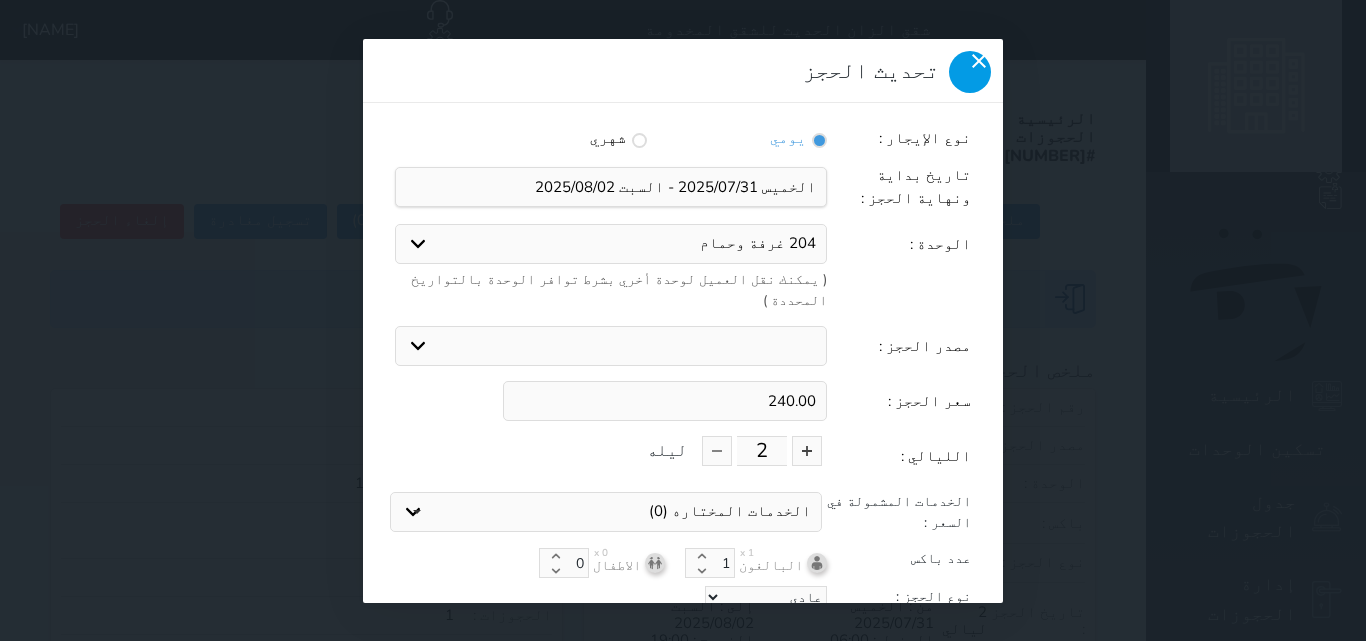 click 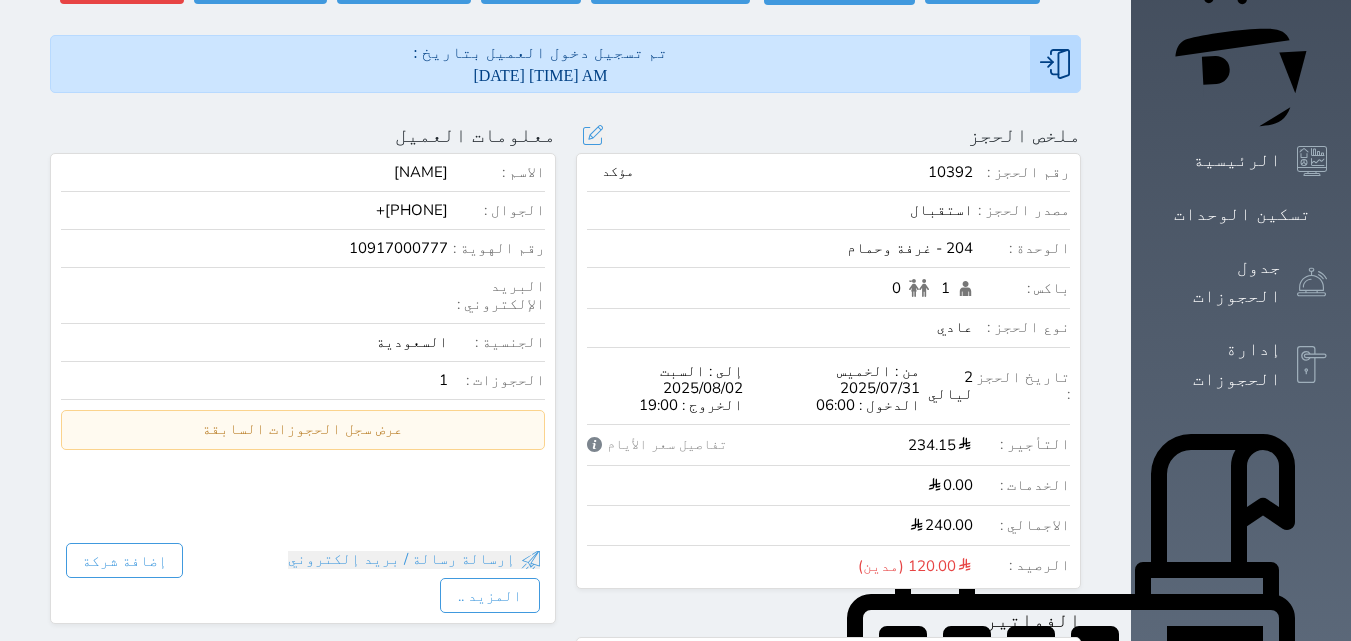 scroll, scrollTop: 200, scrollLeft: 0, axis: vertical 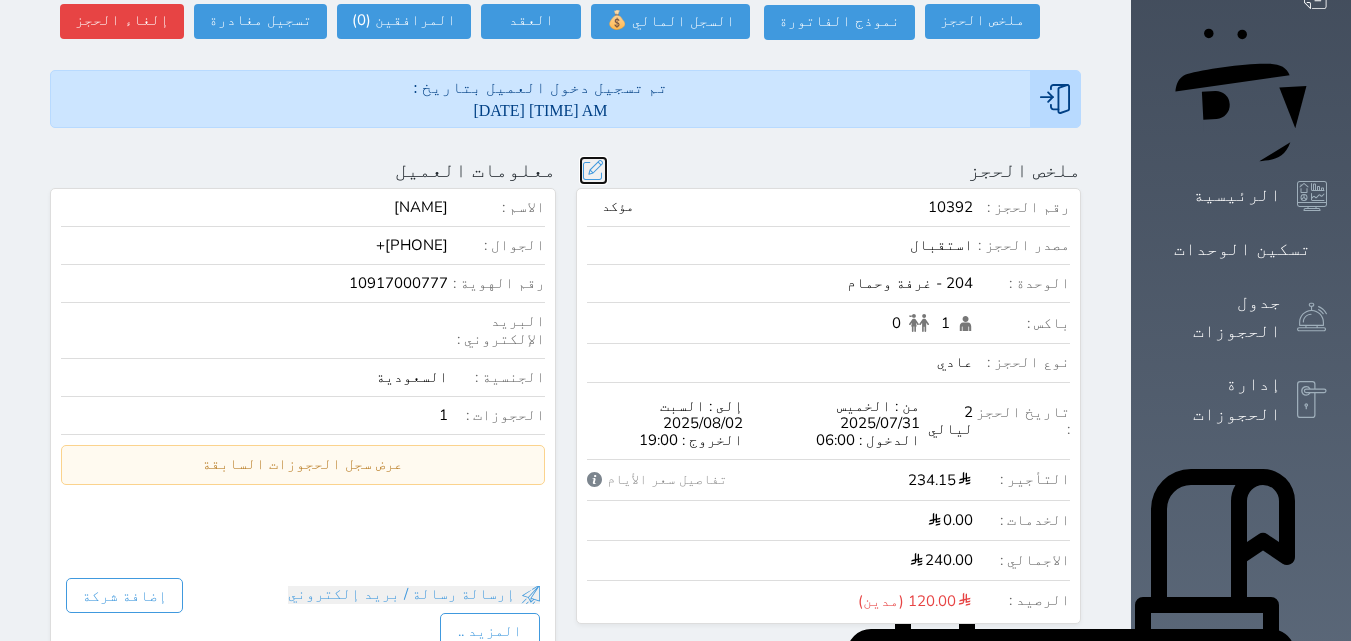 click at bounding box center (593, 170) 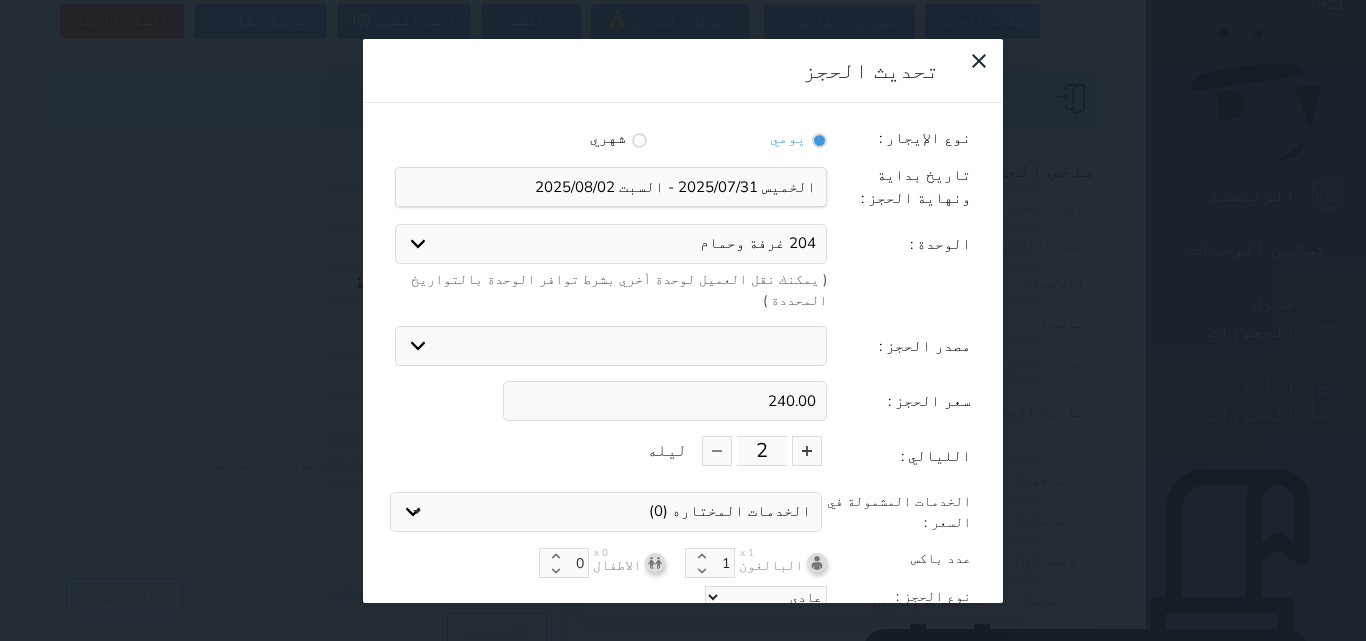 click on "240.00" at bounding box center [665, 401] 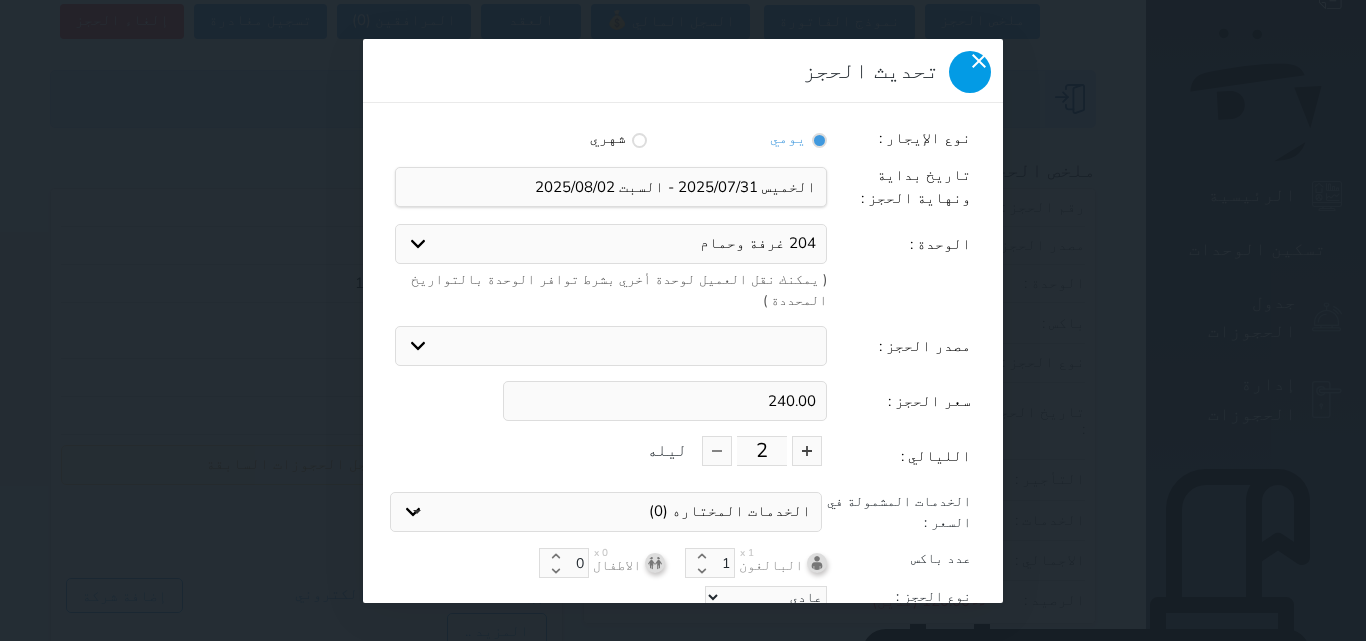 click 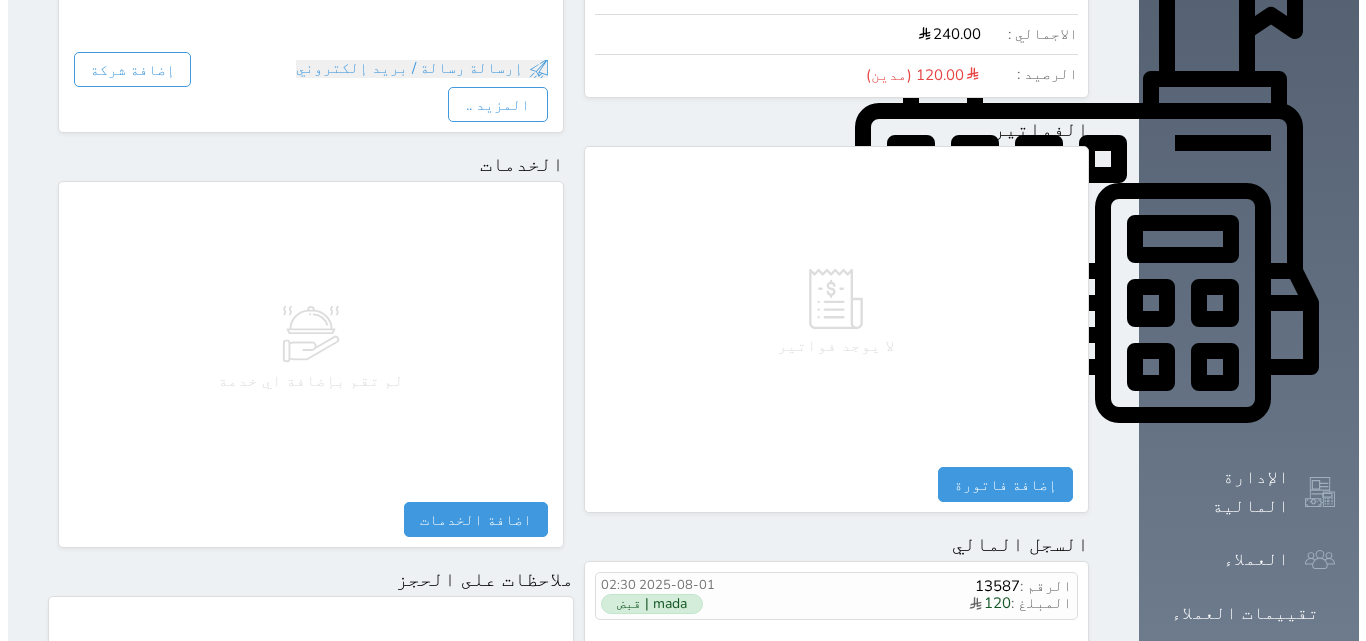 scroll, scrollTop: 1085, scrollLeft: 0, axis: vertical 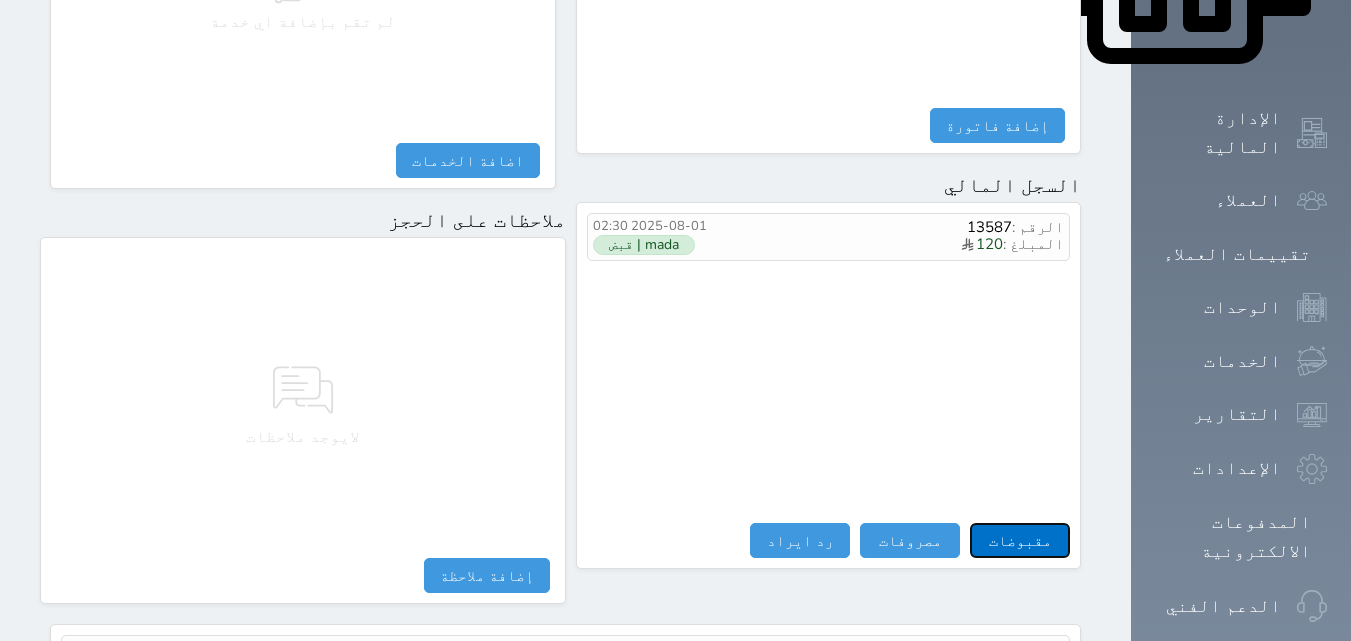 click on "مقبوضات" at bounding box center [1020, 540] 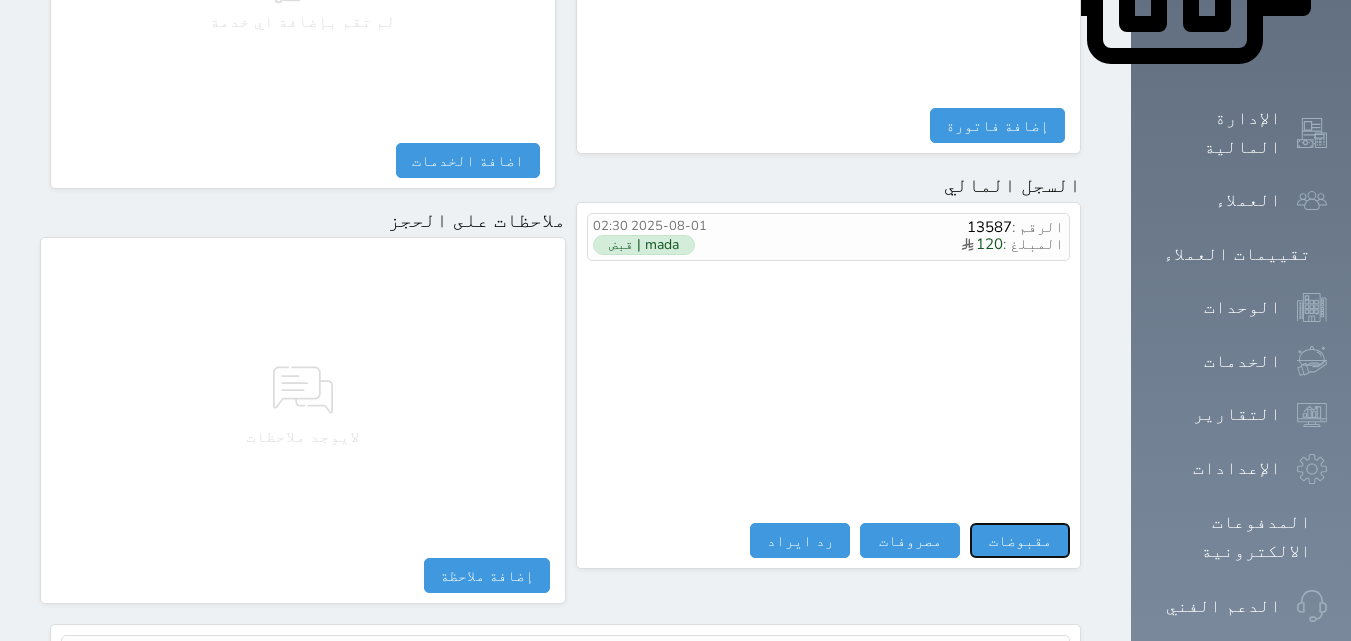 select 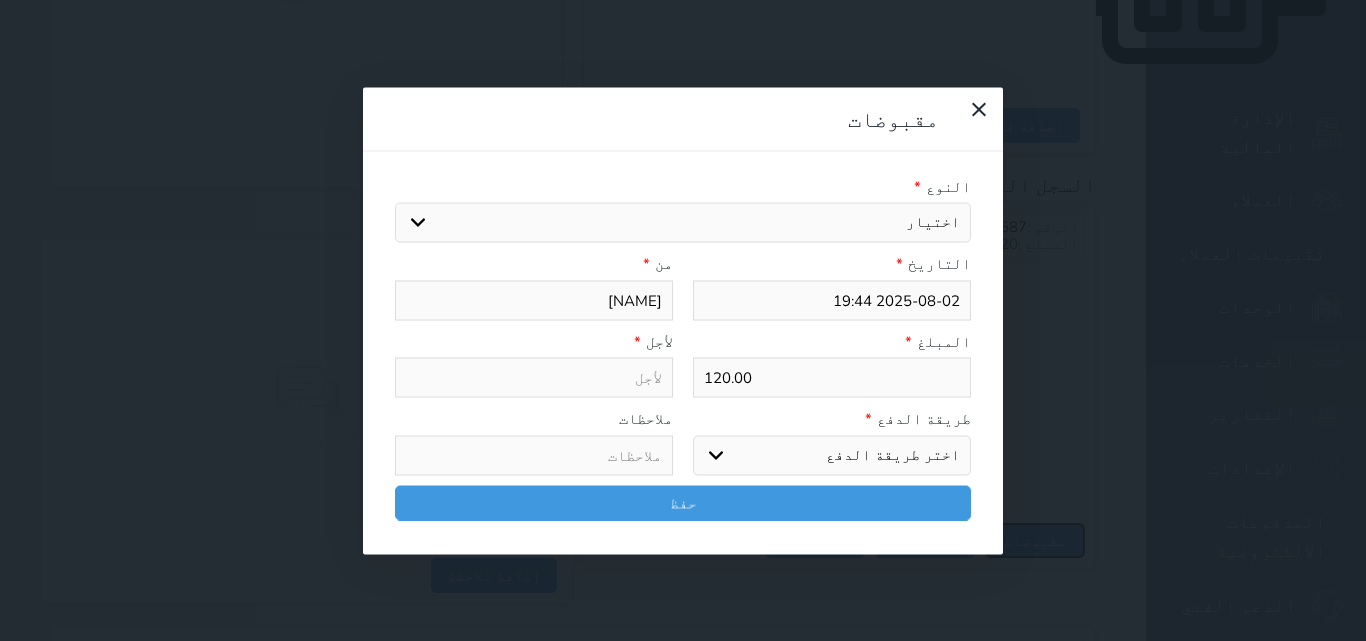 select 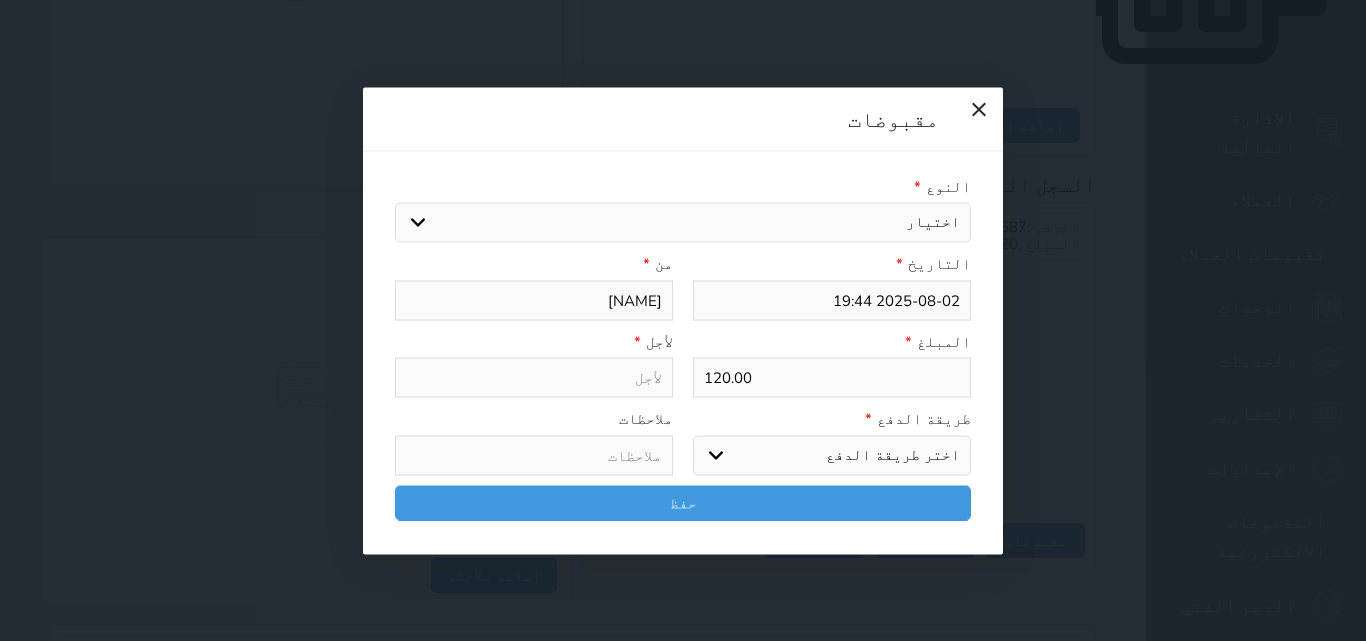 click on "اختيار   مقبوضات عامة قيمة إيجار فواتير تامين عربون لا ينطبق آخر مغسلة واي فاي - الإنترنت مواقف السيارات طعام الأغذية والمشروبات مشروبات المشروبات الباردة المشروبات الساخنة الإفطار غداء عشاء مخبز و كعك حمام سباحة الصالة الرياضية سبا و خدمات الجمال اختيار وإسقاط (خدمات النقل) ميني بار كابل - تلفزيون سرير إضافي تصفيف الشعر التسوق خدمات الجولات السياحية المنظمة خدمات الدليل السياحي" at bounding box center (683, 223) 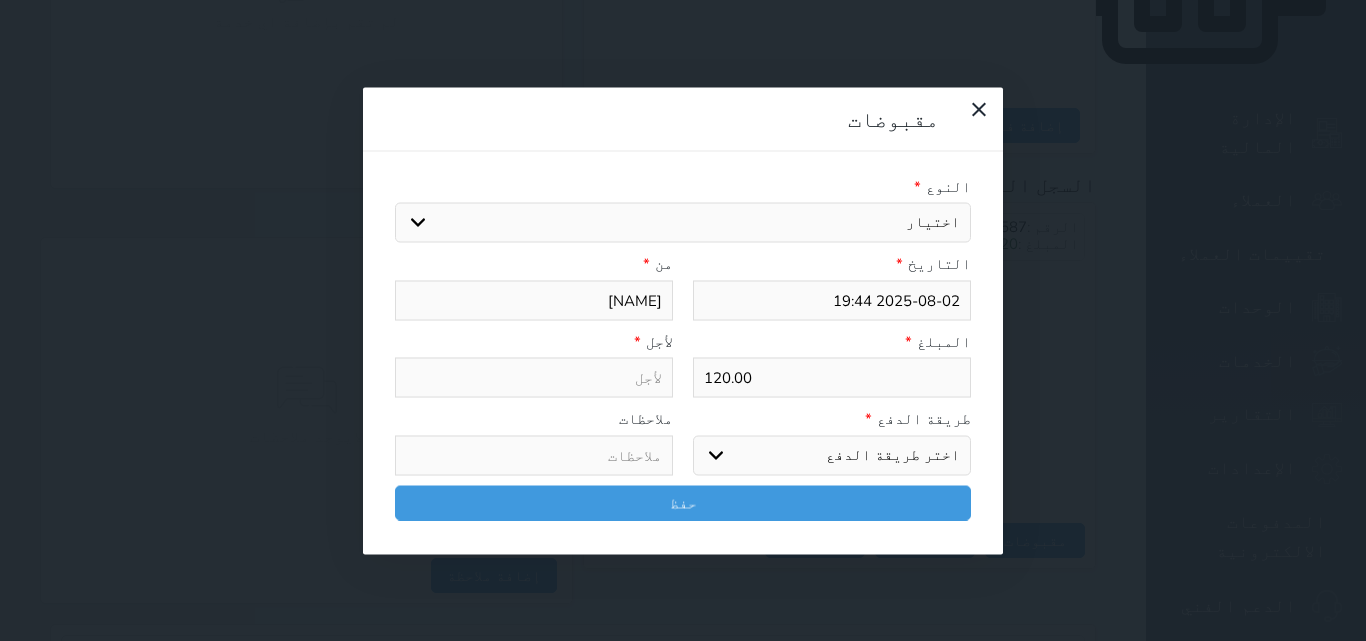 select on "17889" 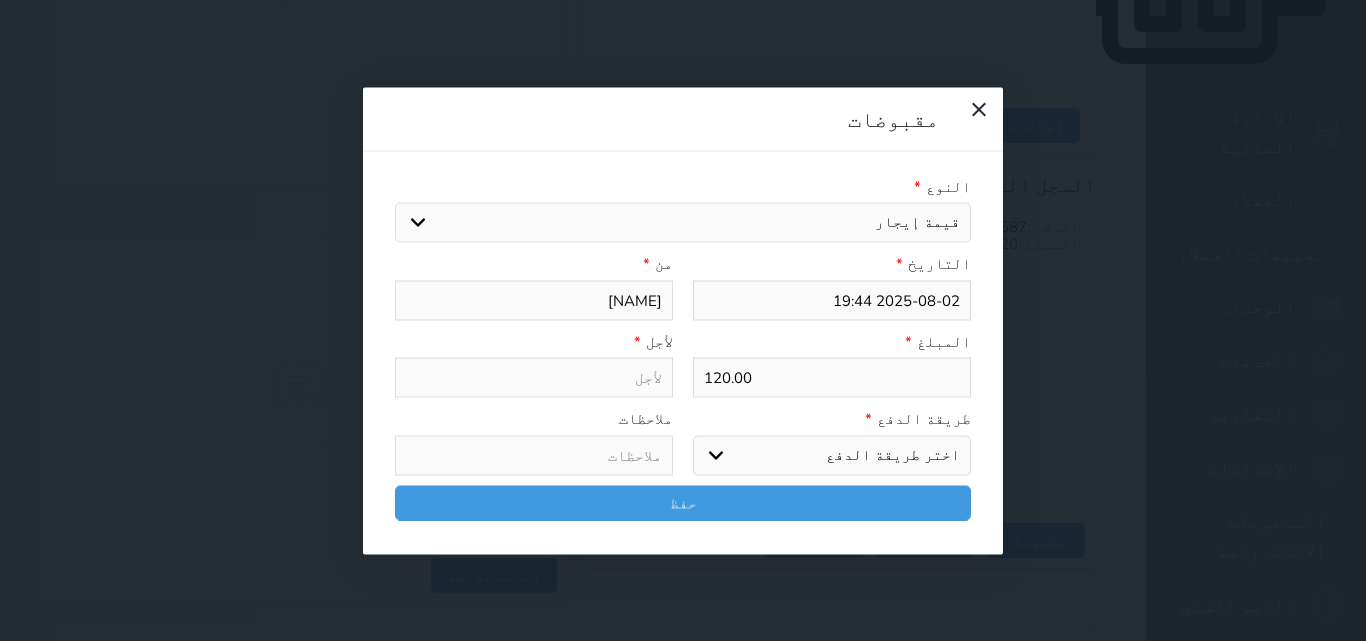 click on "اختيار   مقبوضات عامة قيمة إيجار فواتير تامين عربون لا ينطبق آخر مغسلة واي فاي - الإنترنت مواقف السيارات طعام الأغذية والمشروبات مشروبات المشروبات الباردة المشروبات الساخنة الإفطار غداء عشاء مخبز و كعك حمام سباحة الصالة الرياضية سبا و خدمات الجمال اختيار وإسقاط (خدمات النقل) ميني بار كابل - تلفزيون سرير إضافي تصفيف الشعر التسوق خدمات الجولات السياحية المنظمة خدمات الدليل السياحي" at bounding box center (683, 223) 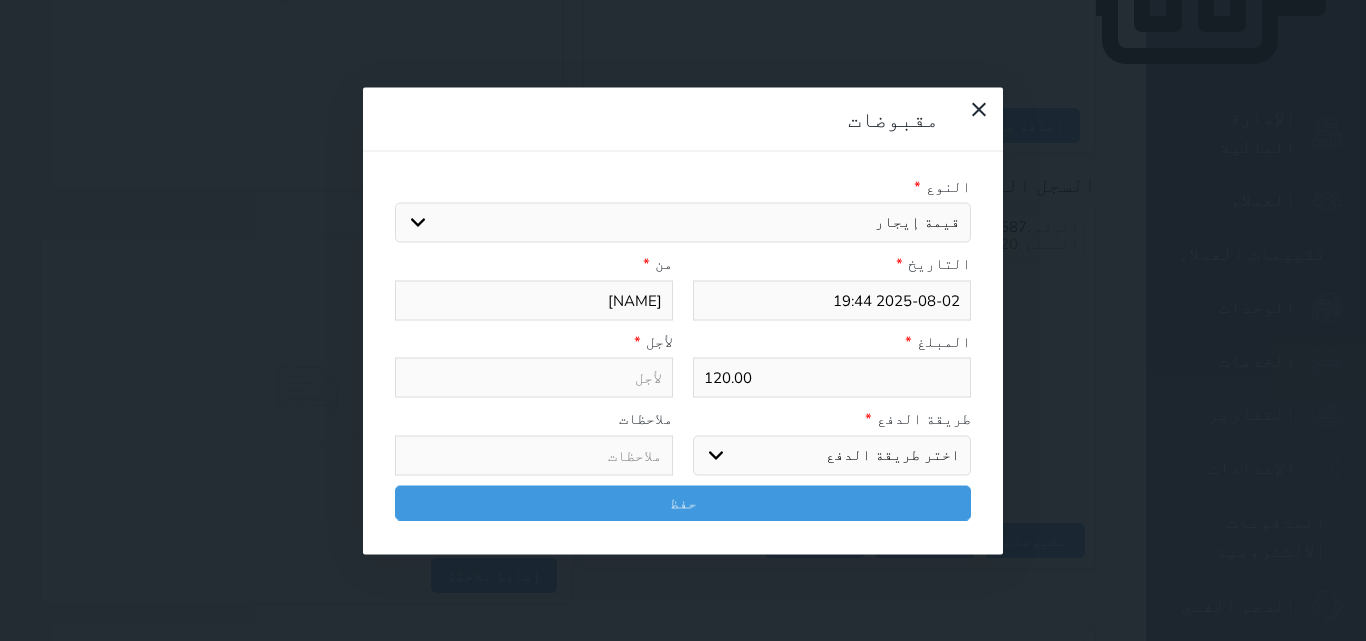 select 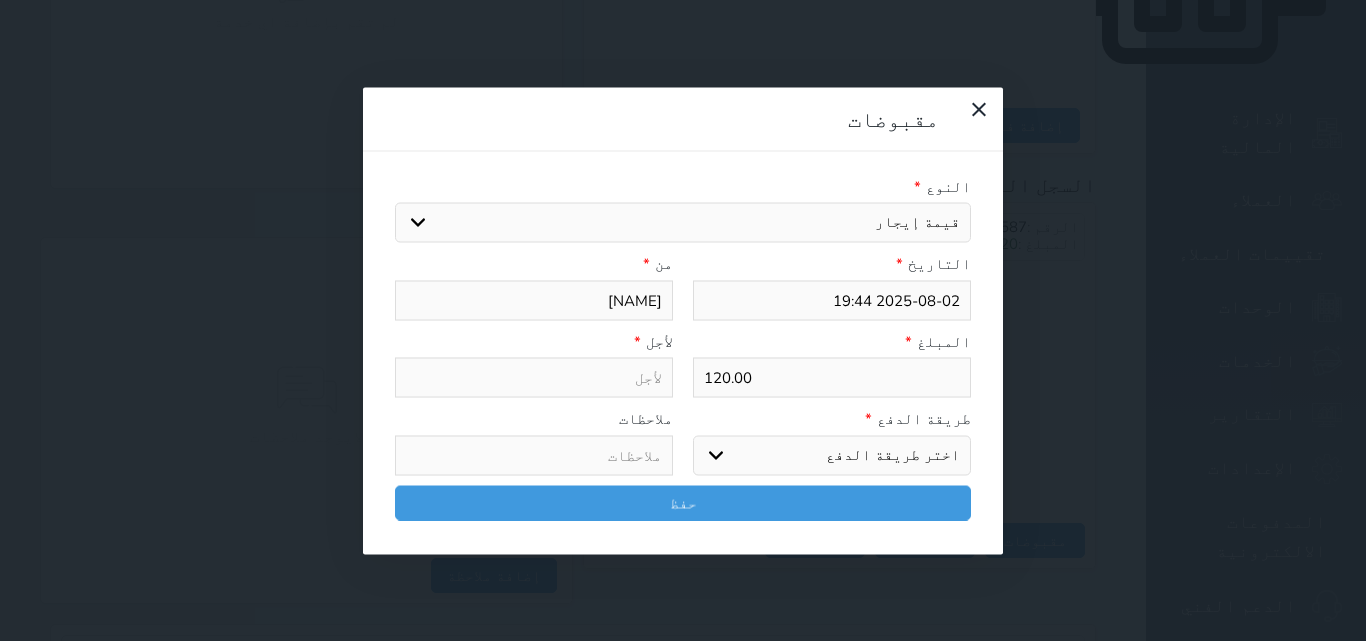type on "قيمة إيجار - الوحدة - 204" 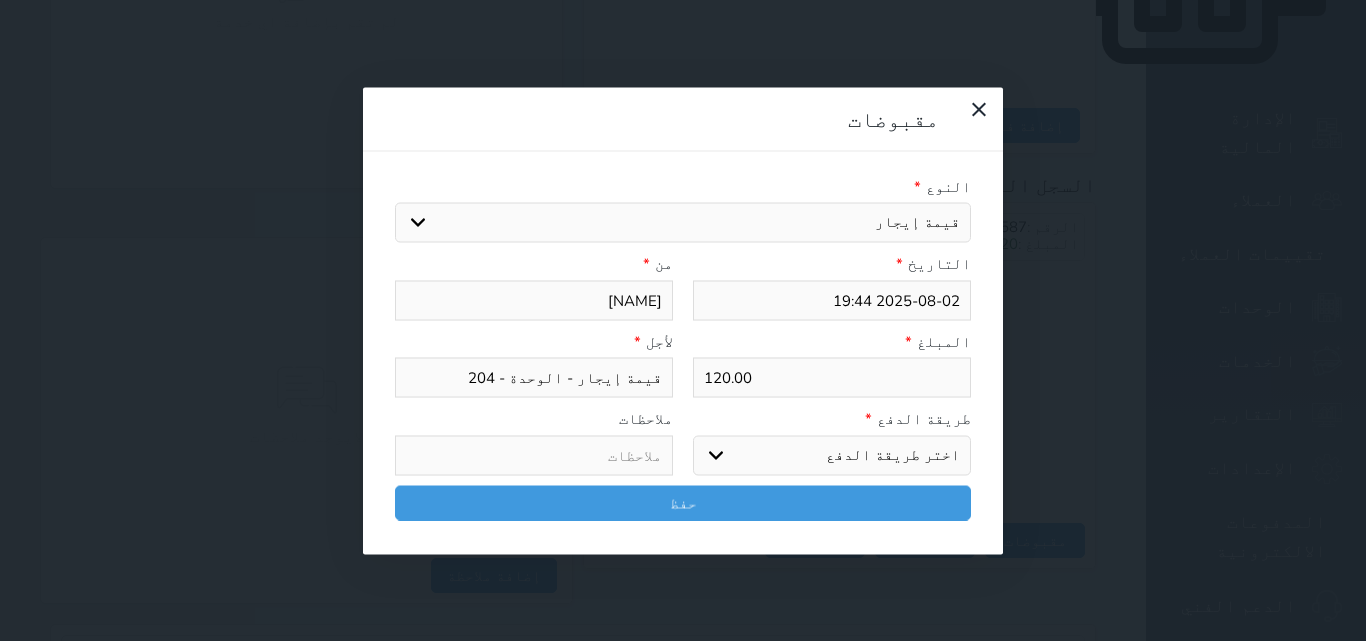 click on "120.00" at bounding box center (832, 378) 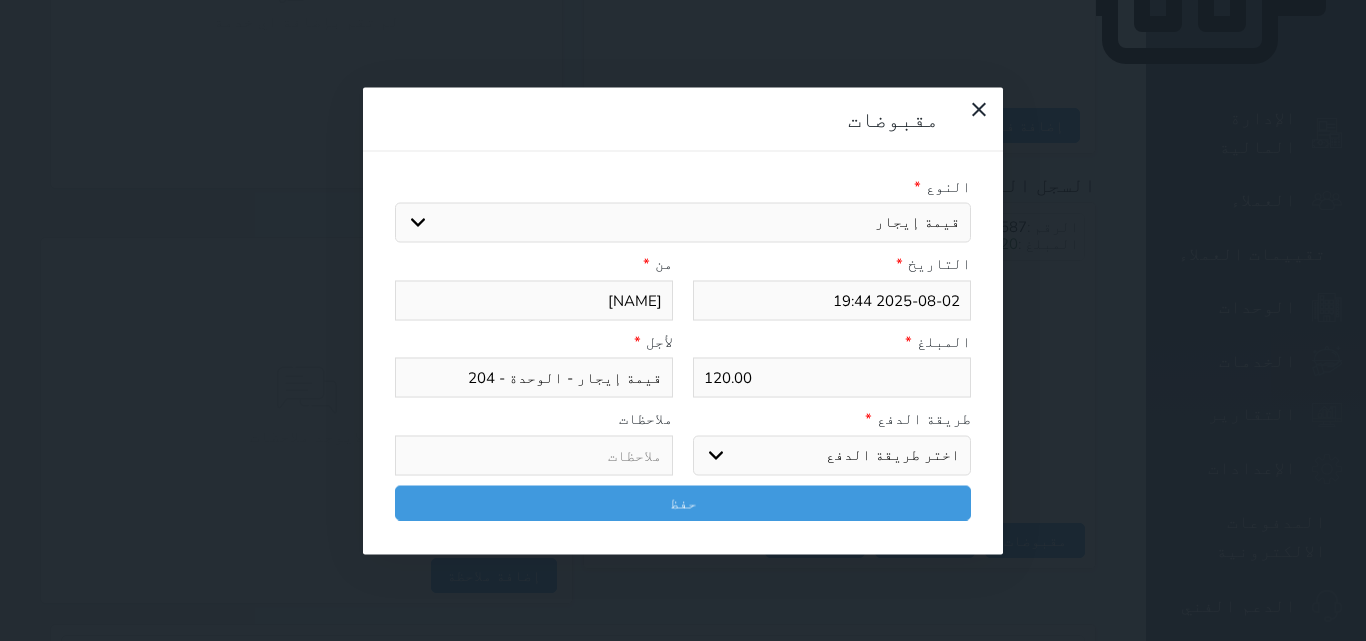 type on "8" 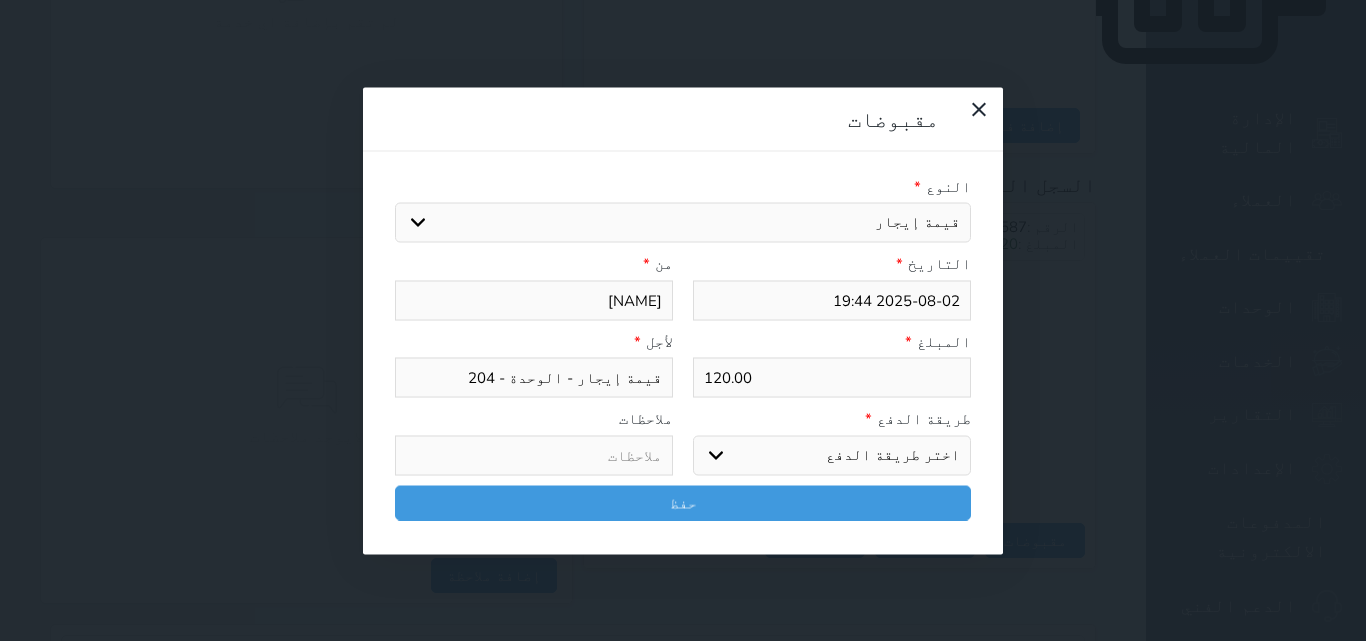 select 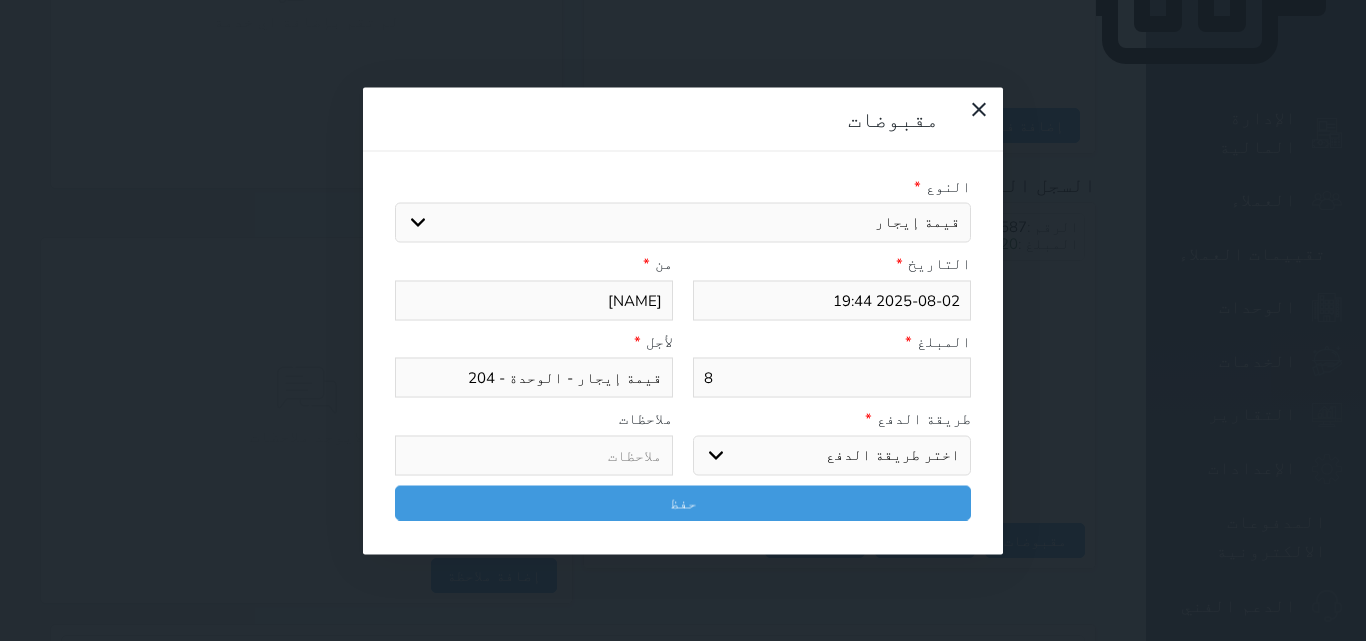 type on "85" 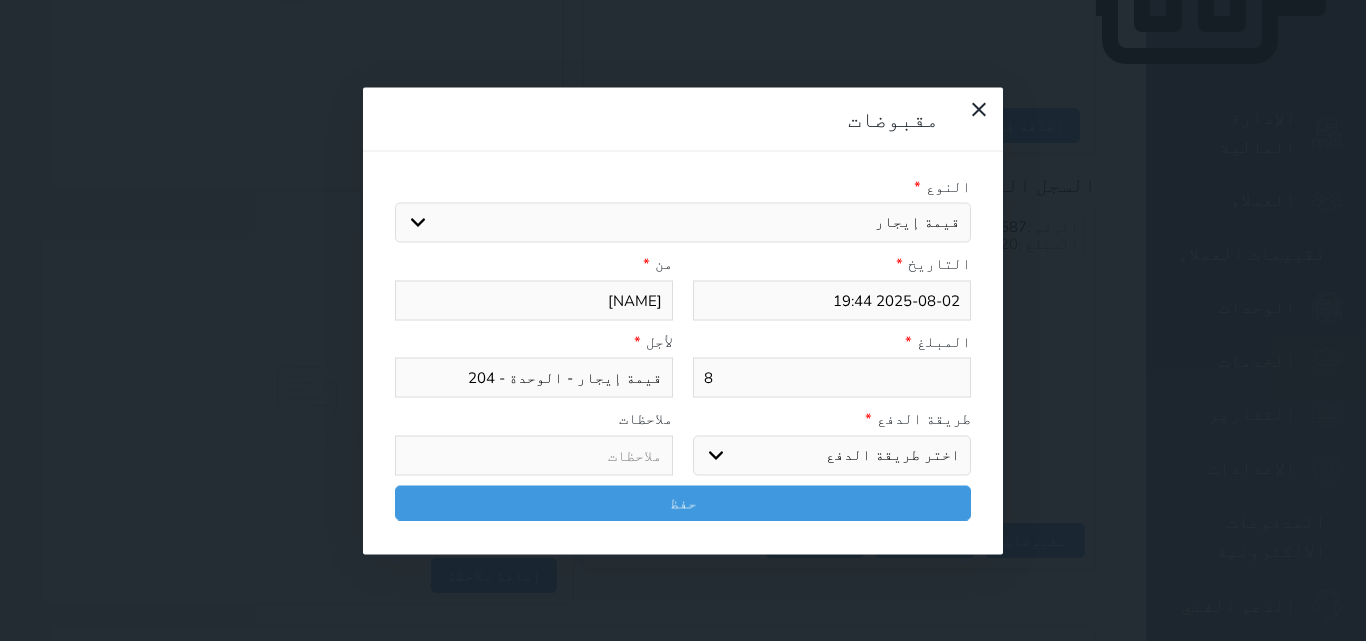 select 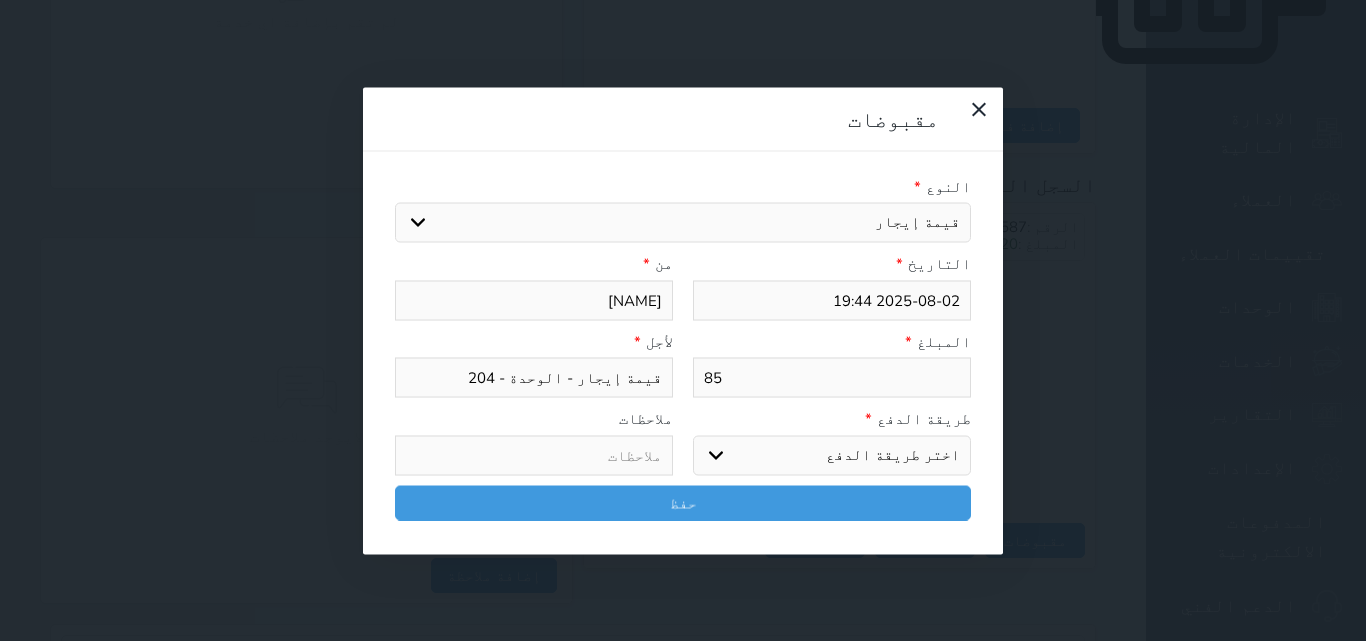 type on "85" 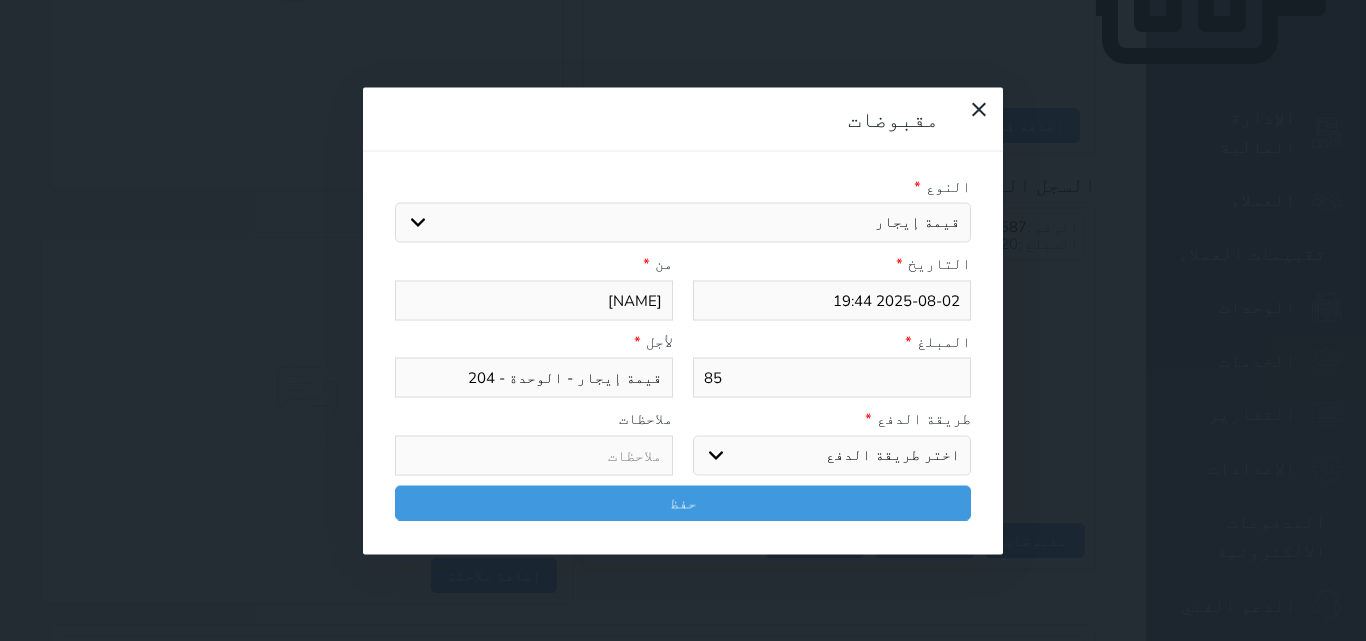 click on "اختر طريقة الدفع   دفع نقدى   تحويل بنكى   مدى   بطاقة ائتمان   آجل" at bounding box center [832, 455] 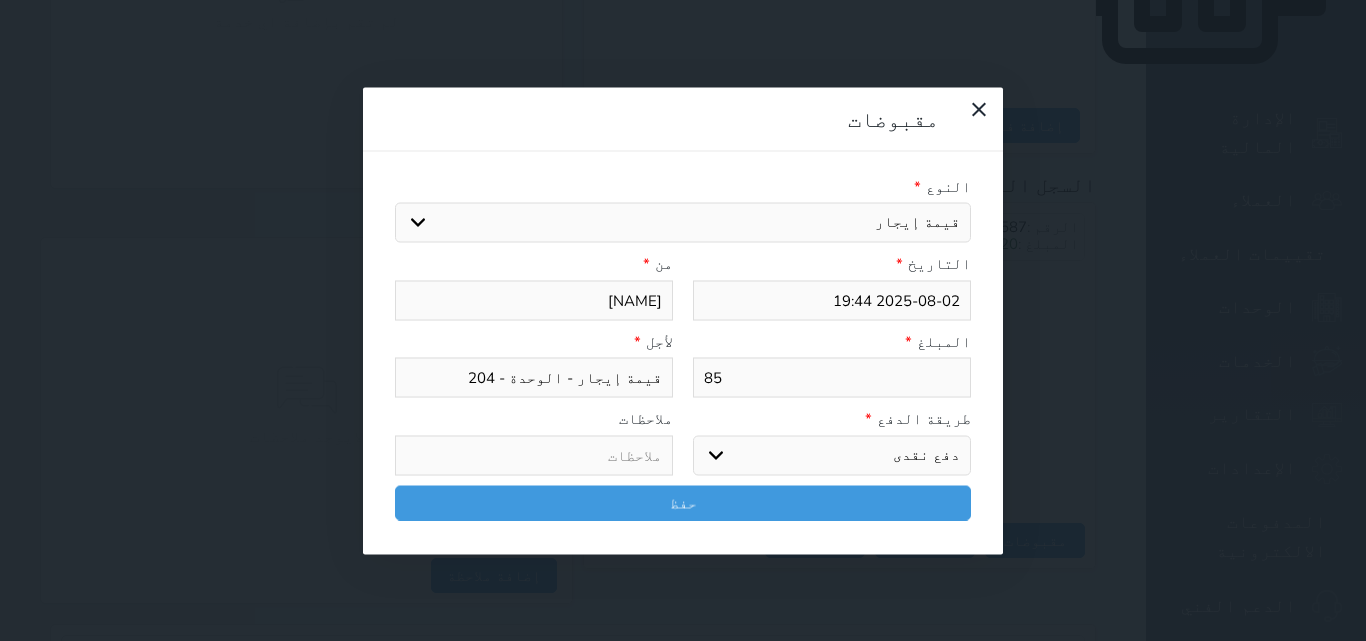 click on "اختر طريقة الدفع   دفع نقدى   تحويل بنكى   مدى   بطاقة ائتمان   آجل" at bounding box center [832, 455] 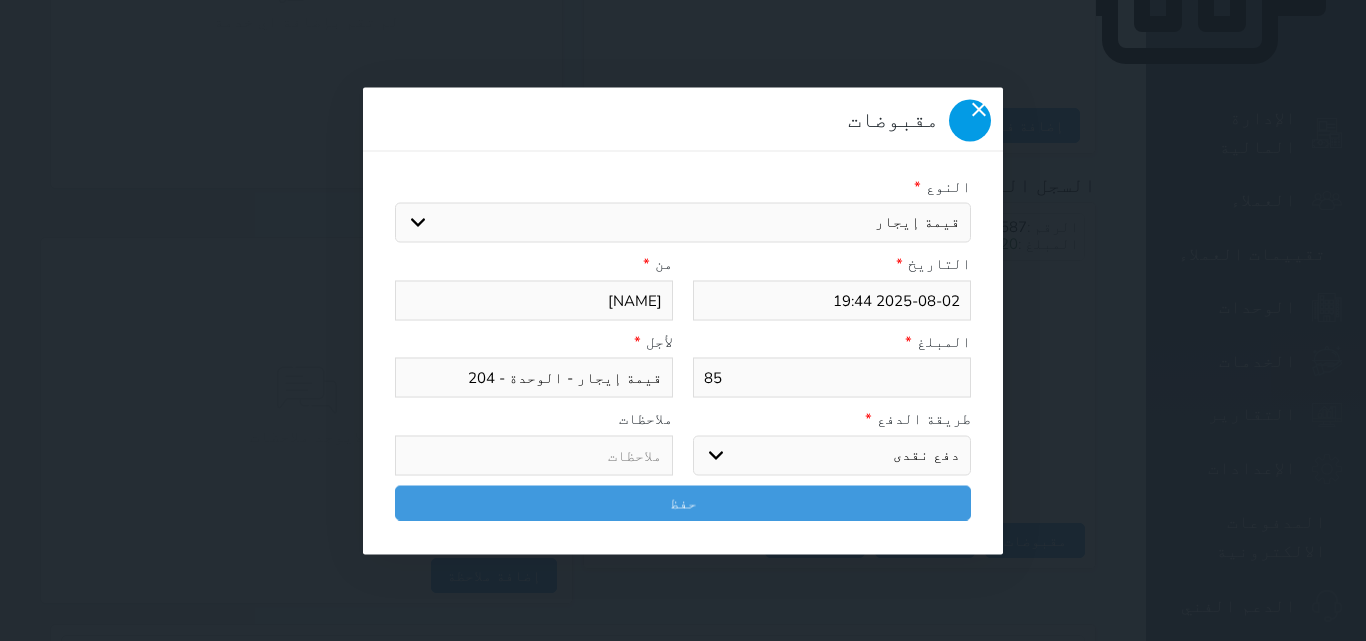 click at bounding box center [970, 120] 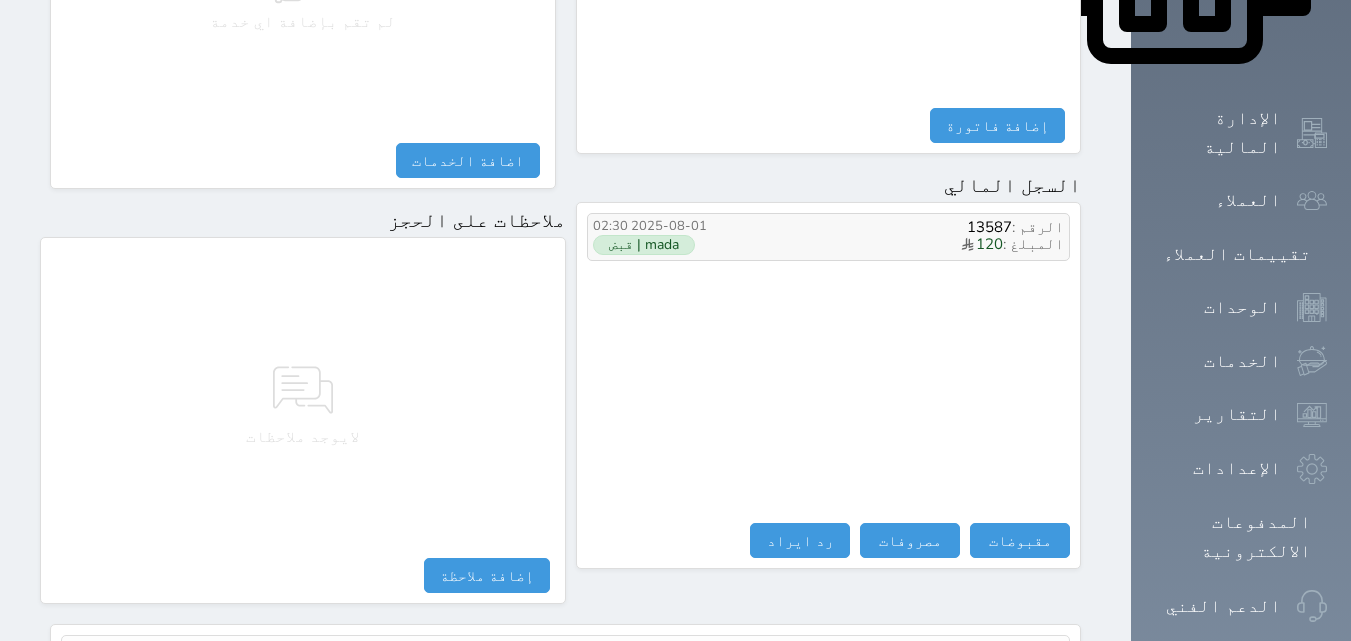 click on "المبلغ :  120" at bounding box center (899, 245) 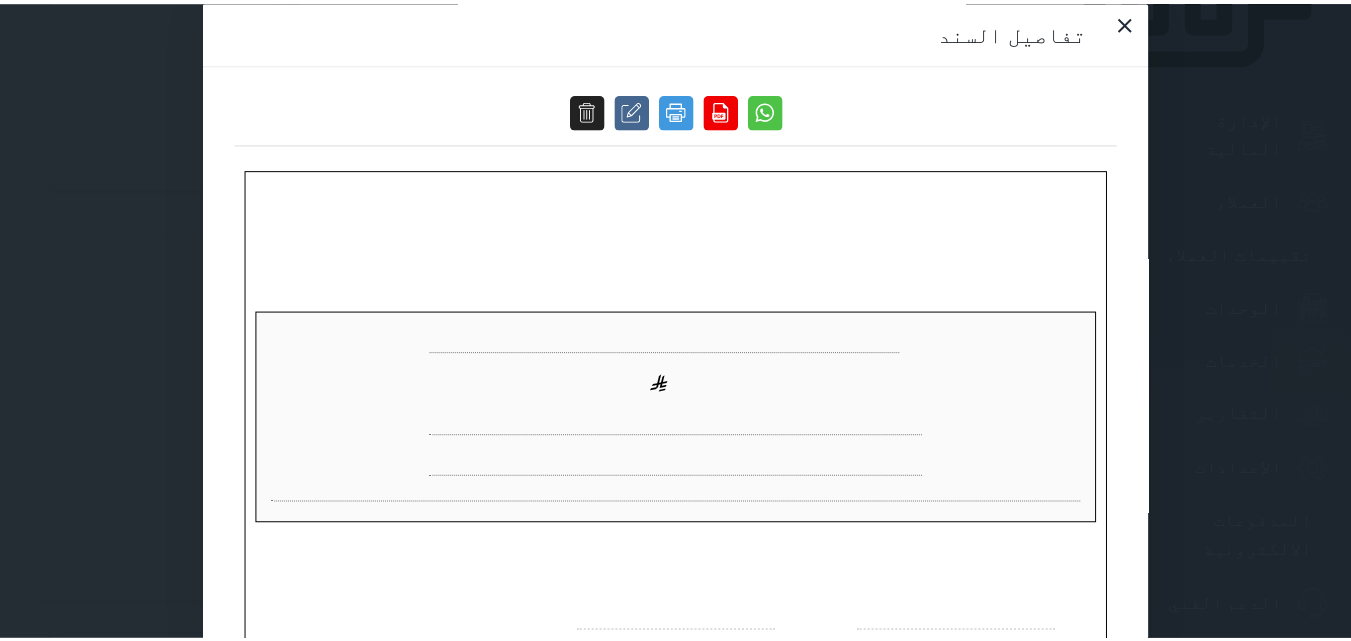 scroll, scrollTop: 0, scrollLeft: 0, axis: both 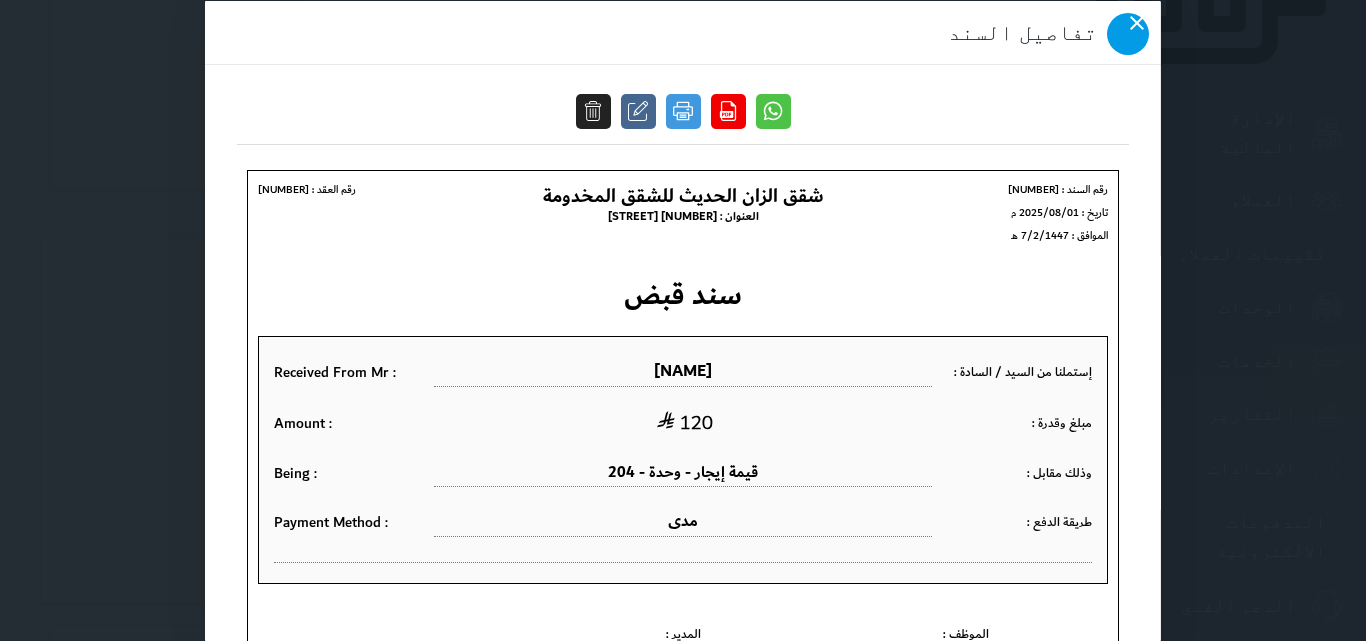 click 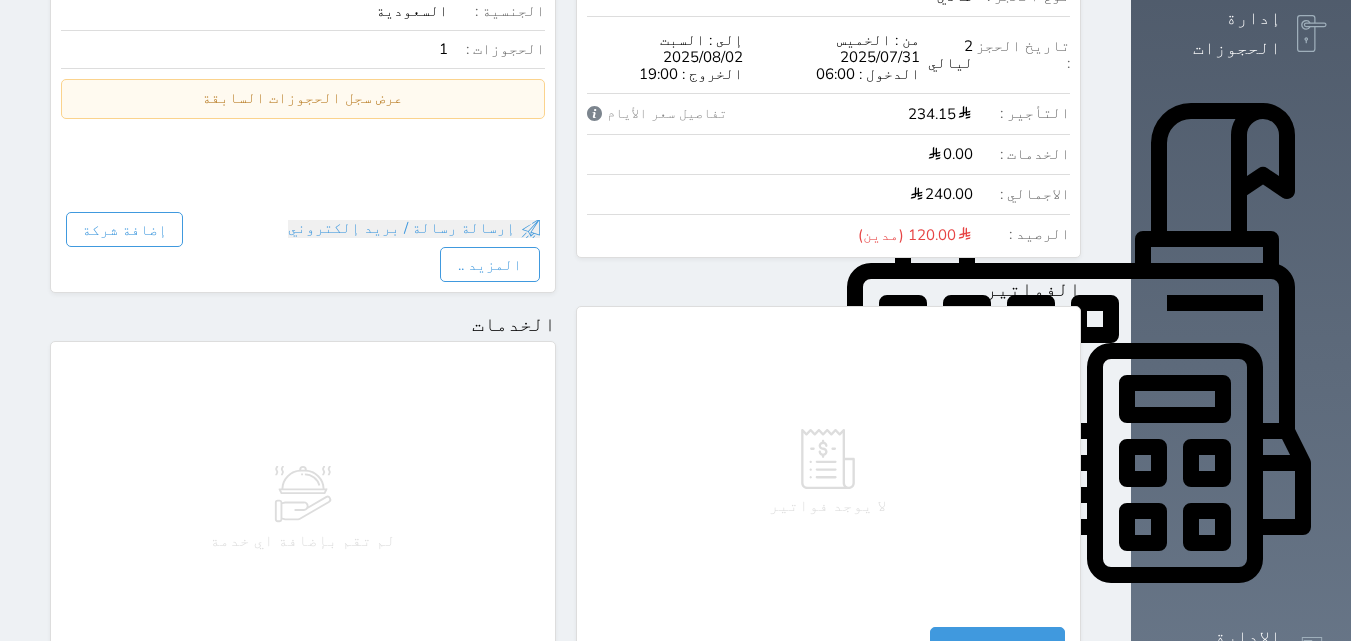 scroll, scrollTop: 385, scrollLeft: 0, axis: vertical 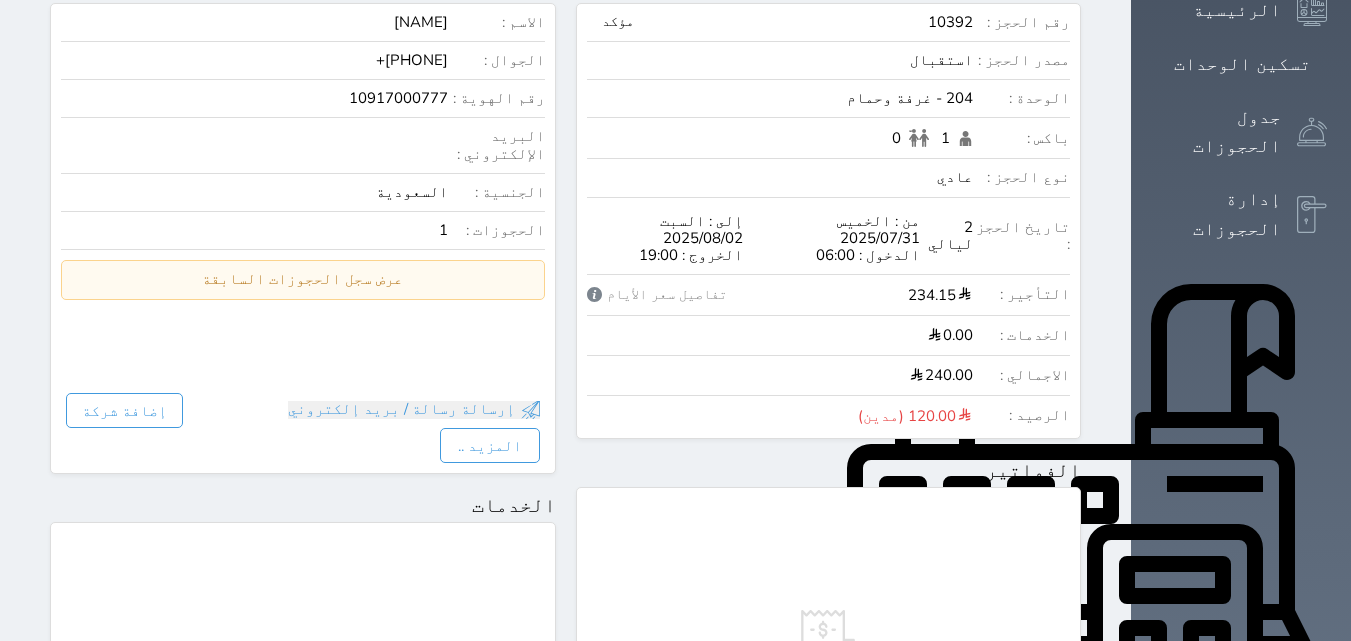 click on "120.00      (مدين)" at bounding box center (915, 415) 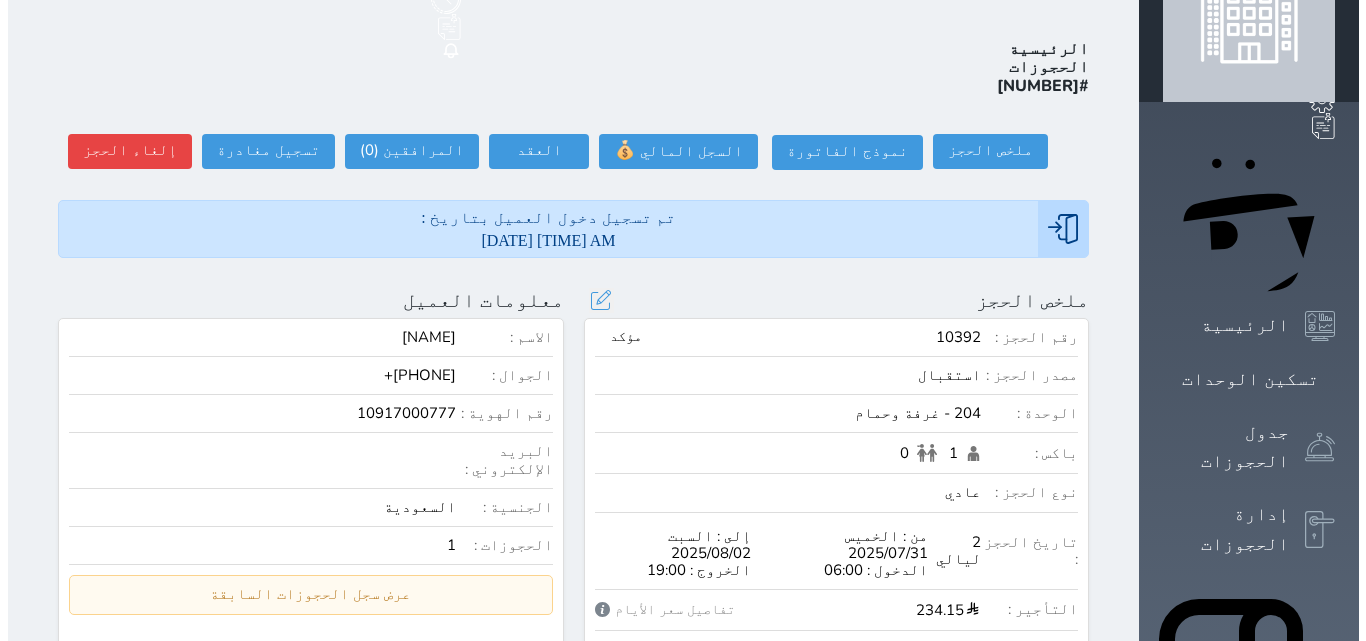 scroll, scrollTop: 0, scrollLeft: 0, axis: both 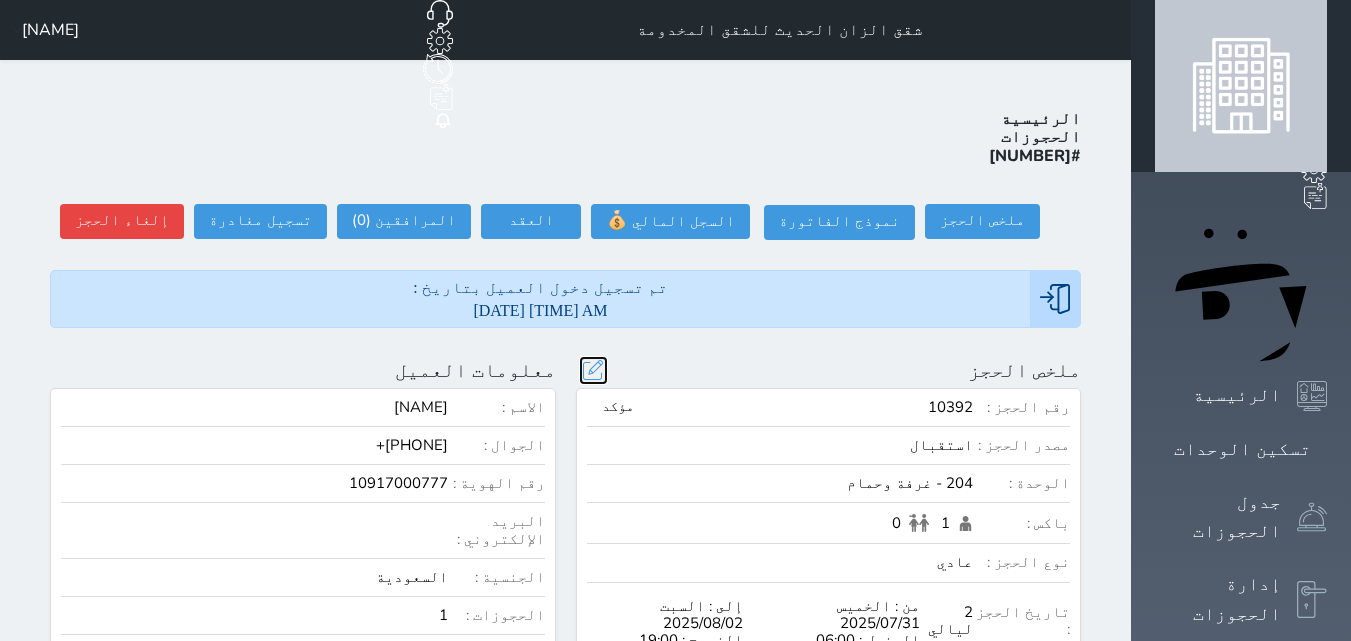 click at bounding box center (593, 370) 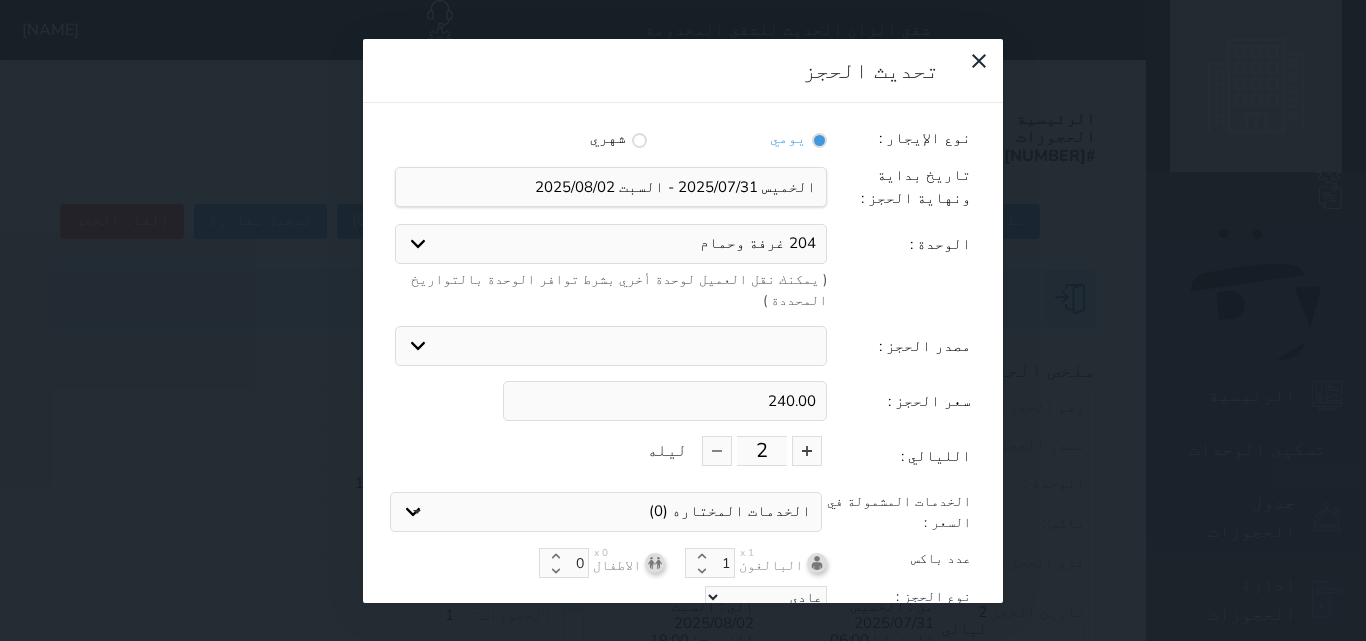 drag, startPoint x: 771, startPoint y: 331, endPoint x: 863, endPoint y: 335, distance: 92.086914 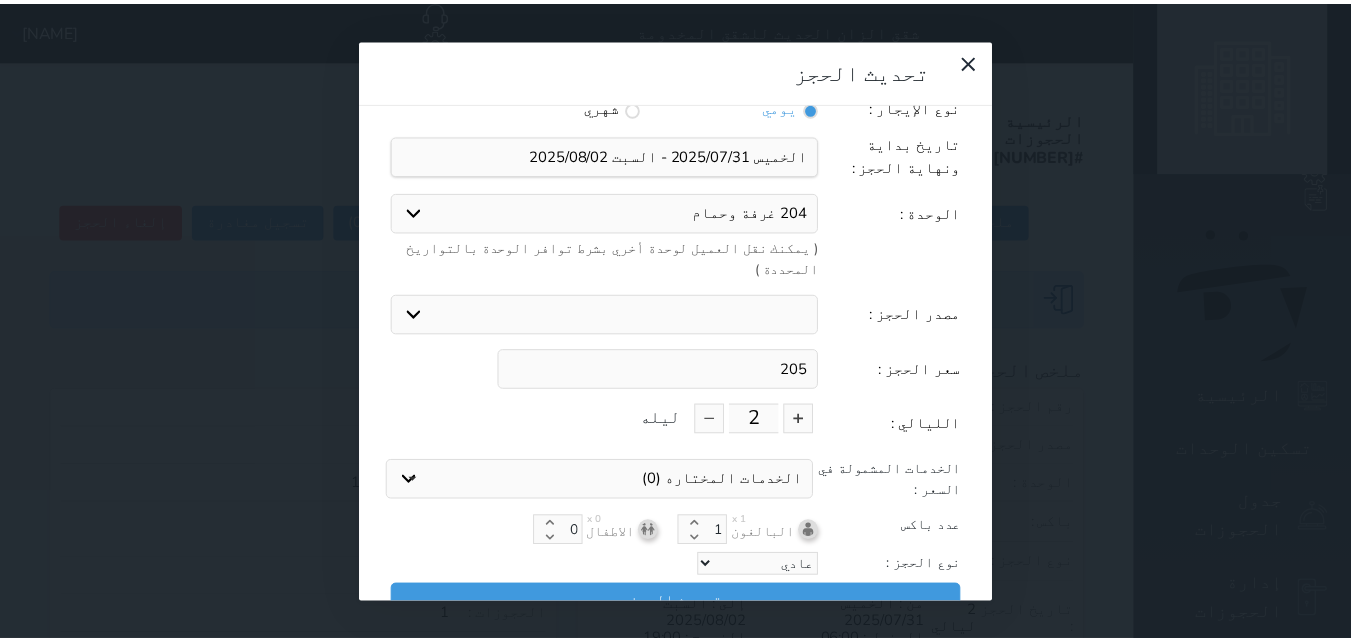 scroll, scrollTop: 45, scrollLeft: 0, axis: vertical 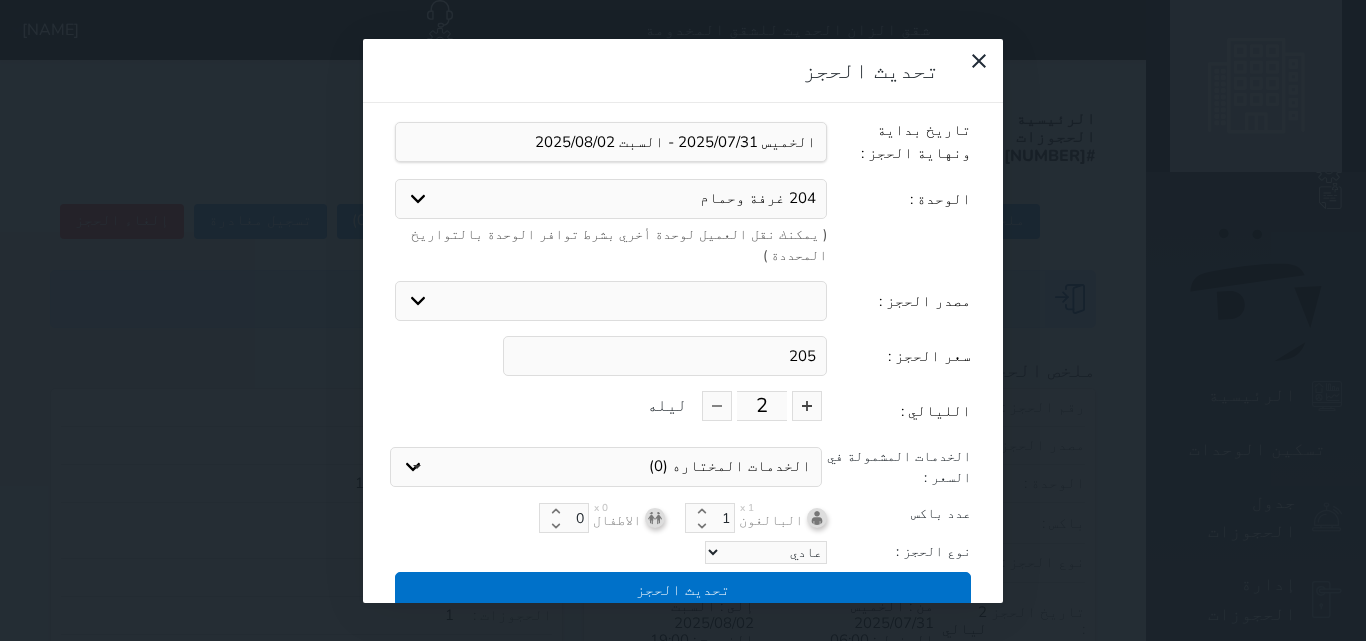 type on "205" 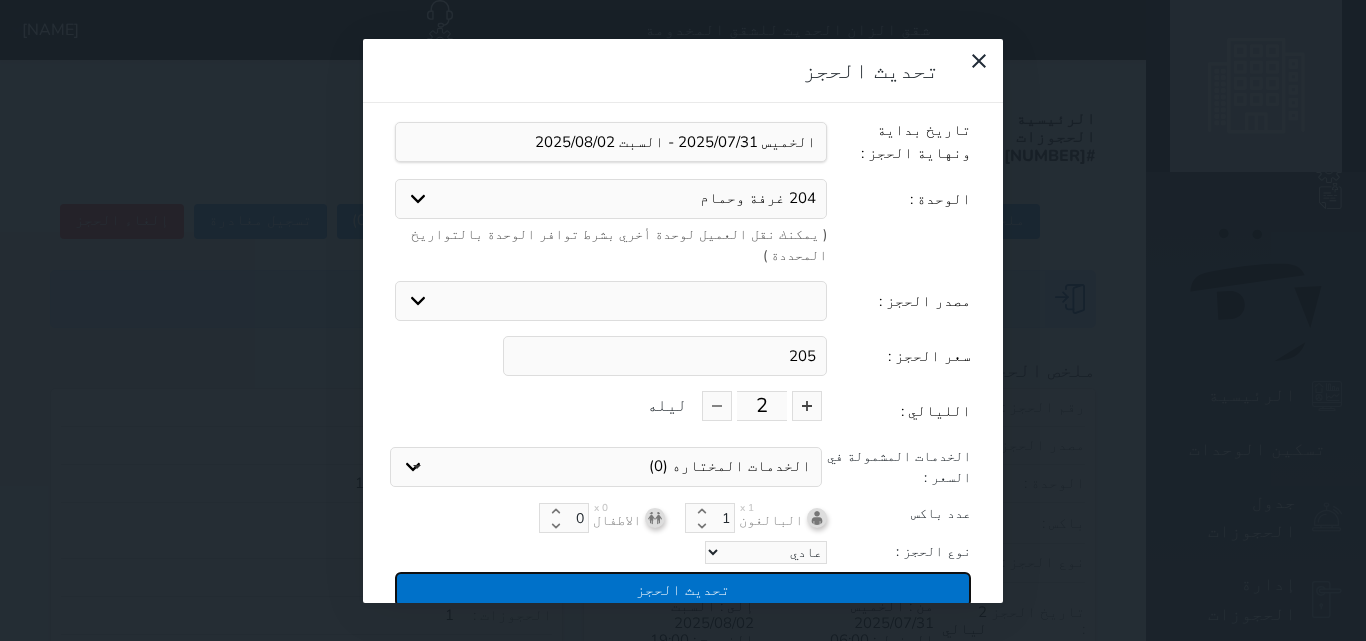 click on "تحديث الحجز" at bounding box center [683, 589] 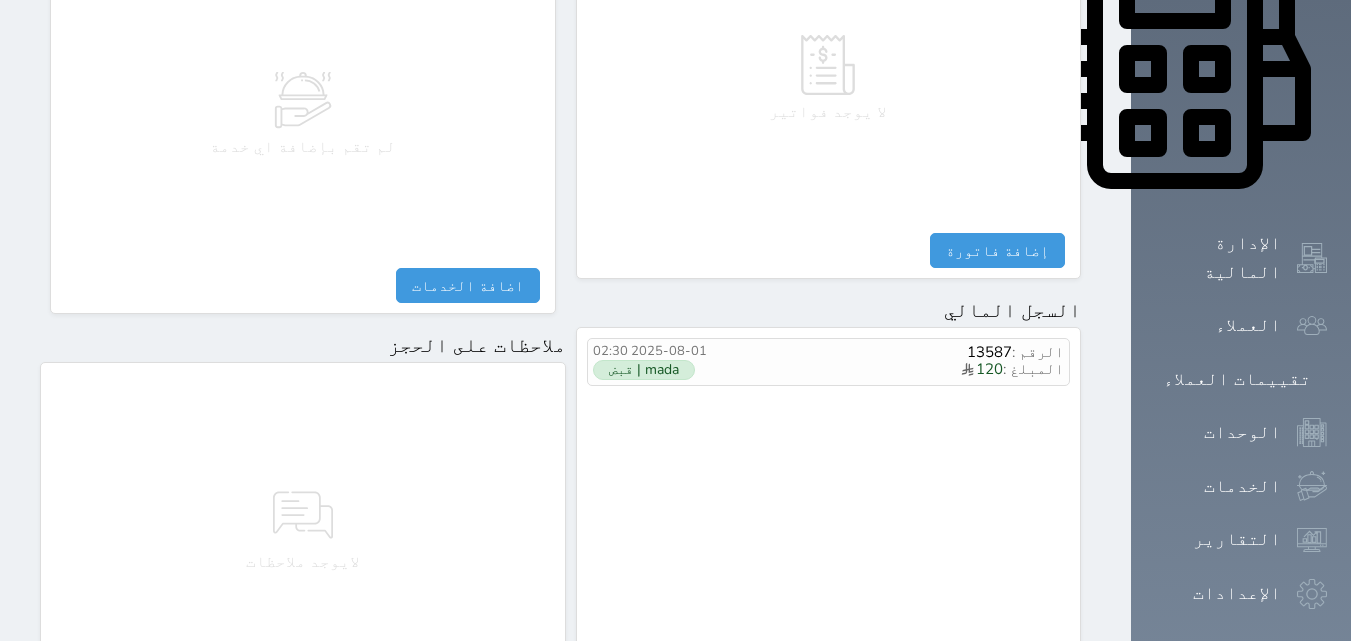scroll, scrollTop: 1085, scrollLeft: 0, axis: vertical 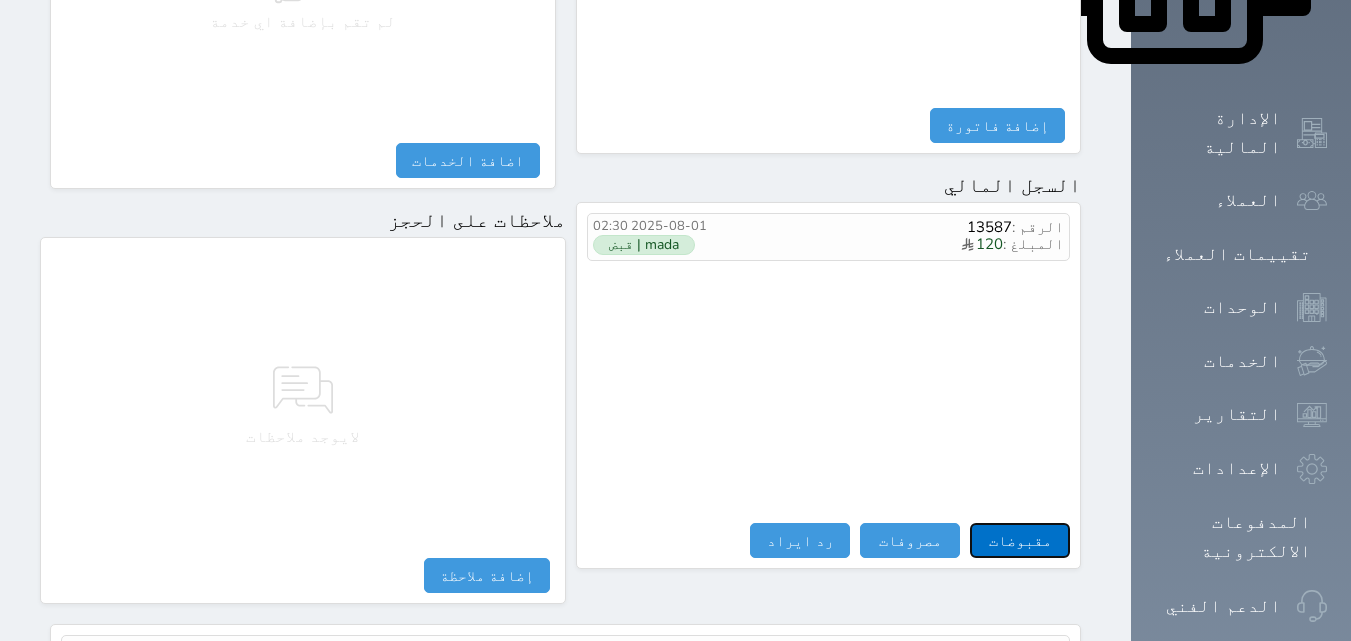 click on "مقبوضات" at bounding box center [1020, 540] 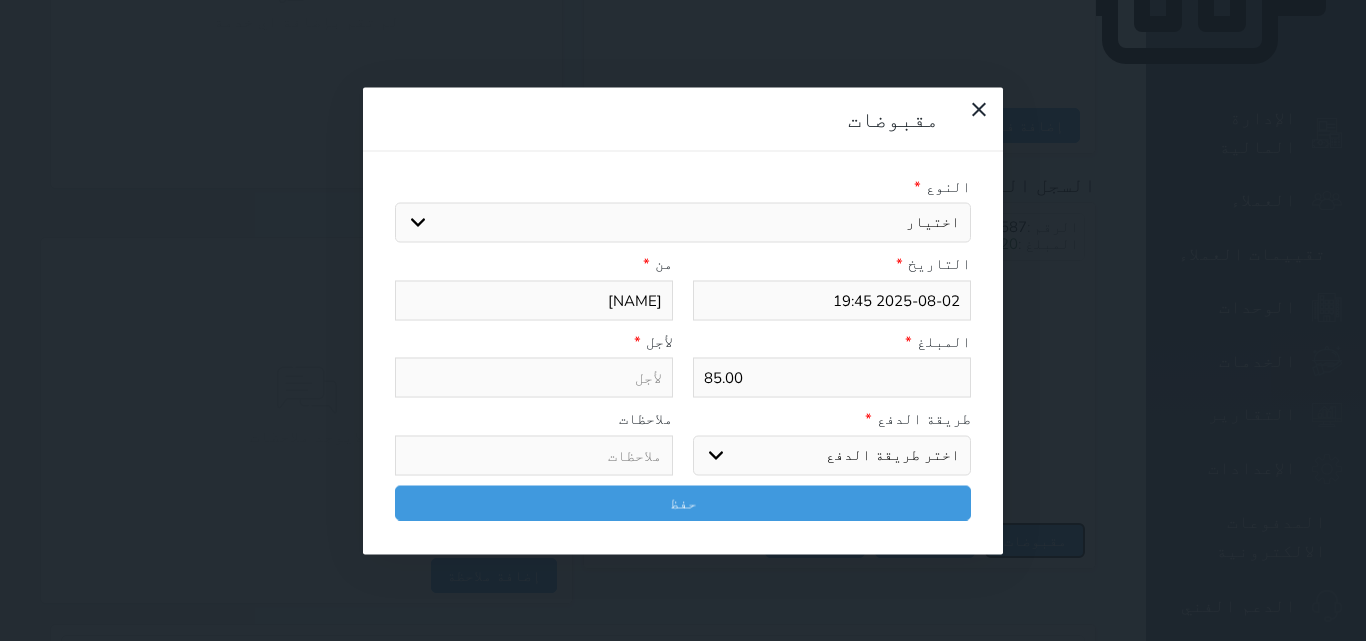 select 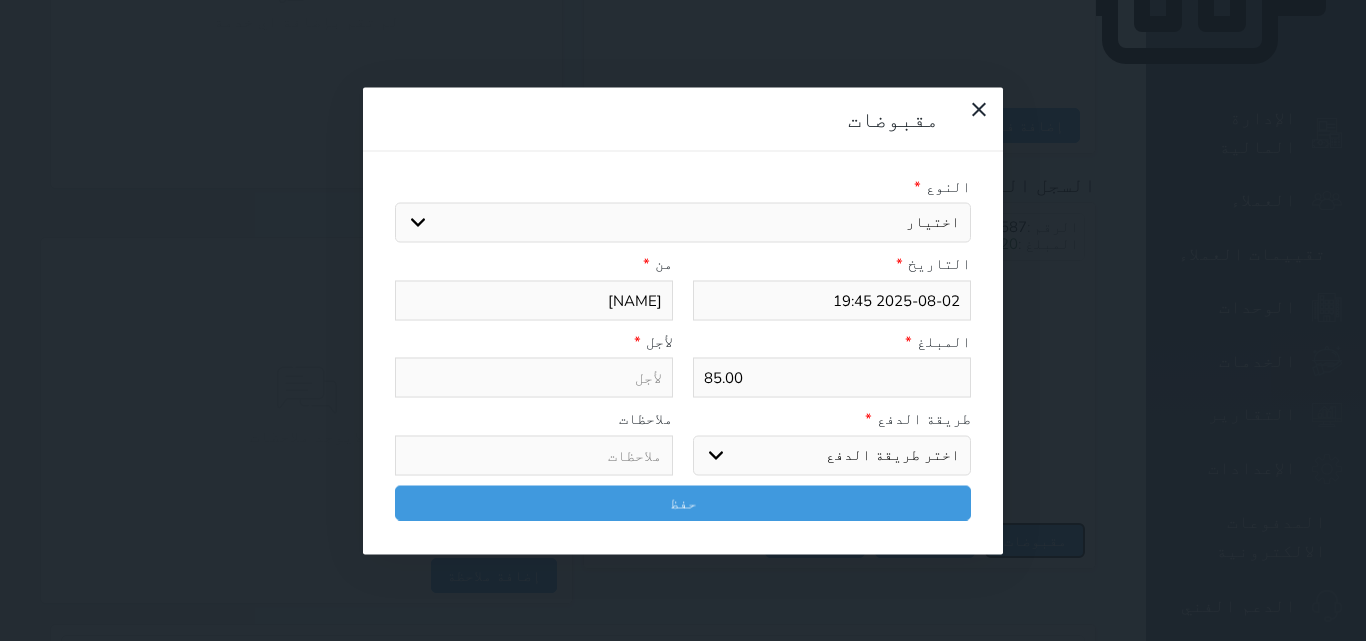 select 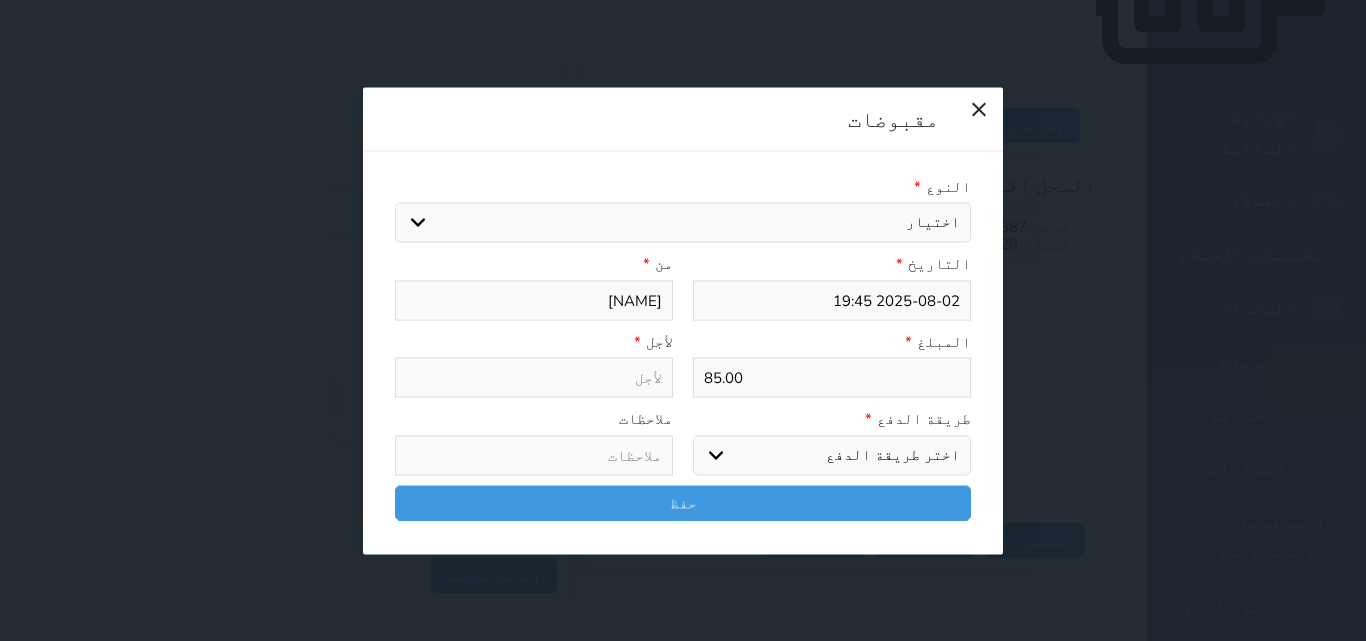 click on "اختيار   مقبوضات عامة قيمة إيجار فواتير تامين عربون لا ينطبق آخر مغسلة واي فاي - الإنترنت مواقف السيارات طعام الأغذية والمشروبات مشروبات المشروبات الباردة المشروبات الساخنة الإفطار غداء عشاء مخبز و كعك حمام سباحة الصالة الرياضية سبا و خدمات الجمال اختيار وإسقاط (خدمات النقل) ميني بار كابل - تلفزيون سرير إضافي تصفيف الشعر التسوق خدمات الجولات السياحية المنظمة خدمات الدليل السياحي" at bounding box center (683, 223) 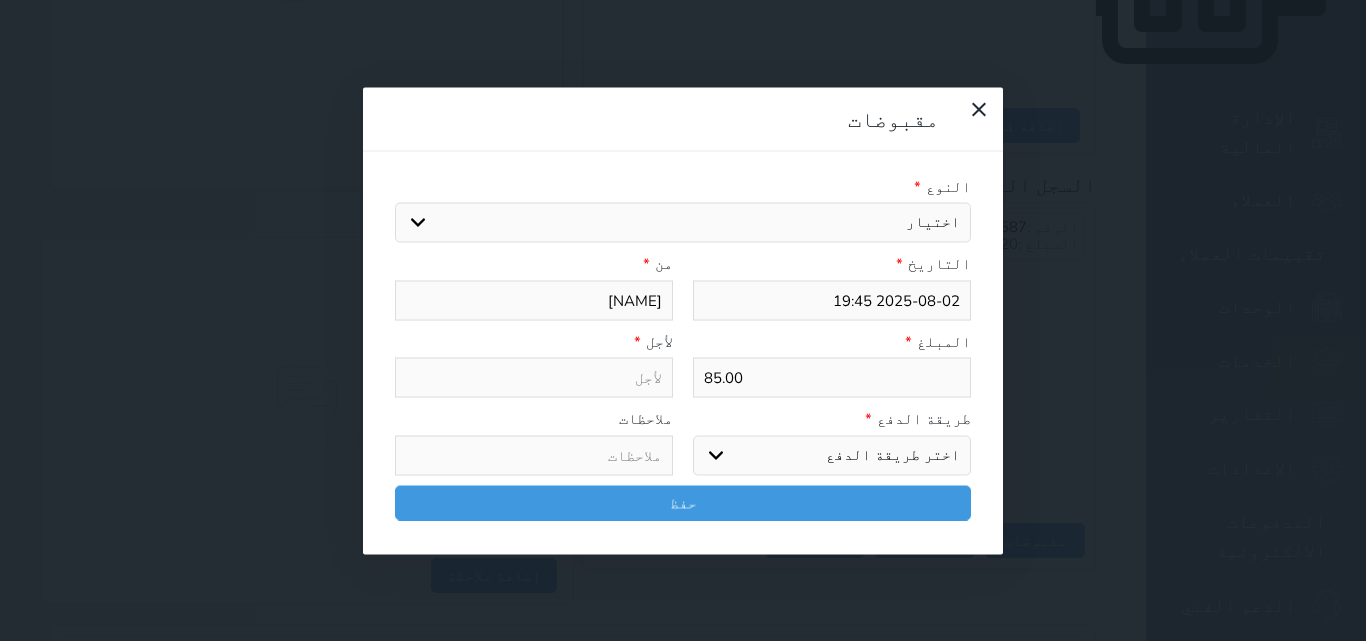 select on "17889" 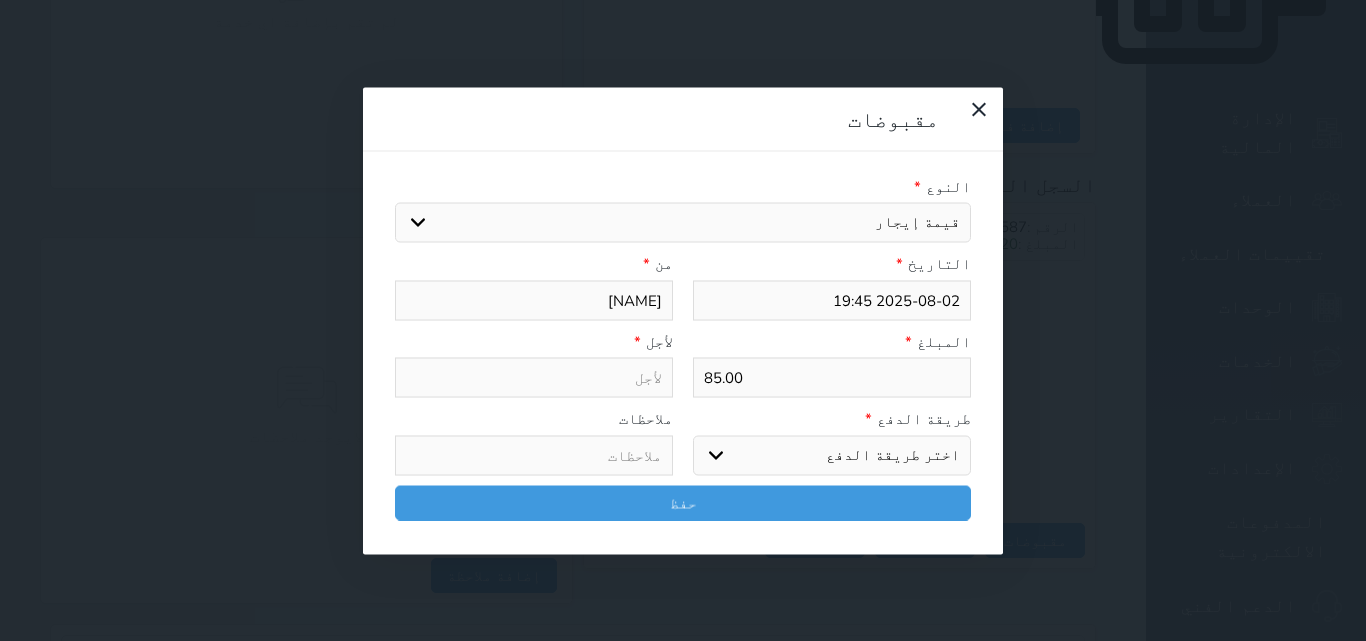 click on "اختيار   مقبوضات عامة قيمة إيجار فواتير تامين عربون لا ينطبق آخر مغسلة واي فاي - الإنترنت مواقف السيارات طعام الأغذية والمشروبات مشروبات المشروبات الباردة المشروبات الساخنة الإفطار غداء عشاء مخبز و كعك حمام سباحة الصالة الرياضية سبا و خدمات الجمال اختيار وإسقاط (خدمات النقل) ميني بار كابل - تلفزيون سرير إضافي تصفيف الشعر التسوق خدمات الجولات السياحية المنظمة خدمات الدليل السياحي" at bounding box center [683, 223] 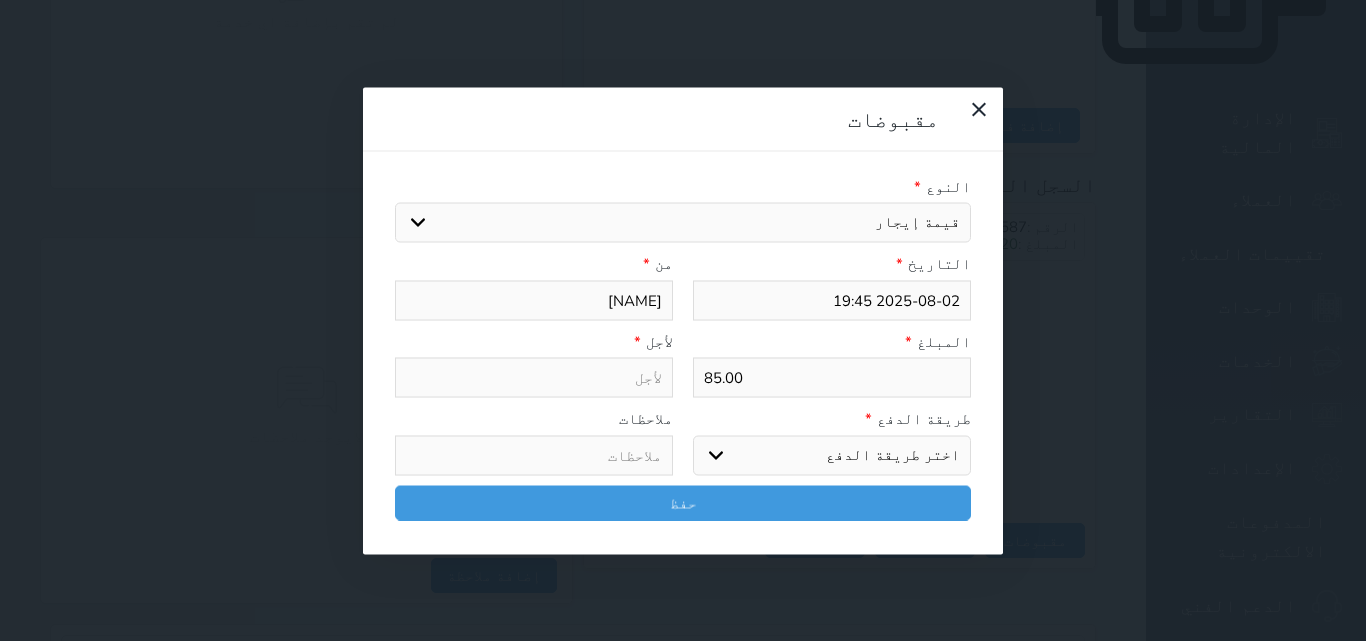 select 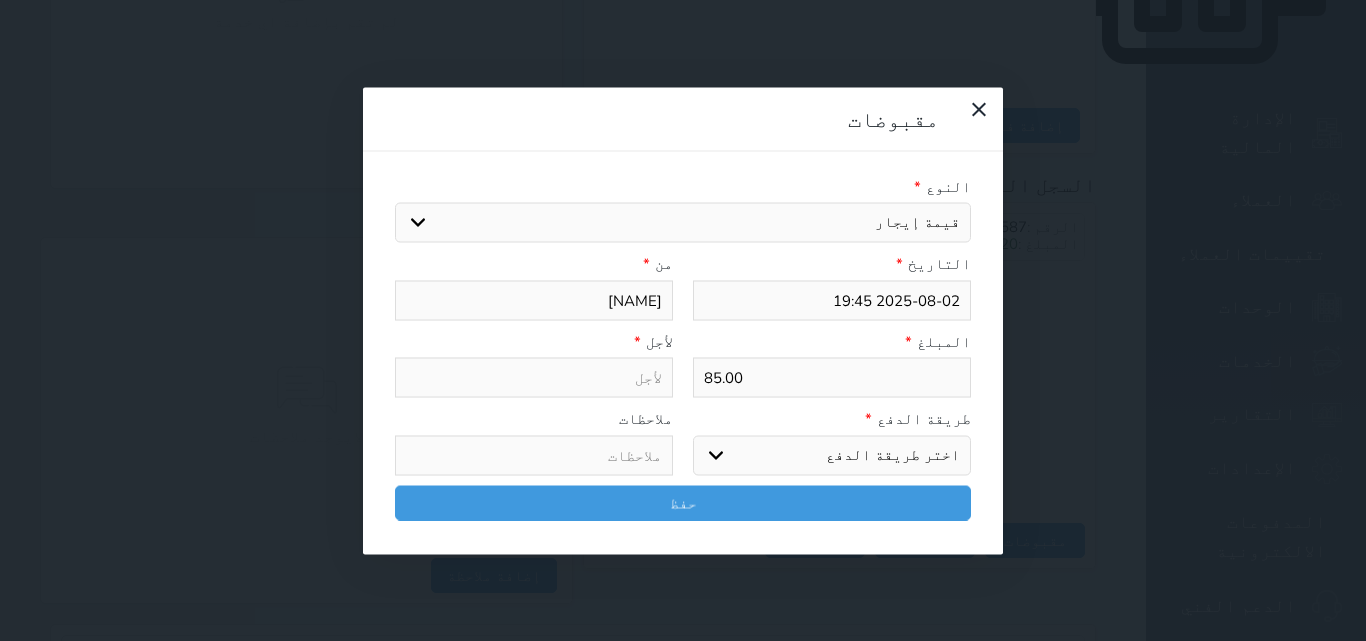 type on "قيمة إيجار - الوحدة - 204" 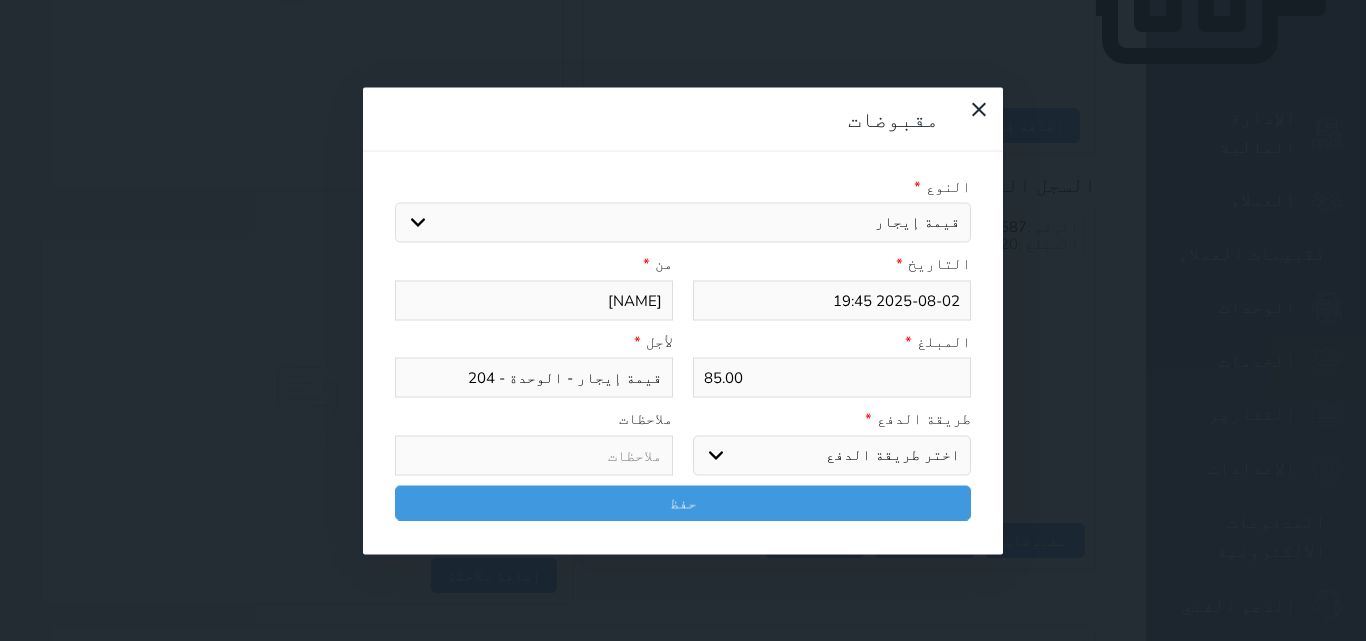 click on "اختر طريقة الدفع   دفع نقدى   تحويل بنكى   مدى   بطاقة ائتمان   آجل" at bounding box center (832, 455) 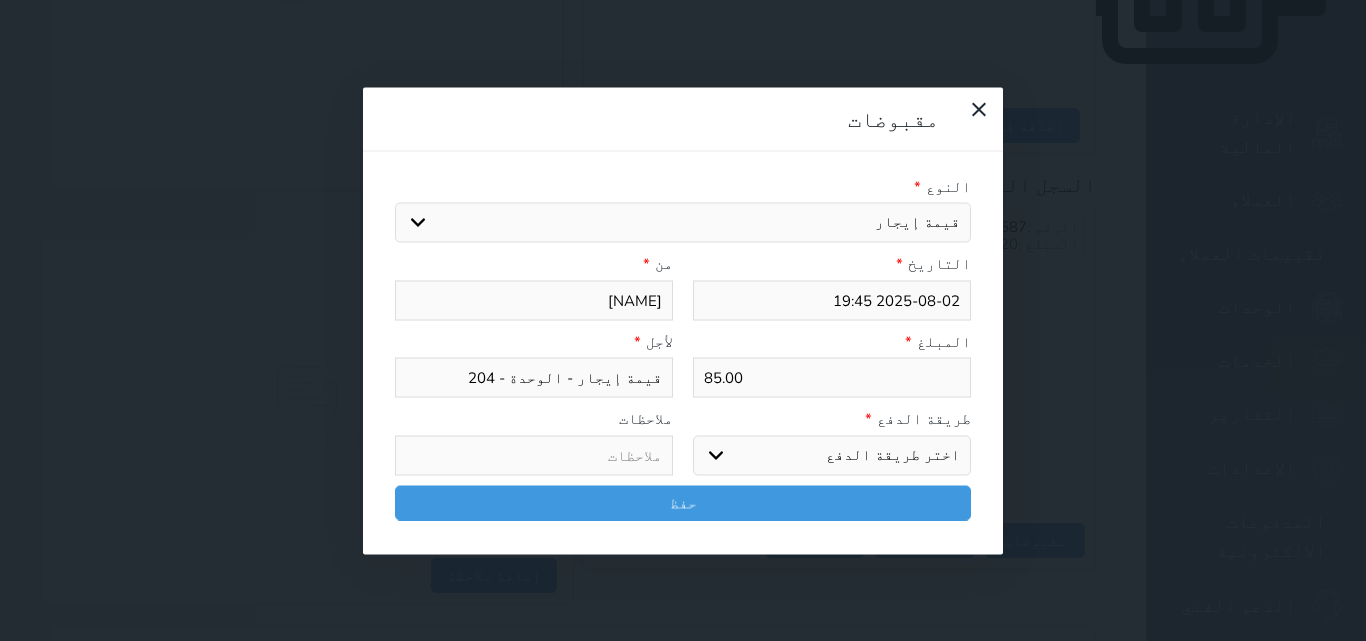 select on "cash" 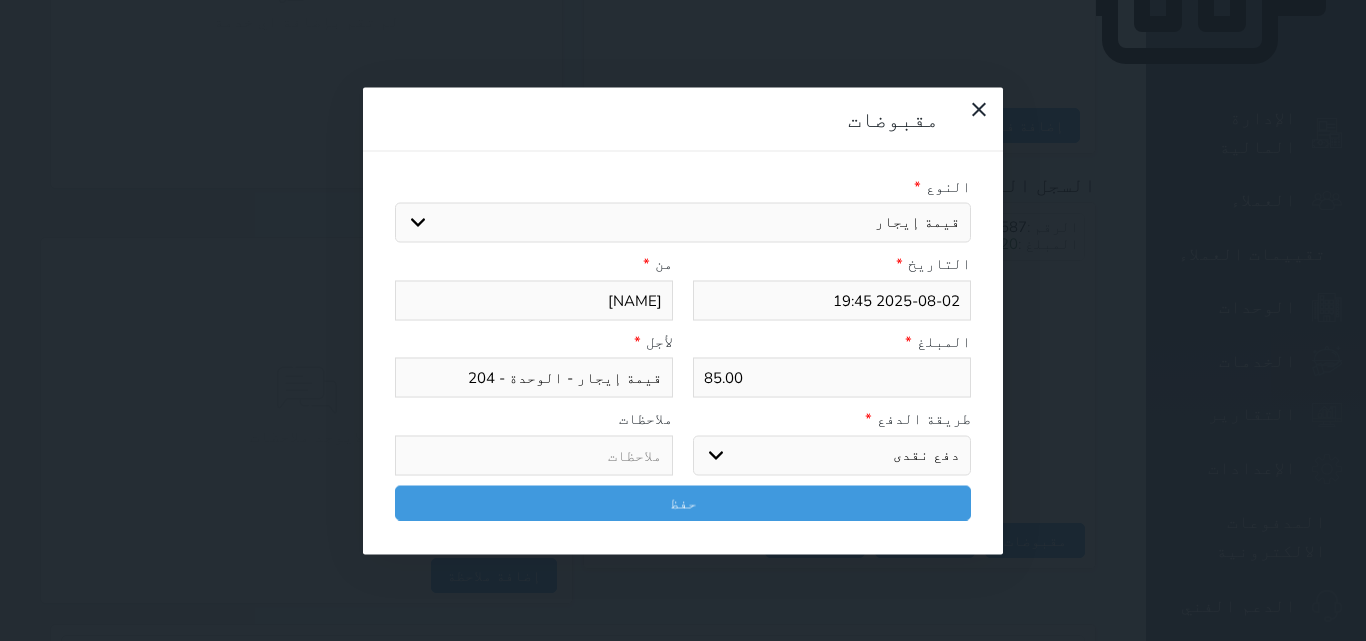 click on "اختر طريقة الدفع   دفع نقدى   تحويل بنكى   مدى   بطاقة ائتمان   آجل" at bounding box center (832, 455) 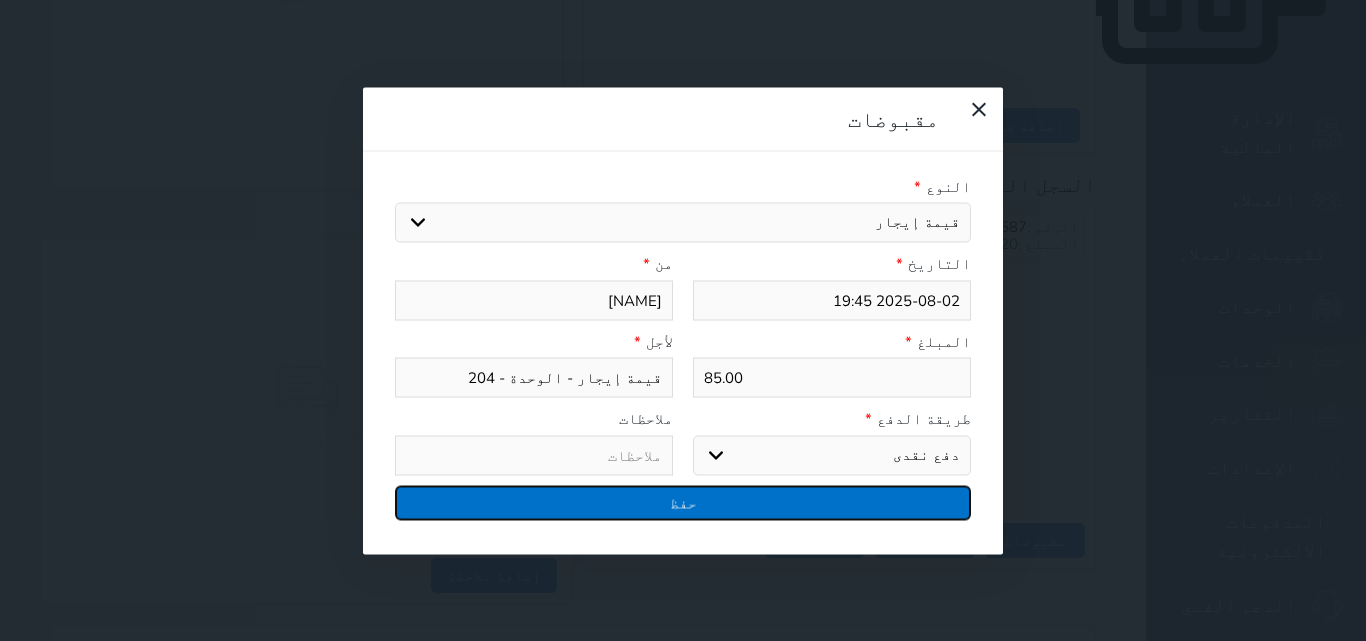 click on "حفظ" at bounding box center (683, 502) 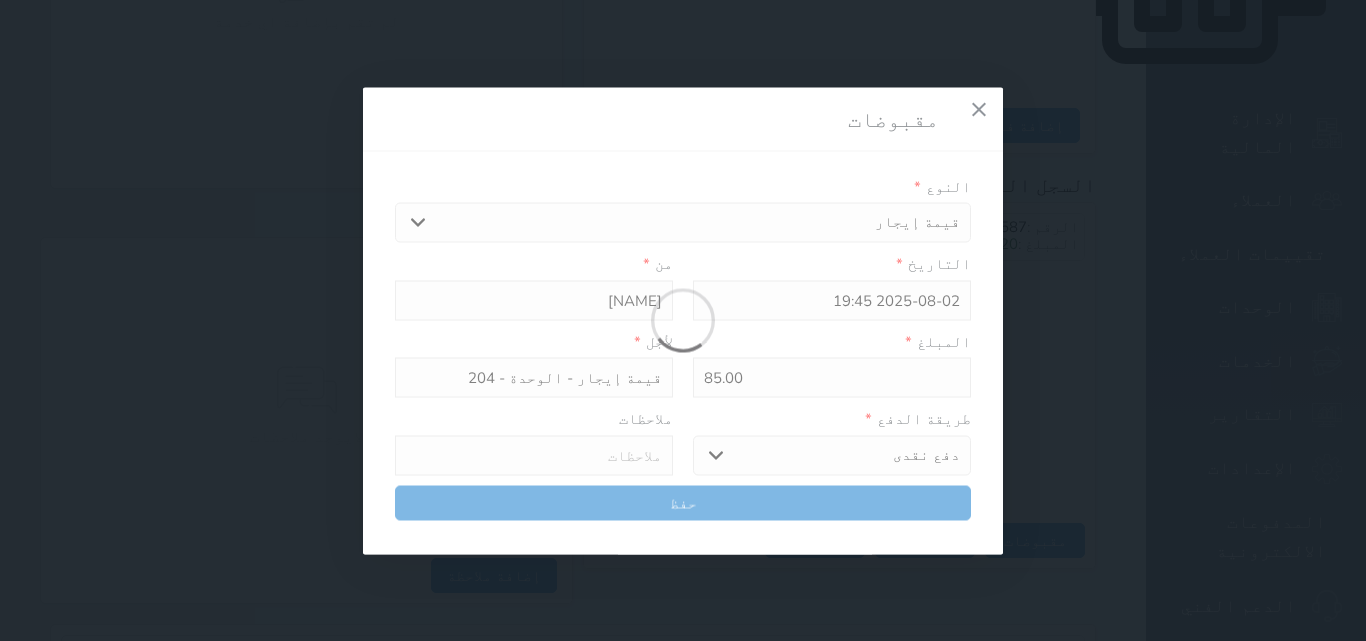 select 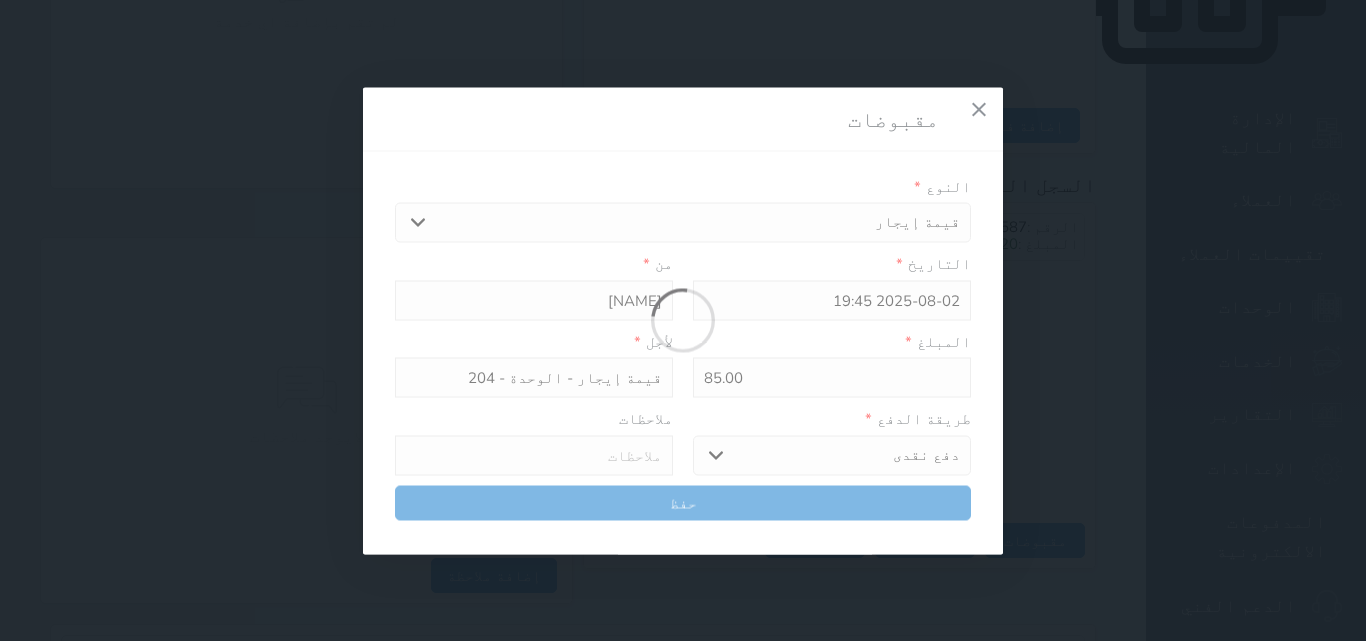 type 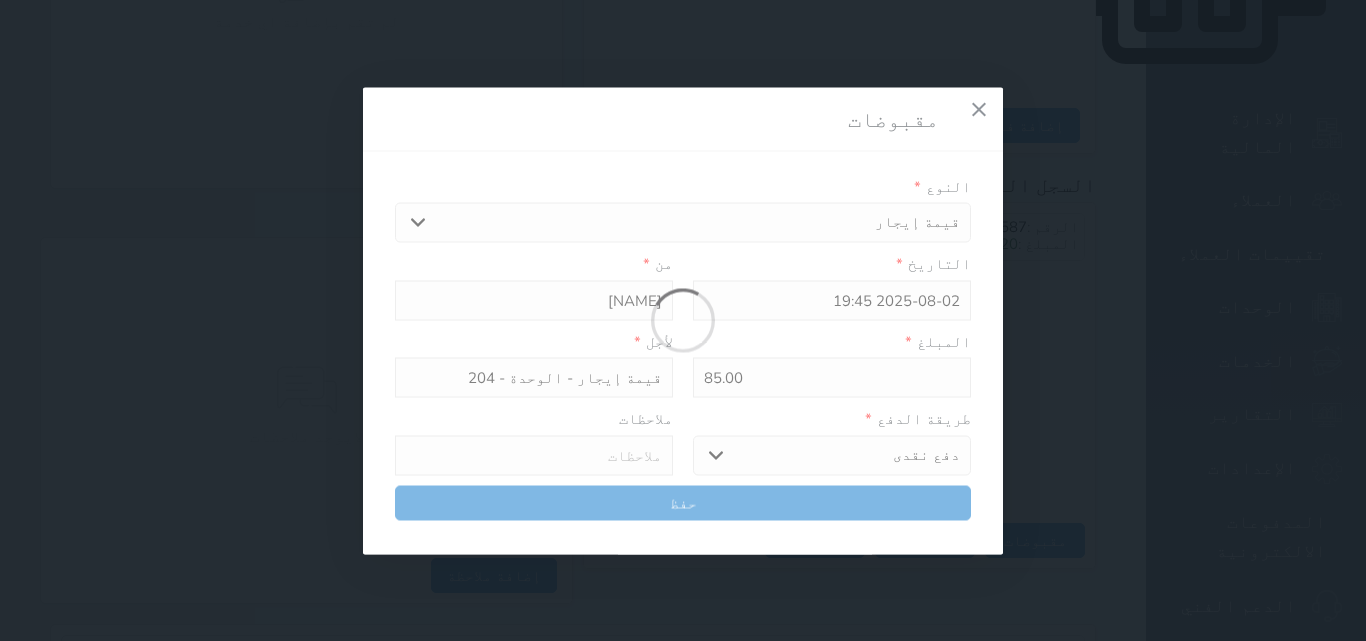 type on "0" 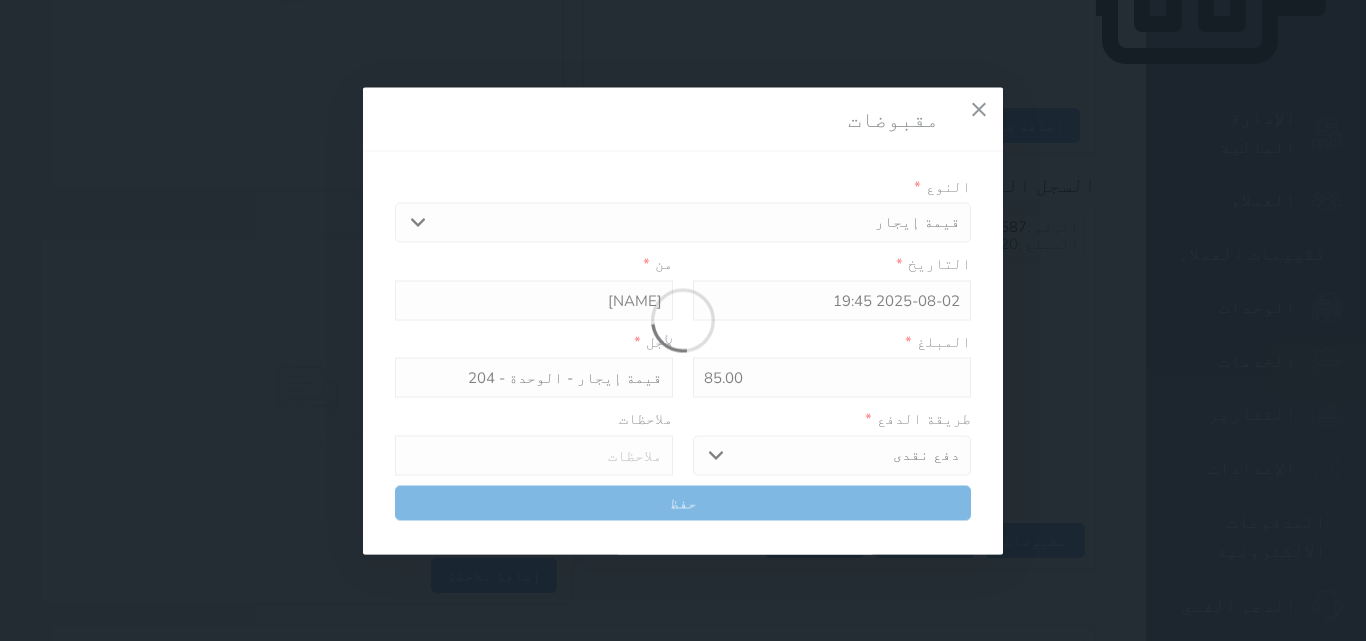 select 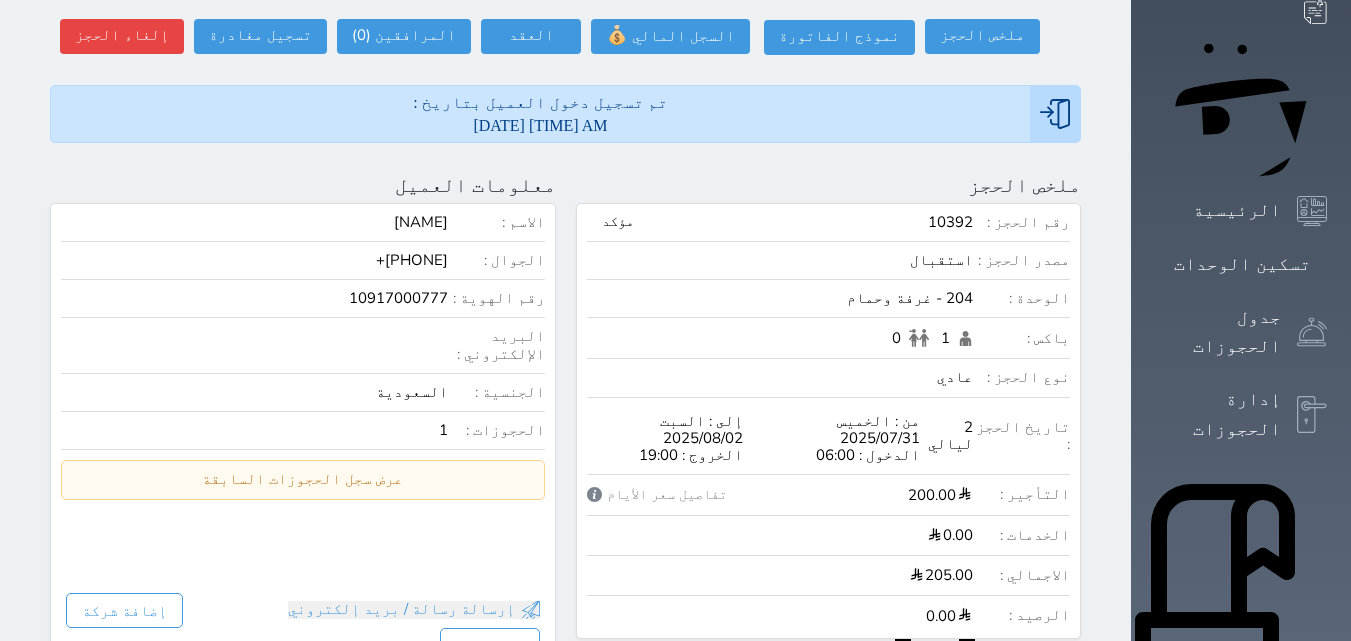 scroll, scrollTop: 0, scrollLeft: 0, axis: both 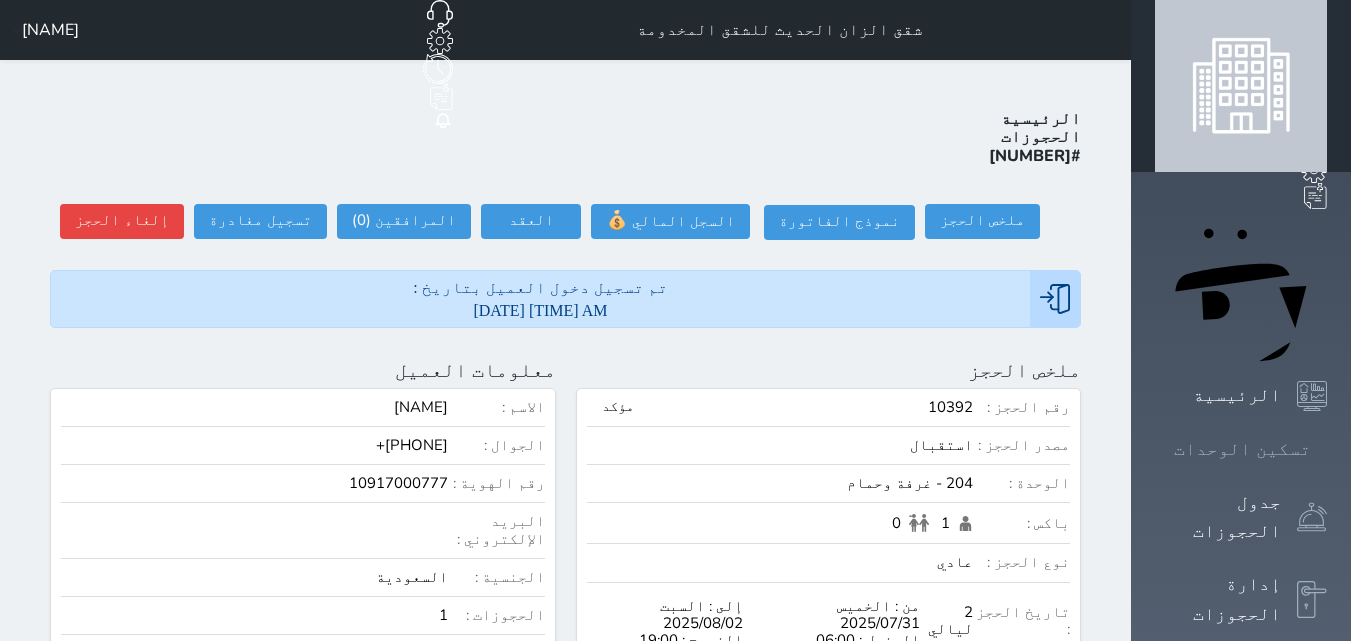 click 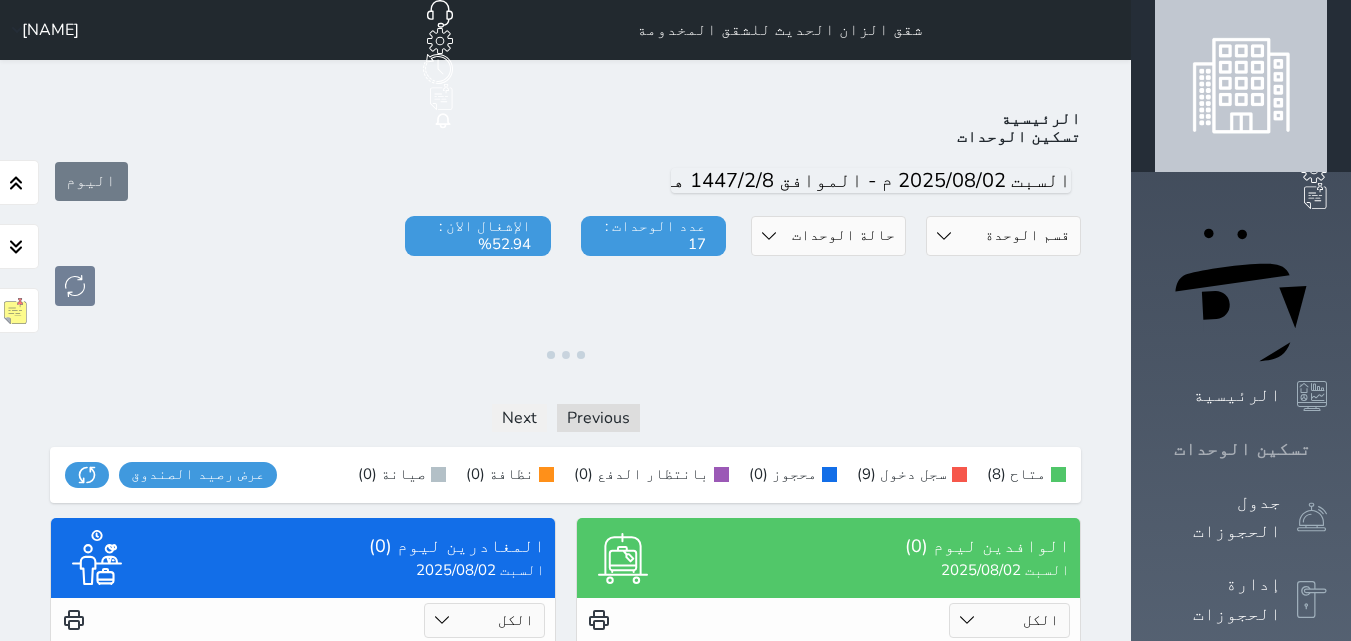click at bounding box center (1327, 449) 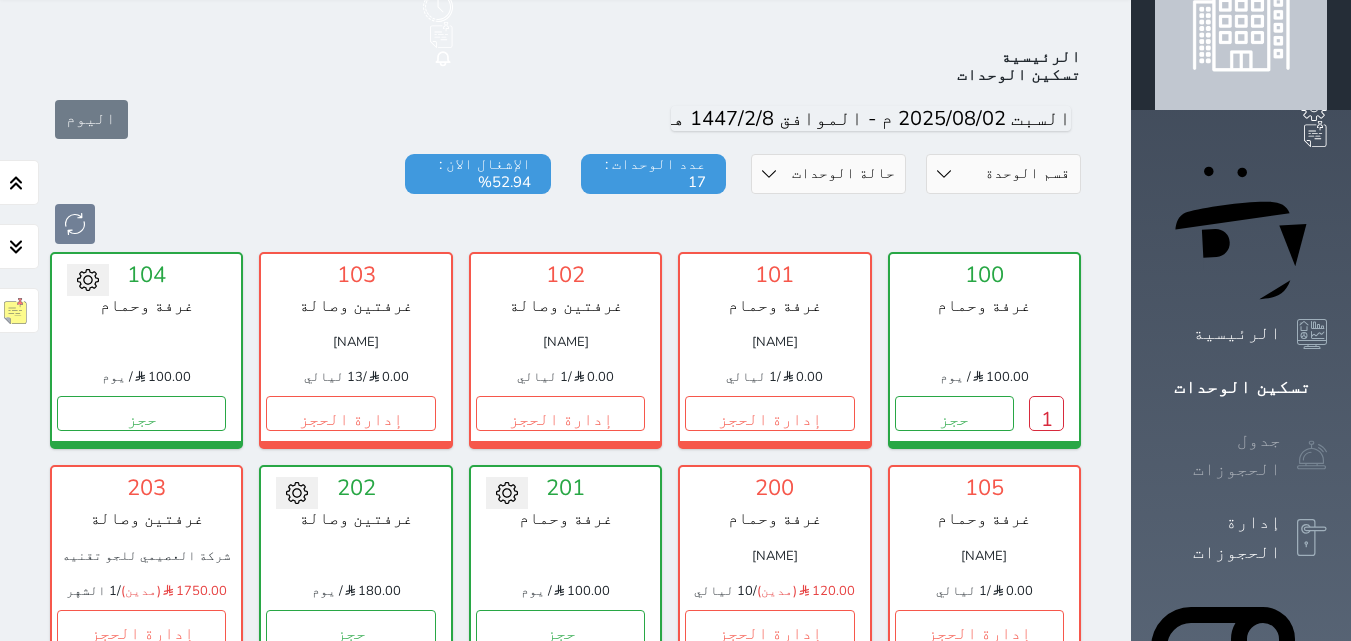 scroll, scrollTop: 78, scrollLeft: 0, axis: vertical 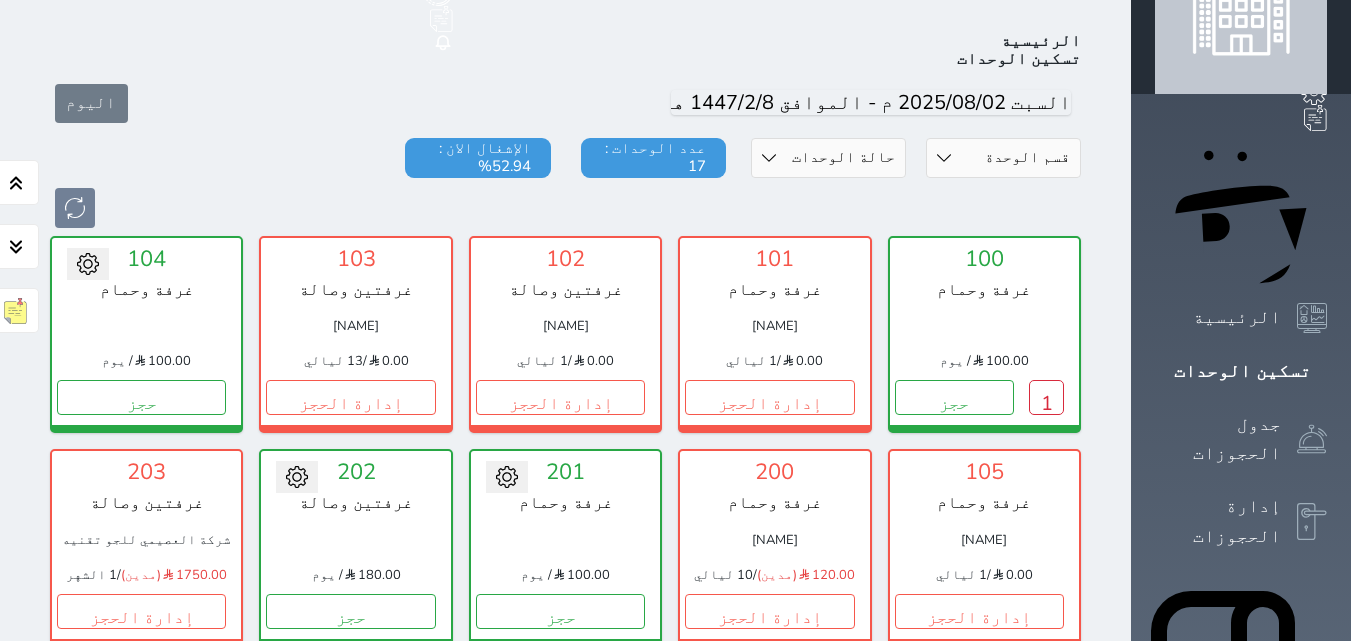 click on "1" at bounding box center [1046, 824] 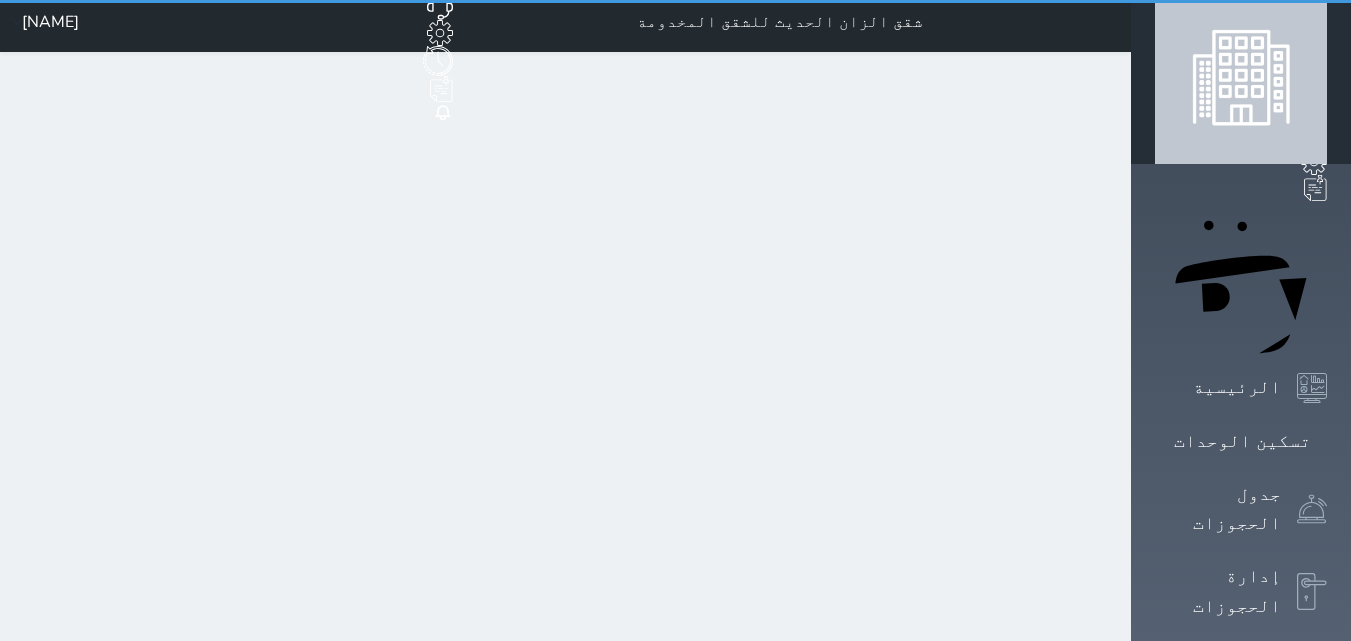 scroll, scrollTop: 0, scrollLeft: 0, axis: both 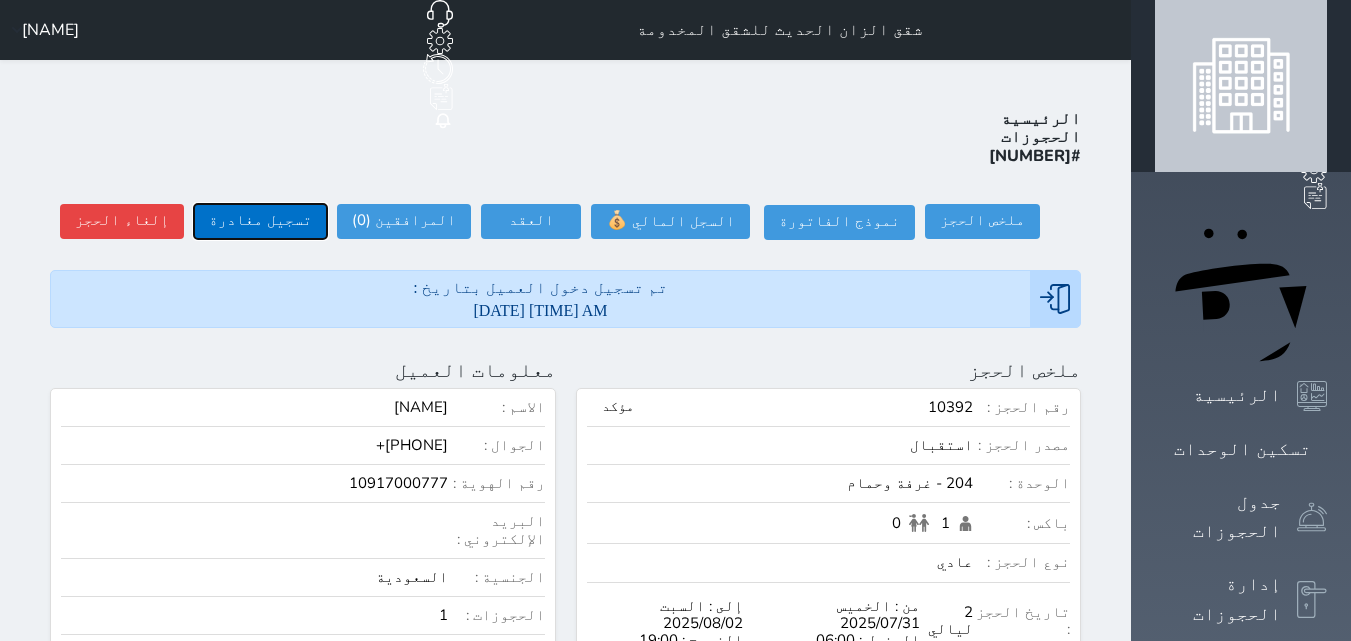 click on "تسجيل مغادرة" at bounding box center (260, 221) 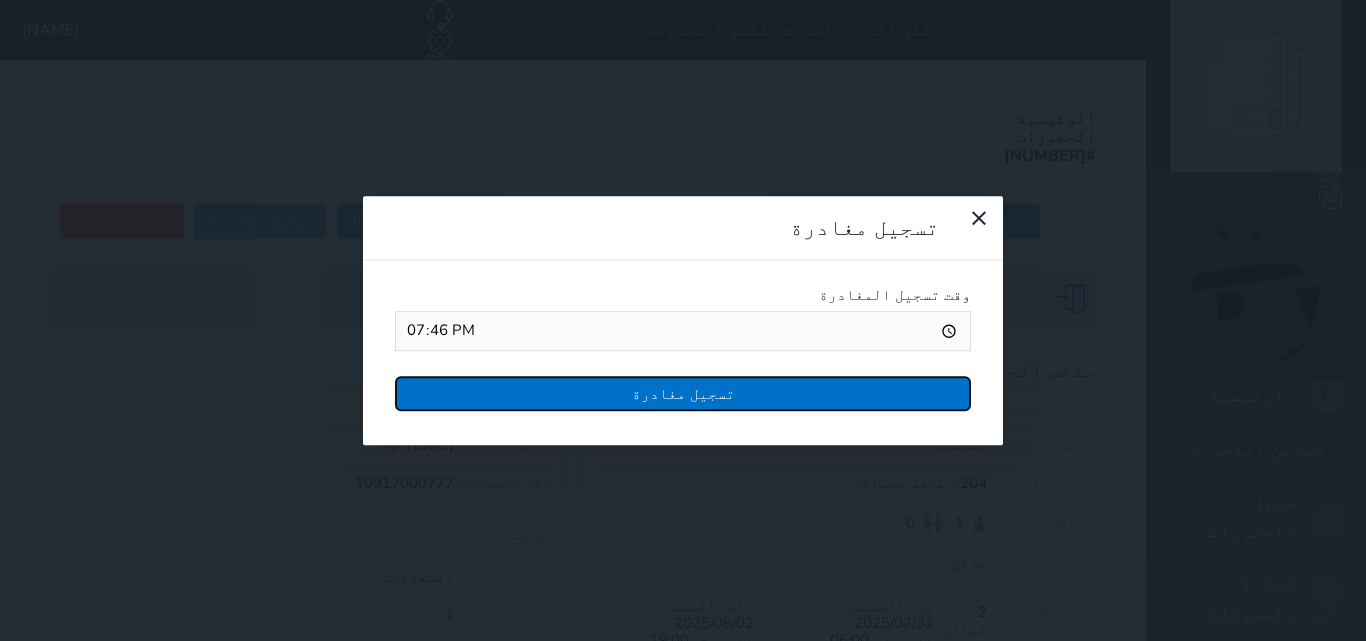 click on "تسجيل مغادرة" at bounding box center [683, 393] 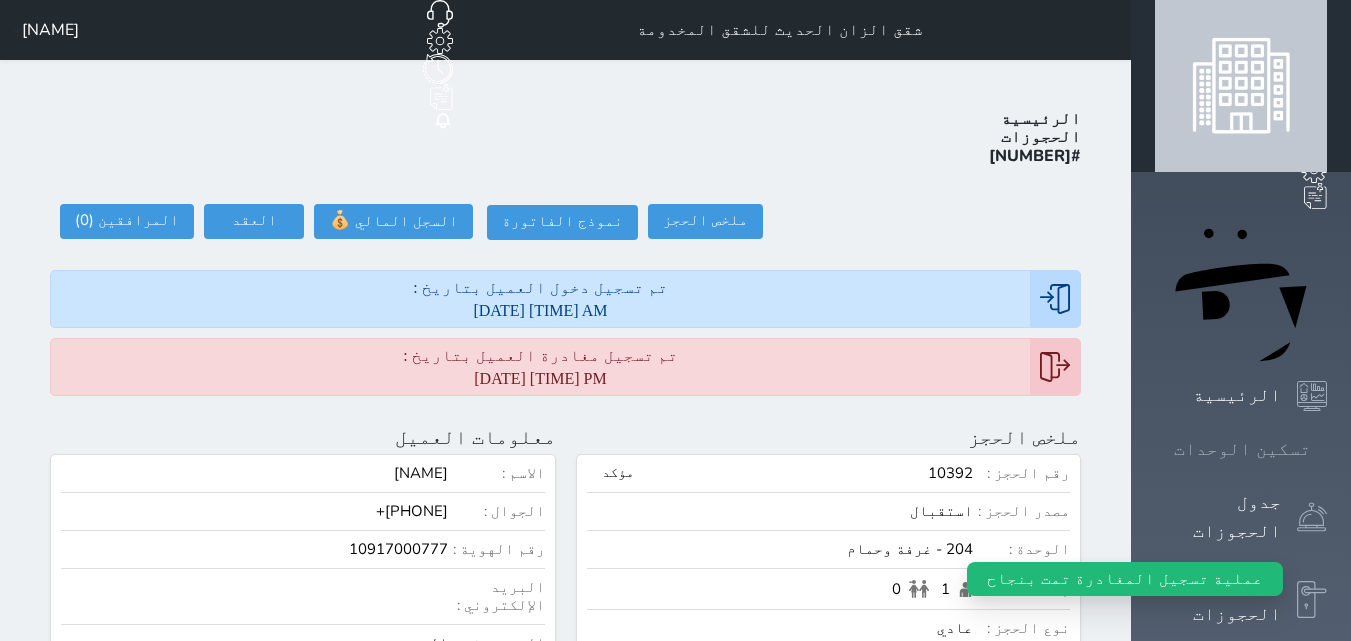 click at bounding box center (1327, 449) 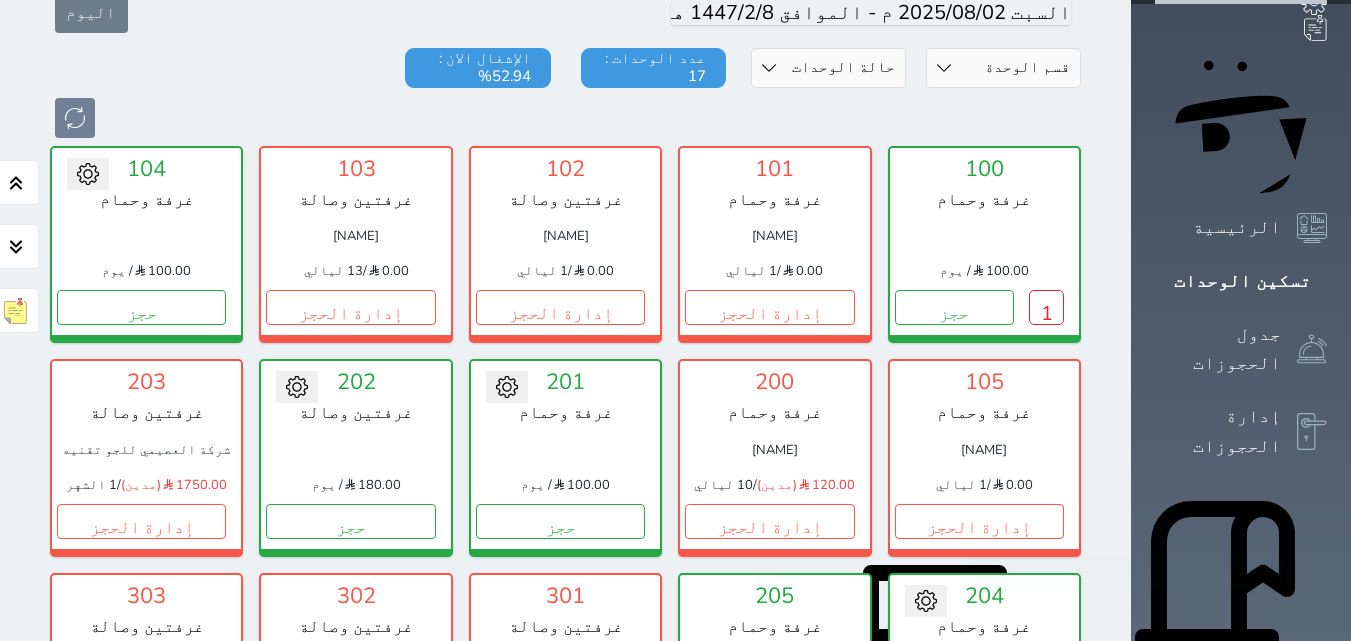scroll, scrollTop: 78, scrollLeft: 0, axis: vertical 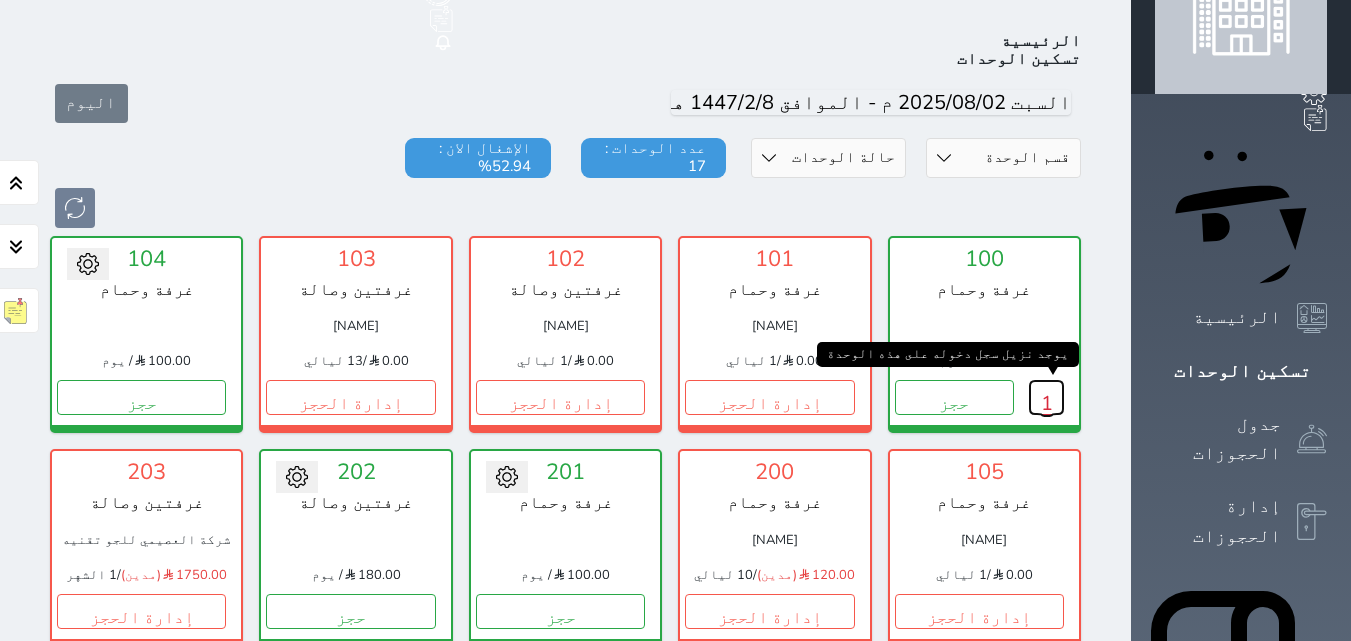 click on "1" at bounding box center (1046, 397) 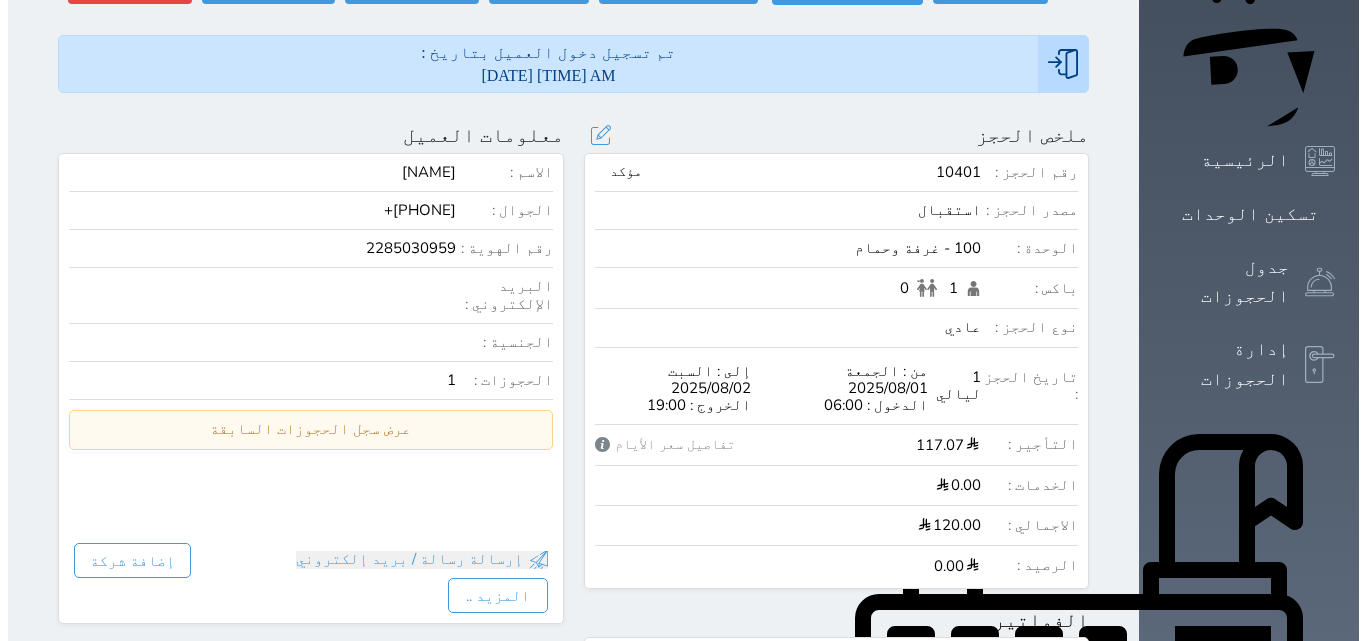 scroll, scrollTop: 200, scrollLeft: 0, axis: vertical 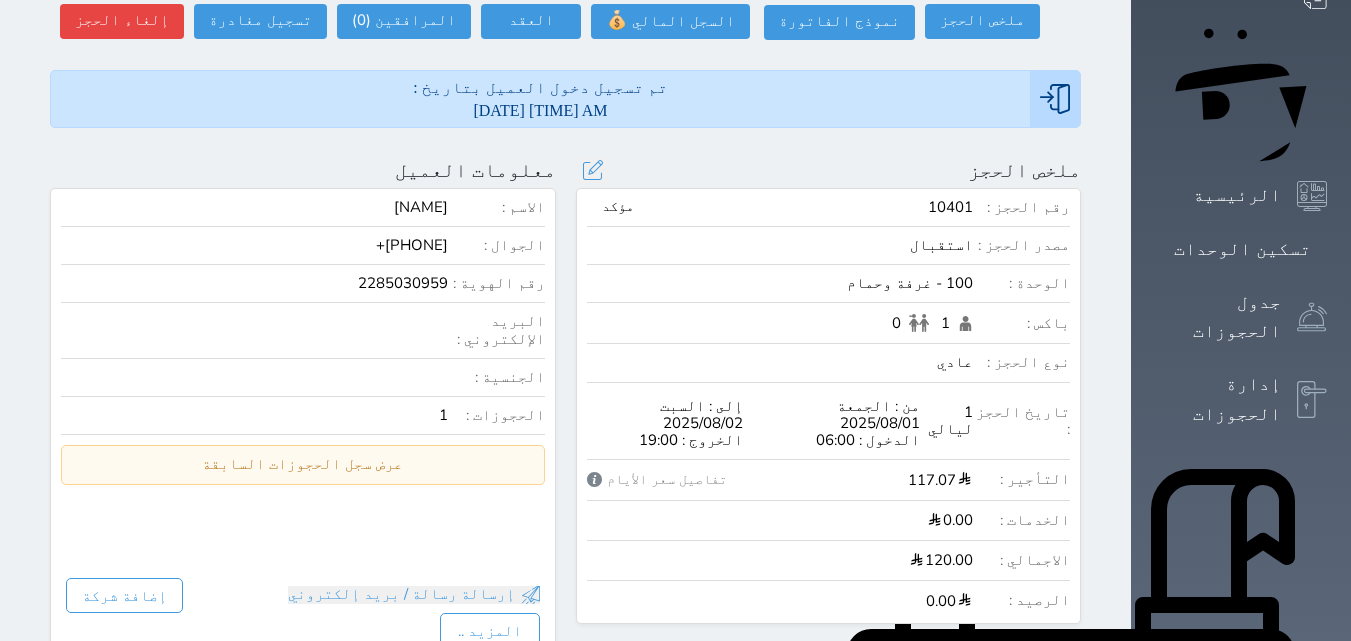 select 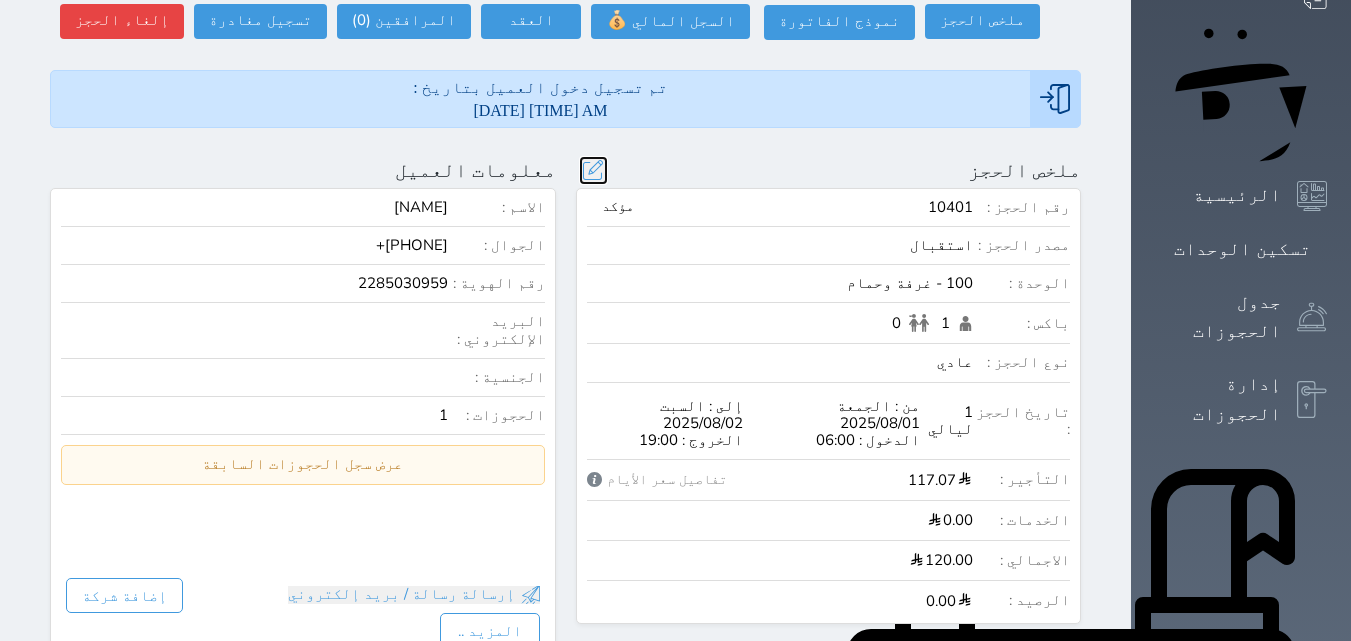 click at bounding box center (593, 170) 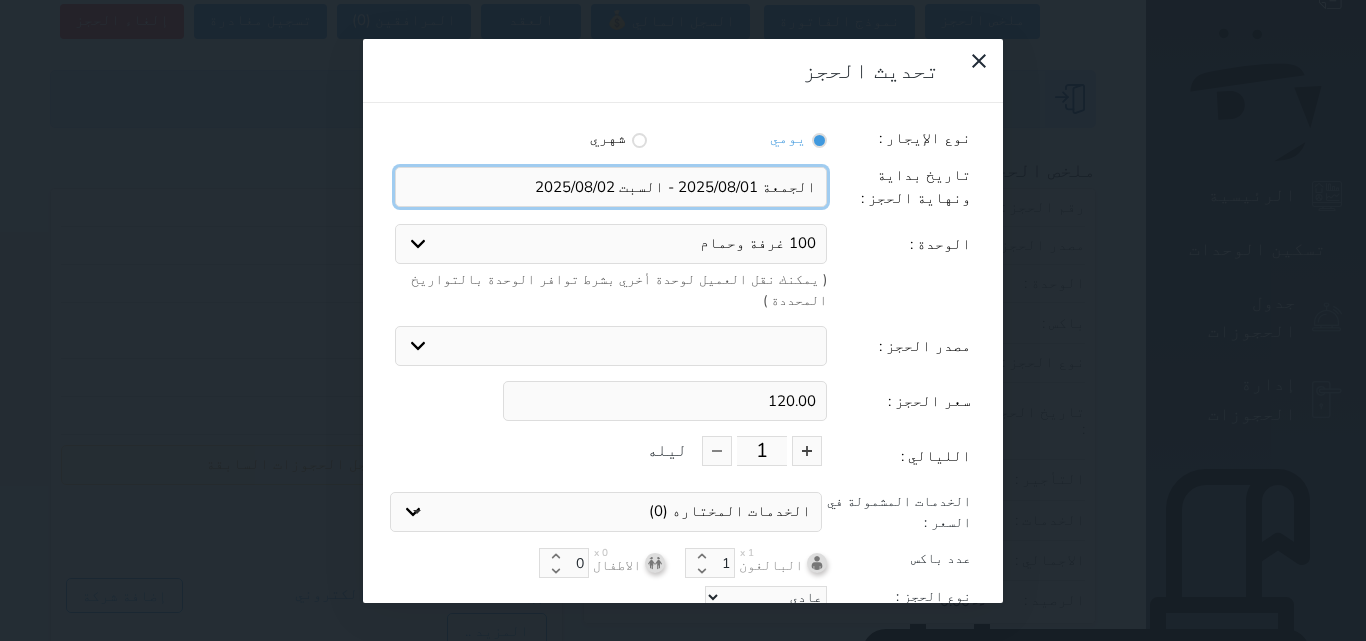 click at bounding box center [611, 187] 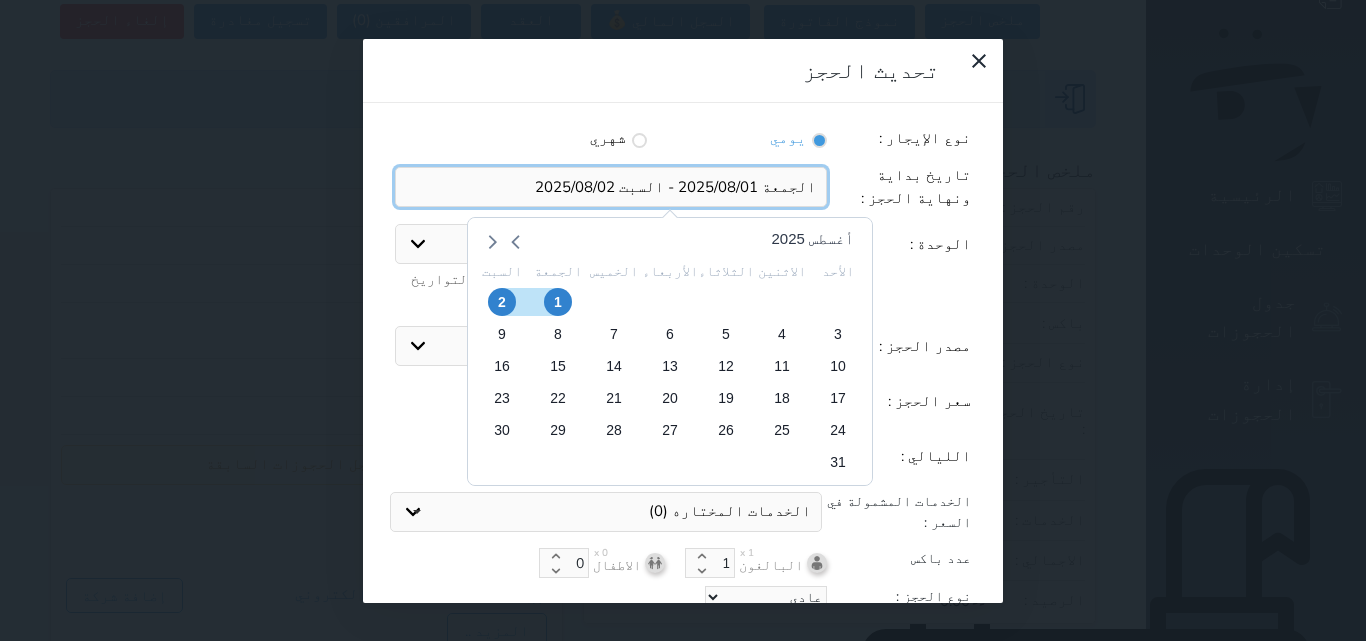click at bounding box center (611, 187) 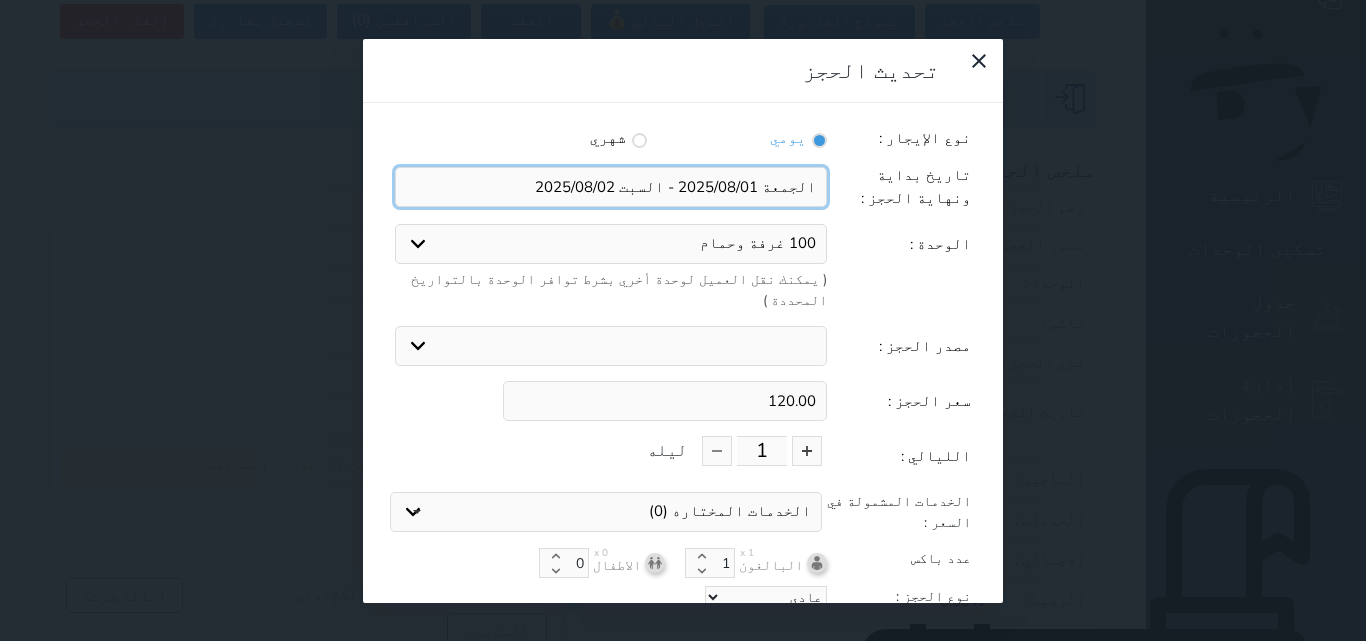 type on "الجمعة 2025/08/01 - السبت 2025/08/02" 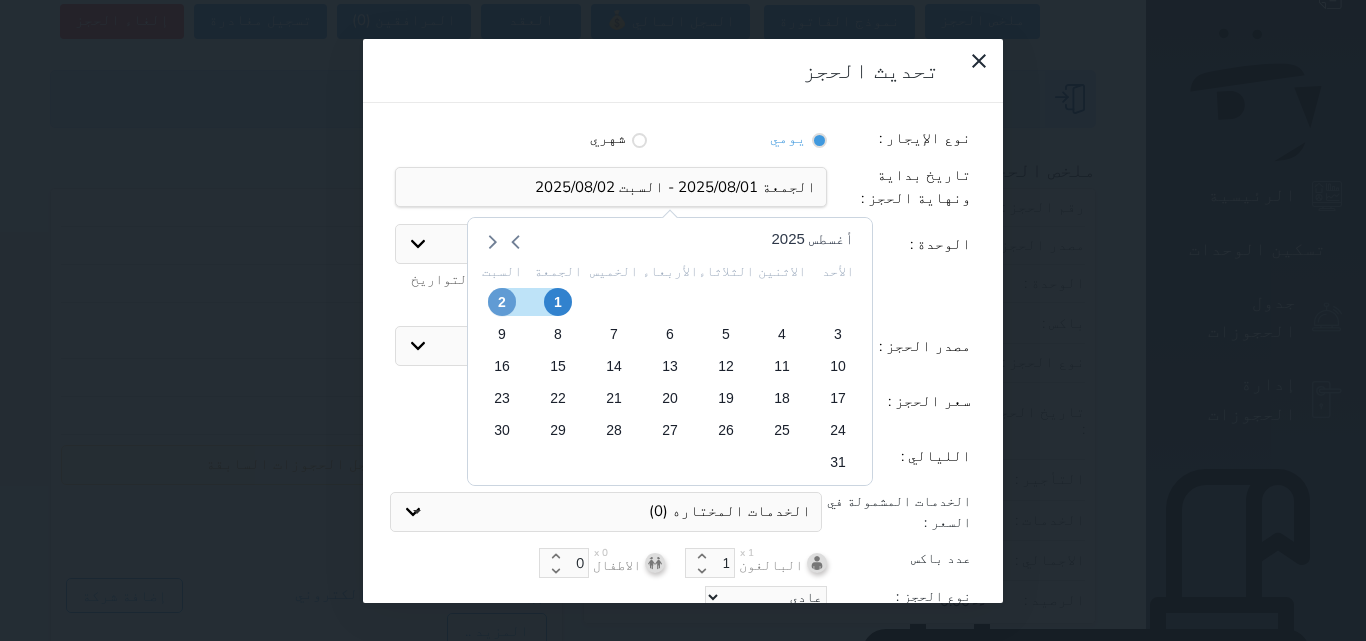 click on "2" at bounding box center (502, 302) 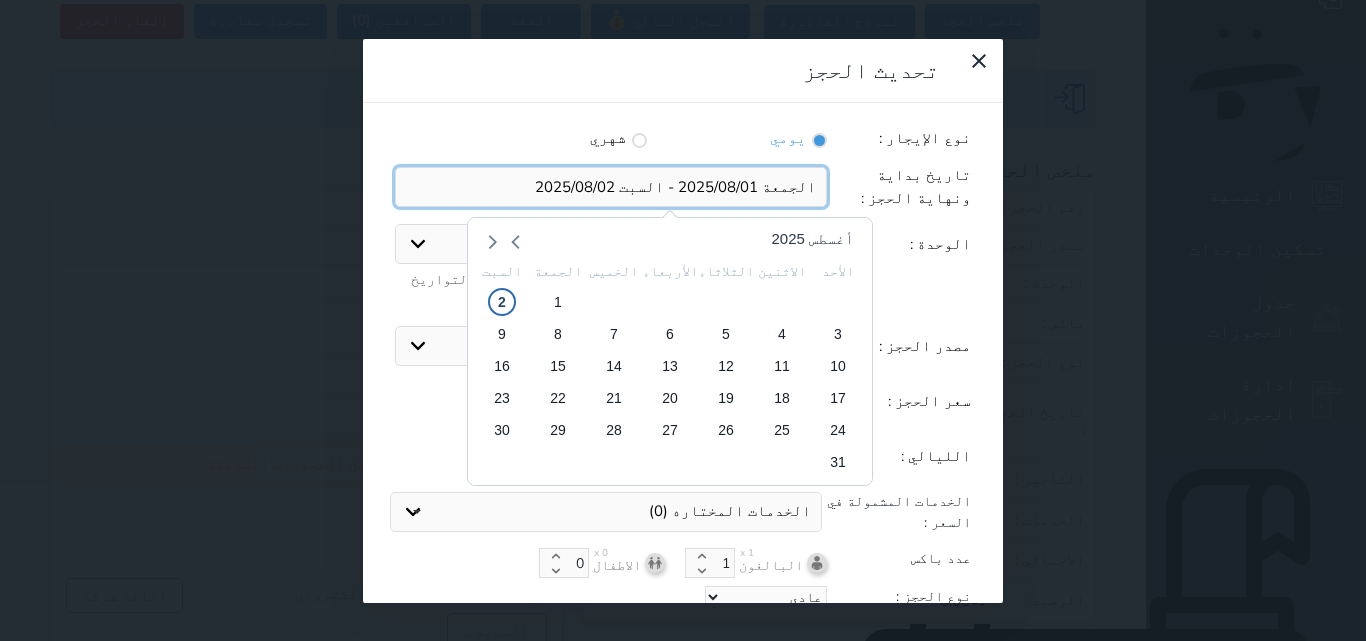 click at bounding box center (611, 187) 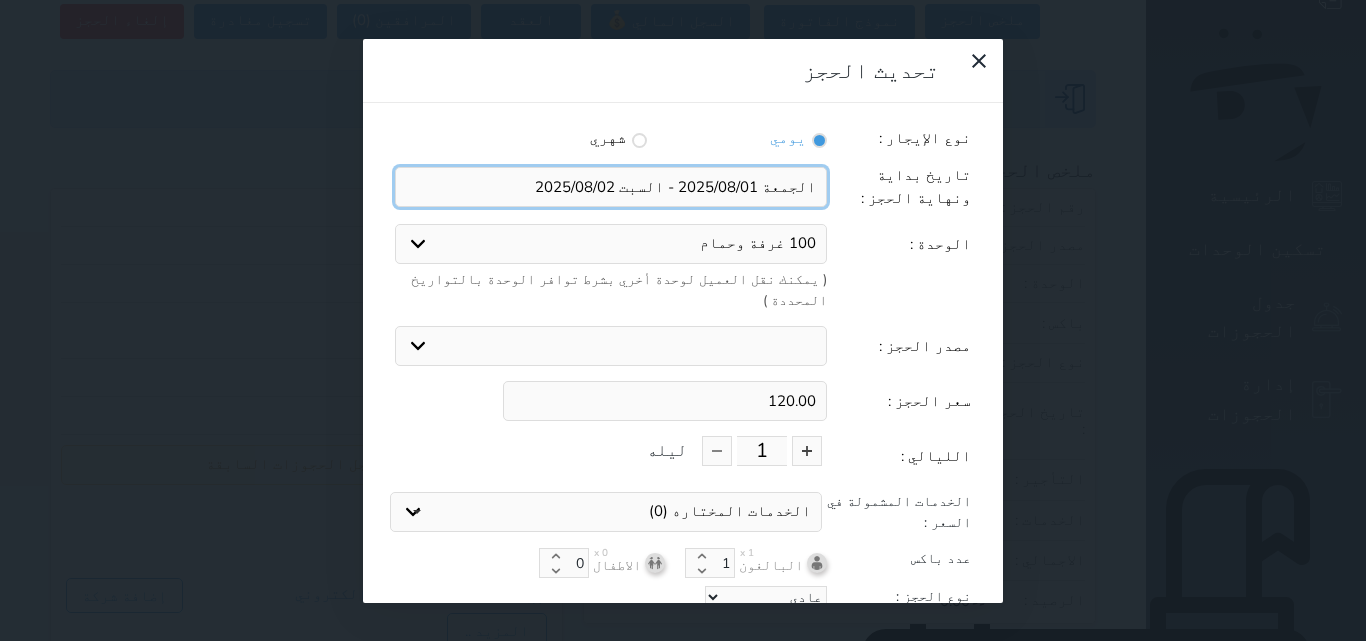 click at bounding box center (611, 187) 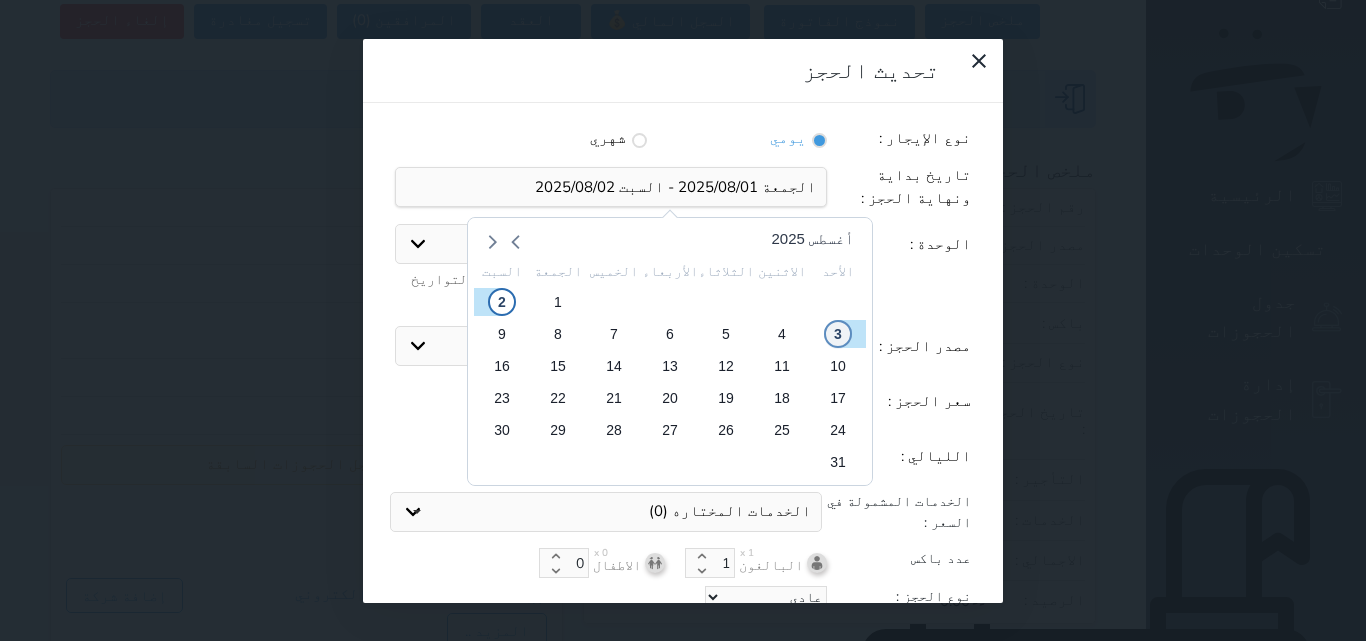 click on "3" at bounding box center [838, 334] 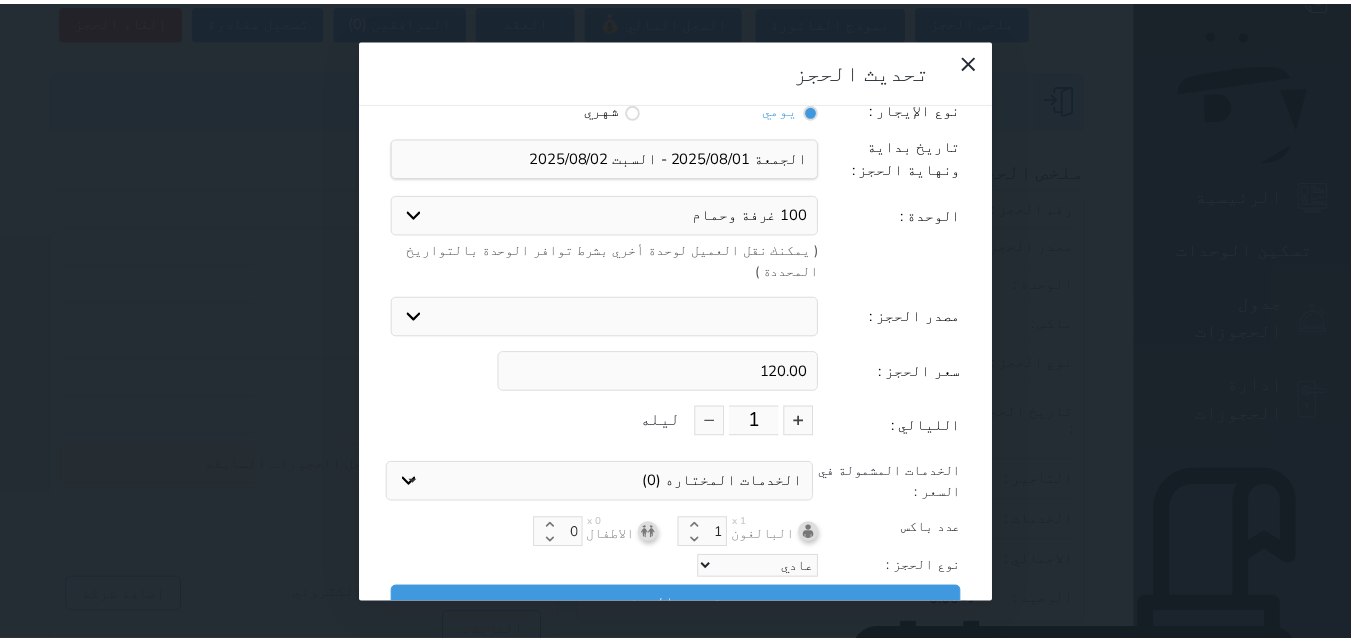 scroll, scrollTop: 45, scrollLeft: 0, axis: vertical 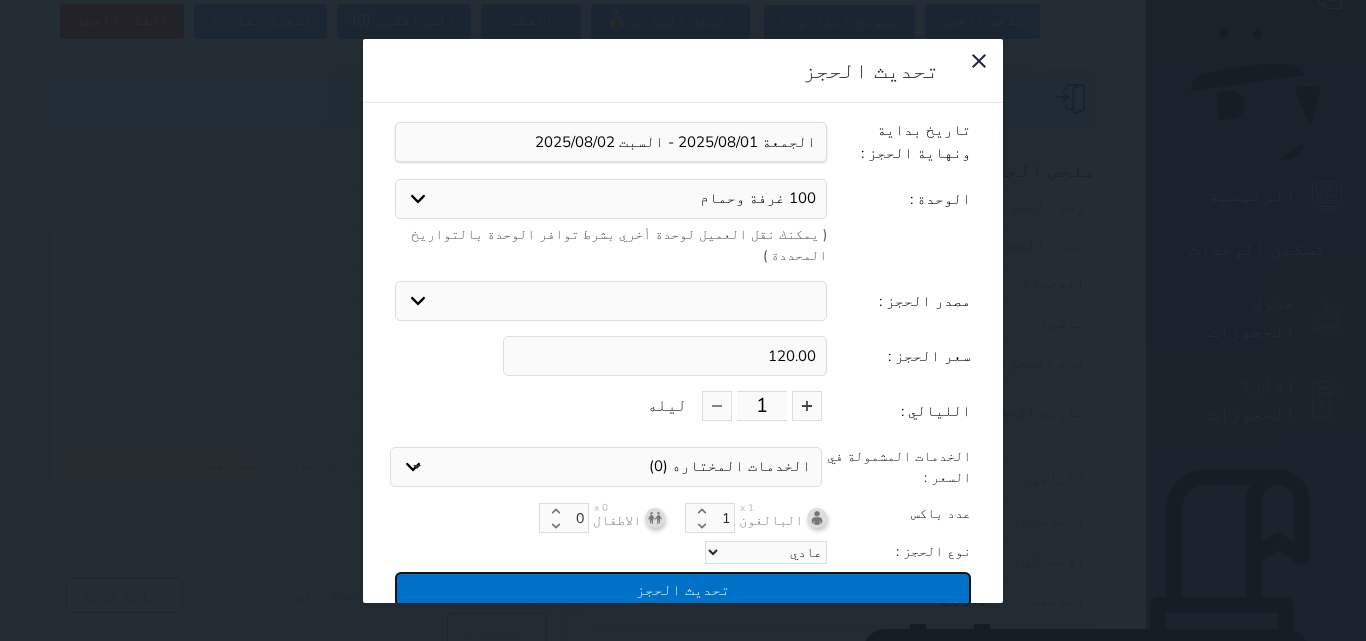 click on "تحديث الحجز" at bounding box center (683, 589) 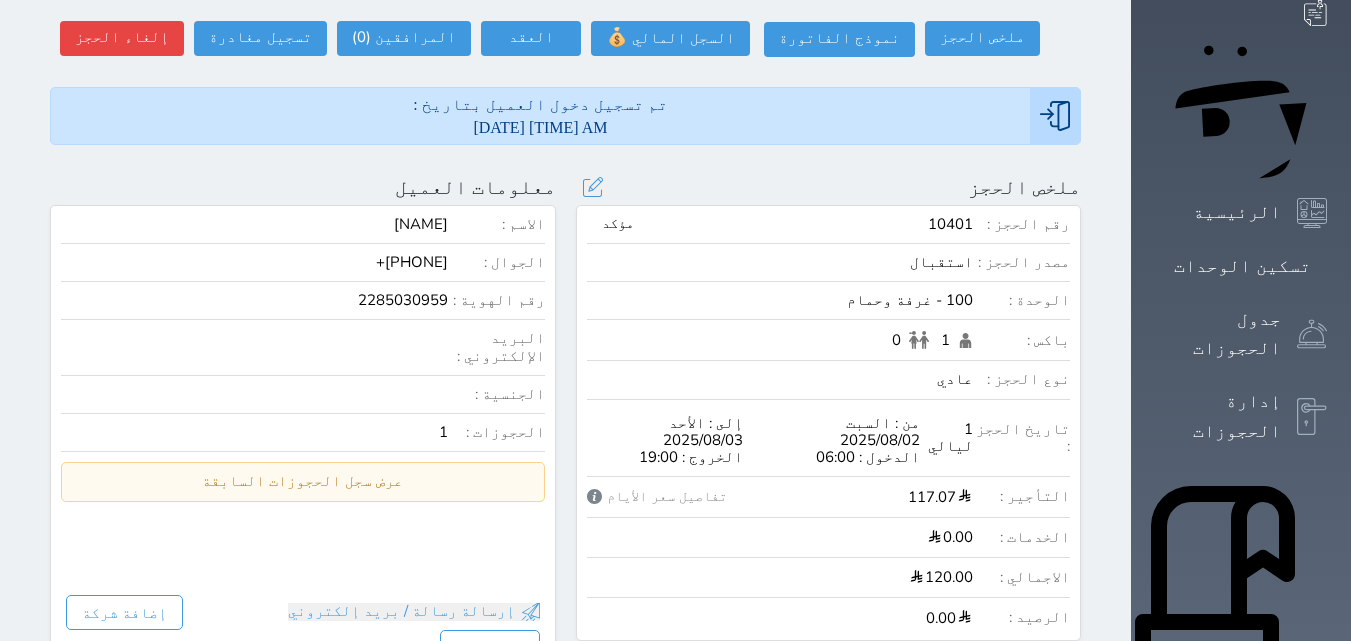 scroll, scrollTop: 100, scrollLeft: 0, axis: vertical 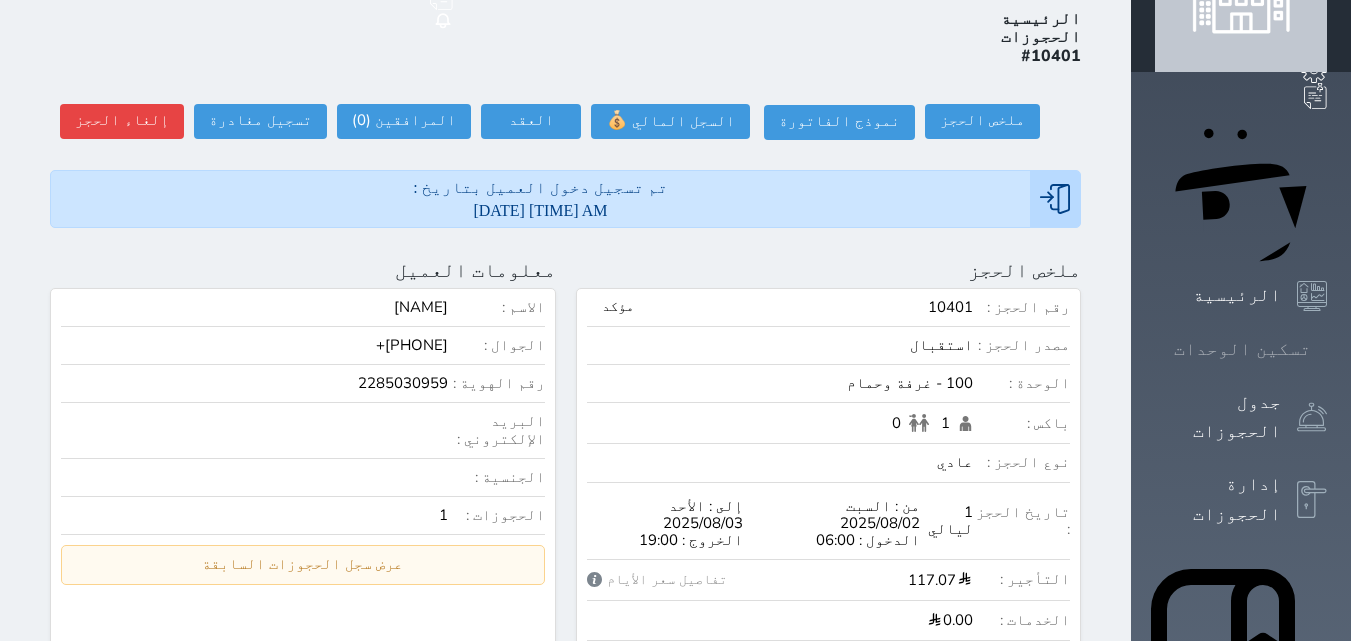 click on "تسكين الوحدات" at bounding box center [1242, 349] 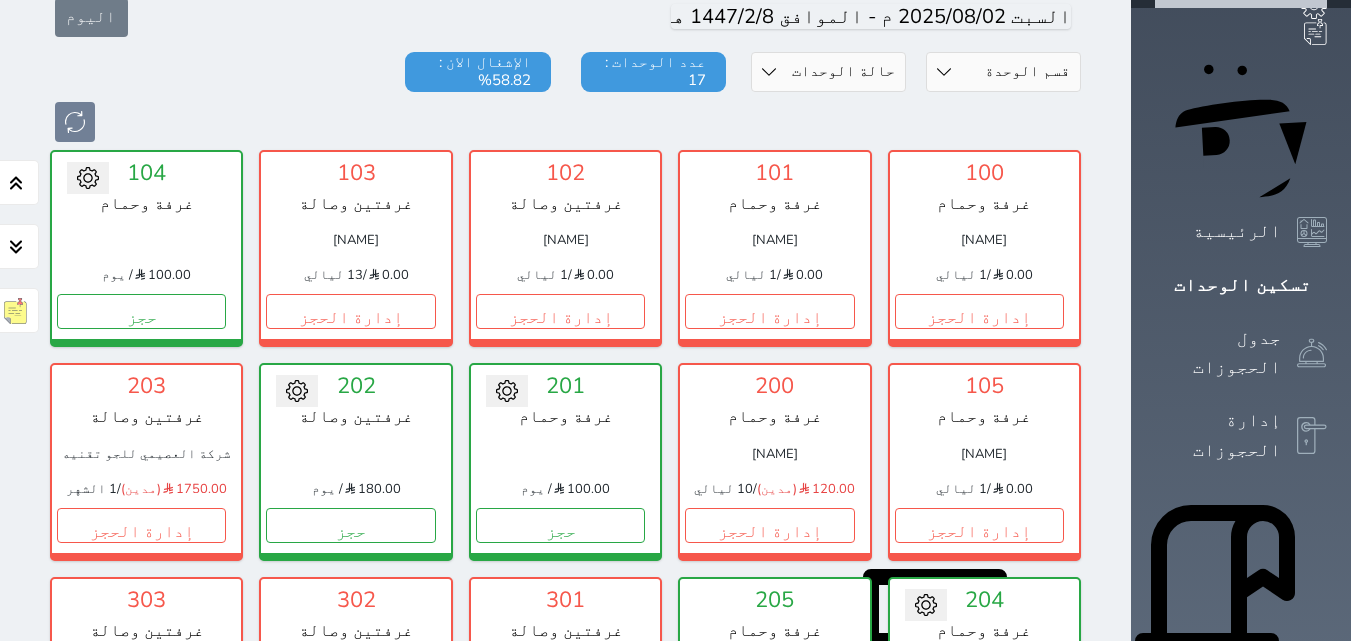 scroll, scrollTop: 278, scrollLeft: 0, axis: vertical 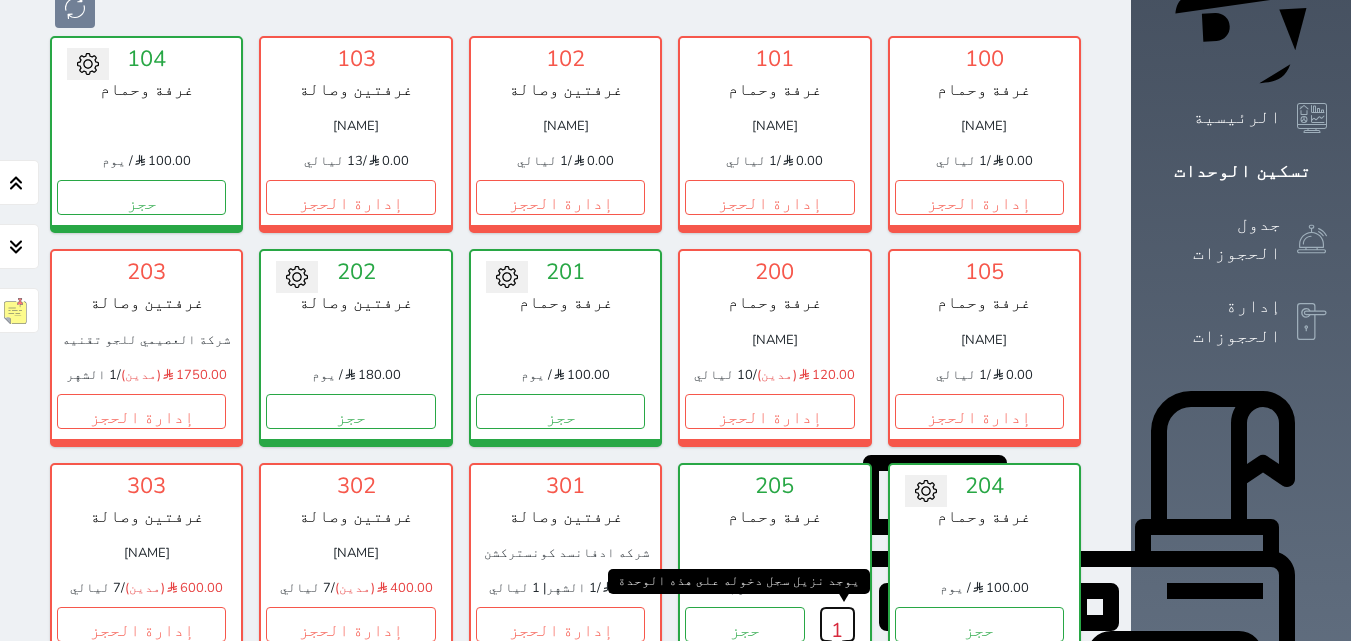 click on "1" at bounding box center (837, 624) 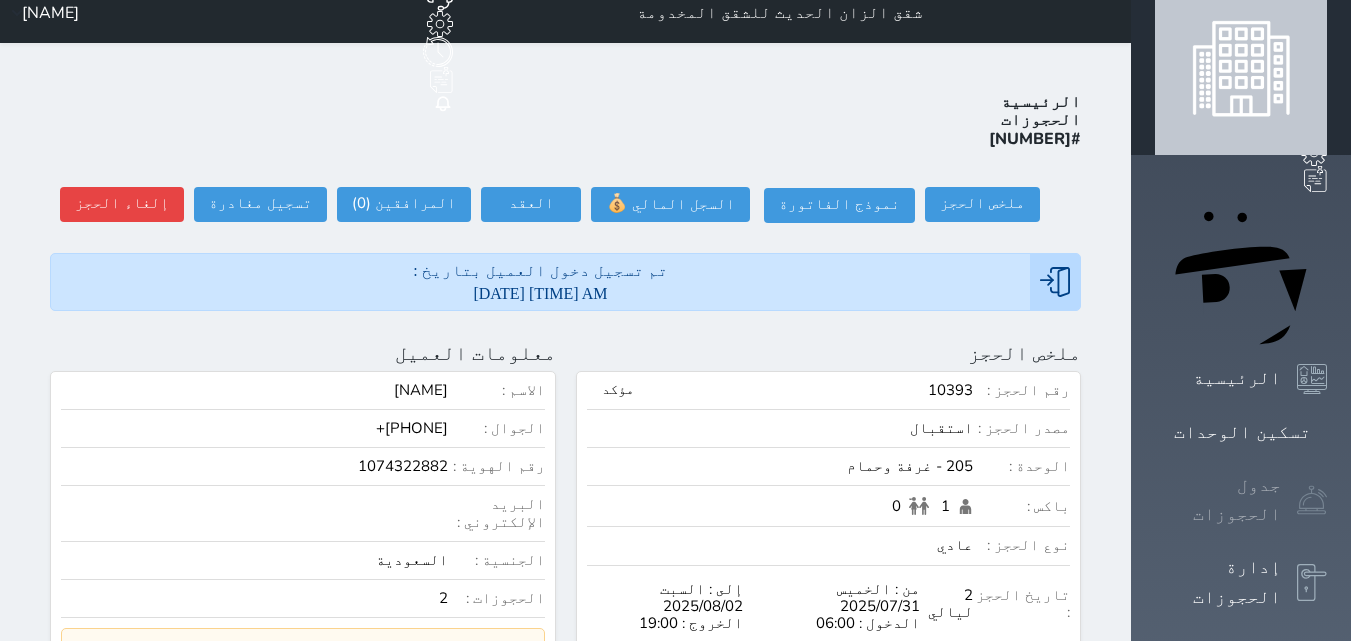 scroll, scrollTop: 0, scrollLeft: 0, axis: both 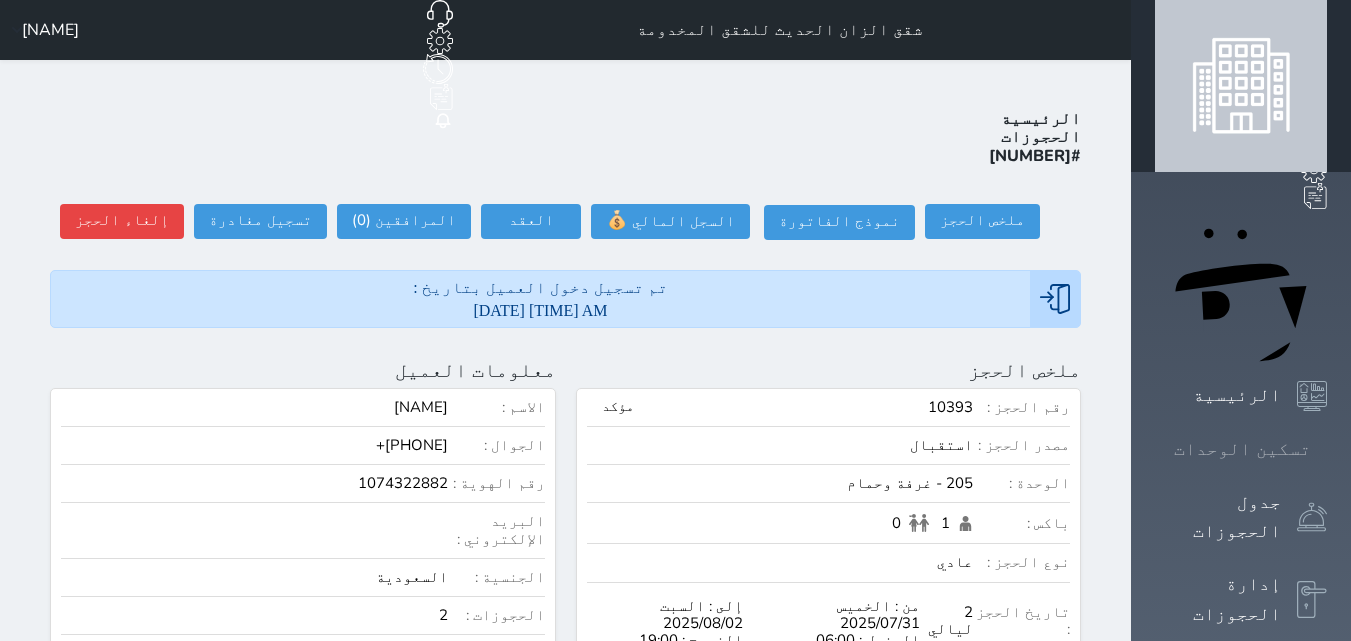 click at bounding box center (1327, 449) 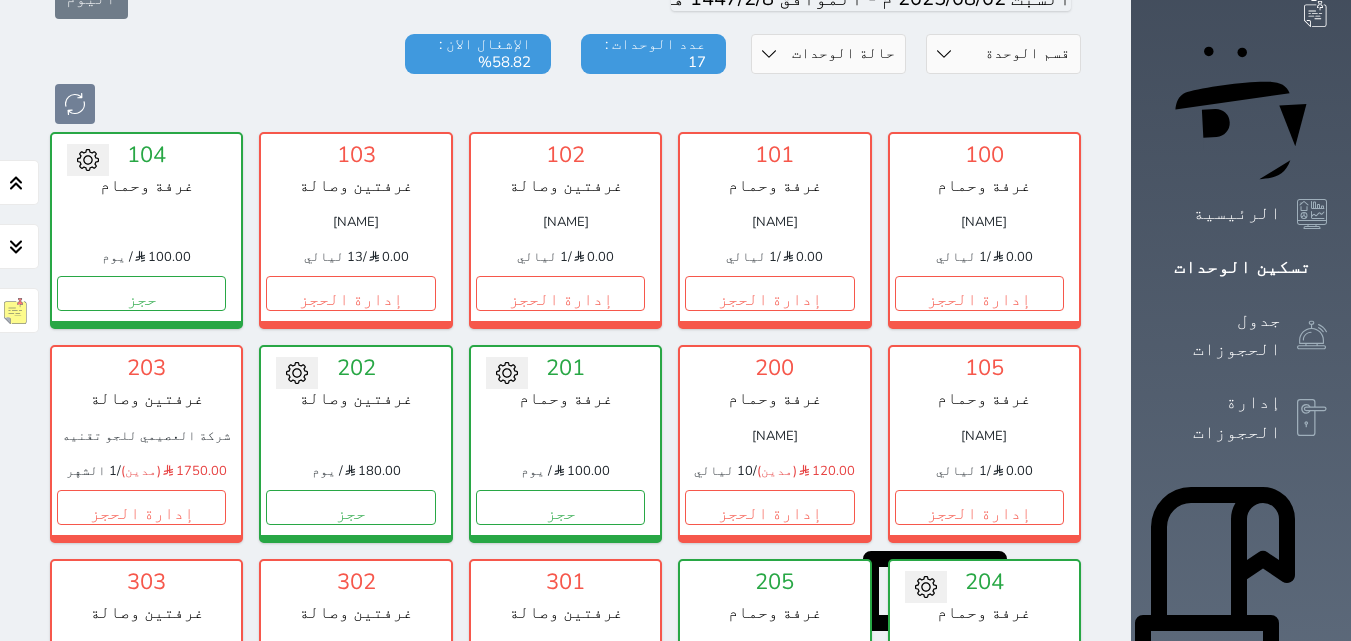 scroll, scrollTop: 278, scrollLeft: 0, axis: vertical 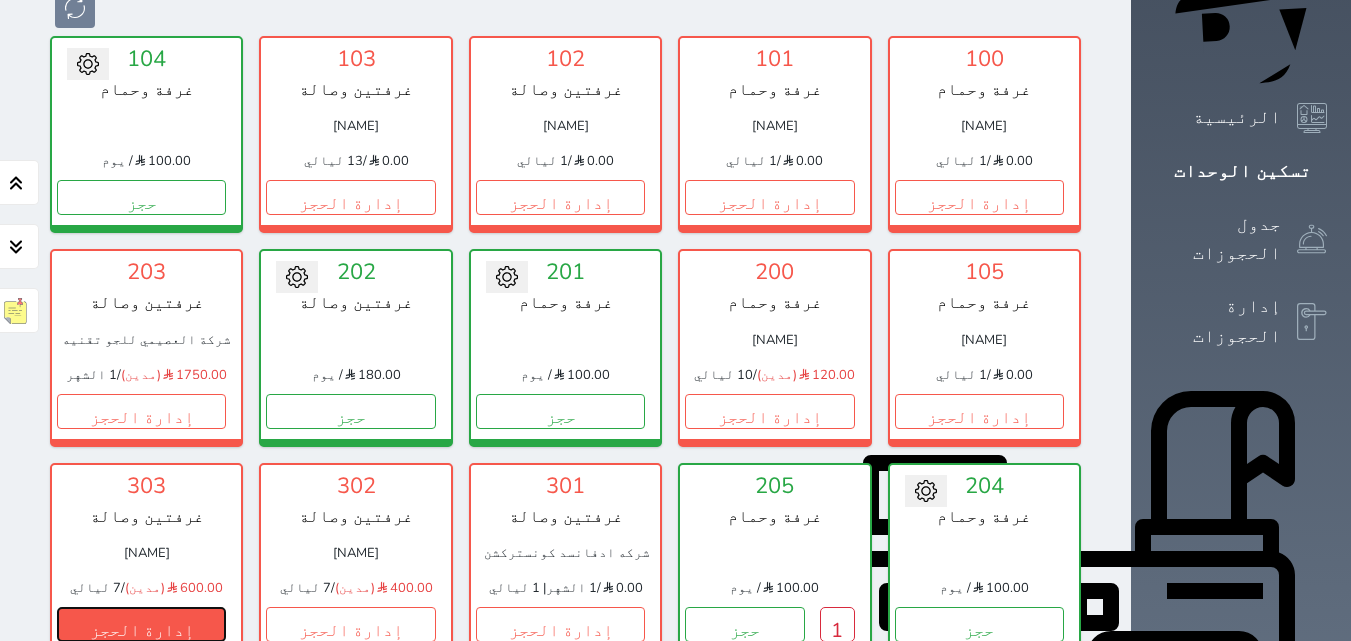 click on "إدارة الحجز" at bounding box center [141, 624] 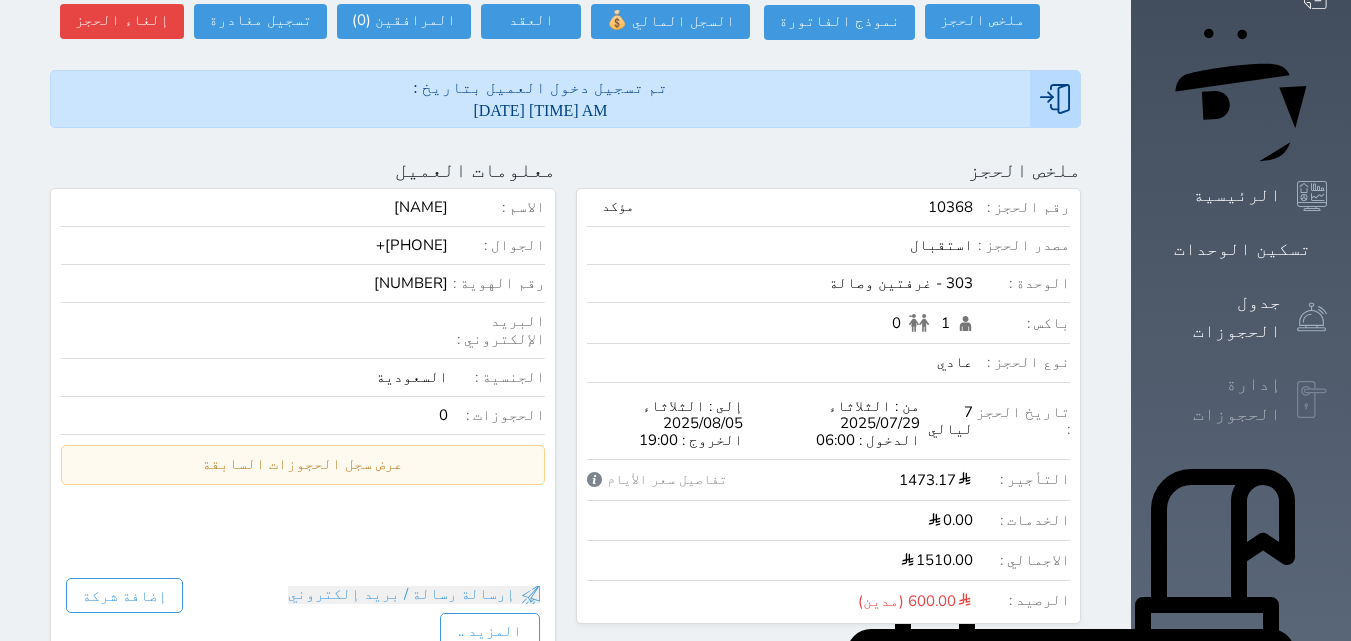 scroll, scrollTop: 0, scrollLeft: 0, axis: both 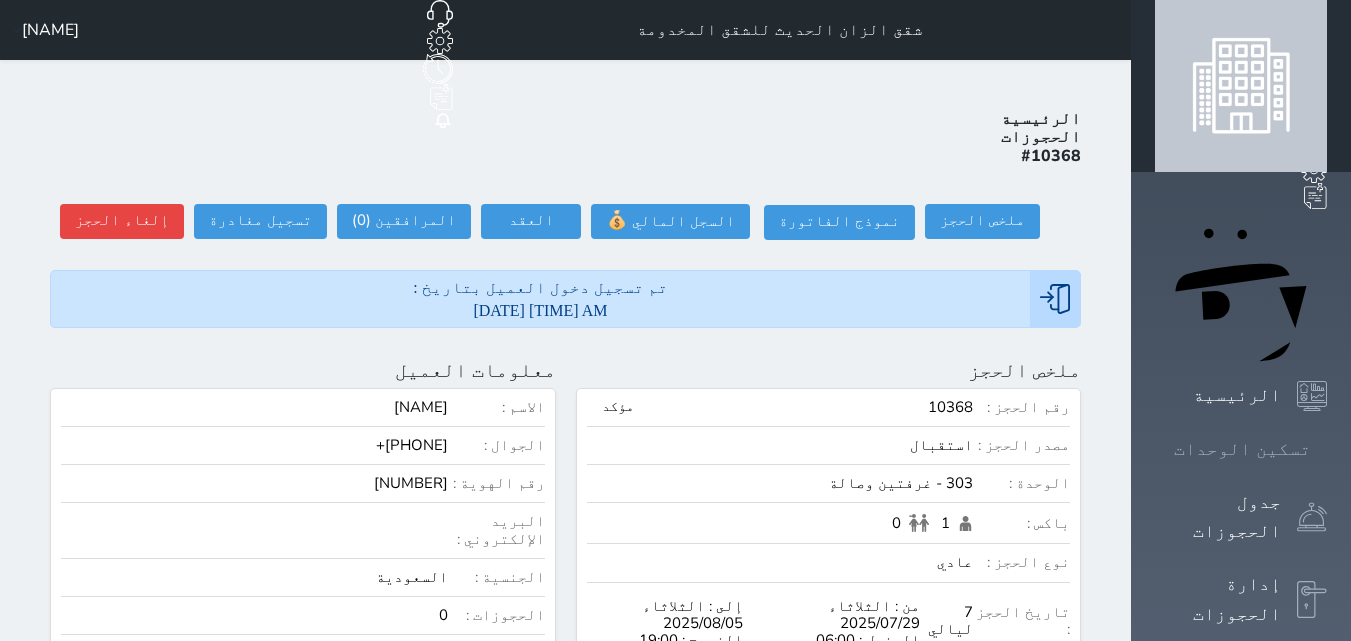 click 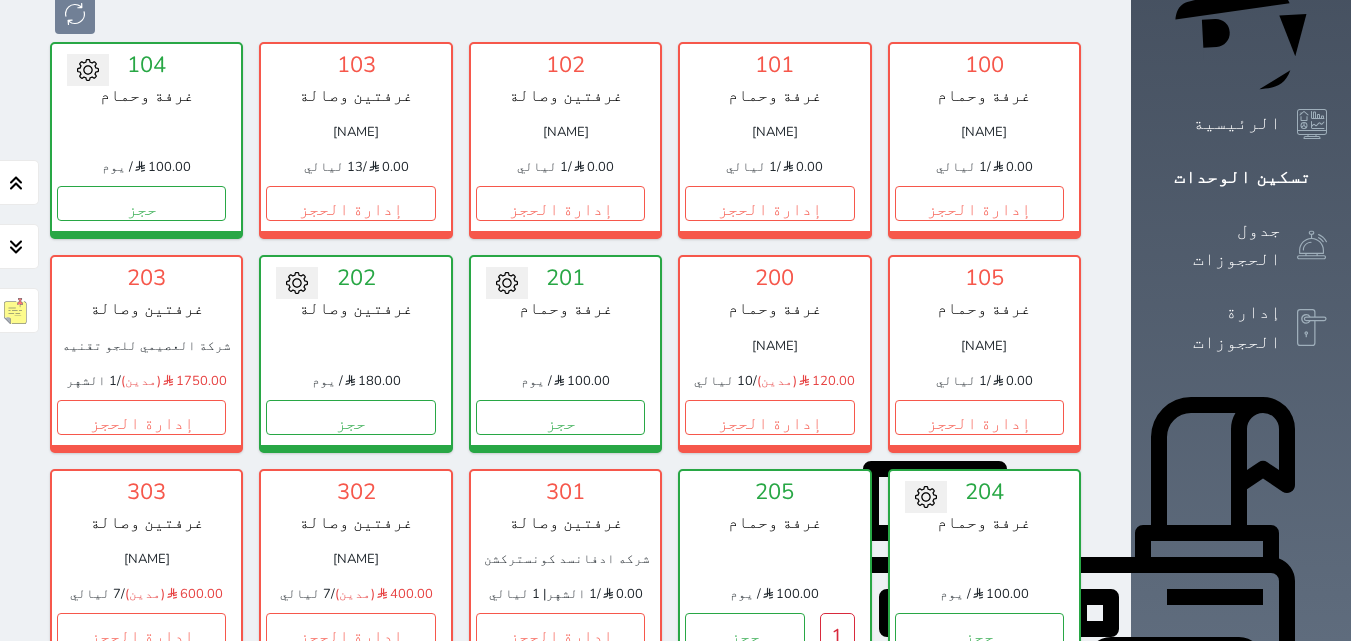 scroll, scrollTop: 278, scrollLeft: 0, axis: vertical 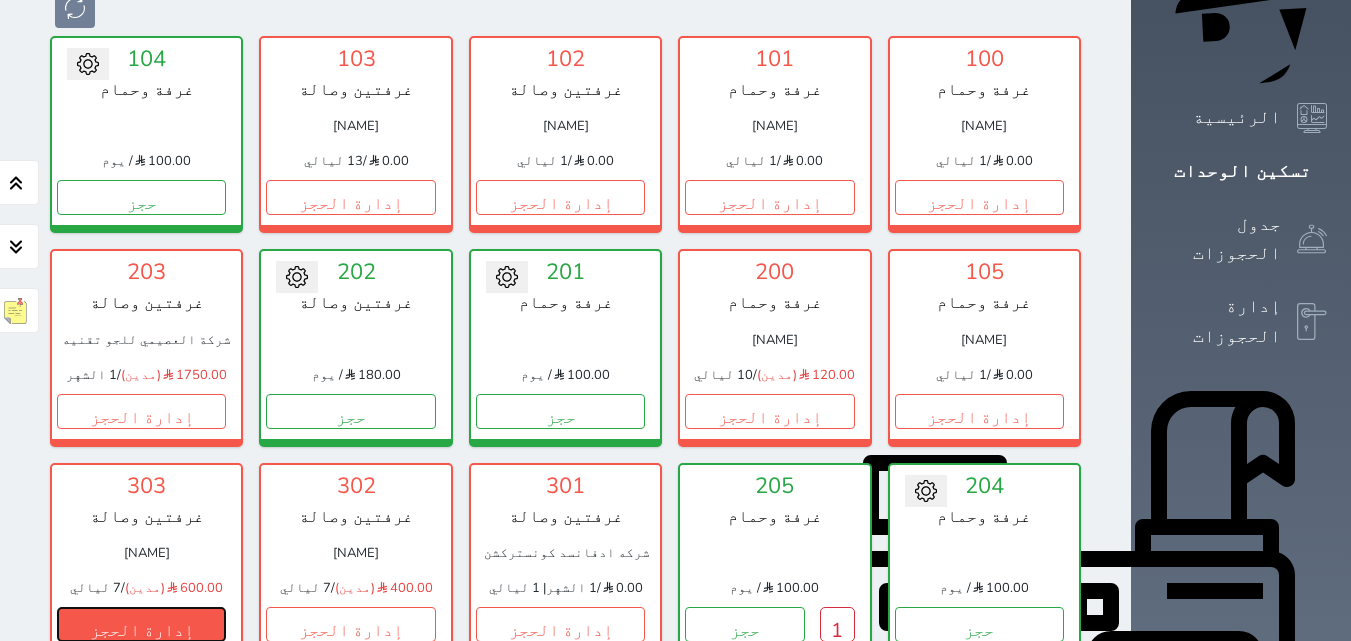 click on "إدارة الحجز" at bounding box center [141, 624] 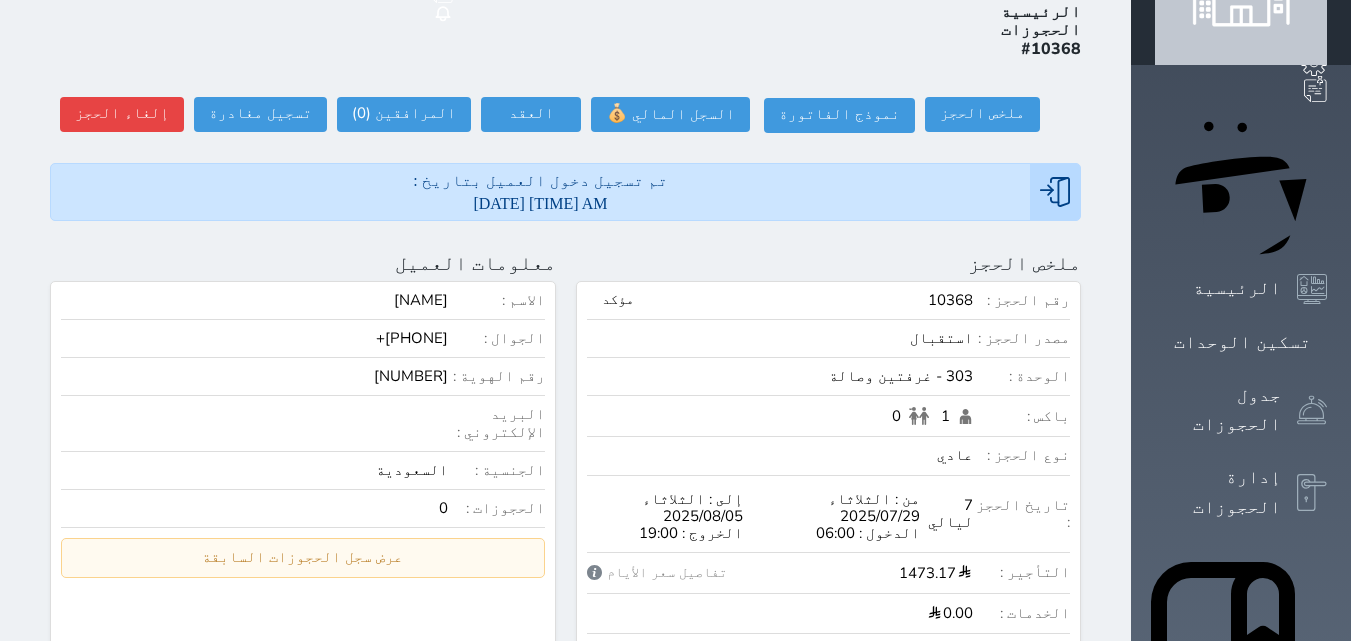 scroll, scrollTop: 100, scrollLeft: 0, axis: vertical 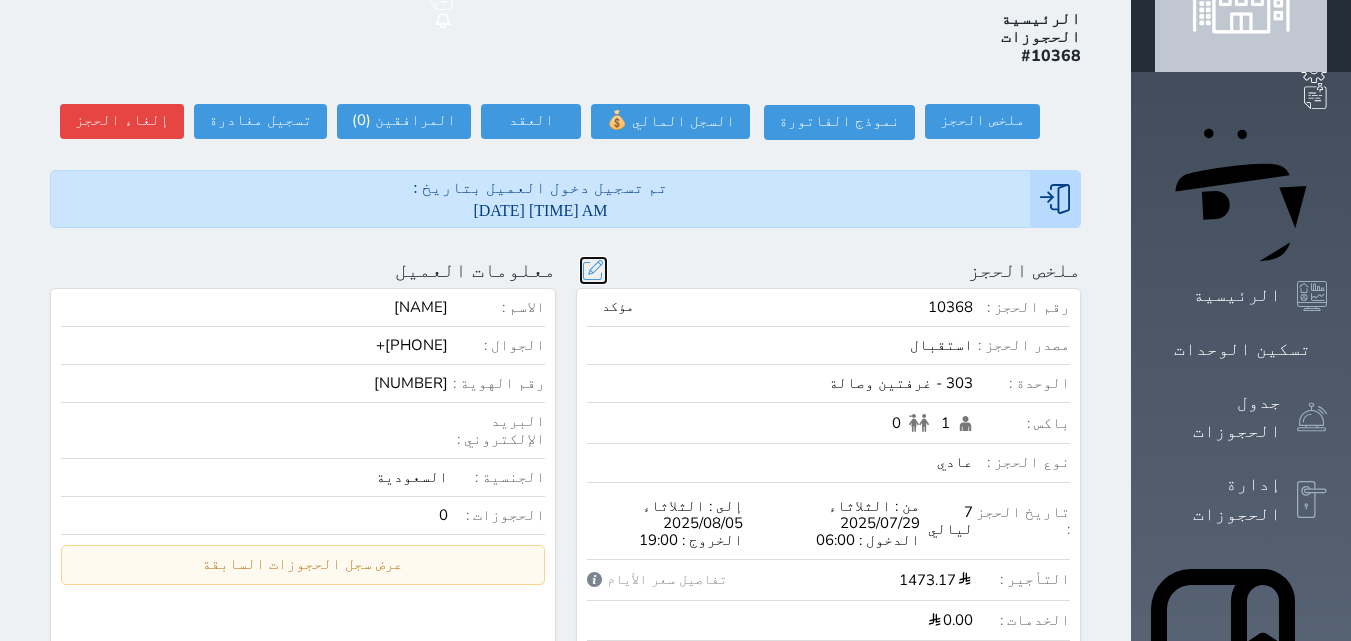 click at bounding box center (593, 270) 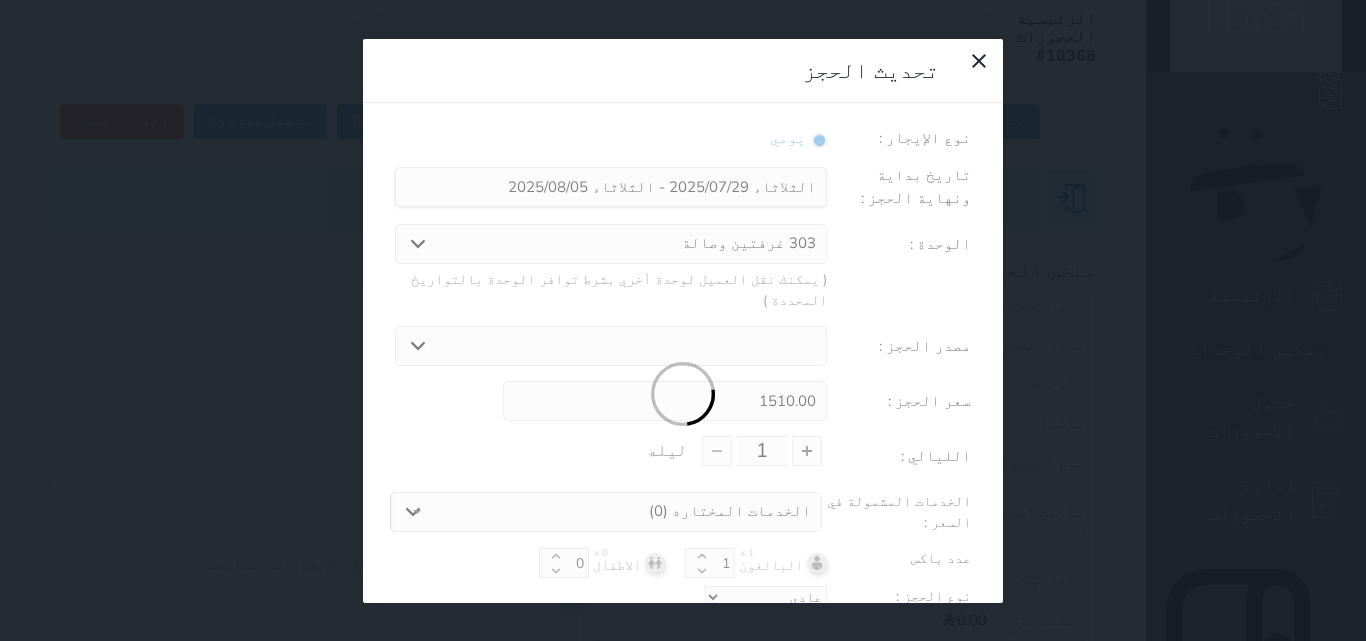 type on "7" 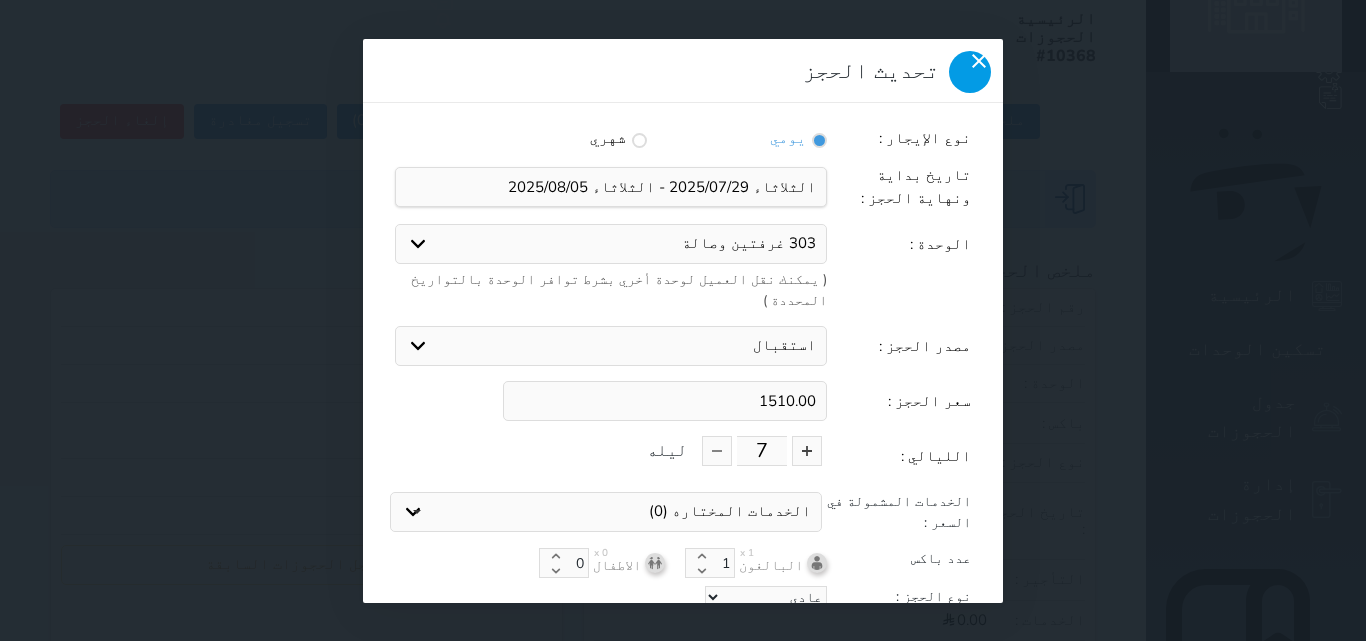 click 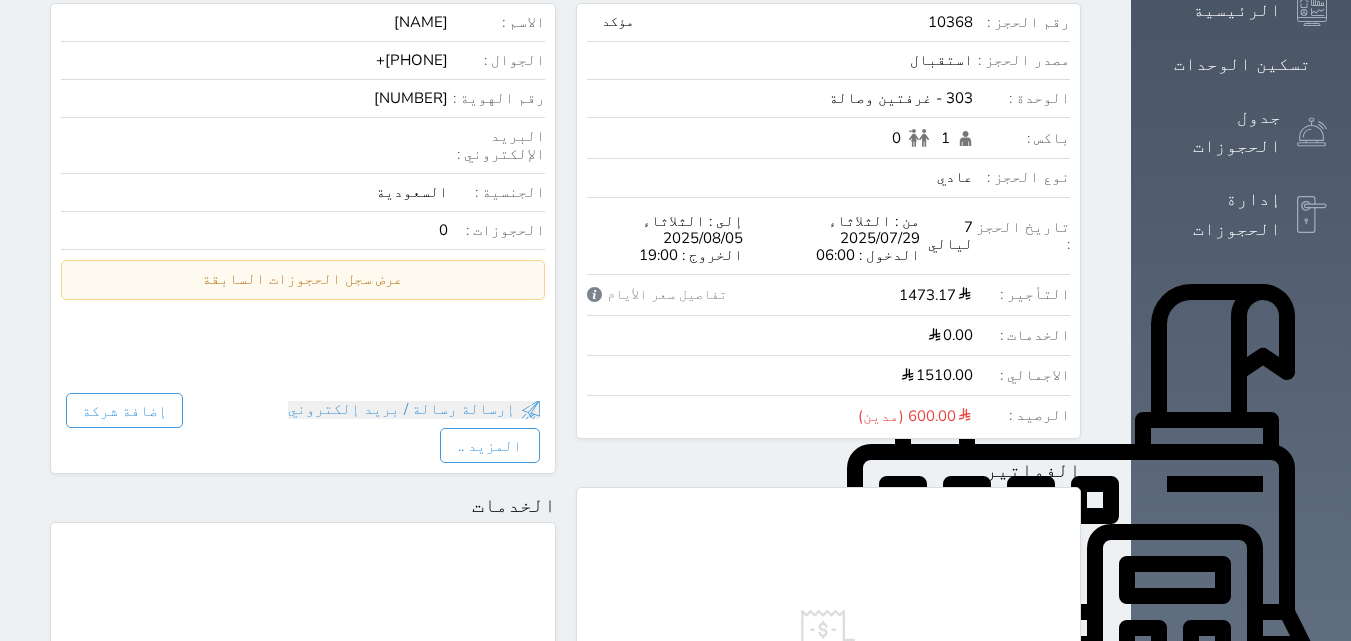 scroll, scrollTop: 285, scrollLeft: 0, axis: vertical 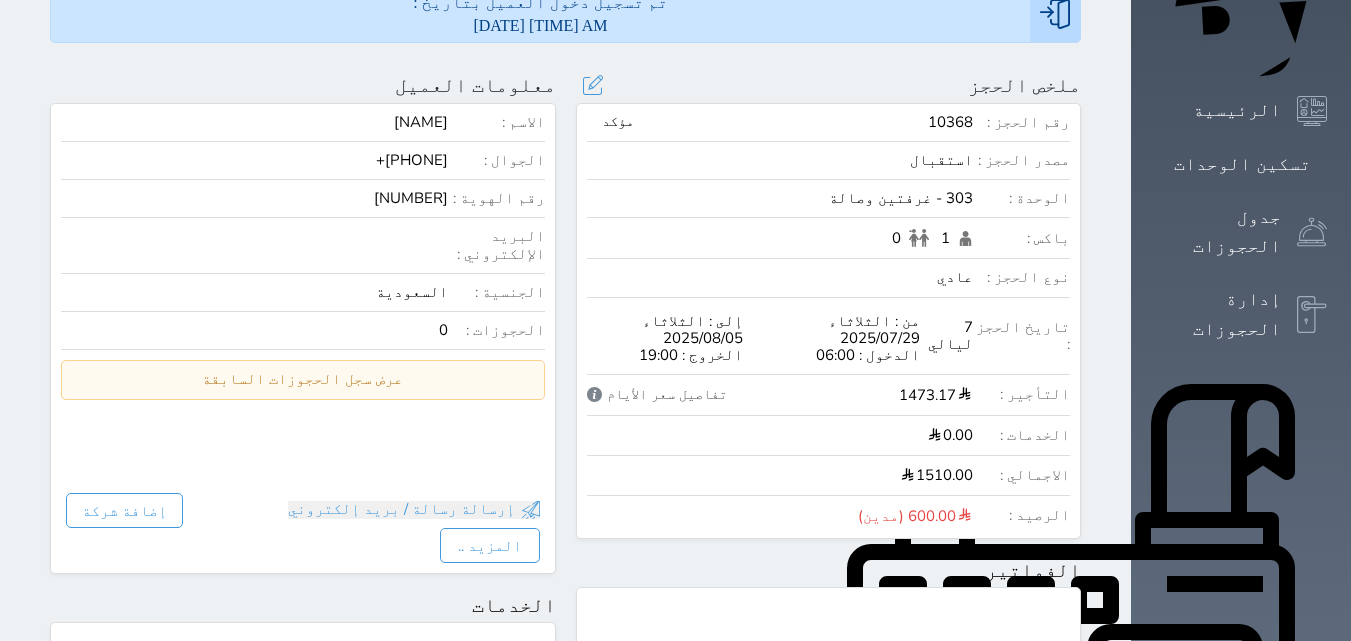 click on "تفاصيل سعر الأيام" at bounding box center [657, 395] 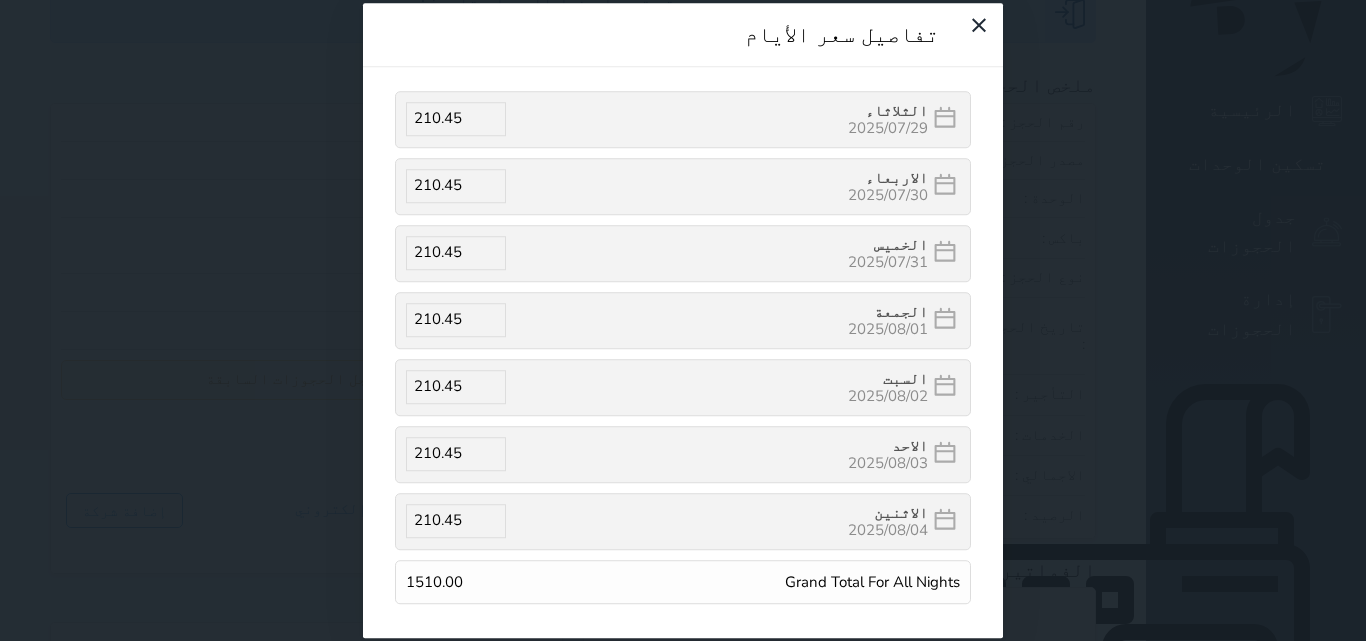 drag, startPoint x: 392, startPoint y: 111, endPoint x: 435, endPoint y: 72, distance: 58.0517 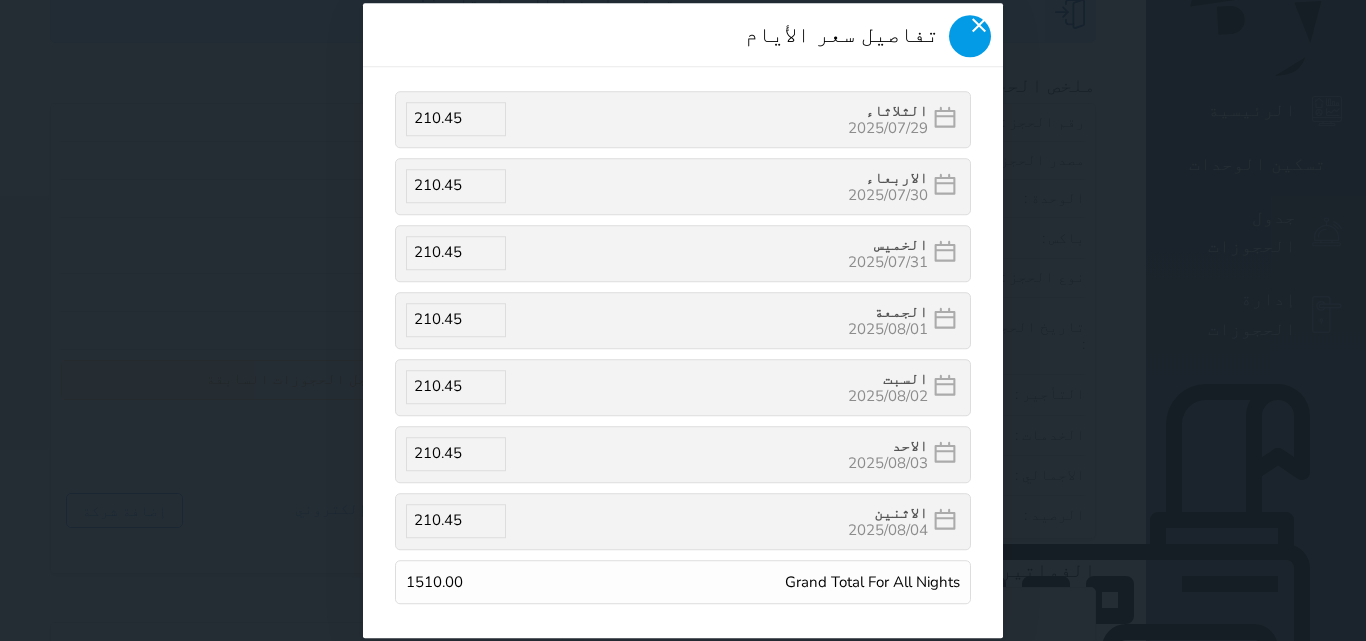 click 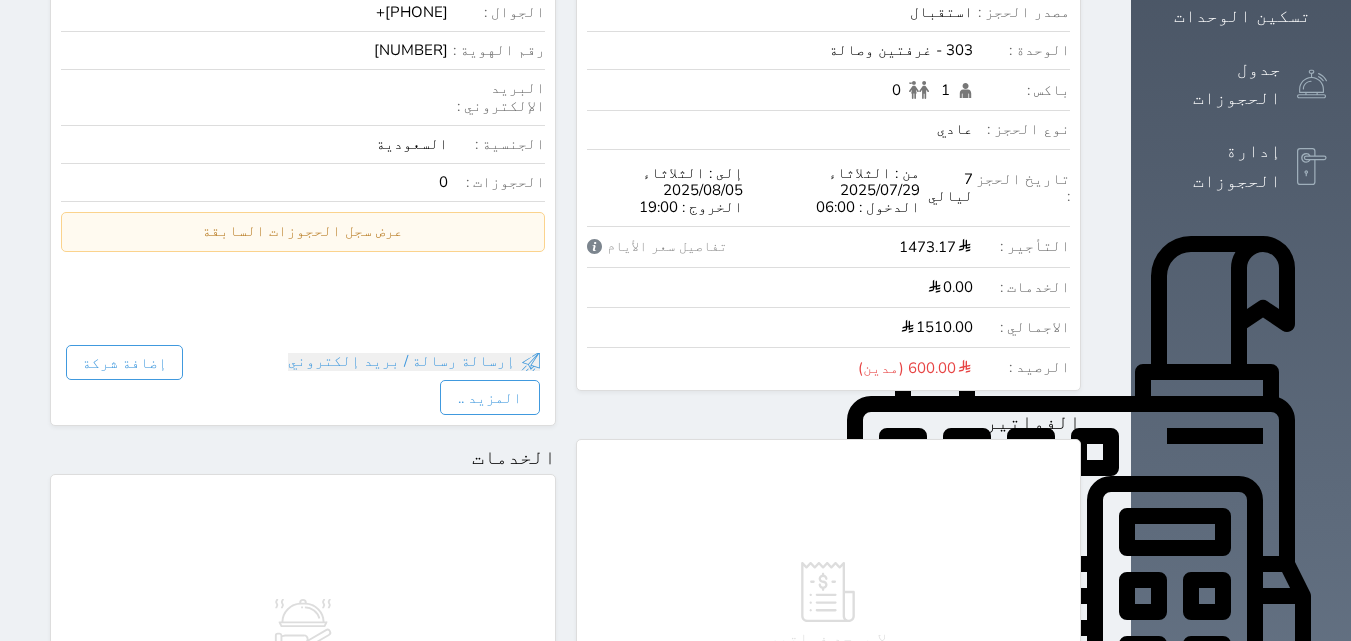 scroll, scrollTop: 385, scrollLeft: 0, axis: vertical 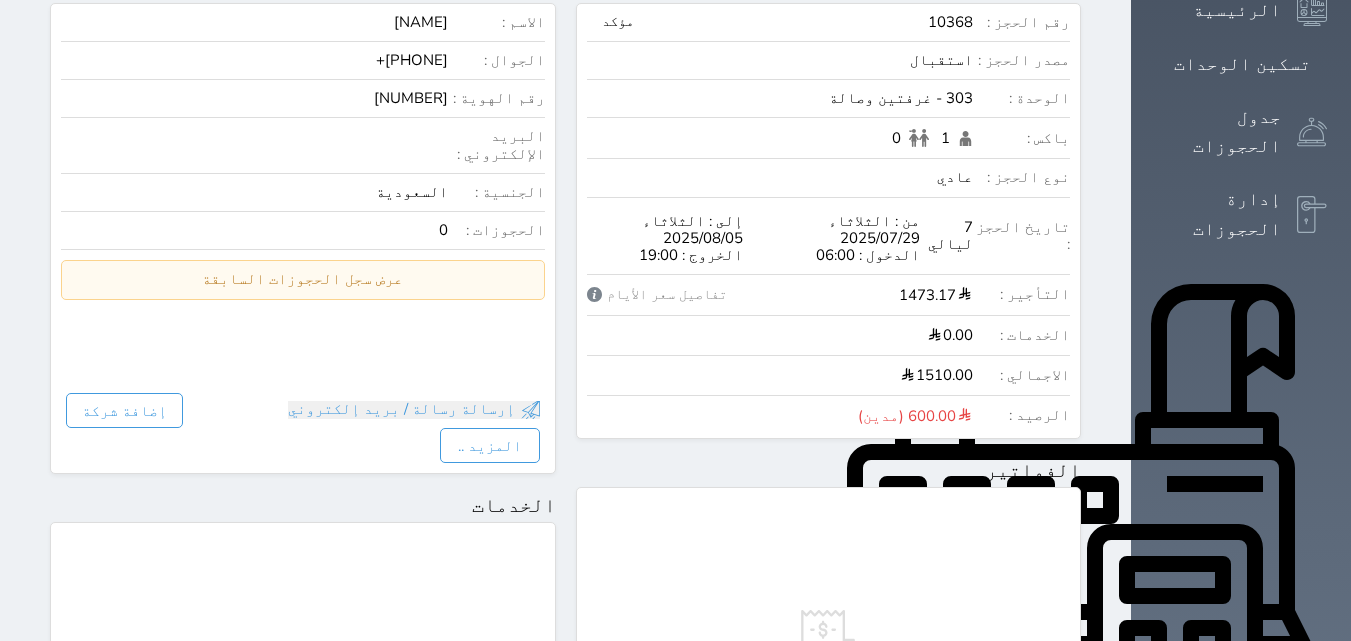 click on "1510.00" at bounding box center [780, 375] 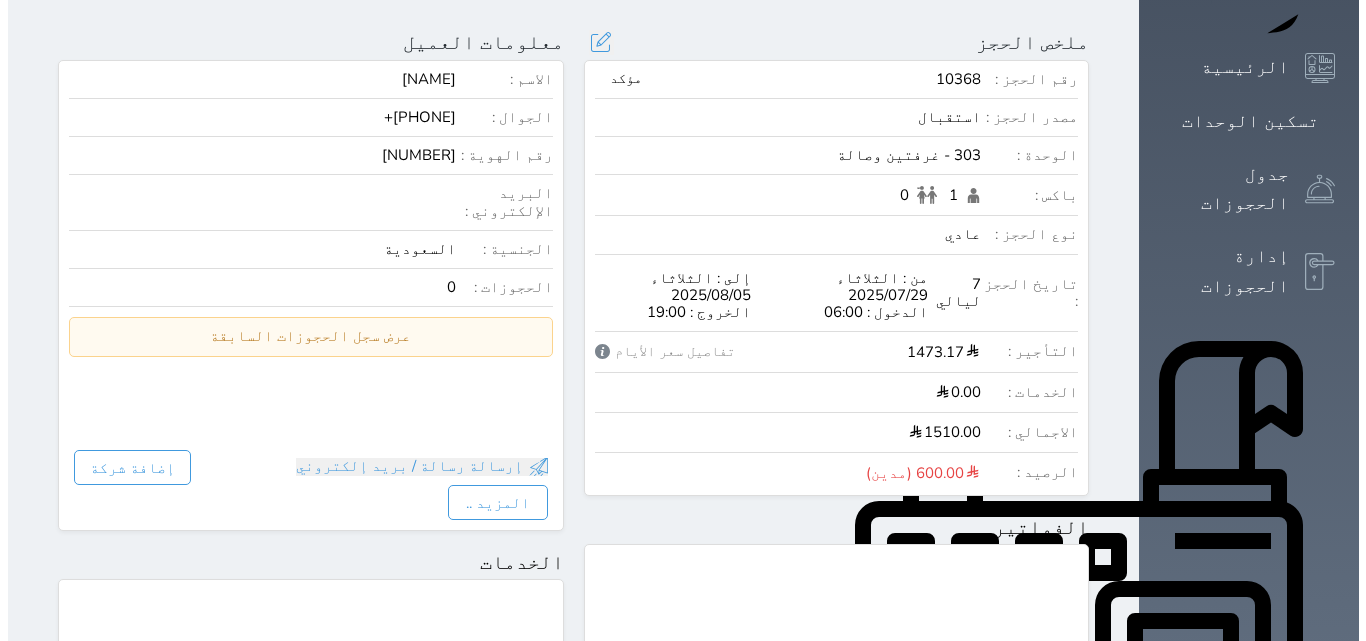 scroll, scrollTop: 185, scrollLeft: 0, axis: vertical 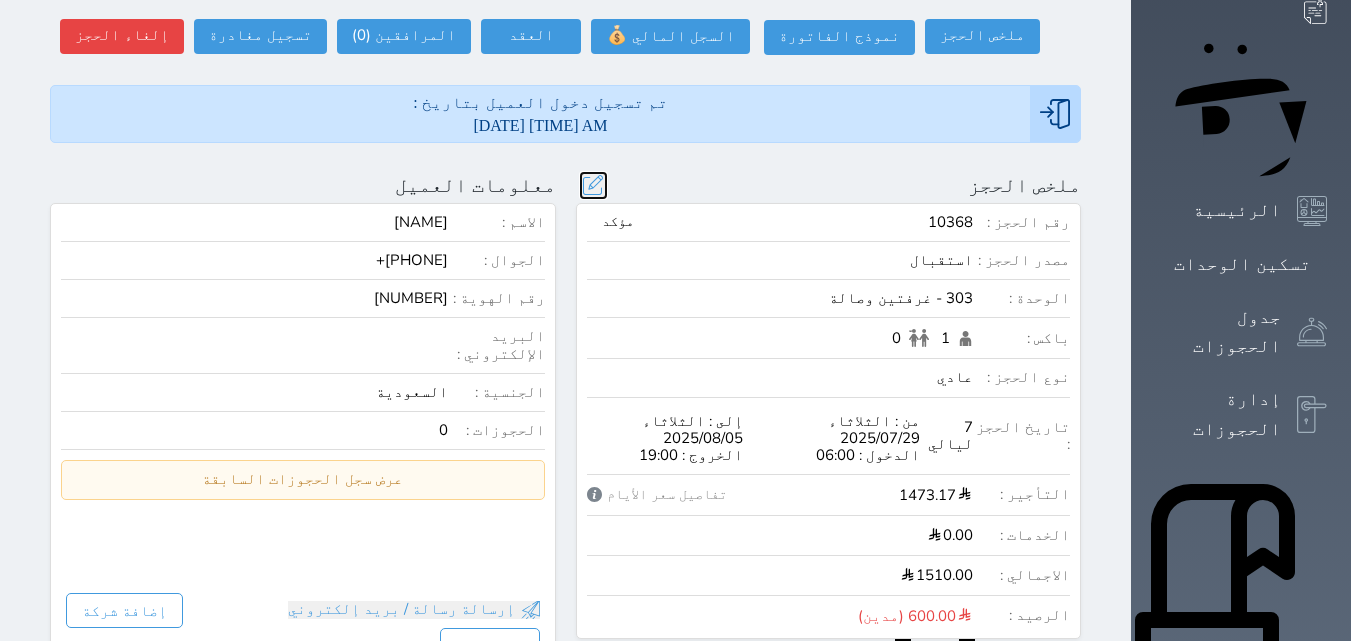 click at bounding box center [593, 185] 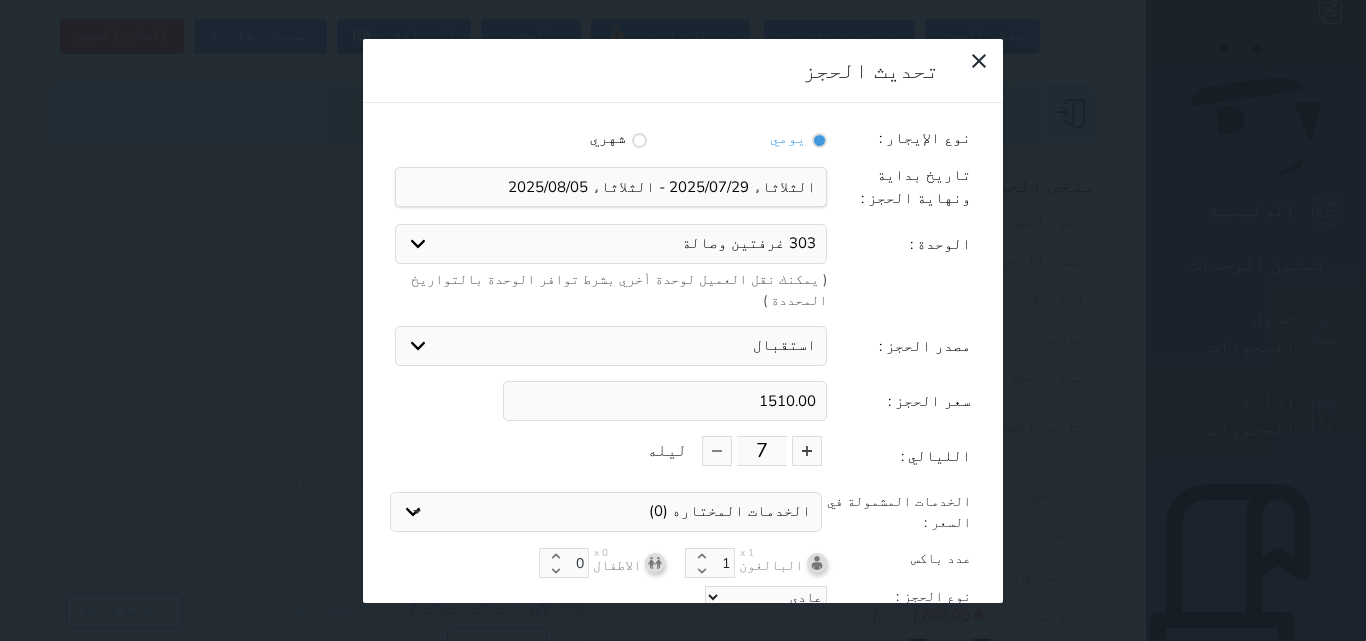 drag, startPoint x: 752, startPoint y: 335, endPoint x: 835, endPoint y: 337, distance: 83.02409 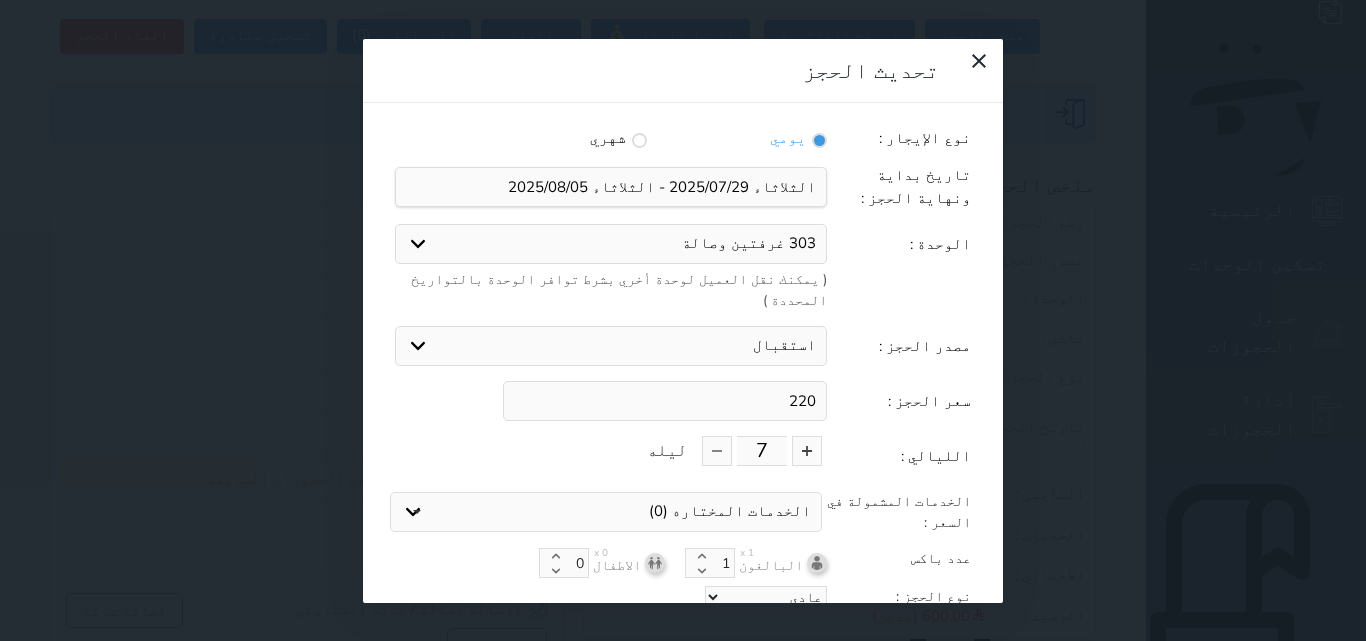 scroll, scrollTop: 2, scrollLeft: 0, axis: vertical 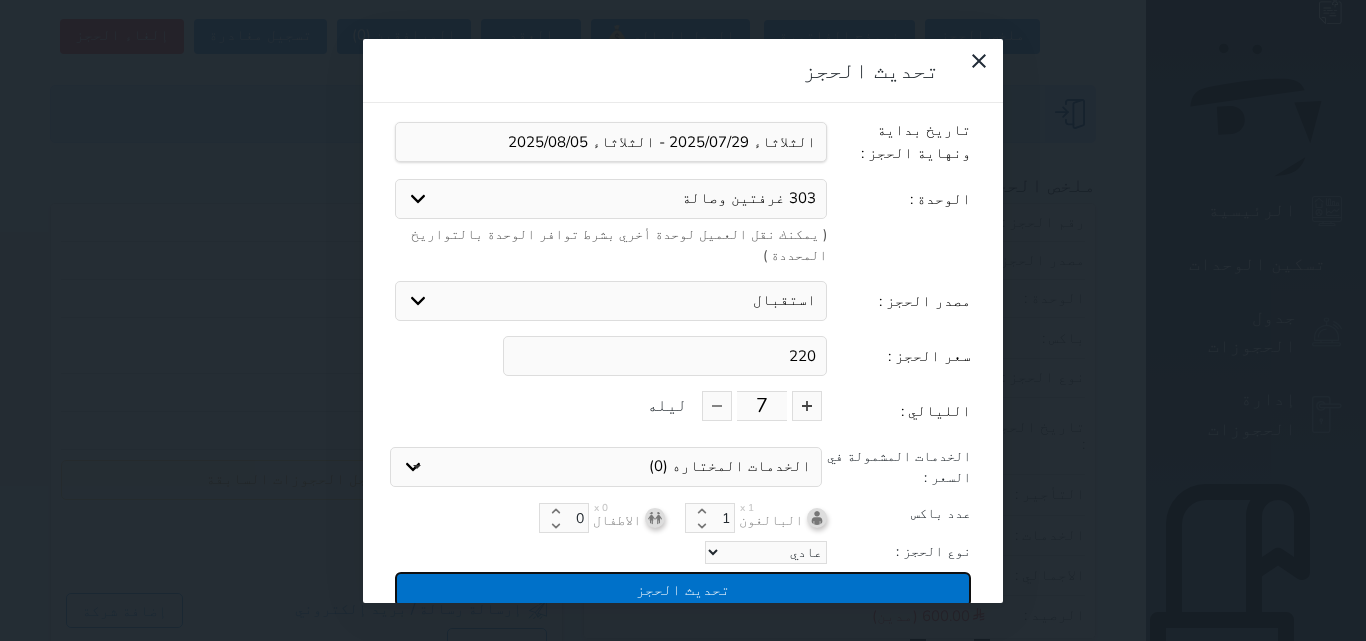 click on "تحديث الحجز" at bounding box center (683, 589) 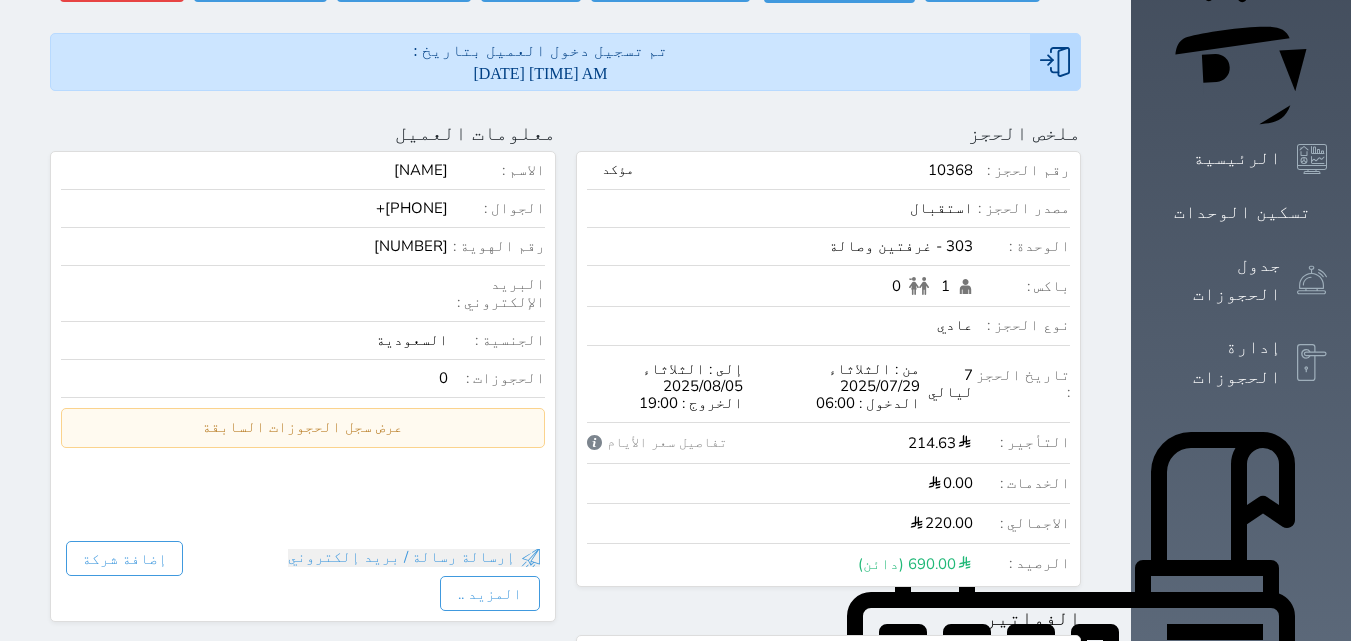 scroll, scrollTop: 285, scrollLeft: 0, axis: vertical 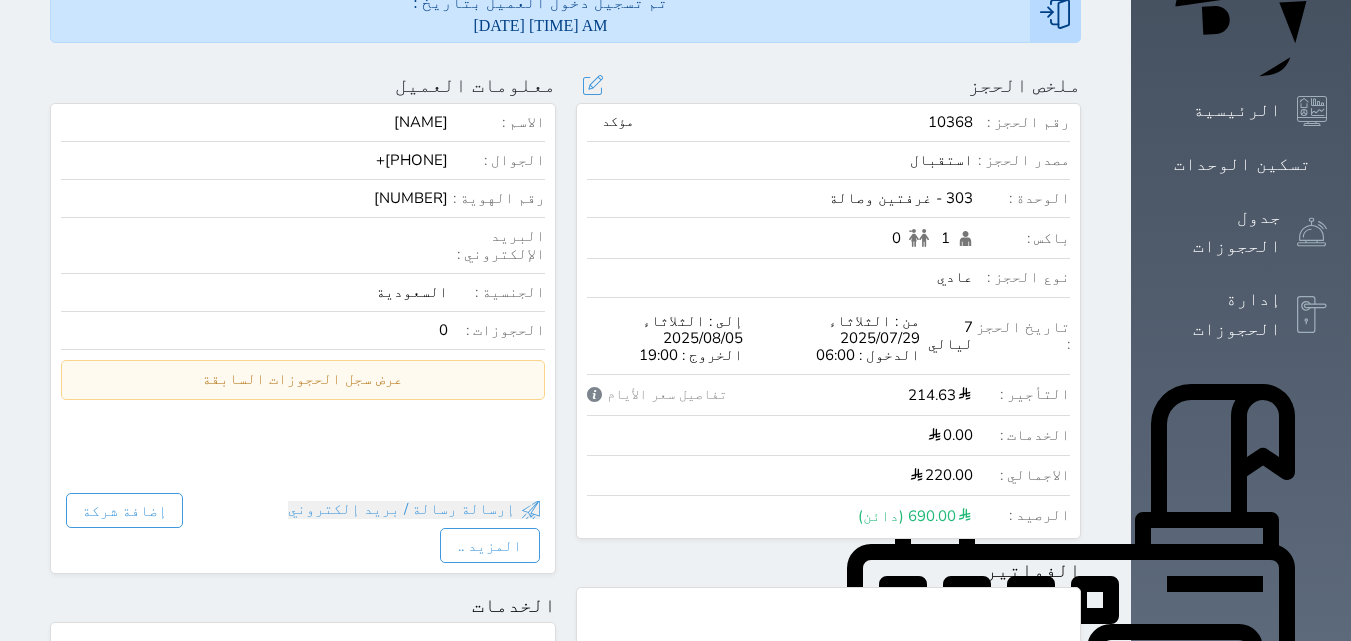 click on "214.63    تفاصيل سعر الأيام         تفاصيل سعر الأيام                   الثلاثاء   2025/07/29   30.66   الاربعاء   2025/07/30   30.66   الخميس   2025/07/31   30.66   الجمعة   2025/08/01   30.66   السبت   2025/08/02   30.66   الاحد   2025/08/03   30.66   الاثنين   2025/08/04   30.66   Grand Total For All Nights   1510.00                           هل انت متأكد ؟   This action will change the specified price on targetted dates, would you like to continue ?   Yes, confirm !    لا تراجع !" at bounding box center (780, 394) 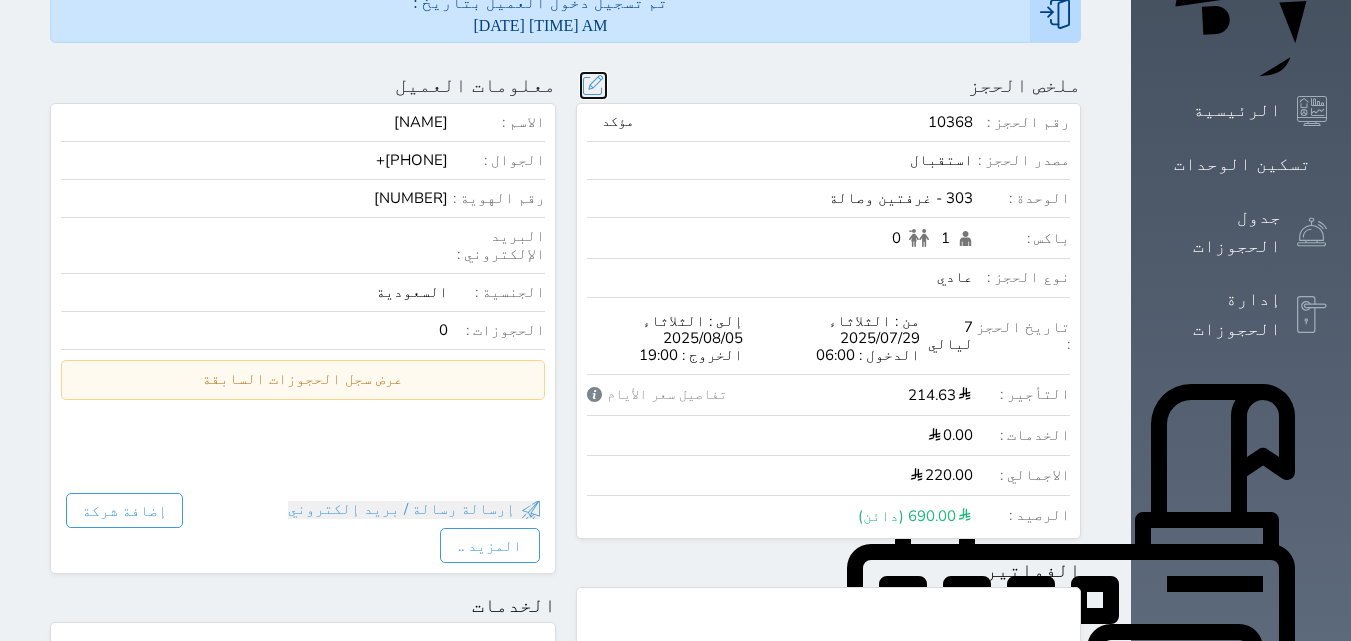 click at bounding box center (593, 85) 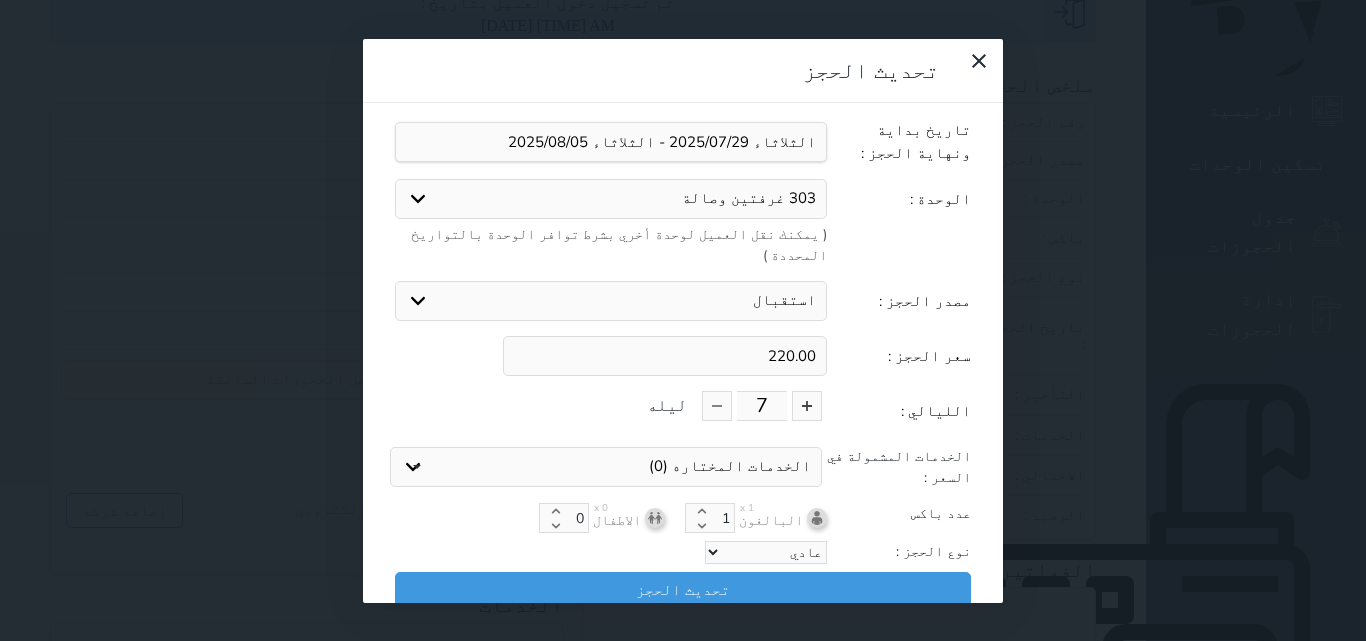 drag, startPoint x: 741, startPoint y: 293, endPoint x: 851, endPoint y: 286, distance: 110.2225 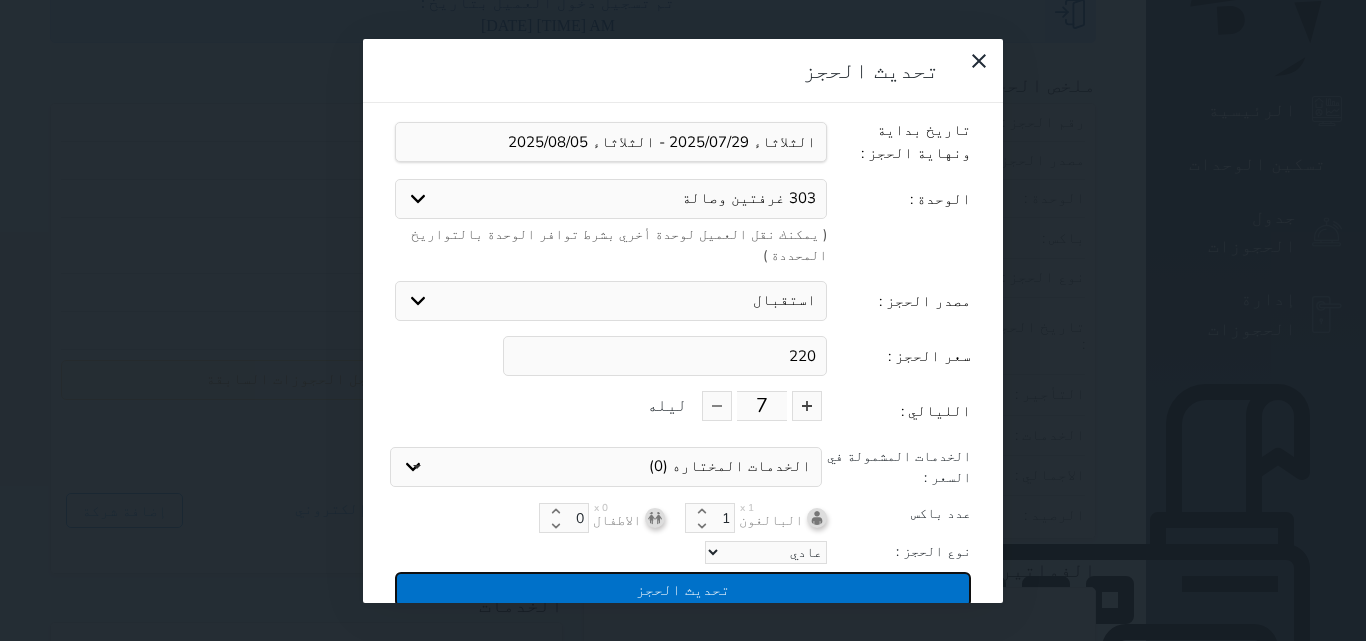 click on "تحديث الحجز" at bounding box center (683, 589) 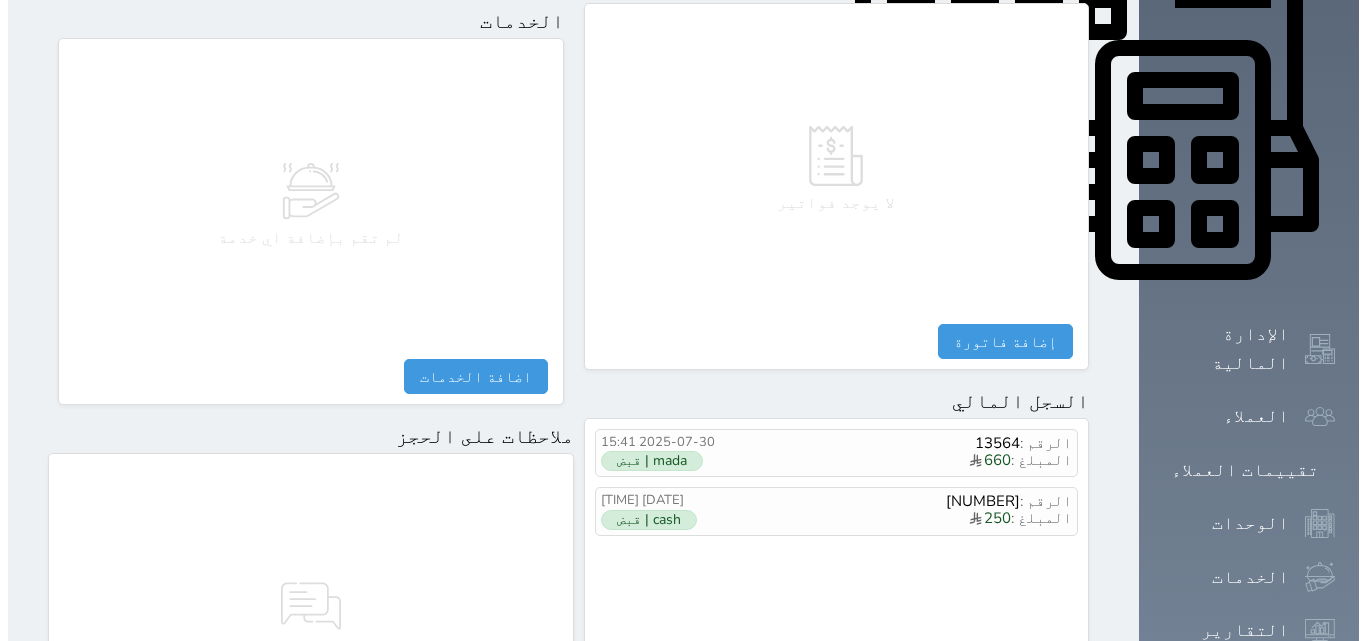 scroll, scrollTop: 885, scrollLeft: 0, axis: vertical 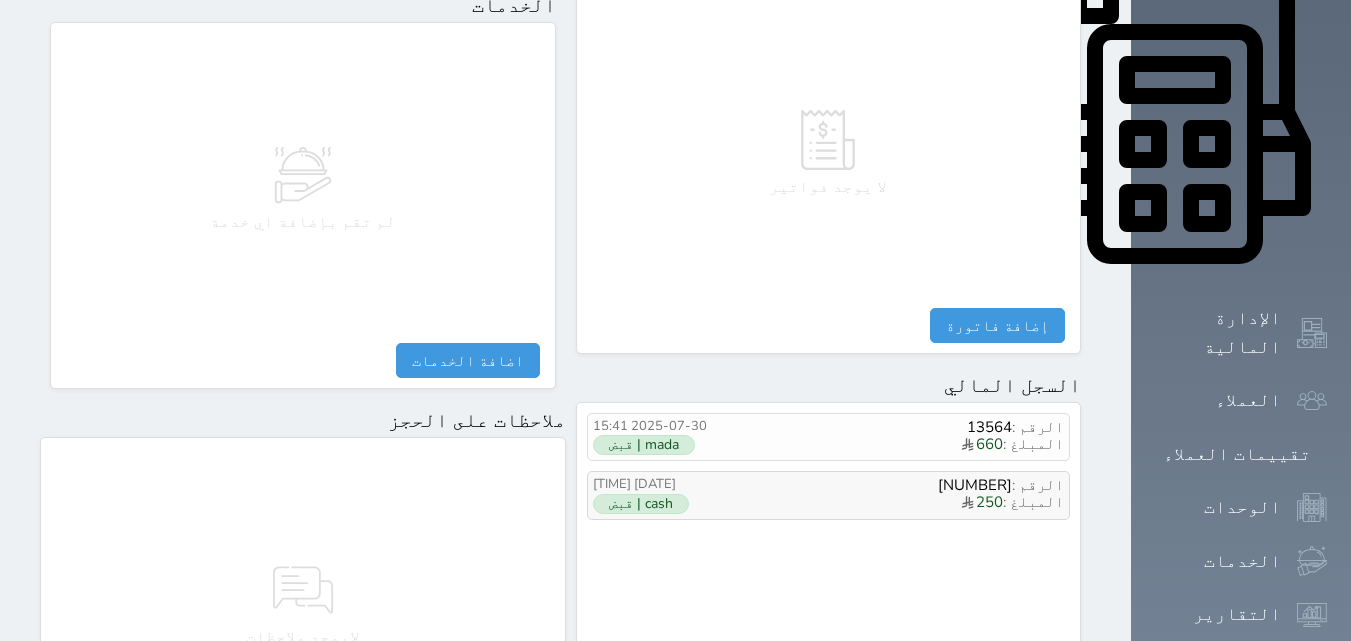 click on "المبلغ :  250" at bounding box center (899, 503) 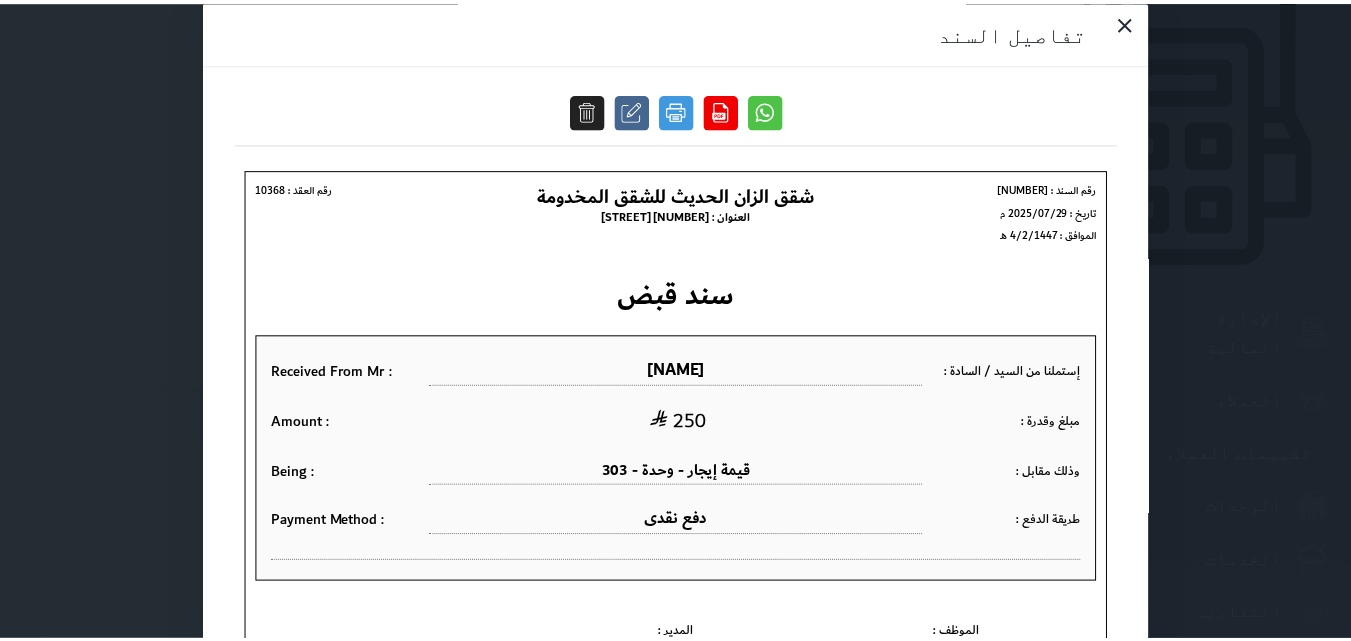 scroll, scrollTop: 100, scrollLeft: 0, axis: vertical 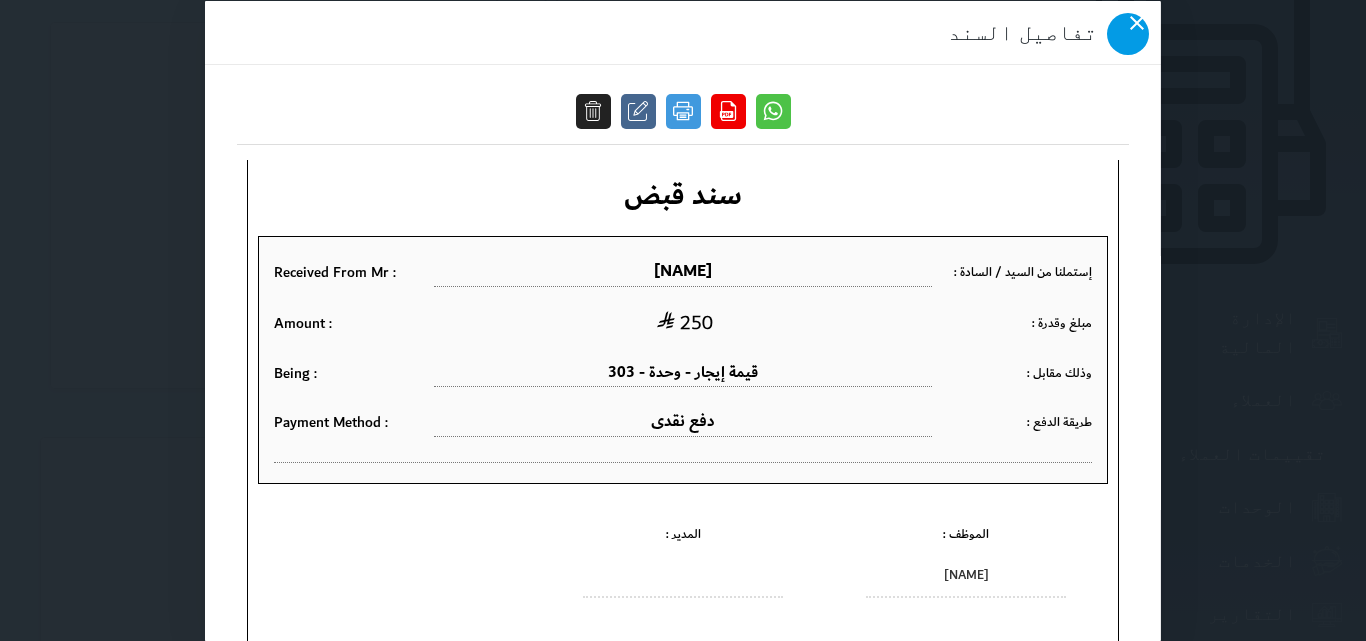 click at bounding box center [1128, 33] 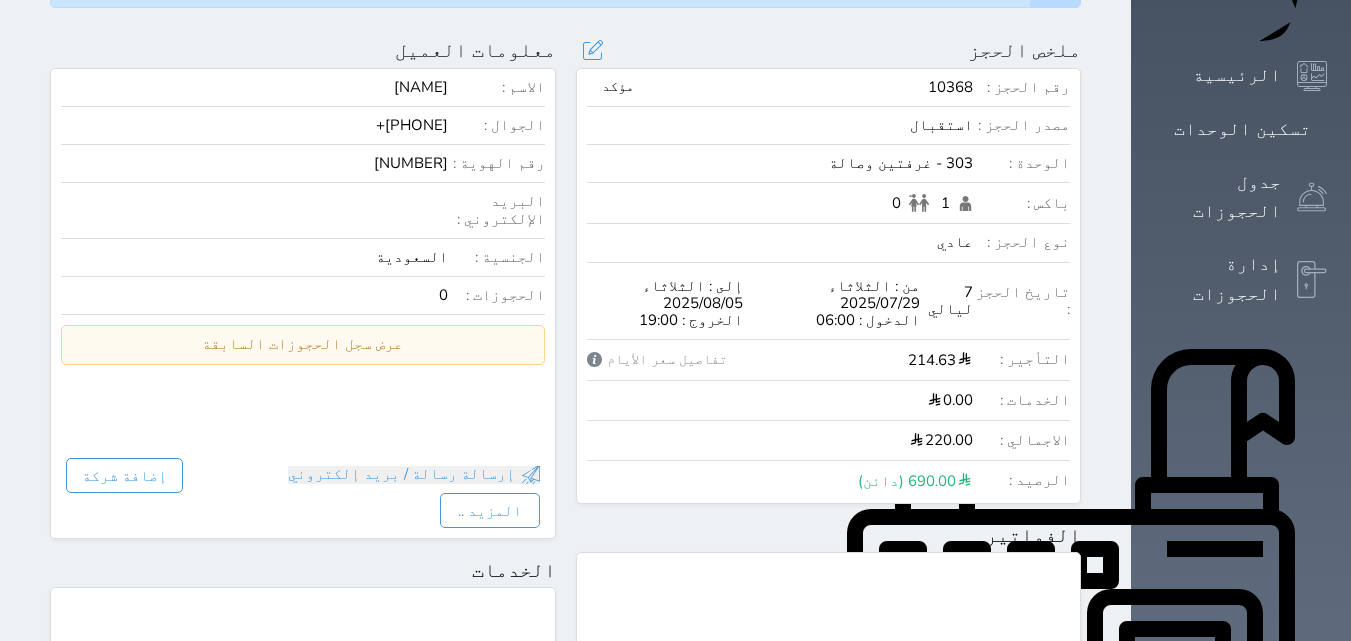 scroll, scrollTop: 285, scrollLeft: 0, axis: vertical 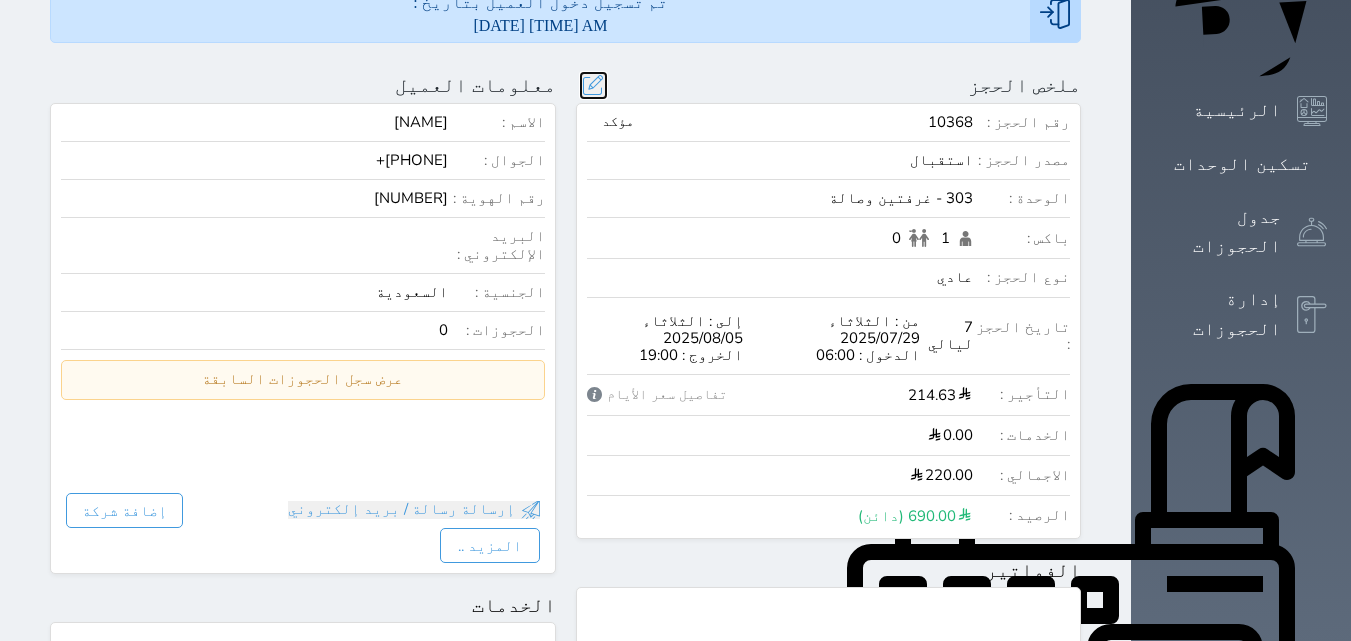 click at bounding box center [593, 85] 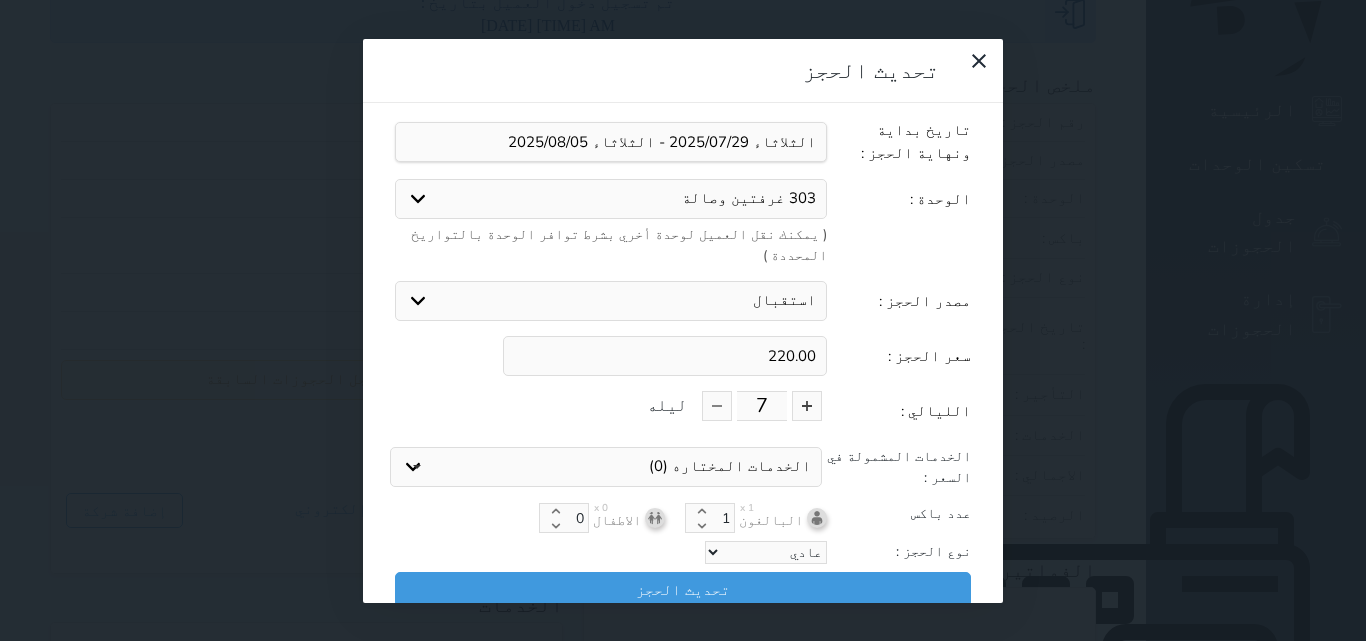 click on "220.00" at bounding box center (665, 356) 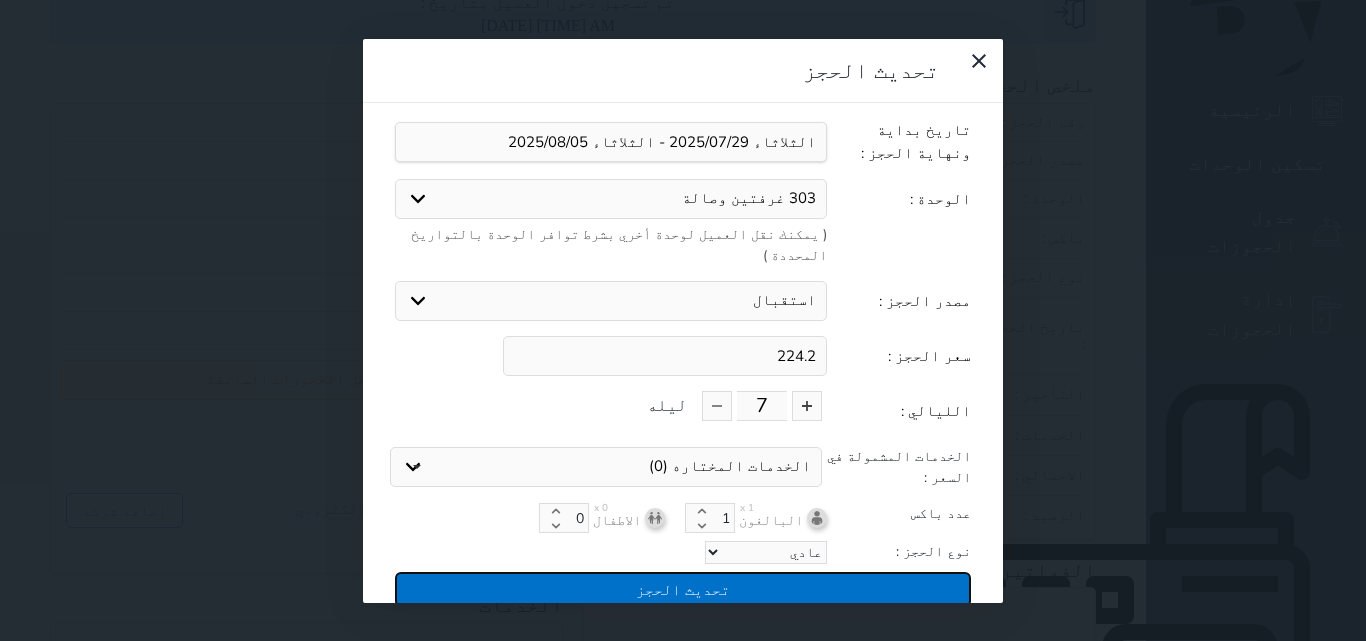 click on "تحديث الحجز" at bounding box center [683, 589] 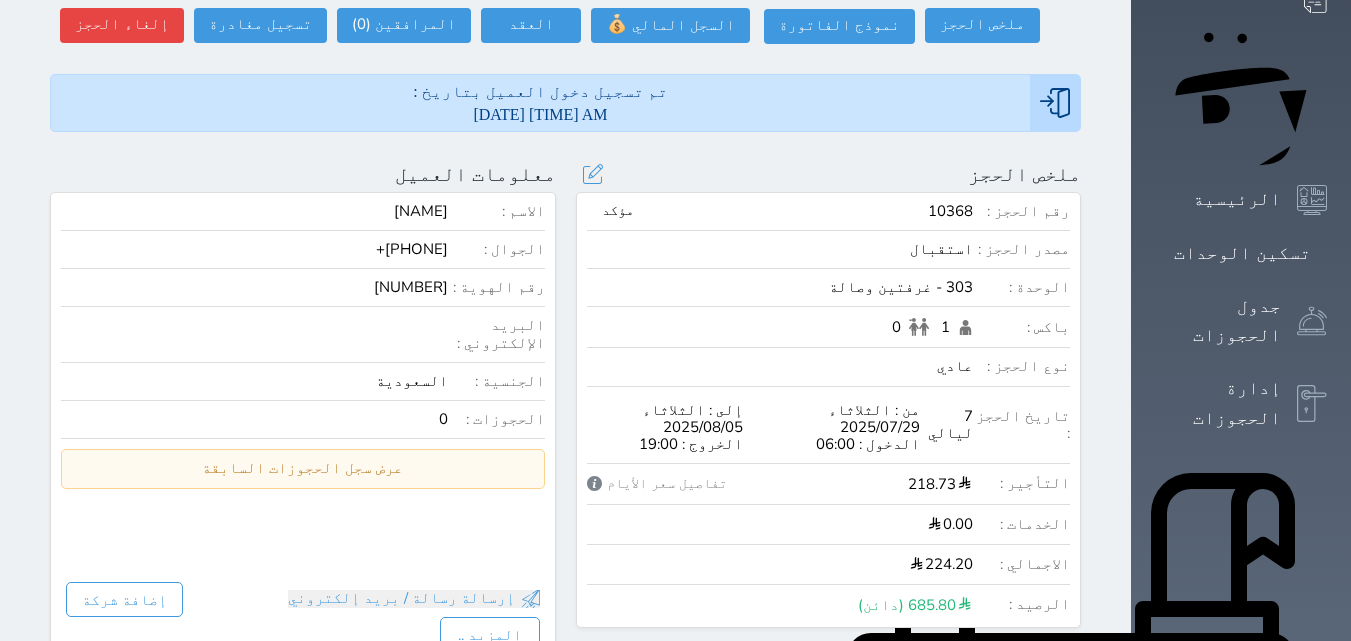 scroll, scrollTop: 185, scrollLeft: 0, axis: vertical 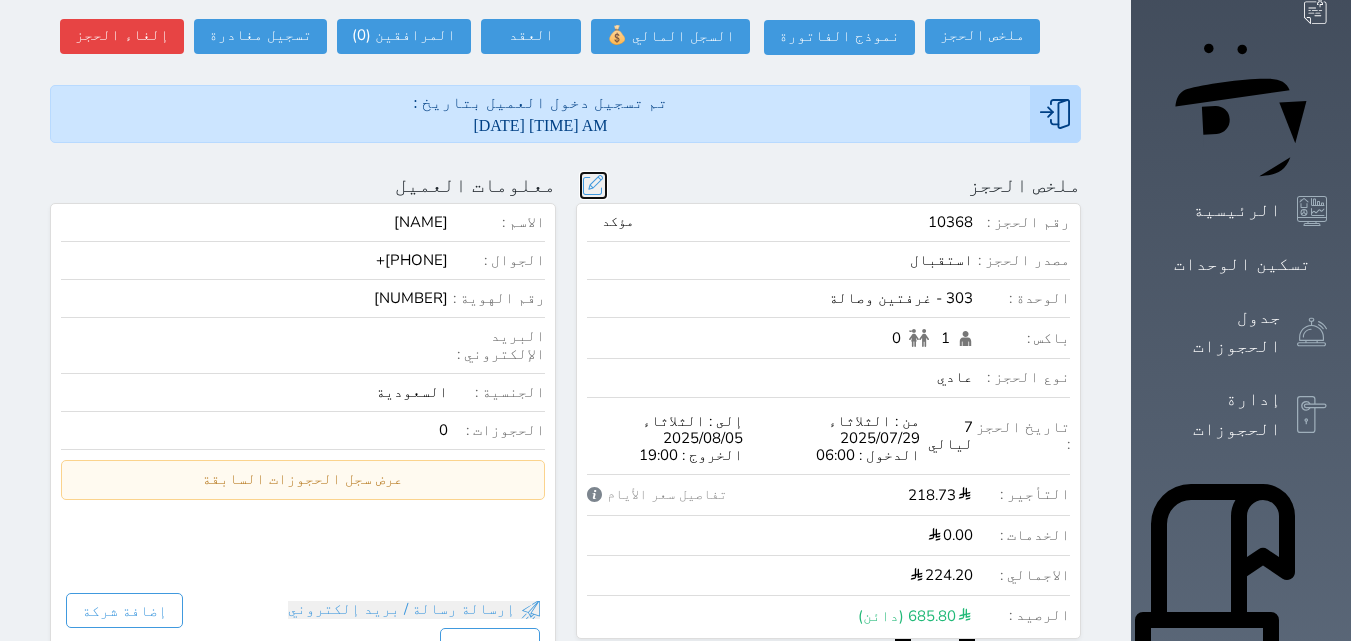 click at bounding box center (593, 185) 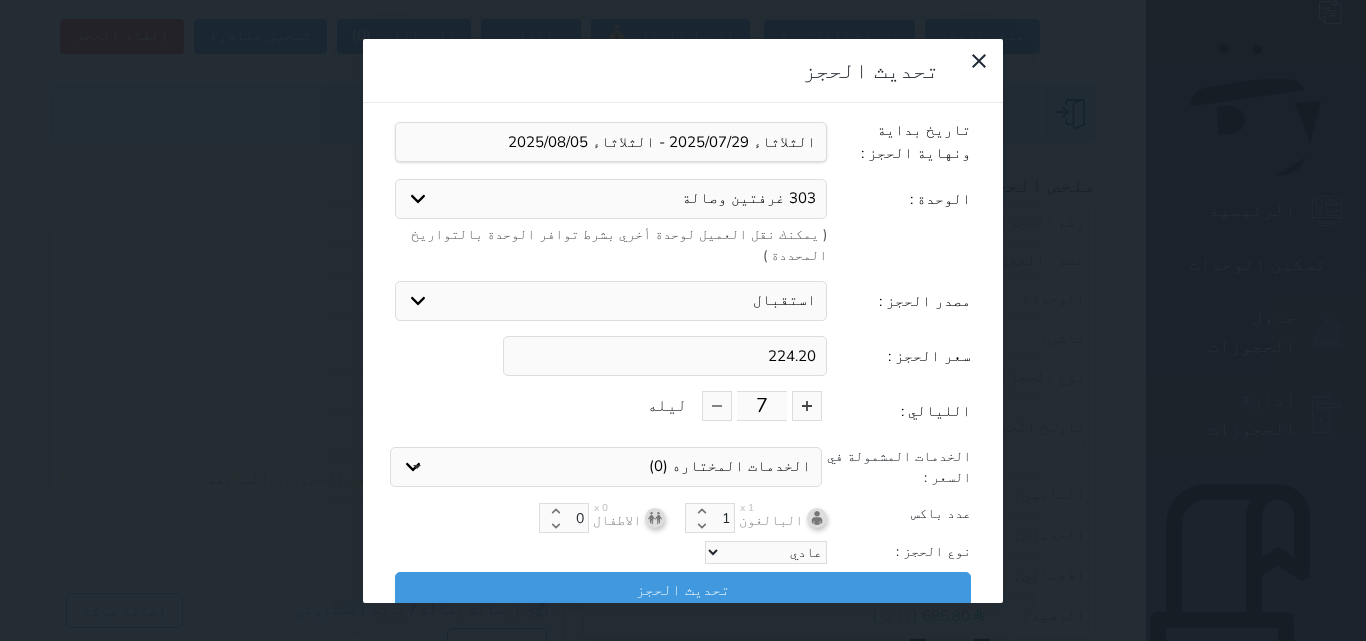 drag, startPoint x: 778, startPoint y: 292, endPoint x: 900, endPoint y: 292, distance: 122 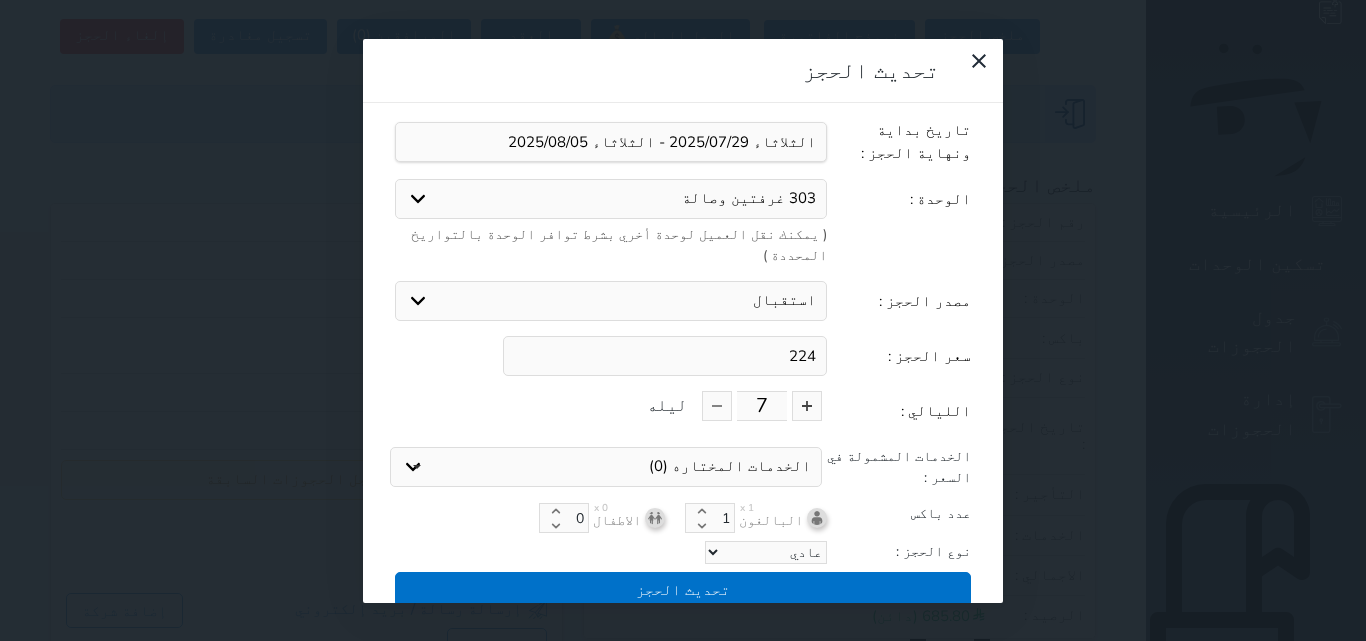 type on "224" 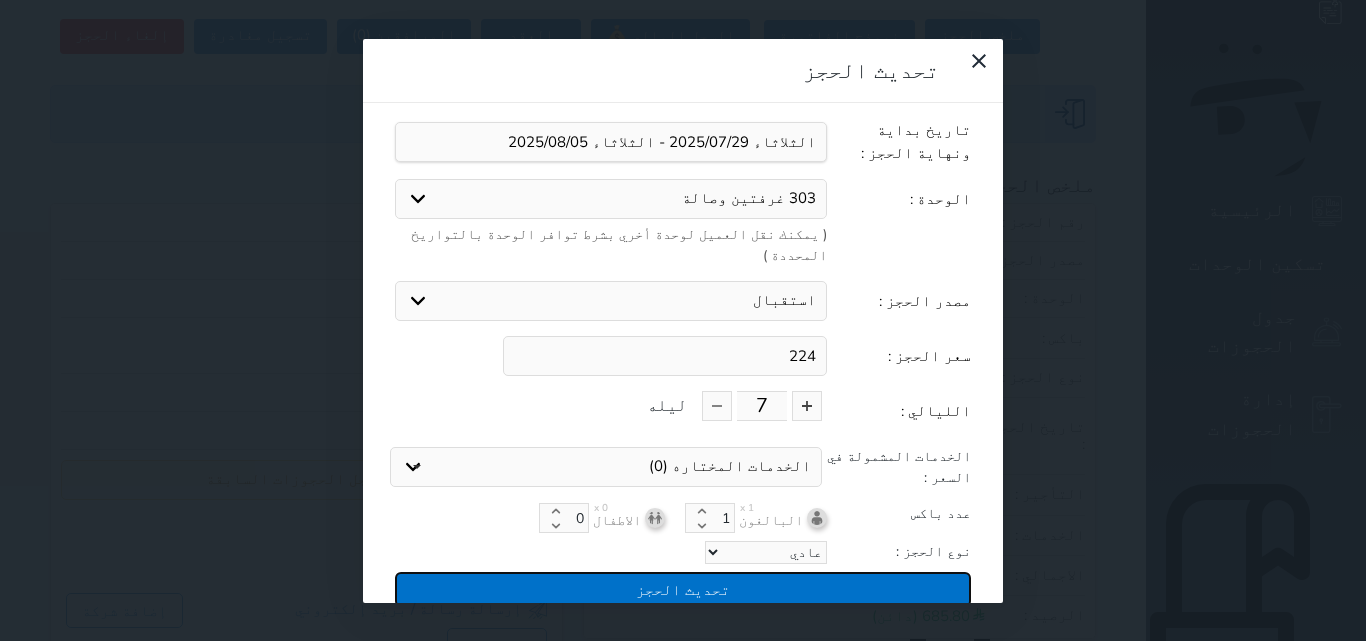 click on "تحديث الحجز" at bounding box center [683, 589] 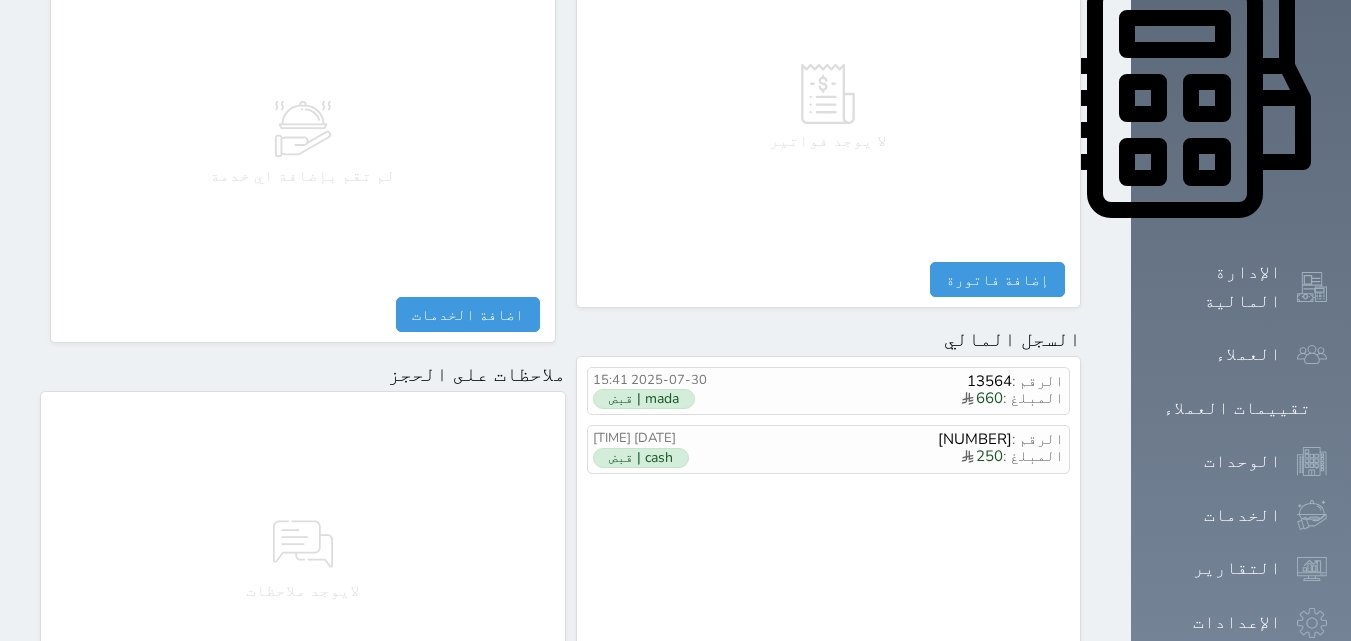 scroll, scrollTop: 985, scrollLeft: 0, axis: vertical 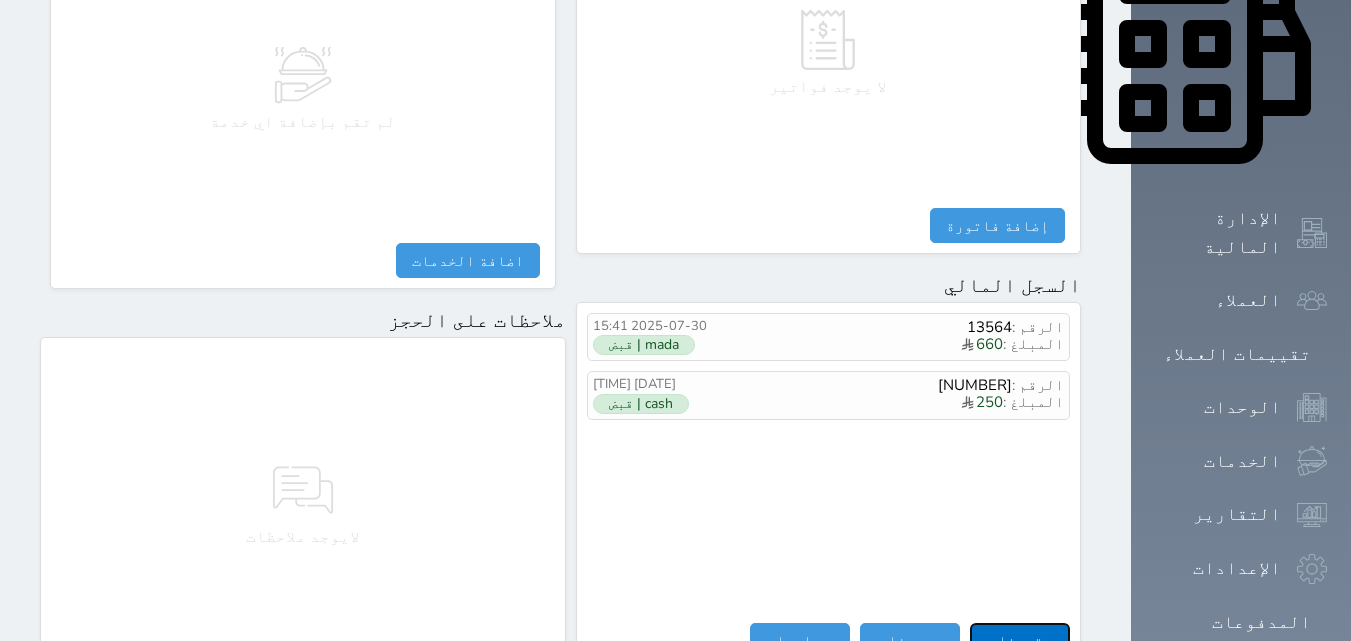 click on "مقبوضات" at bounding box center (1020, 640) 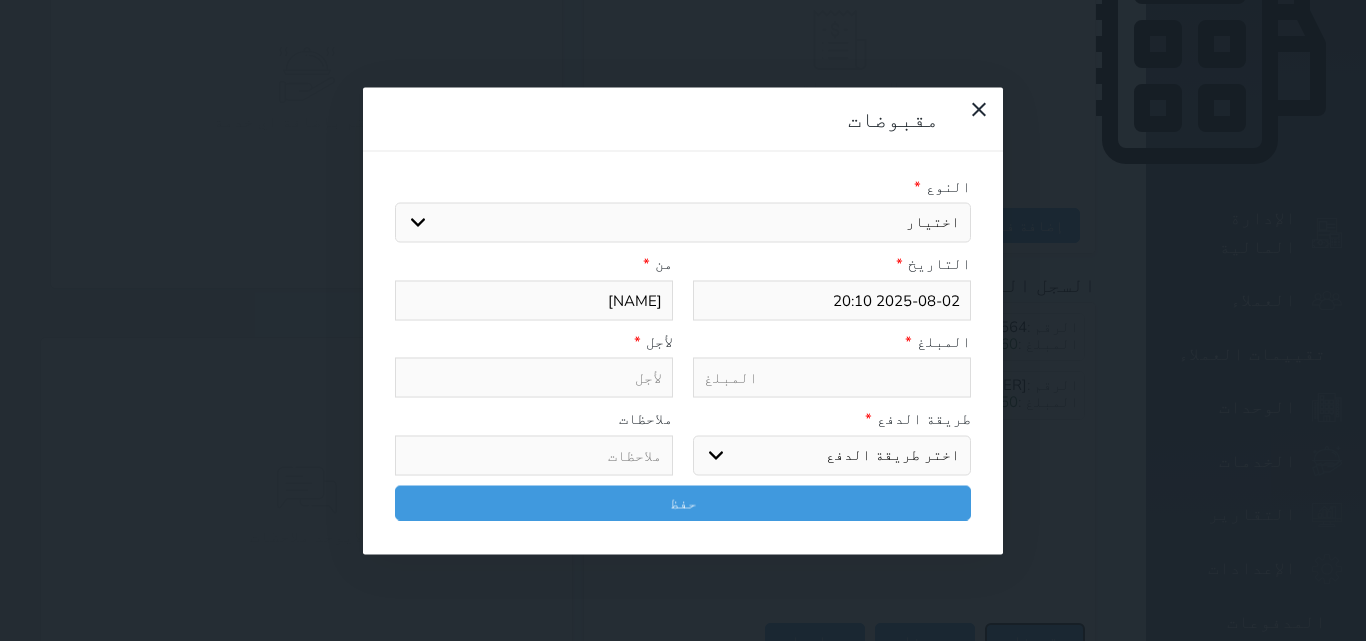 select 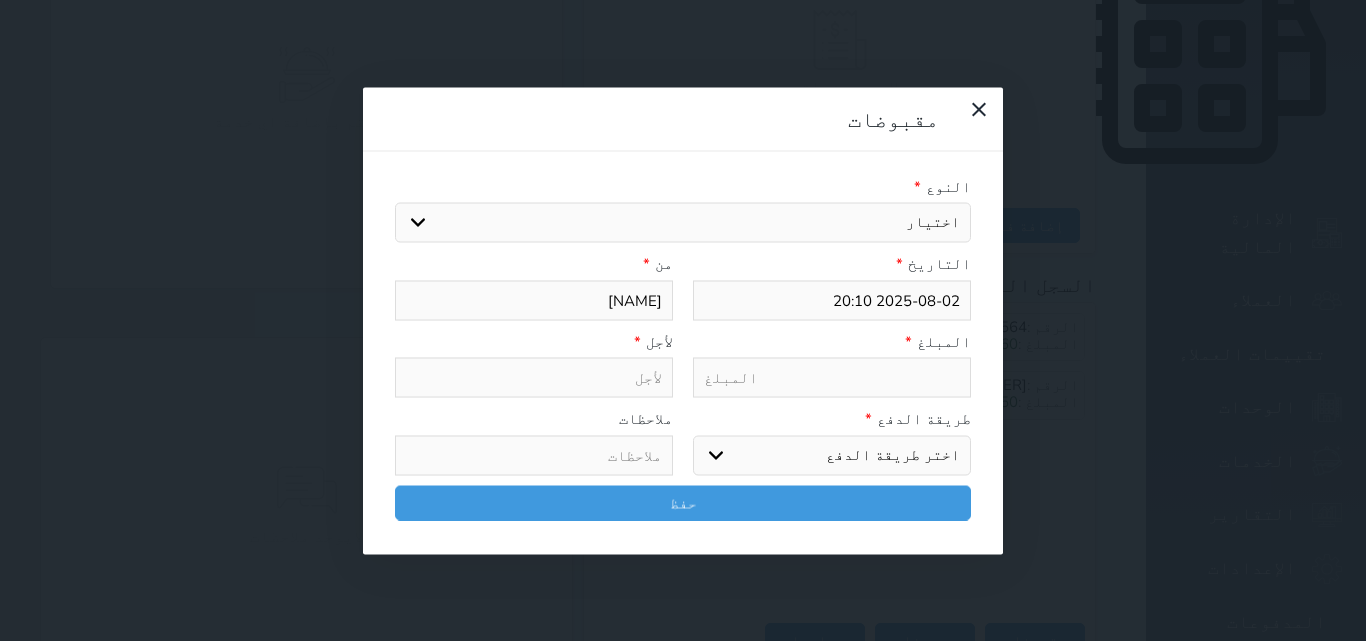click on "اختيار   مقبوضات عامة قيمة إيجار فواتير تامين عربون لا ينطبق آخر مغسلة واي فاي - الإنترنت مواقف السيارات طعام الأغذية والمشروبات مشروبات المشروبات الباردة المشروبات الساخنة الإفطار غداء عشاء مخبز و كعك حمام سباحة الصالة الرياضية سبا و خدمات الجمال اختيار وإسقاط (خدمات النقل) ميني بار كابل - تلفزيون سرير إضافي تصفيف الشعر التسوق خدمات الجولات السياحية المنظمة خدمات الدليل السياحي" at bounding box center (683, 223) 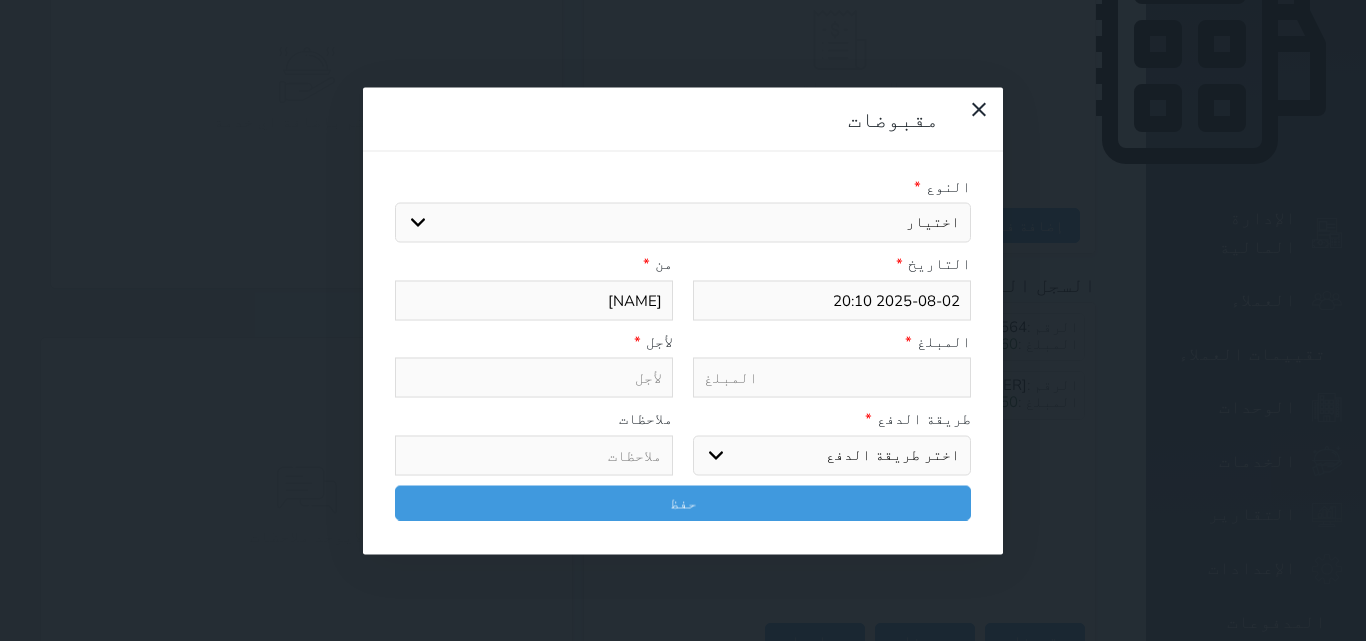 select on "17889" 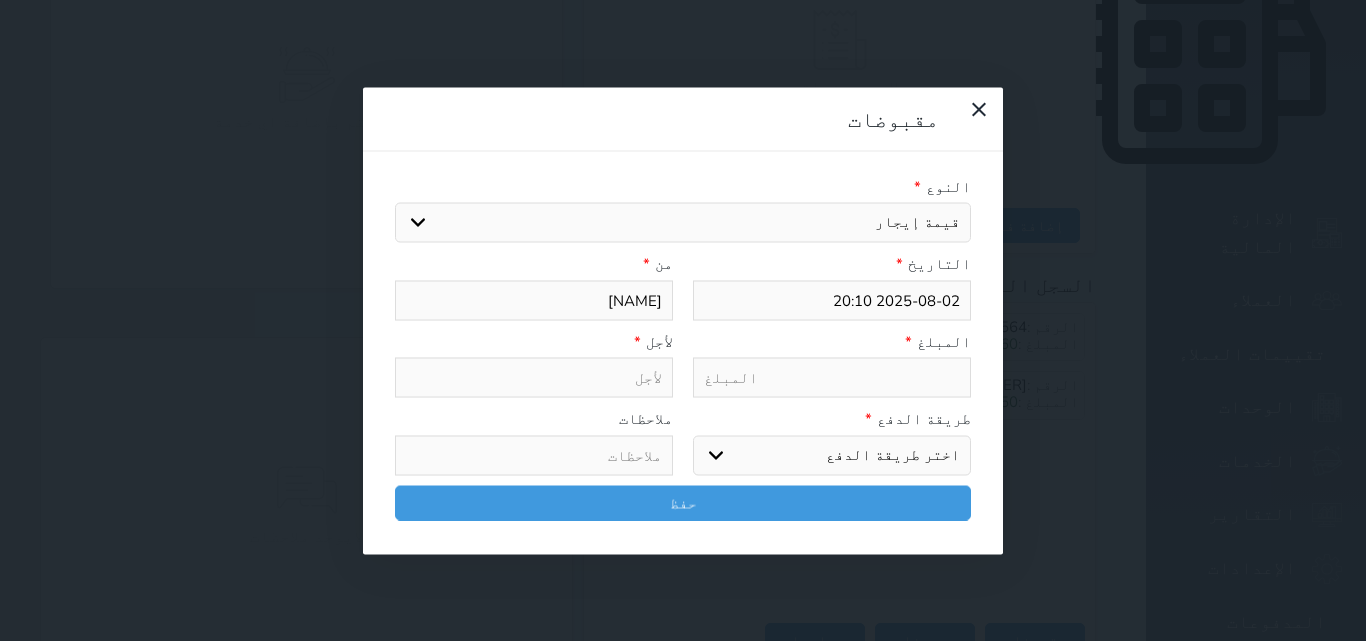 click on "اختيار   مقبوضات عامة قيمة إيجار فواتير تامين عربون لا ينطبق آخر مغسلة واي فاي - الإنترنت مواقف السيارات طعام الأغذية والمشروبات مشروبات المشروبات الباردة المشروبات الساخنة الإفطار غداء عشاء مخبز و كعك حمام سباحة الصالة الرياضية سبا و خدمات الجمال اختيار وإسقاط (خدمات النقل) ميني بار كابل - تلفزيون سرير إضافي تصفيف الشعر التسوق خدمات الجولات السياحية المنظمة خدمات الدليل السياحي" at bounding box center [683, 223] 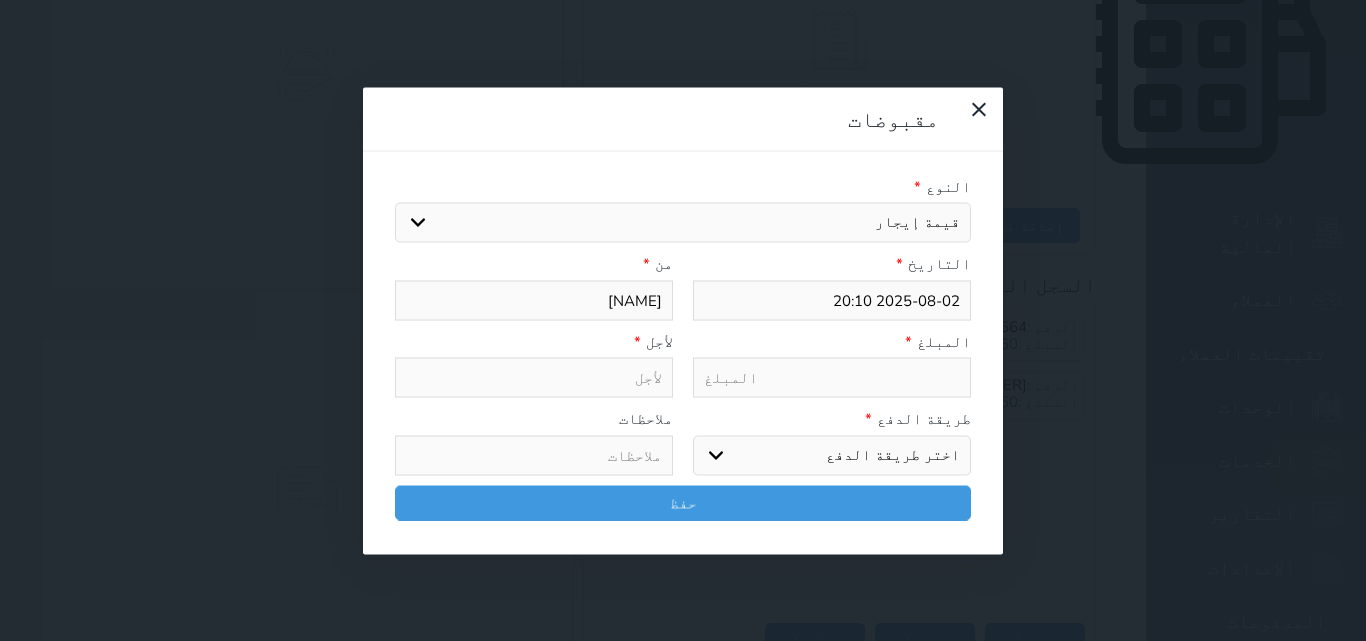 select 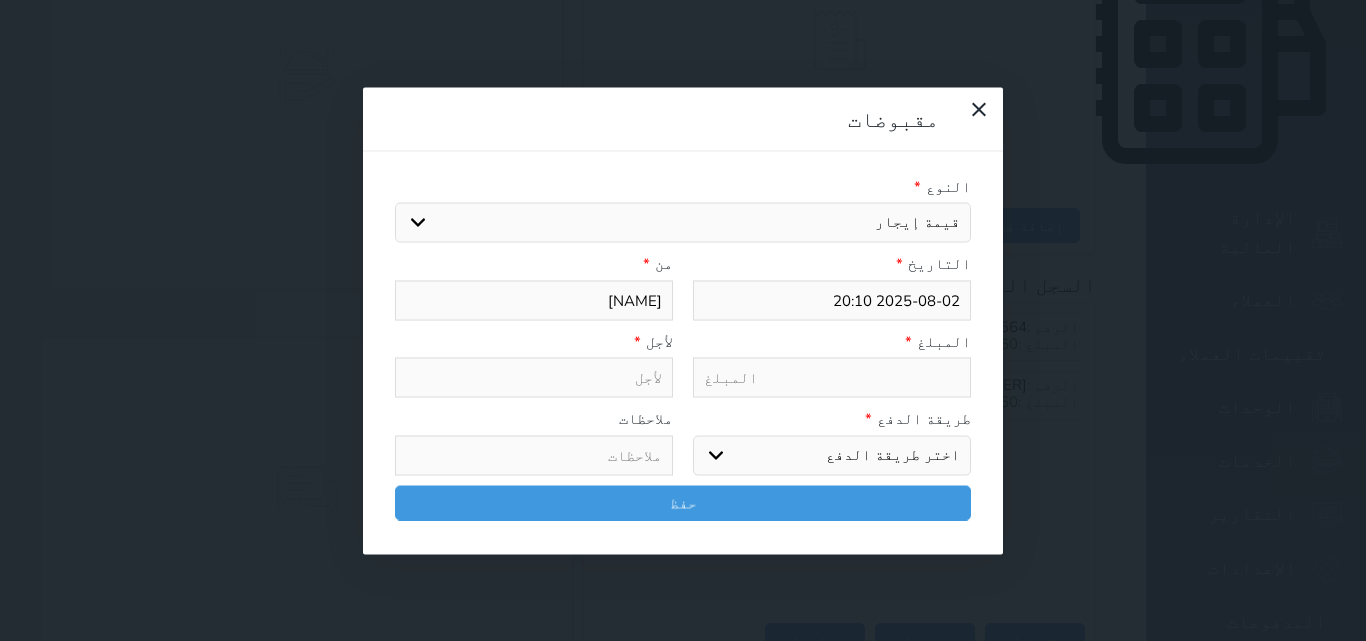 select 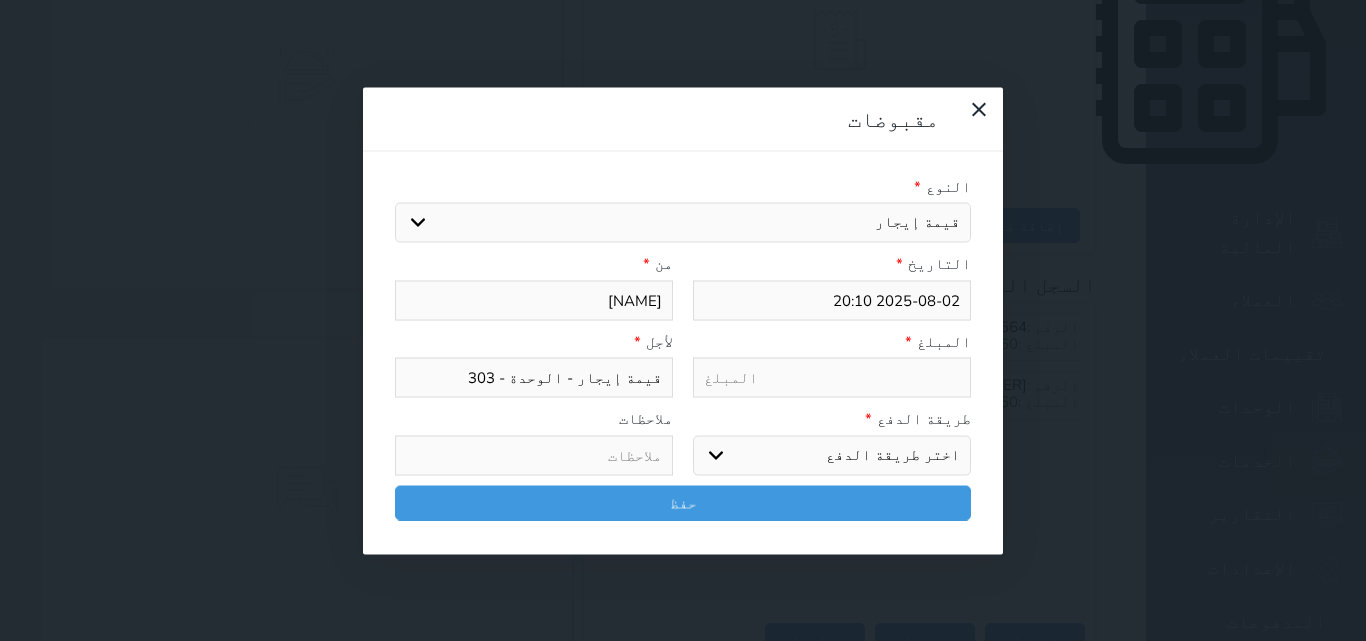 click at bounding box center [832, 378] 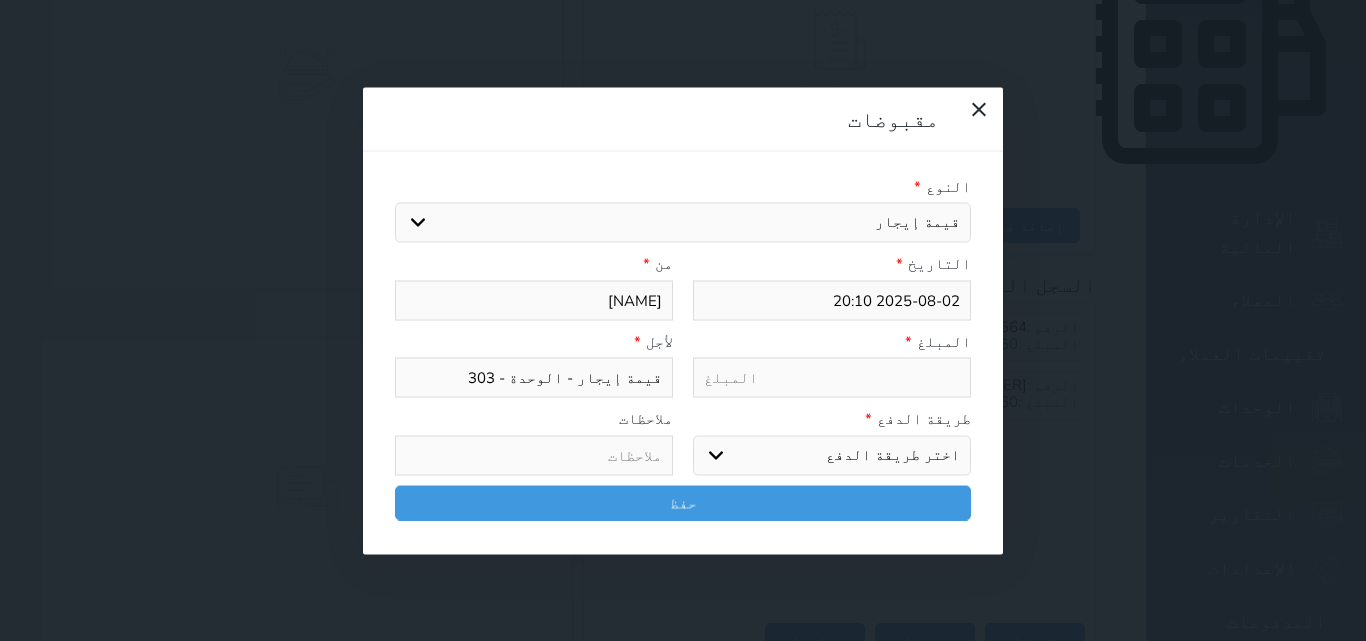type on "6" 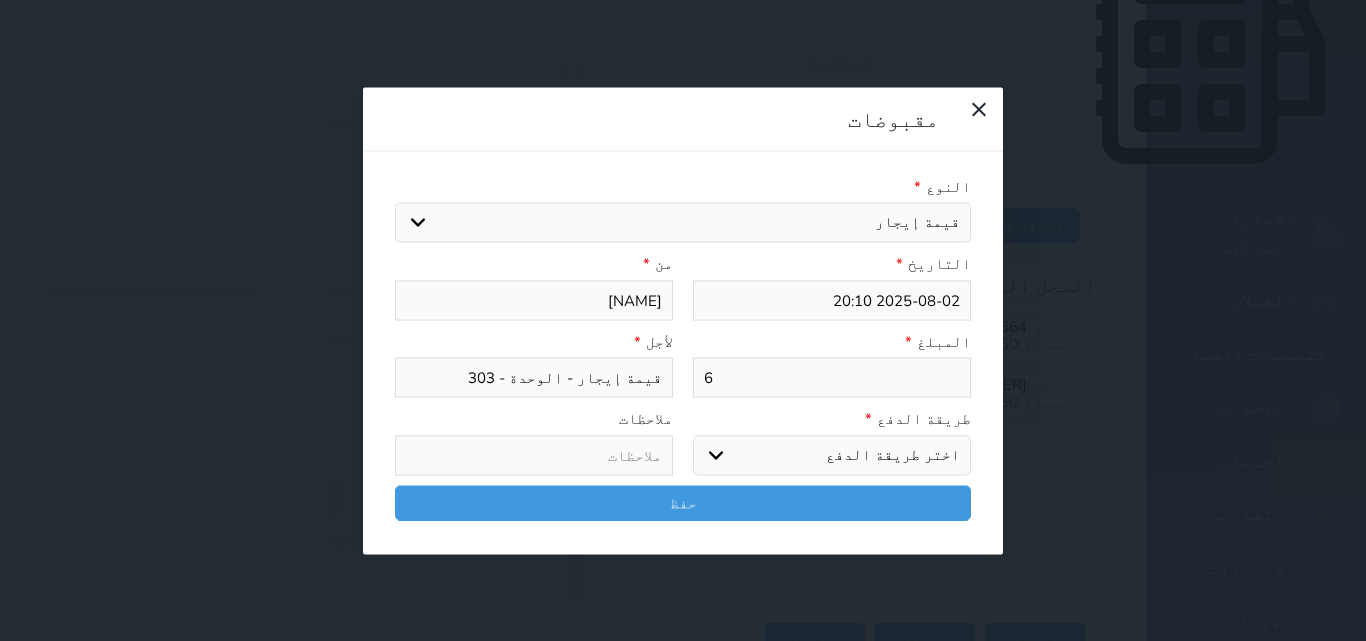 type on "66" 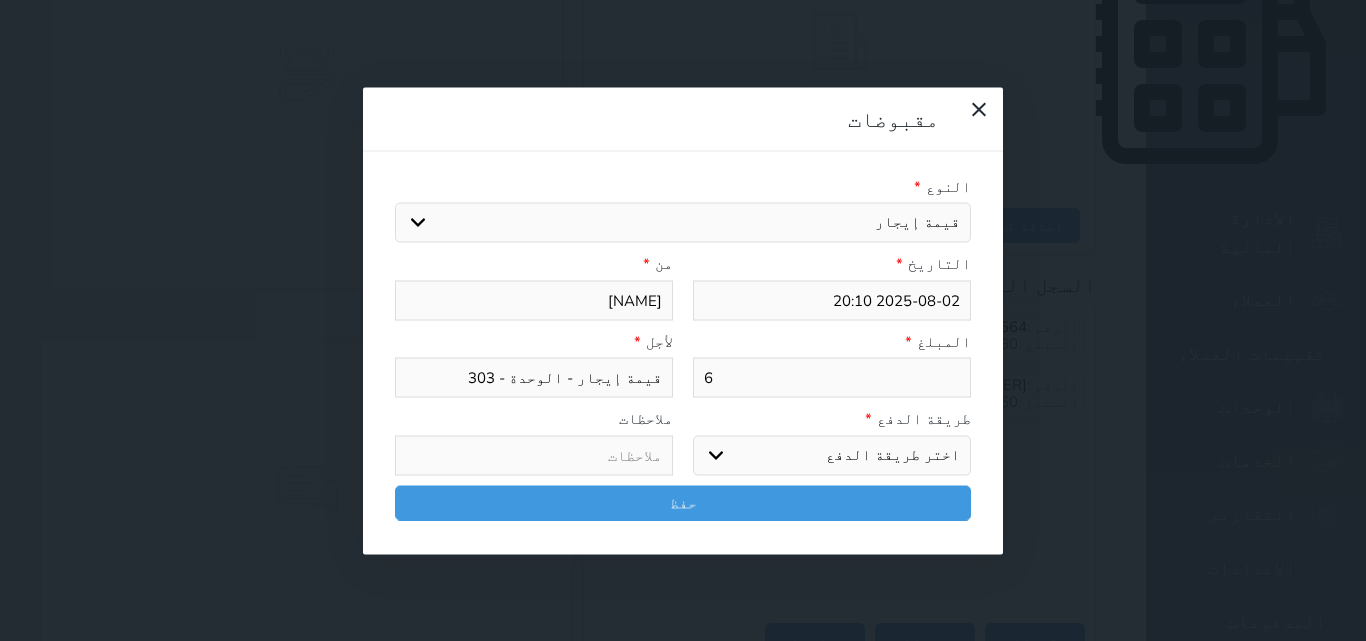 select 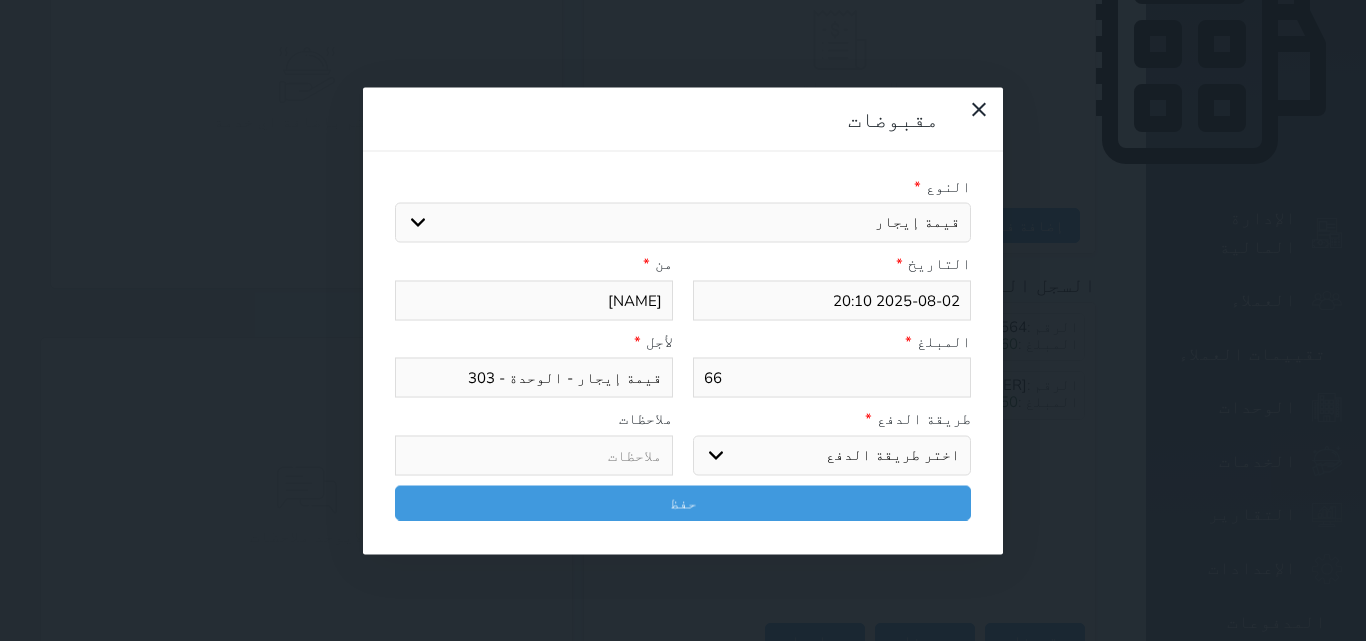 type on "660" 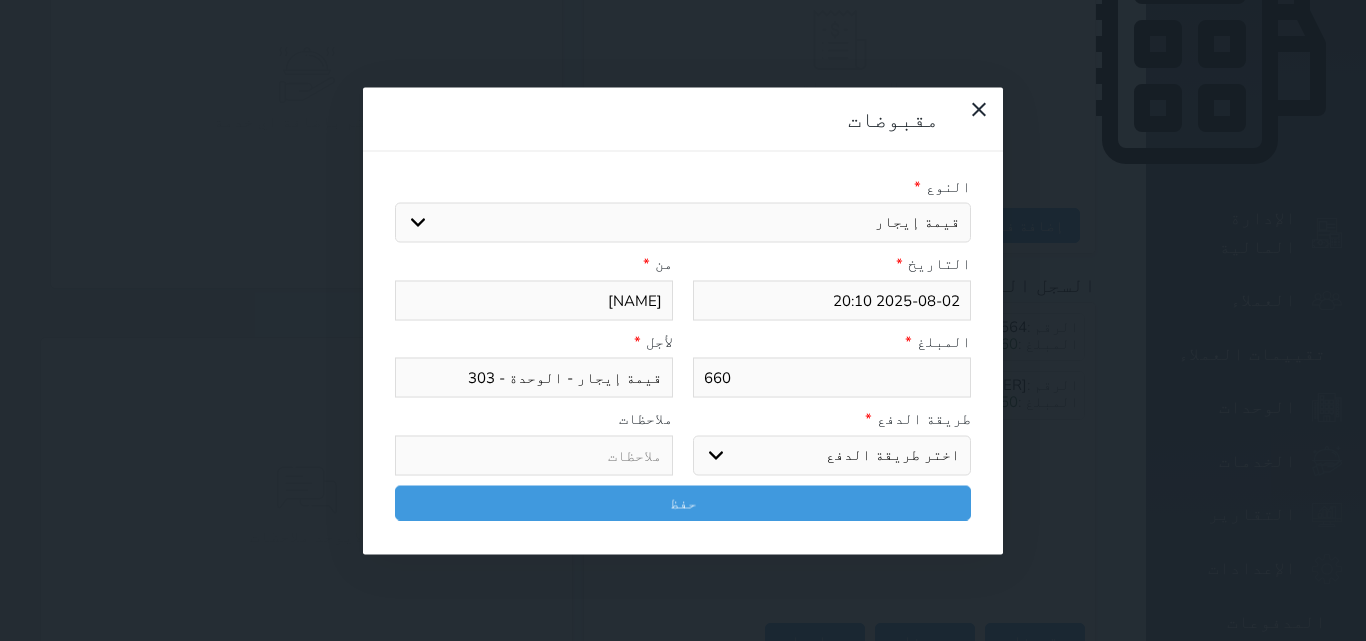 type on "660" 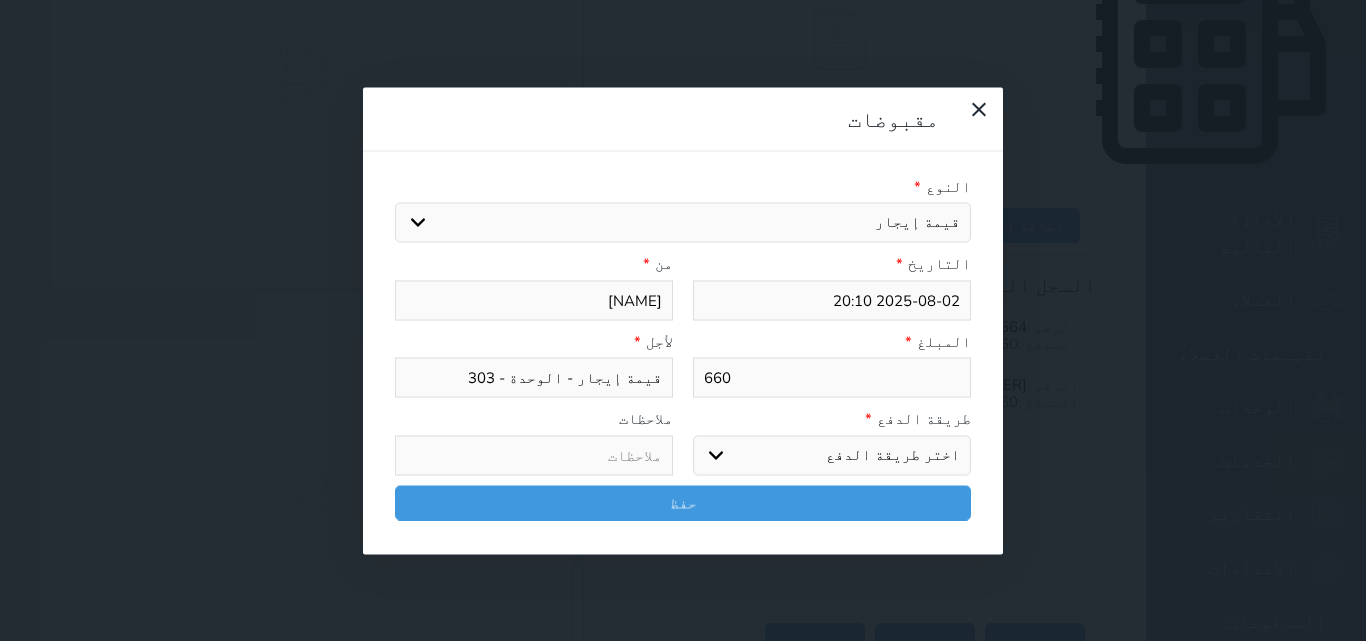 click on "اختر طريقة الدفع   دفع نقدى   تحويل بنكى   مدى   بطاقة ائتمان   آجل" at bounding box center (832, 455) 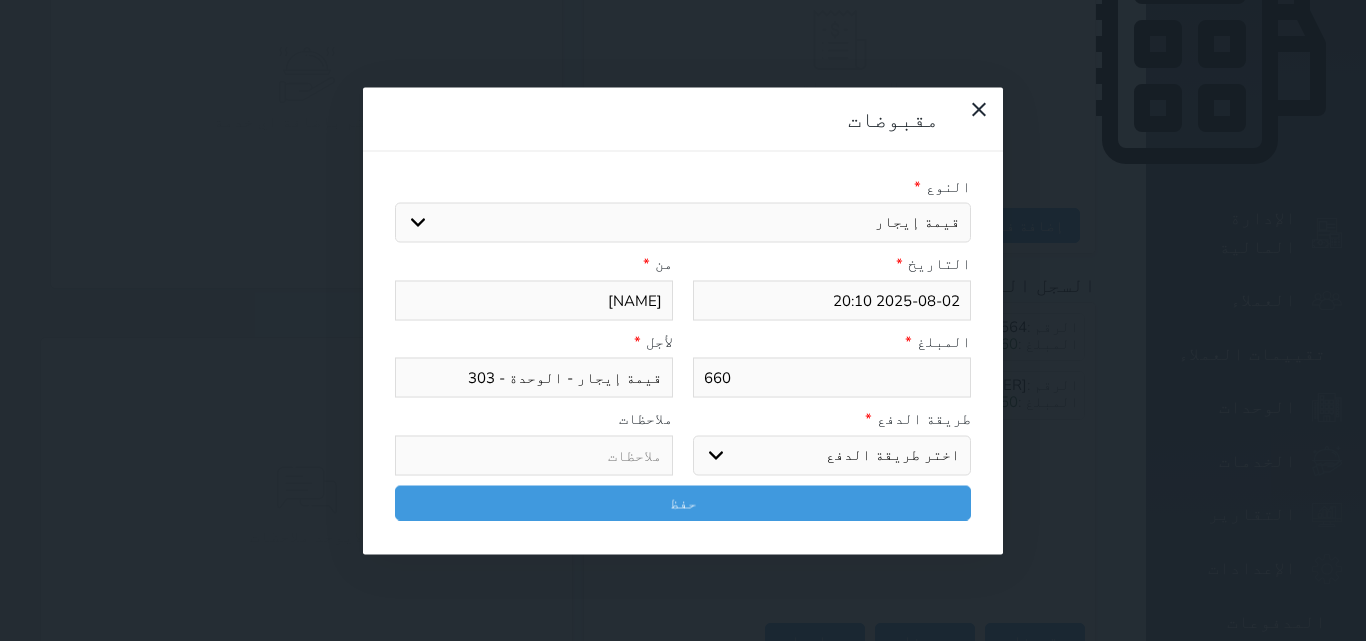 select on "mada" 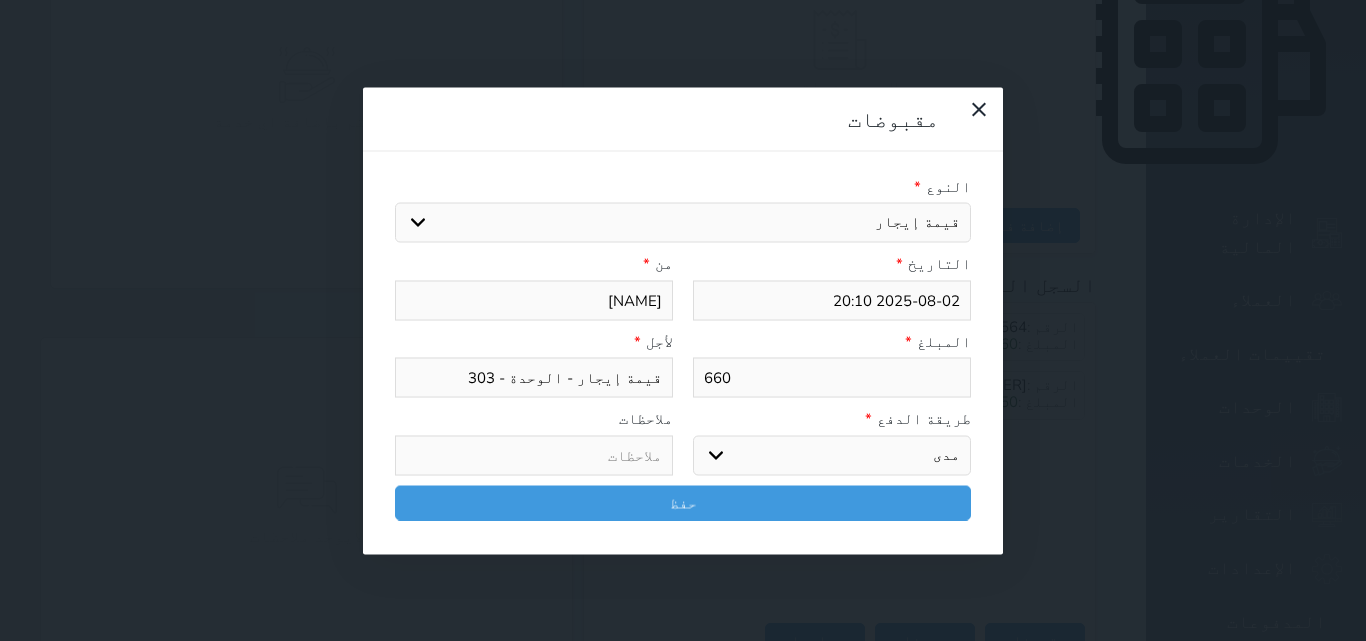 click on "اختر طريقة الدفع   دفع نقدى   تحويل بنكى   مدى   بطاقة ائتمان   آجل" at bounding box center (832, 455) 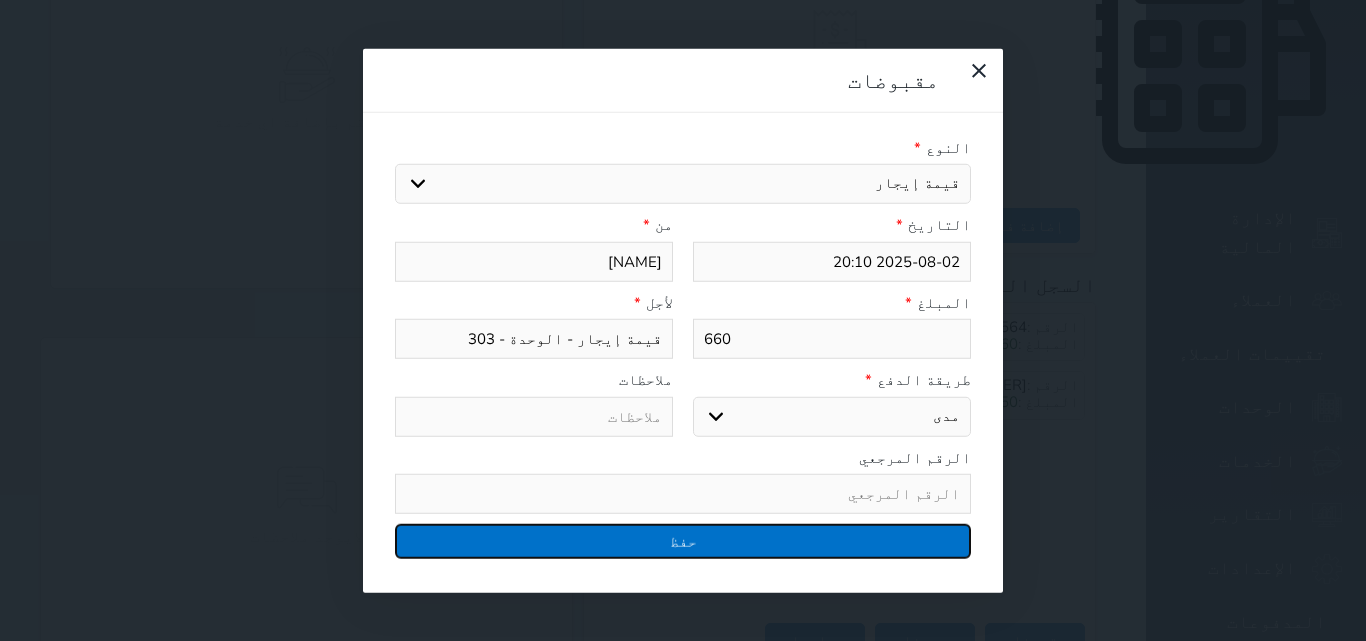 click on "حفظ" at bounding box center [683, 541] 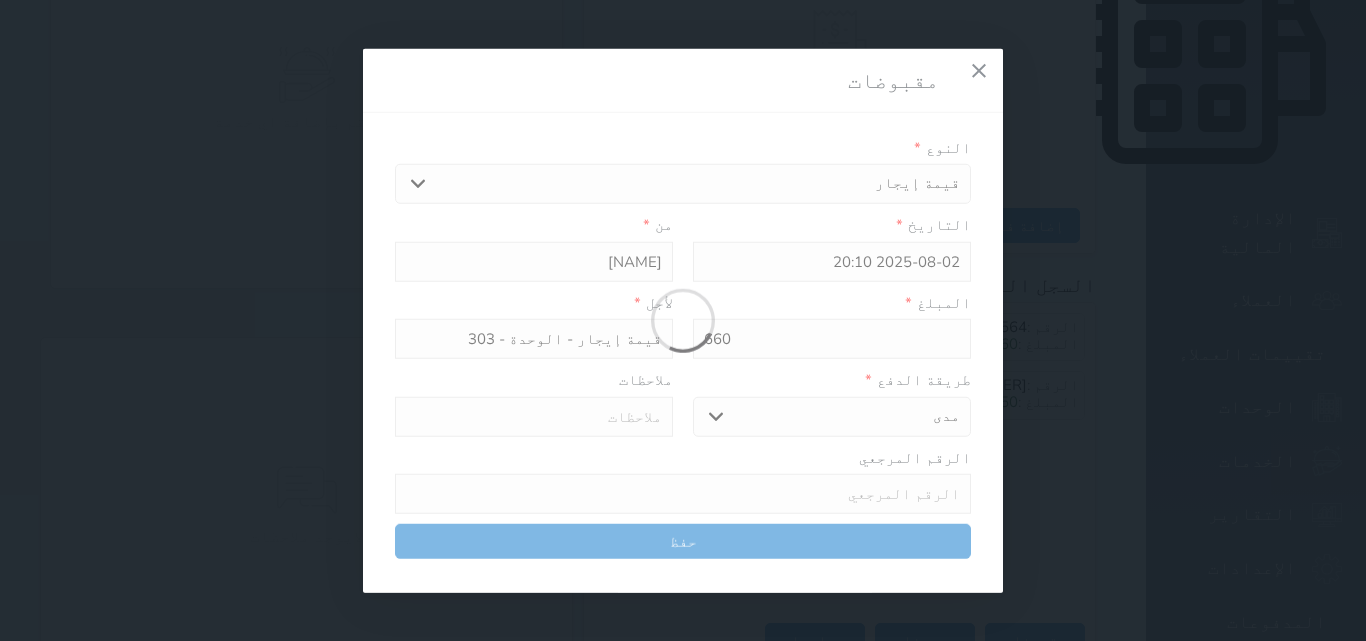 select 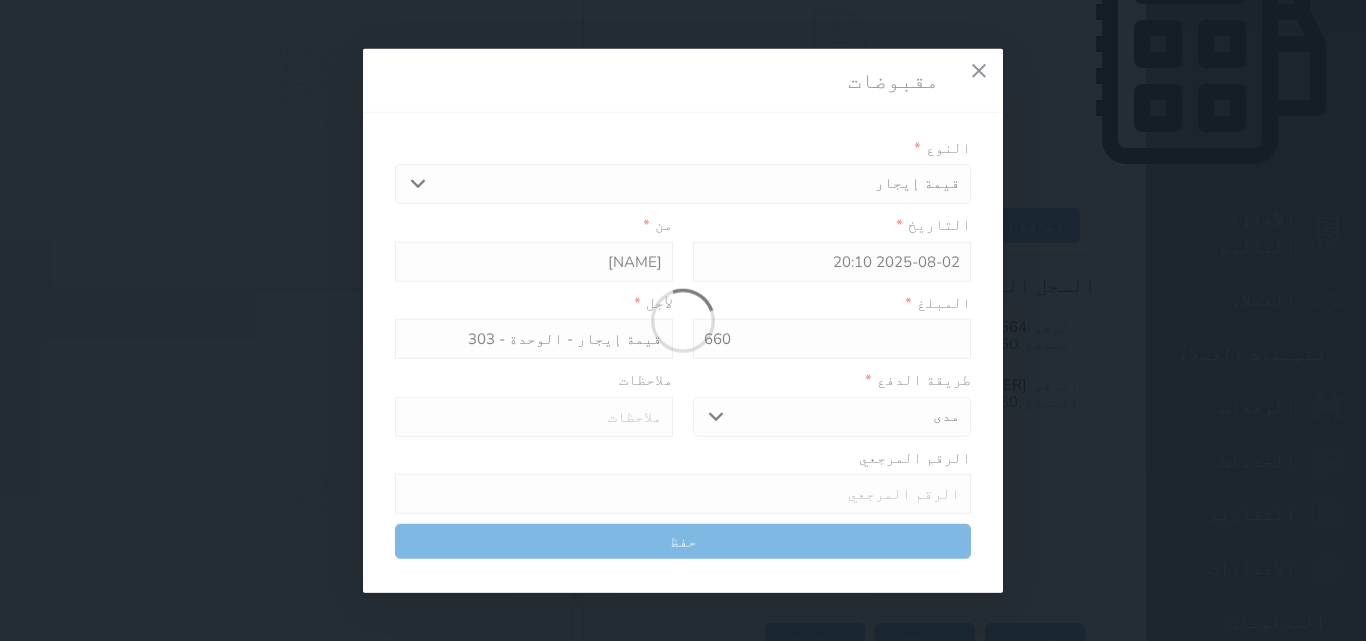type 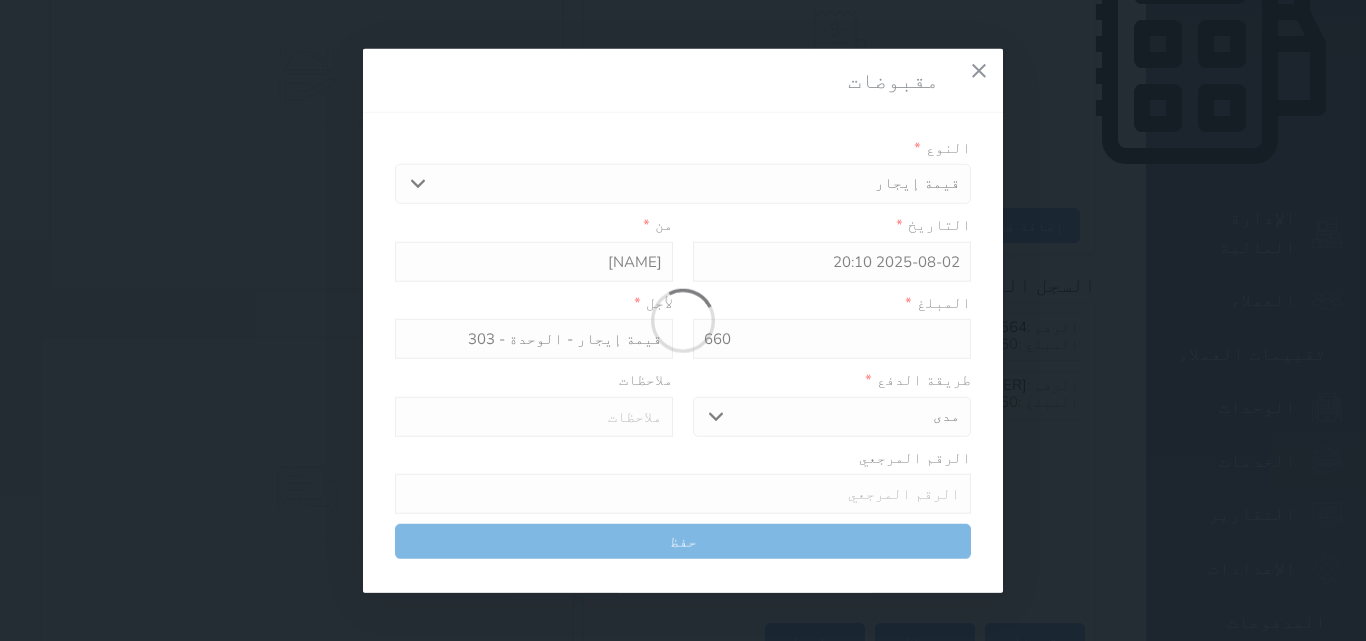 type on "0" 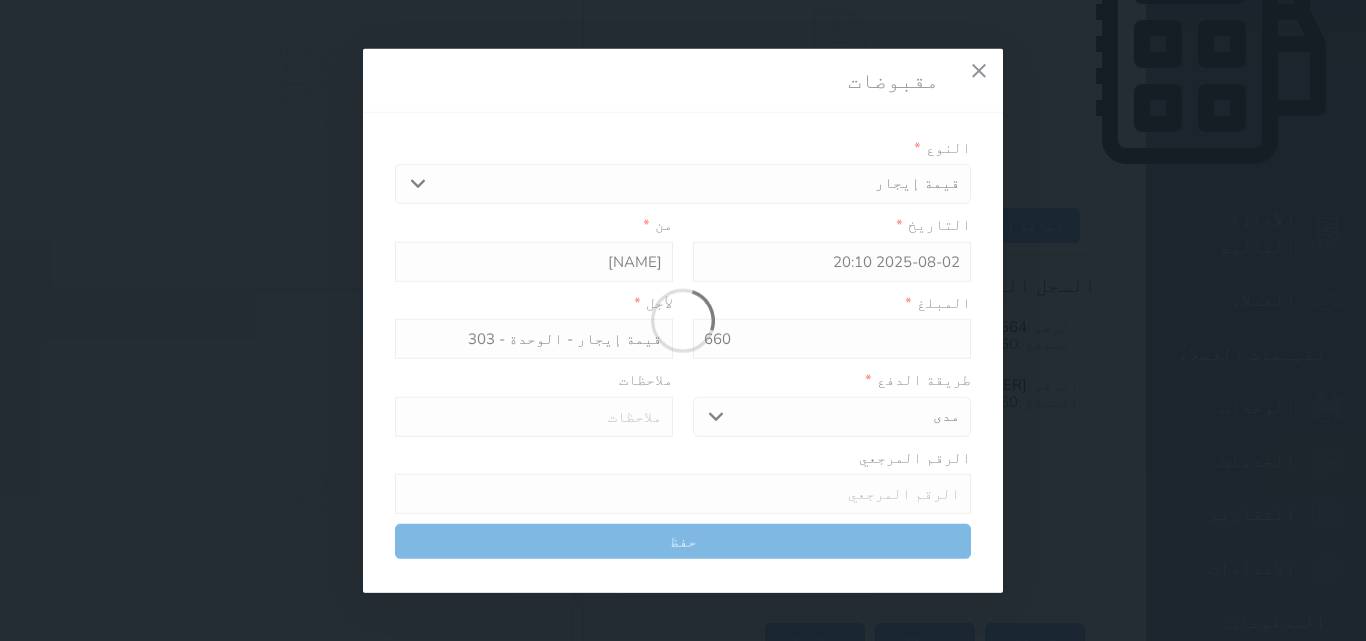 select 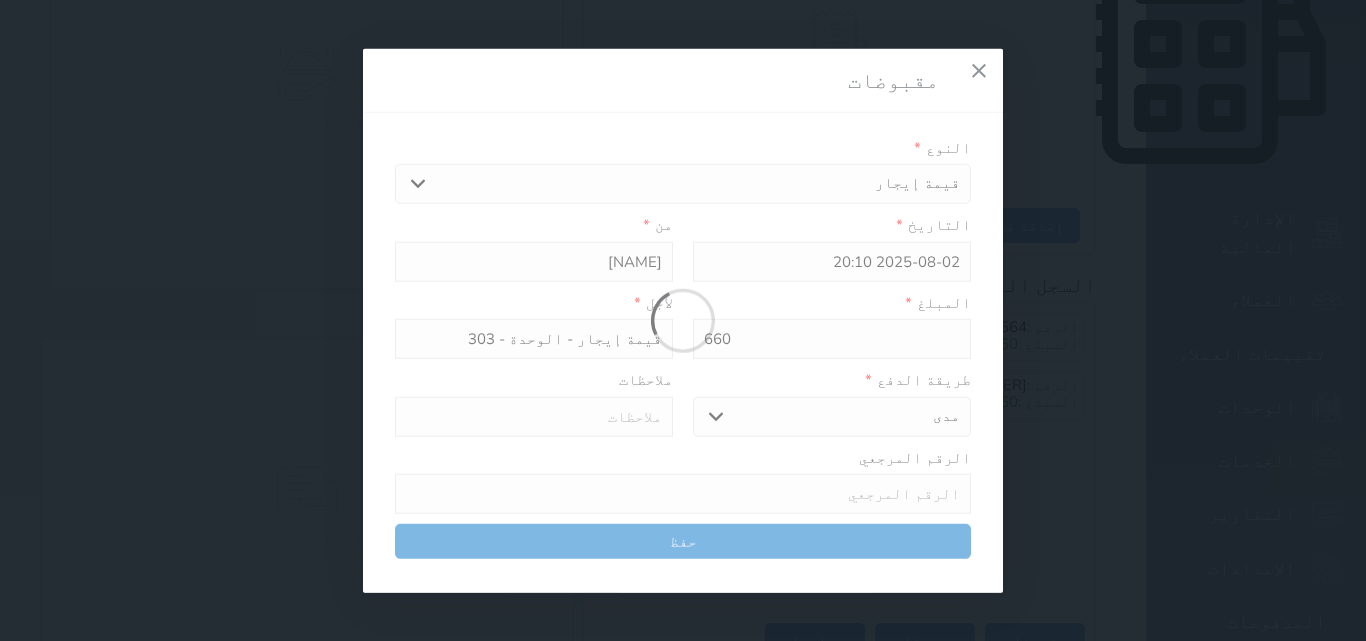 type on "0" 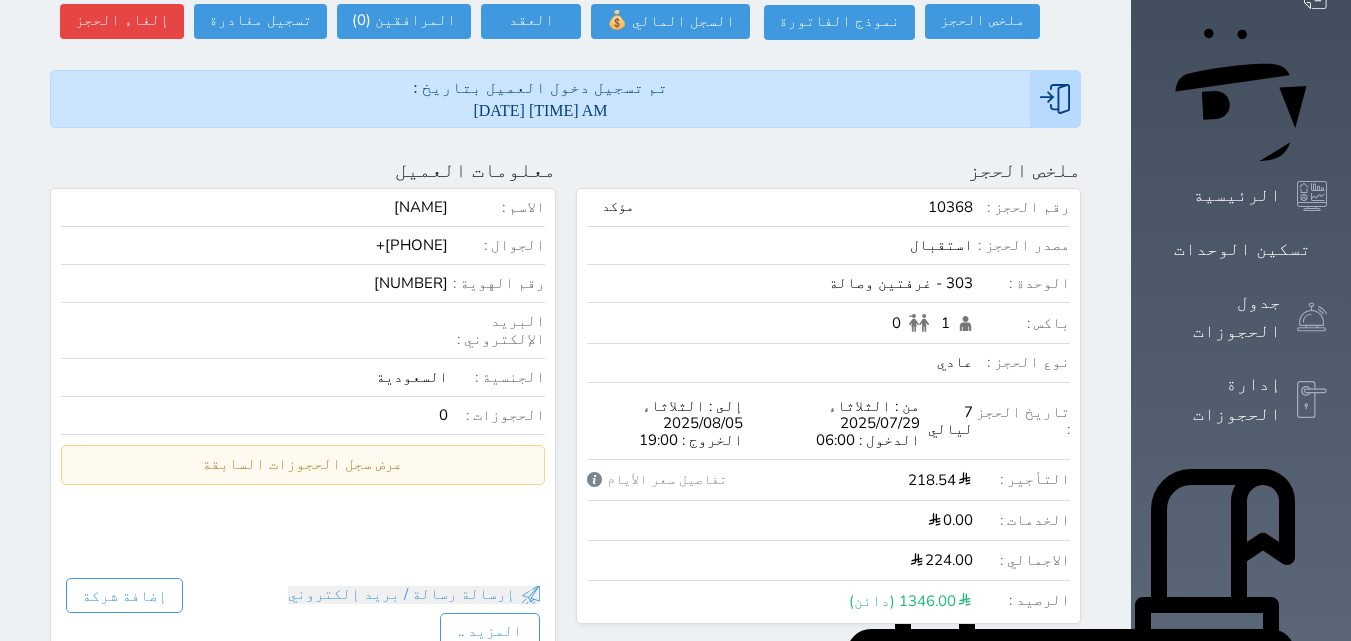 scroll, scrollTop: 185, scrollLeft: 0, axis: vertical 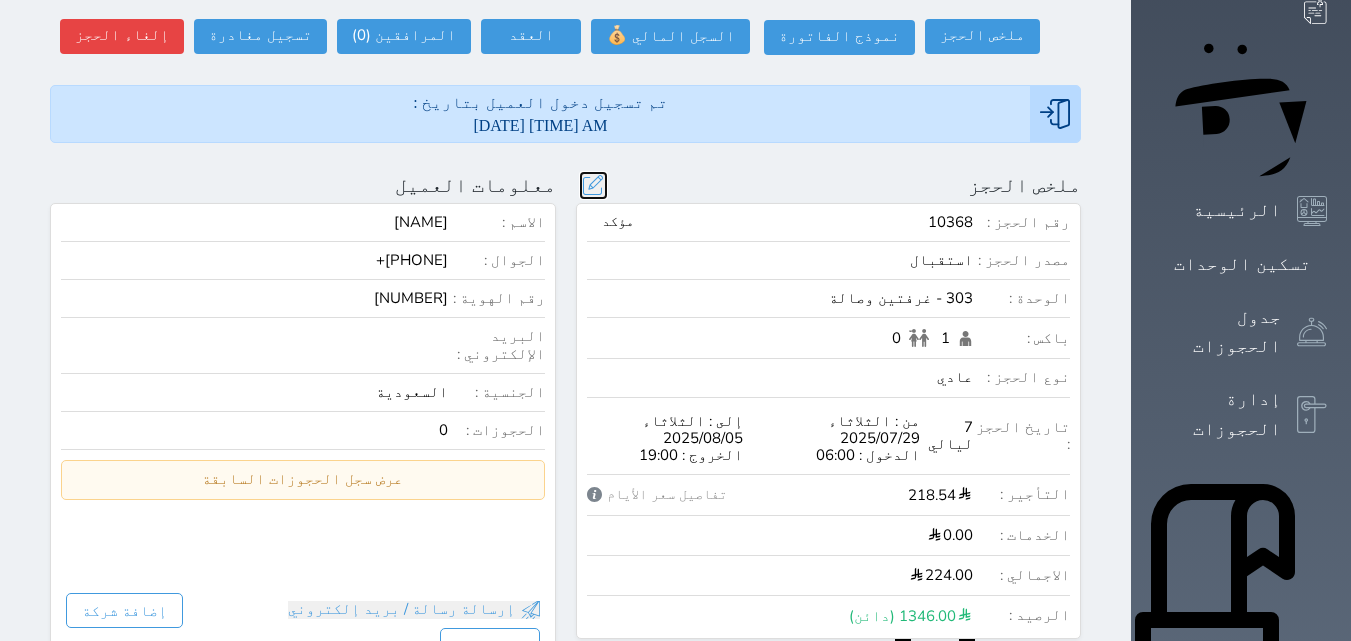 click at bounding box center (593, 185) 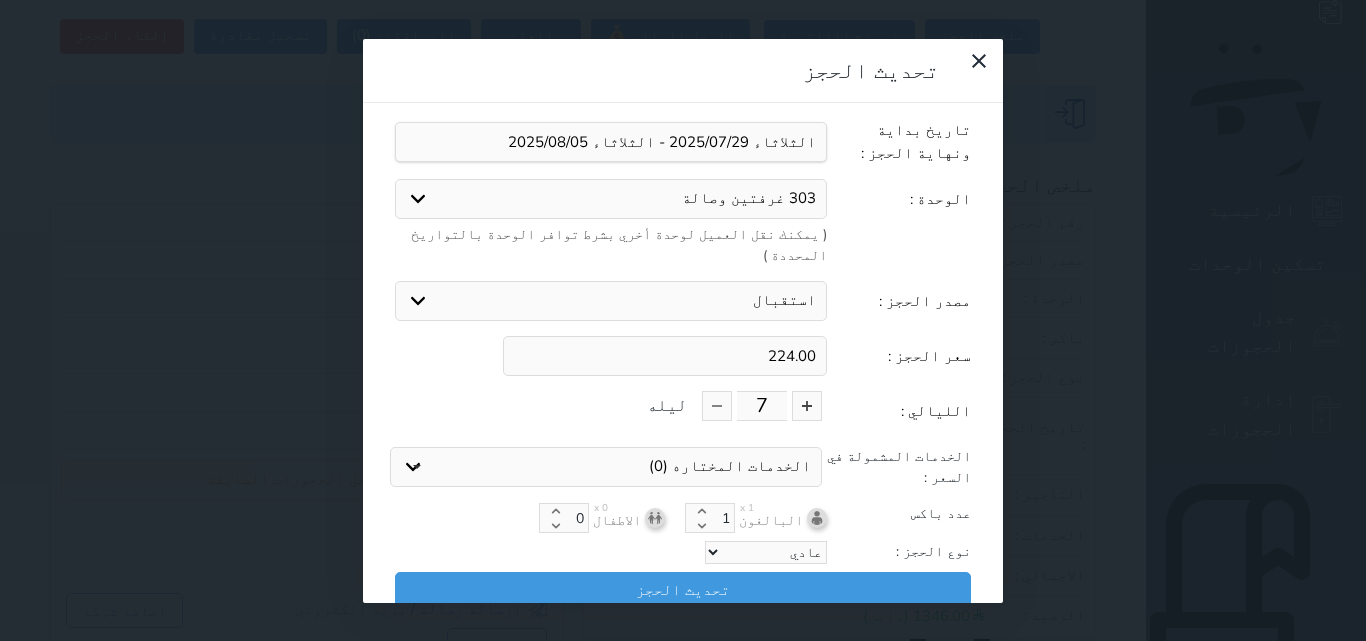 drag, startPoint x: 778, startPoint y: 289, endPoint x: 838, endPoint y: 289, distance: 60 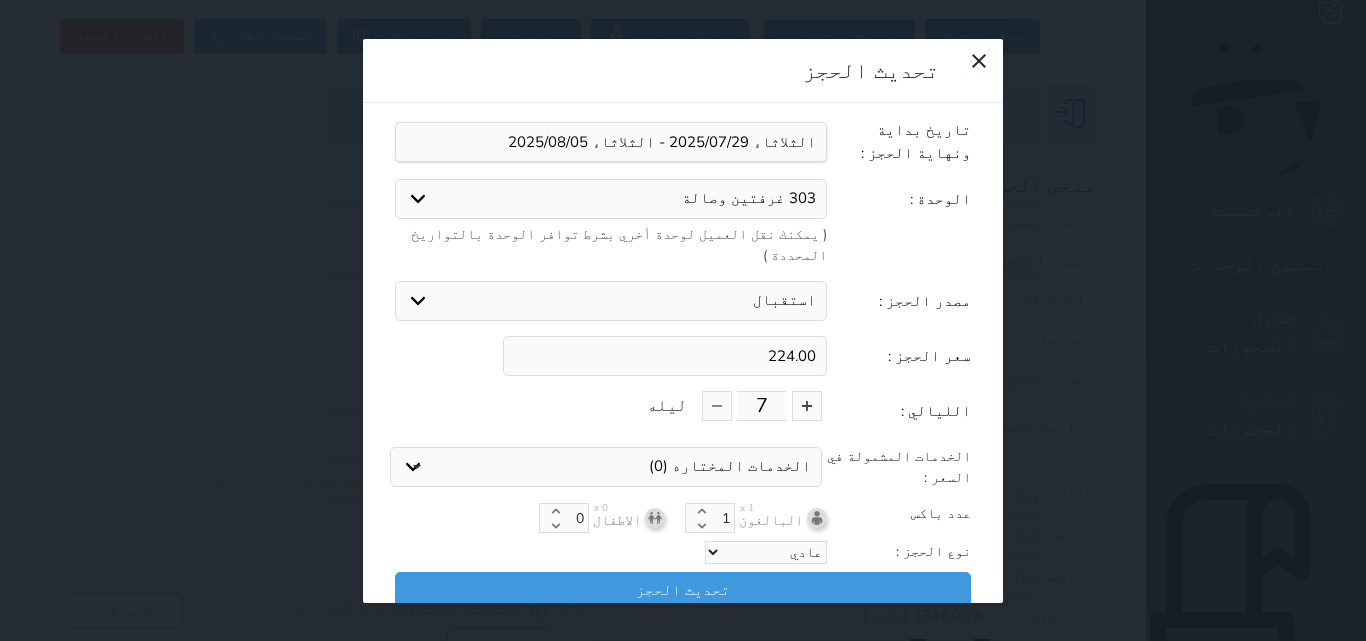 click on "224.00" at bounding box center (665, 356) 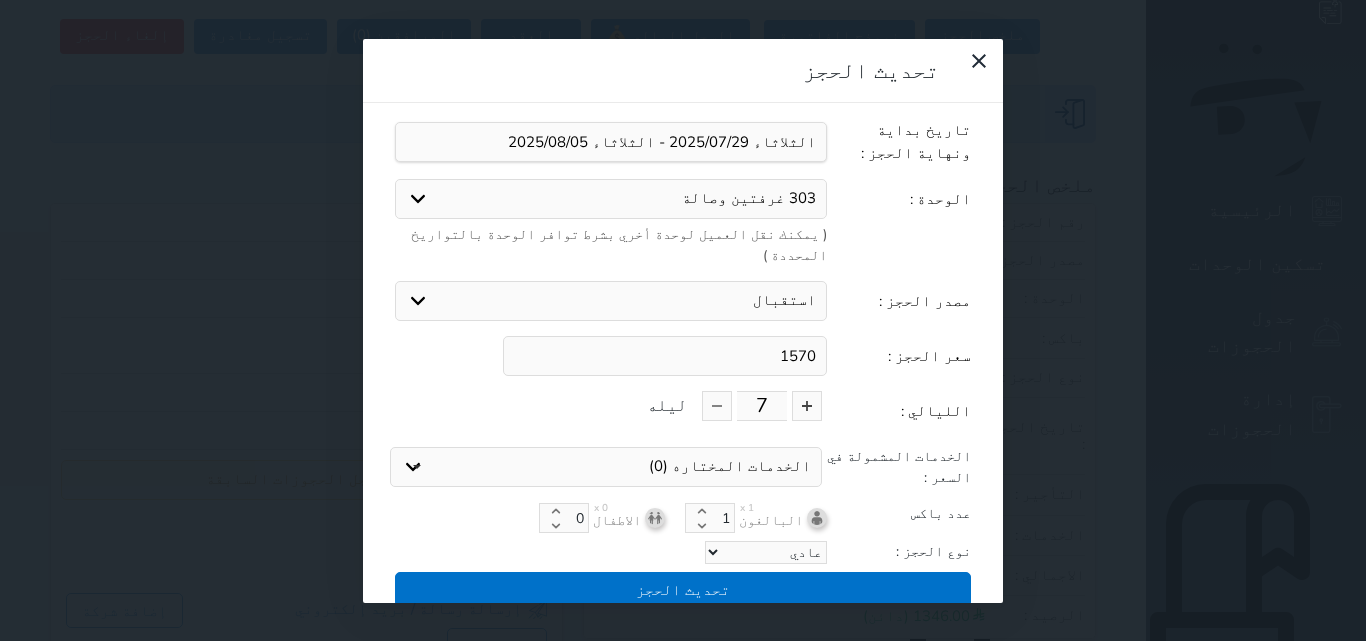 type on "1570" 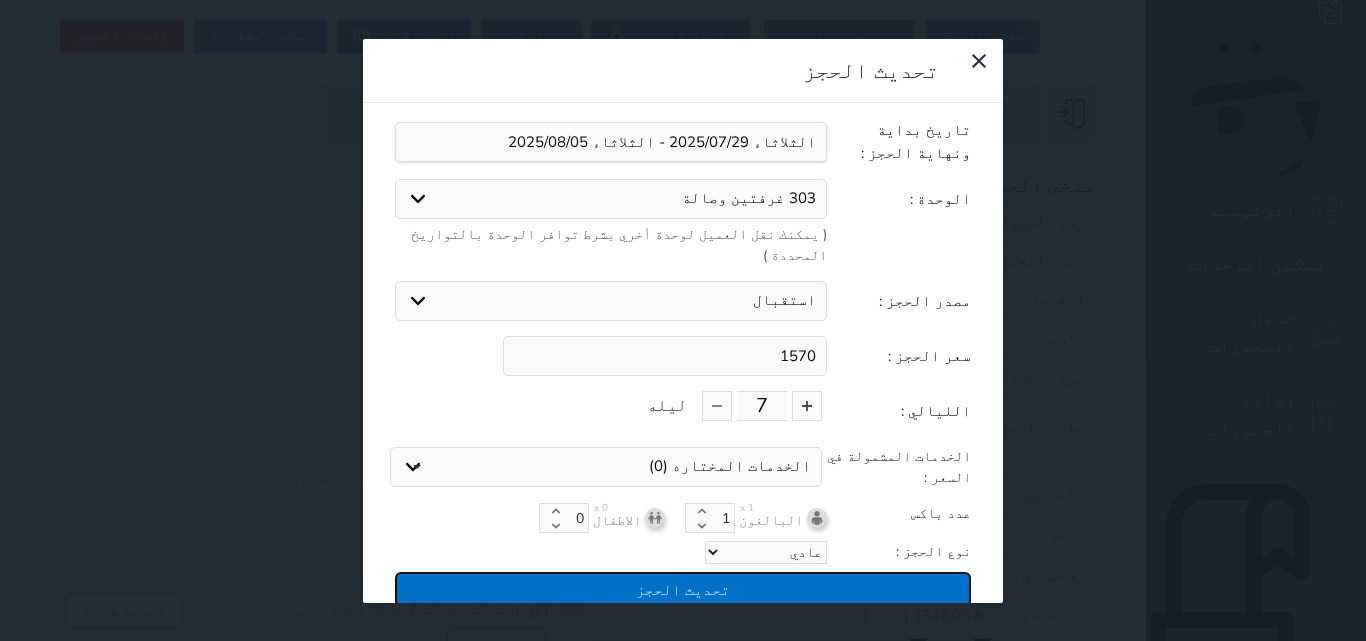 click on "تحديث الحجز" at bounding box center [683, 589] 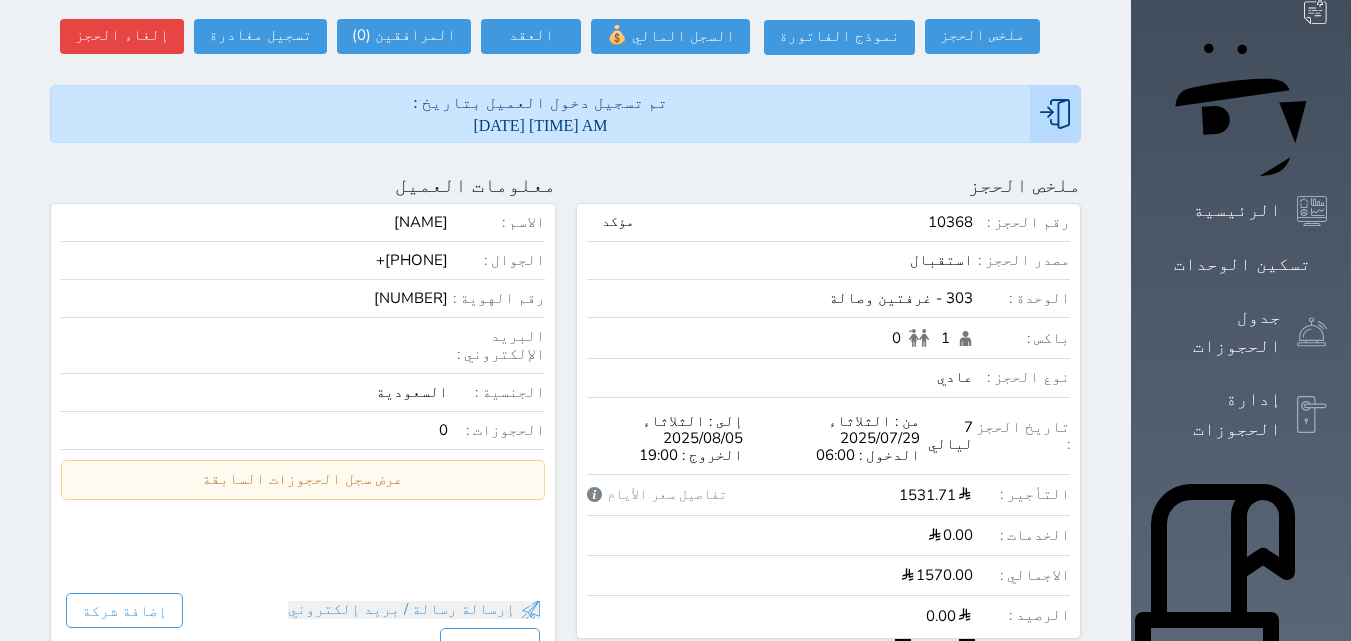 scroll, scrollTop: 0, scrollLeft: 0, axis: both 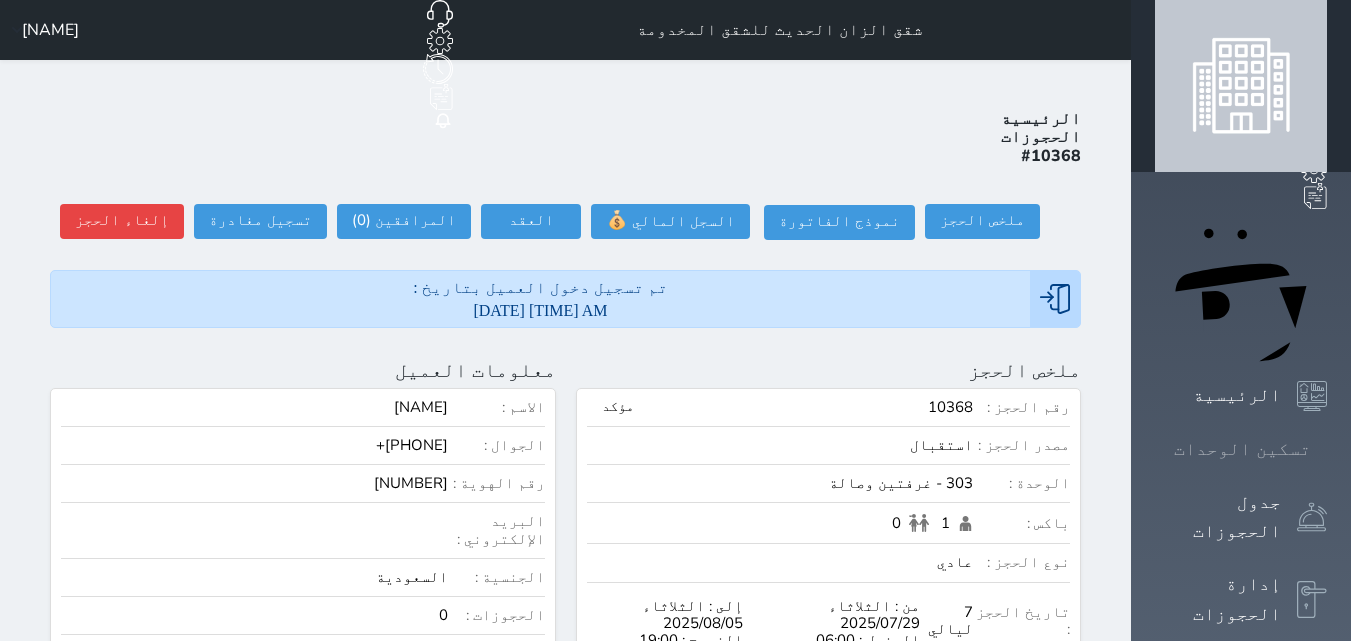 click on "تسكين الوحدات" at bounding box center (1241, 449) 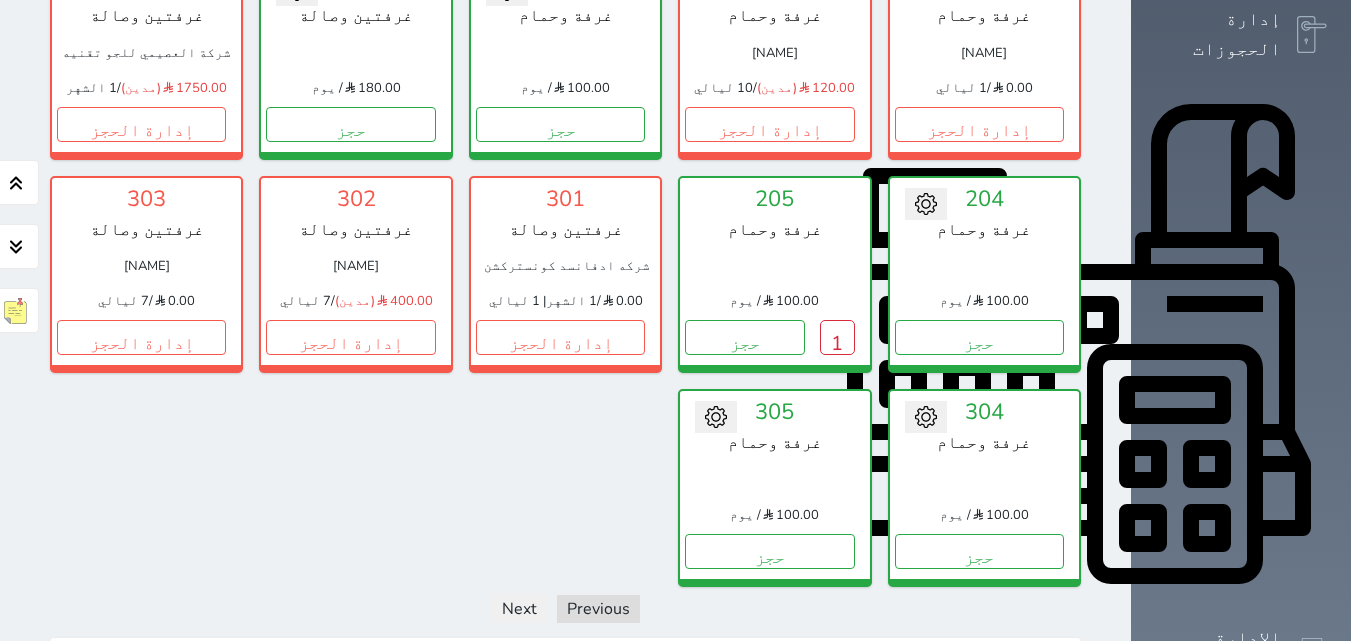 scroll, scrollTop: 578, scrollLeft: 0, axis: vertical 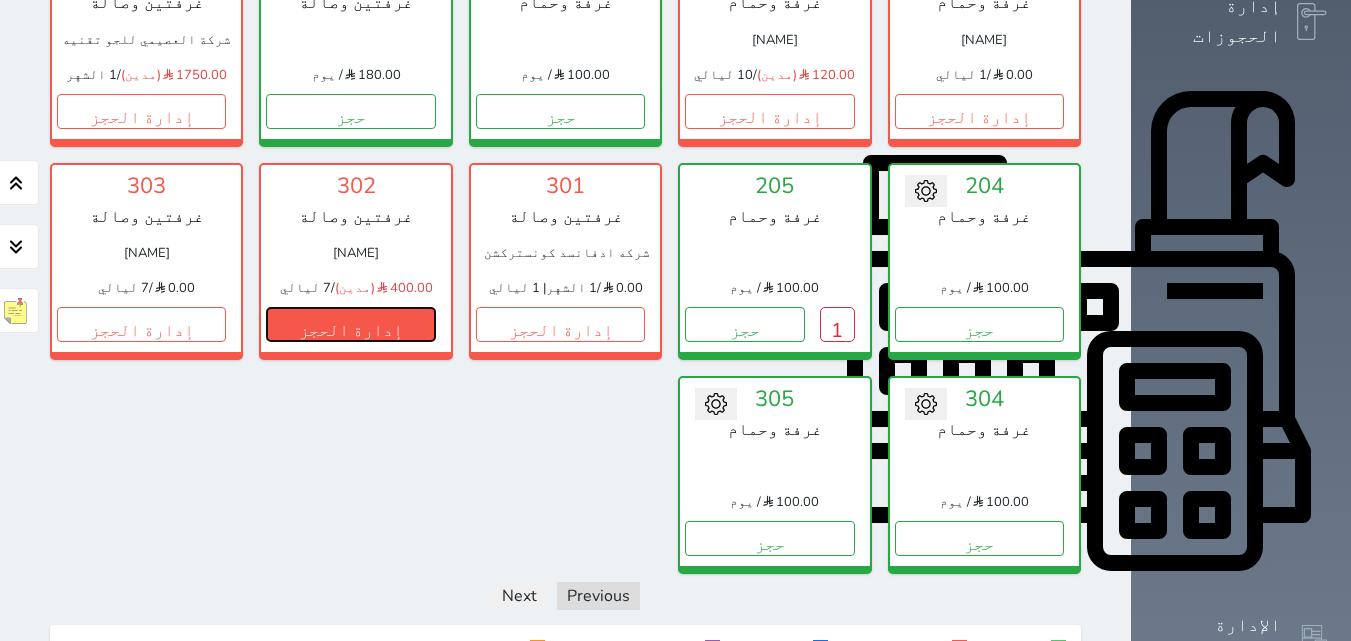 click on "إدارة الحجز" at bounding box center (350, 324) 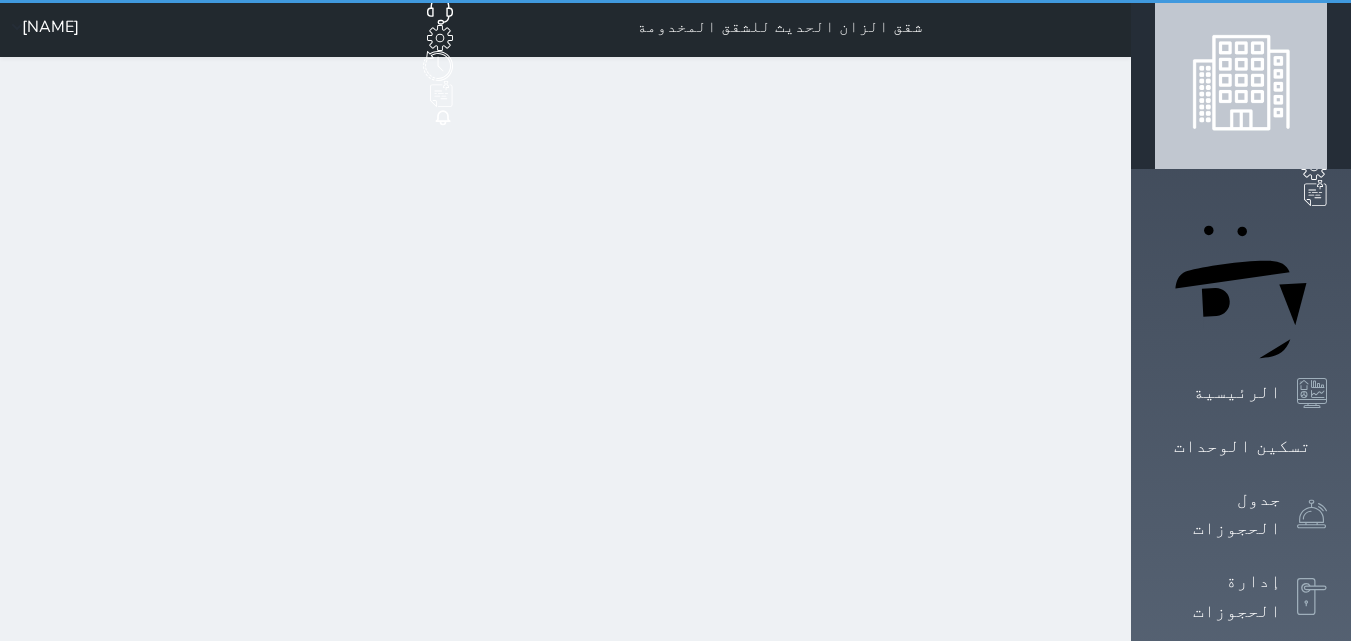 scroll, scrollTop: 0, scrollLeft: 0, axis: both 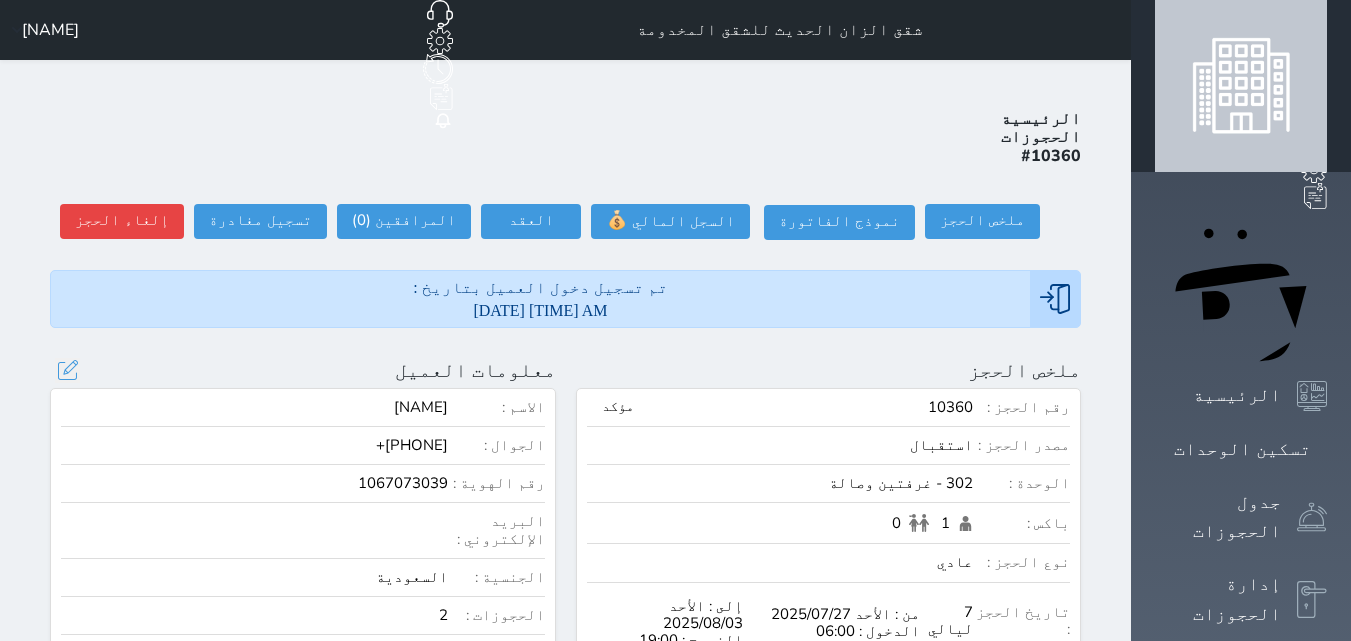 click on "الاسم : [NAME] الجوال : [PHONE] رقم الهوية : [NUMBER] البريد الإلكتروني : [EMAIL] الجنسية : السعودية الحجوزات : 2" at bounding box center [303, 517] 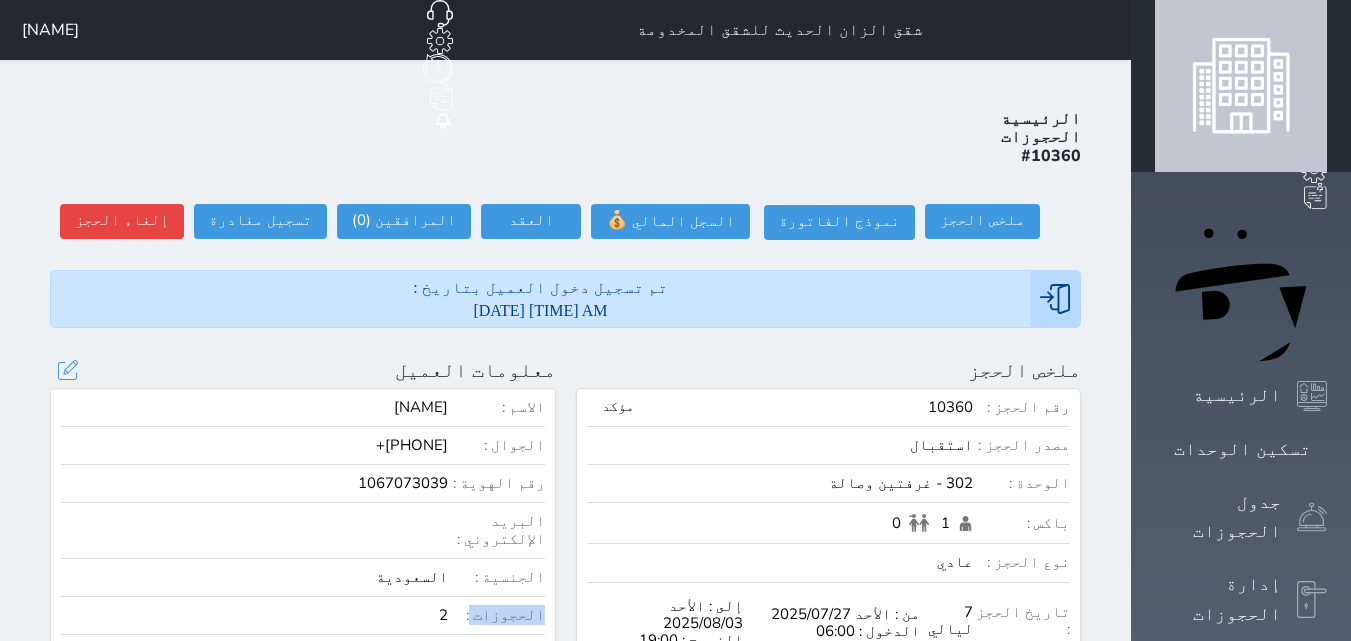 click on "الاسم : [NAME] الجوال : [PHONE] رقم الهوية : [NUMBER] البريد الإلكتروني : [EMAIL] الجنسية : السعودية الحجوزات : 2" at bounding box center [303, 517] 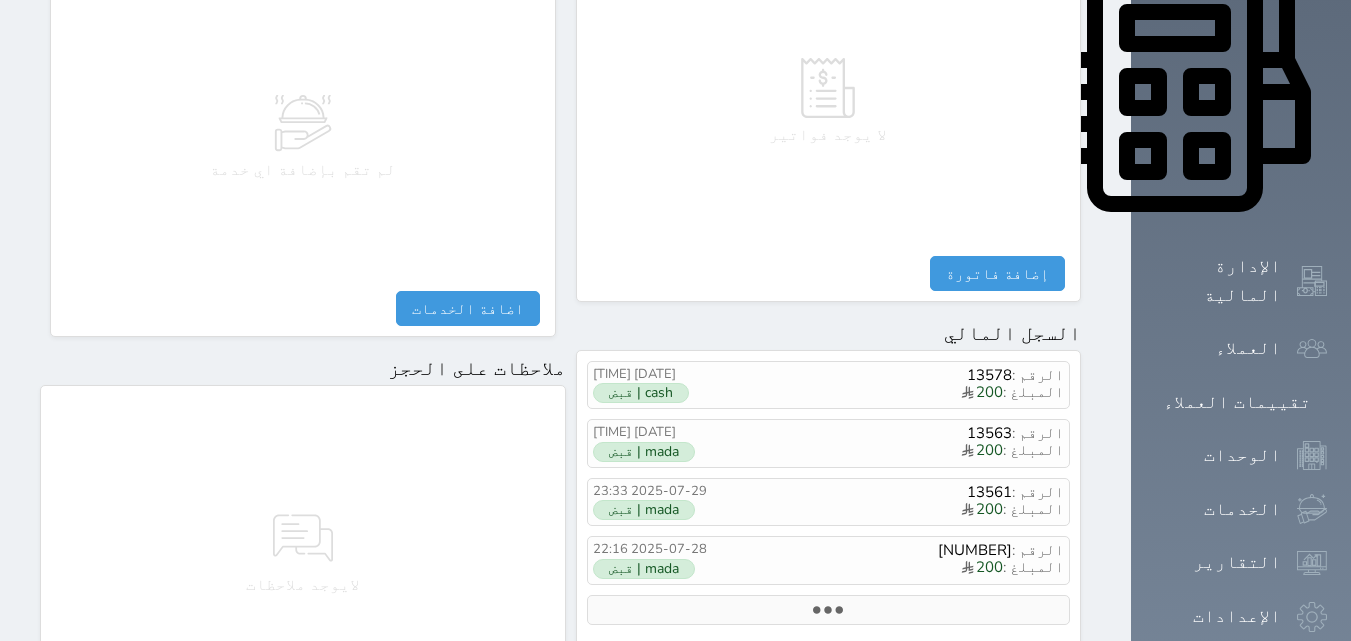 scroll, scrollTop: 985, scrollLeft: 0, axis: vertical 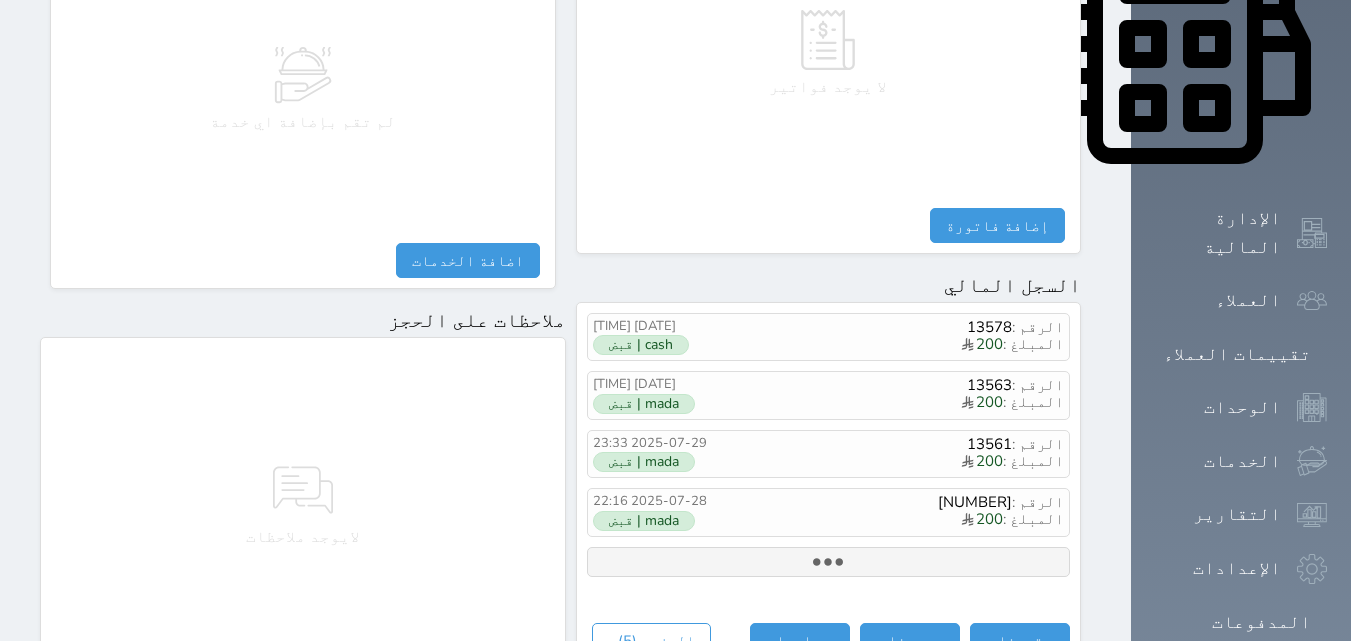 click at bounding box center [829, 562] 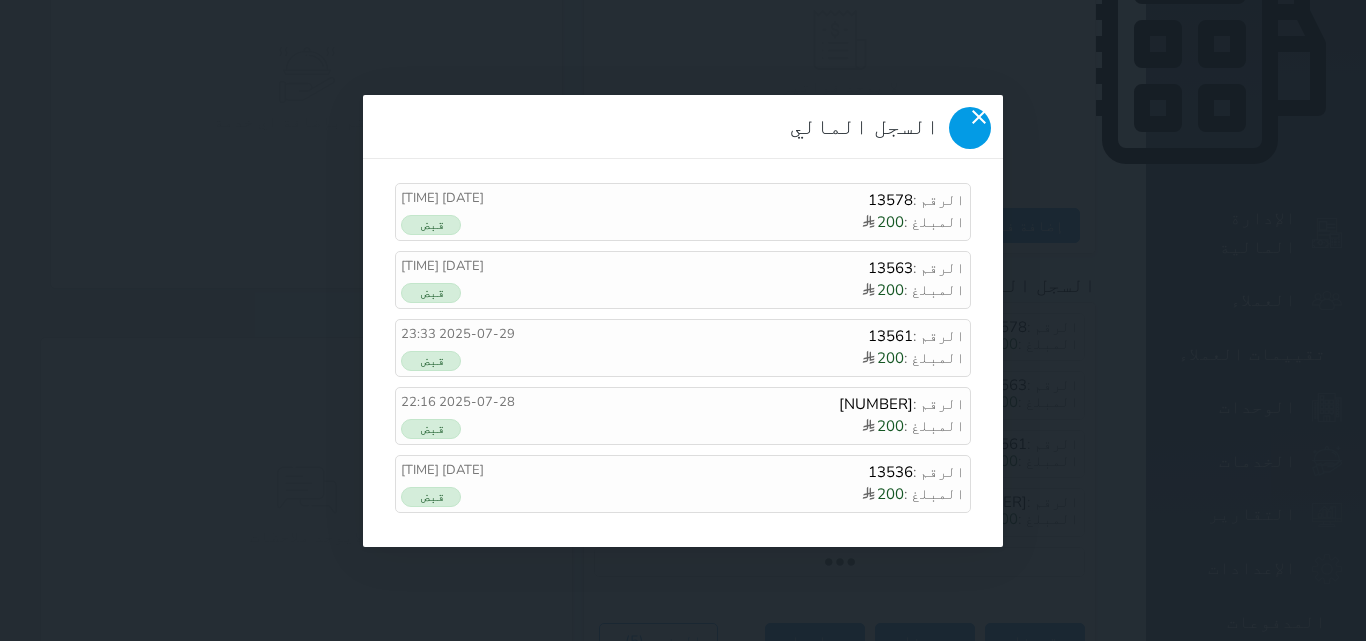 click 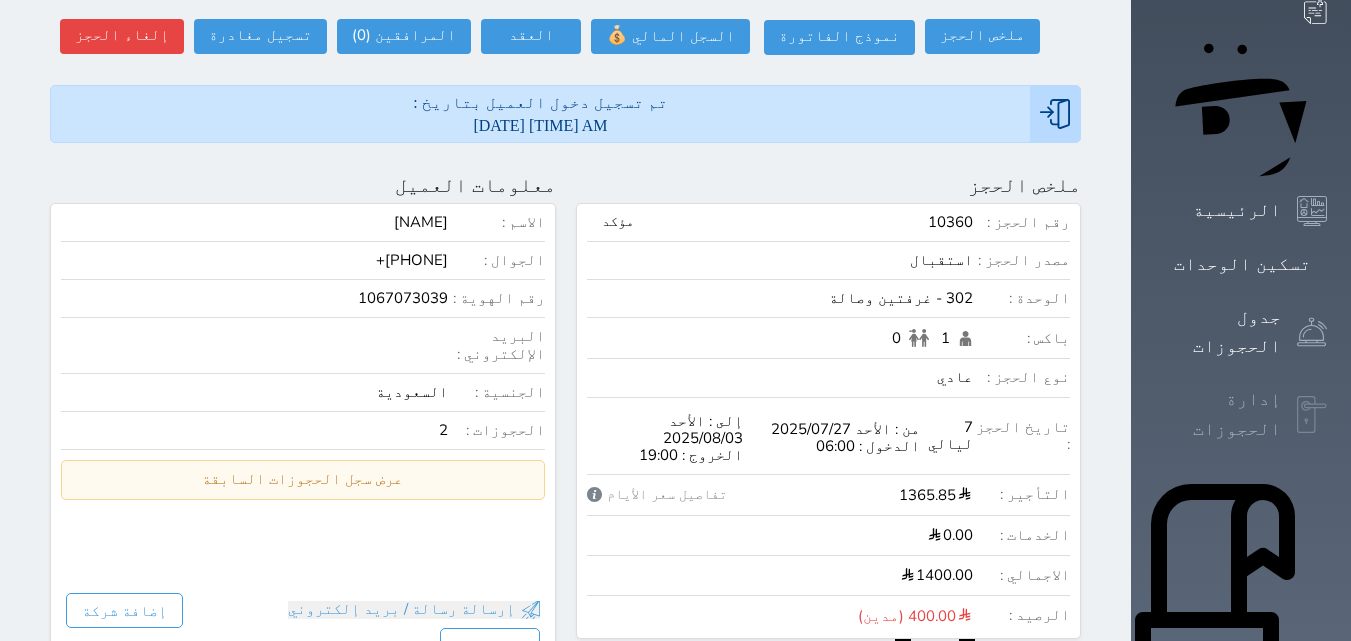 scroll, scrollTop: 0, scrollLeft: 0, axis: both 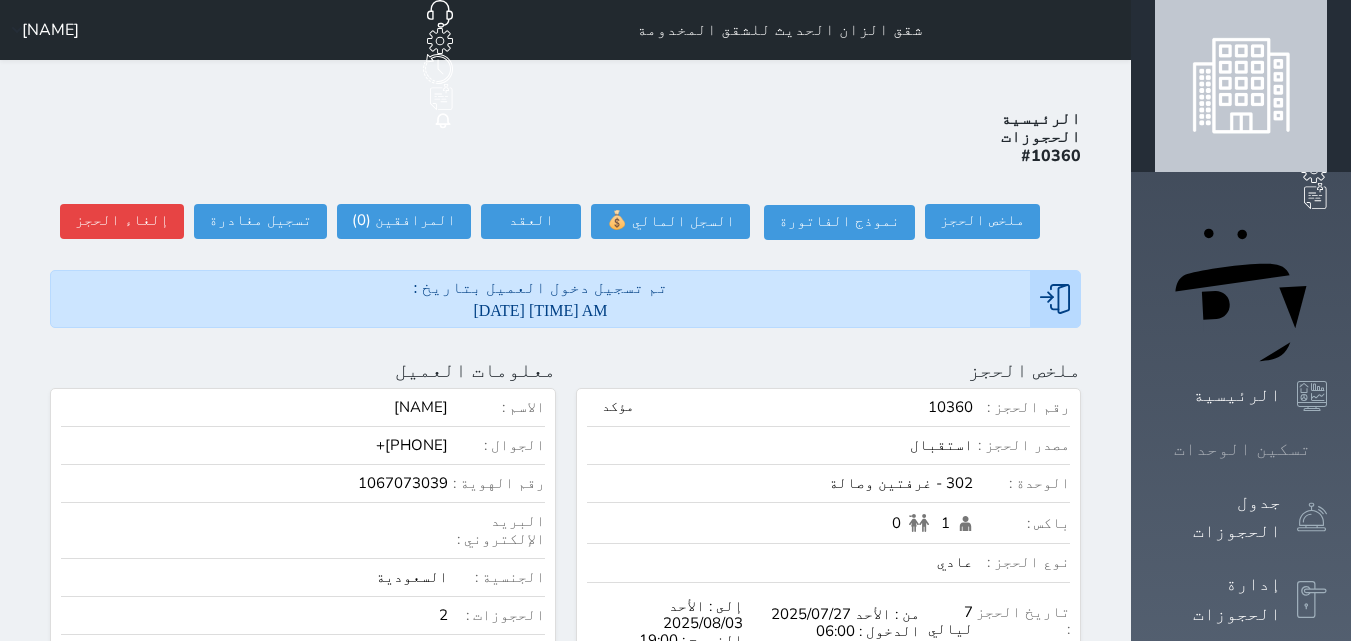 click 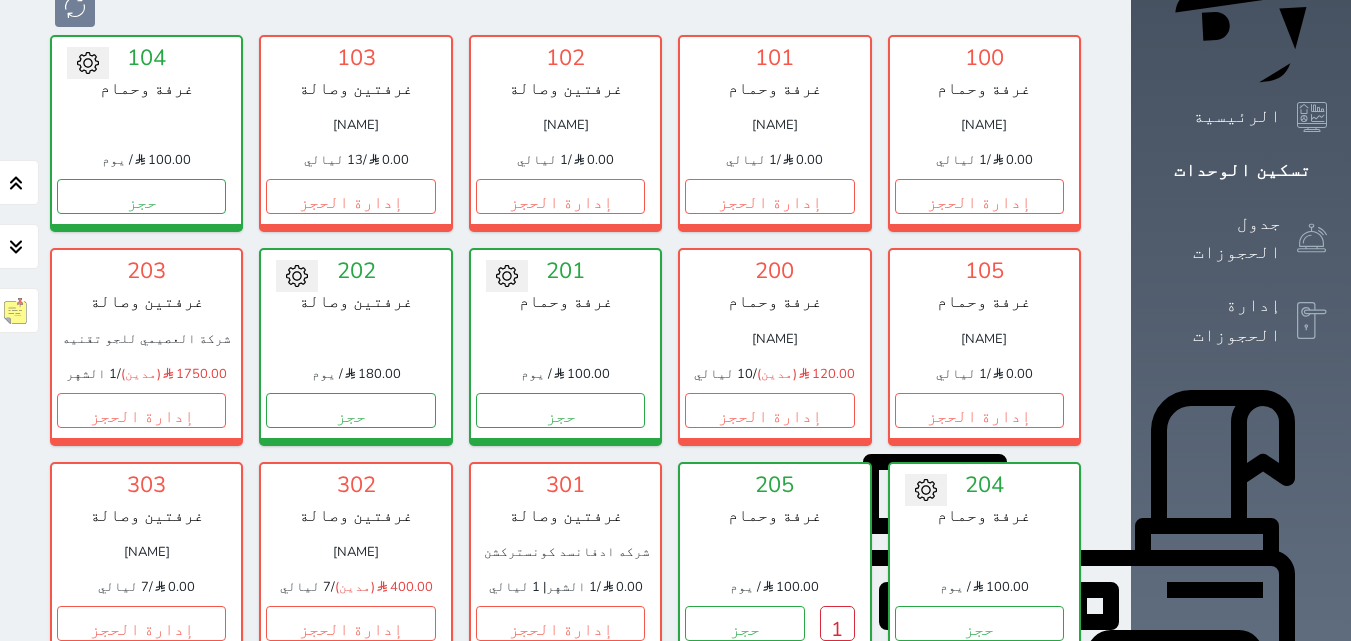scroll, scrollTop: 278, scrollLeft: 0, axis: vertical 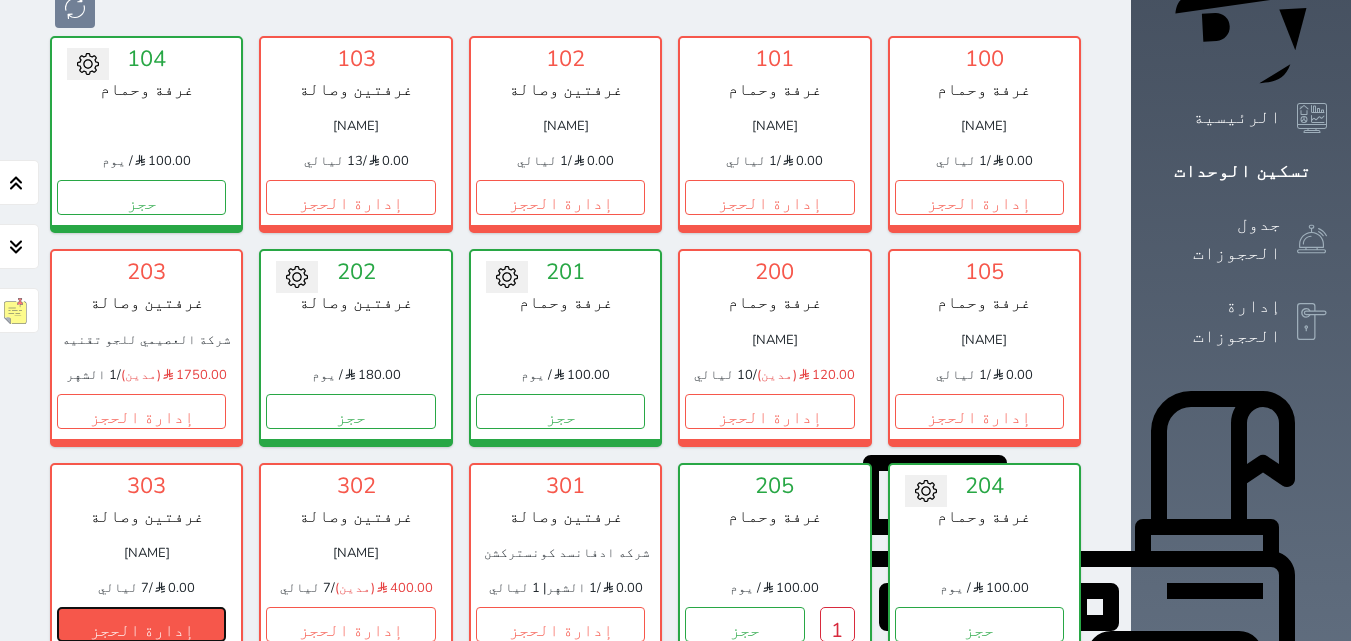 click on "إدارة الحجز" at bounding box center [141, 624] 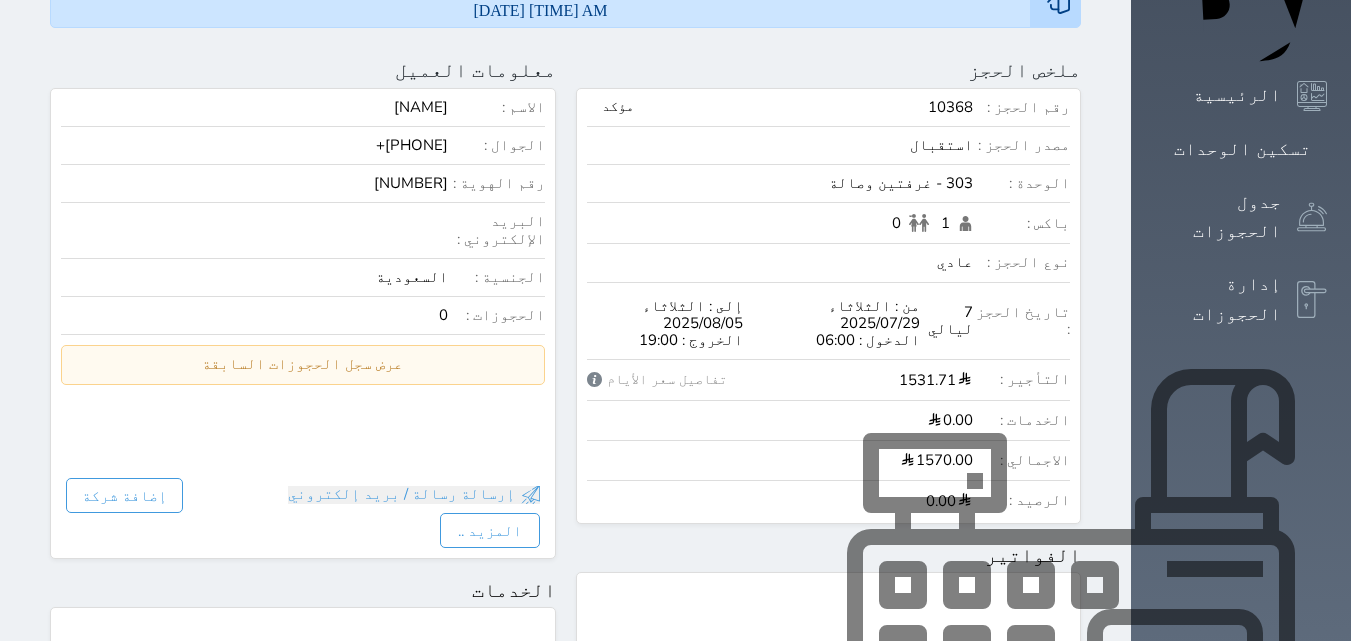 scroll, scrollTop: 0, scrollLeft: 0, axis: both 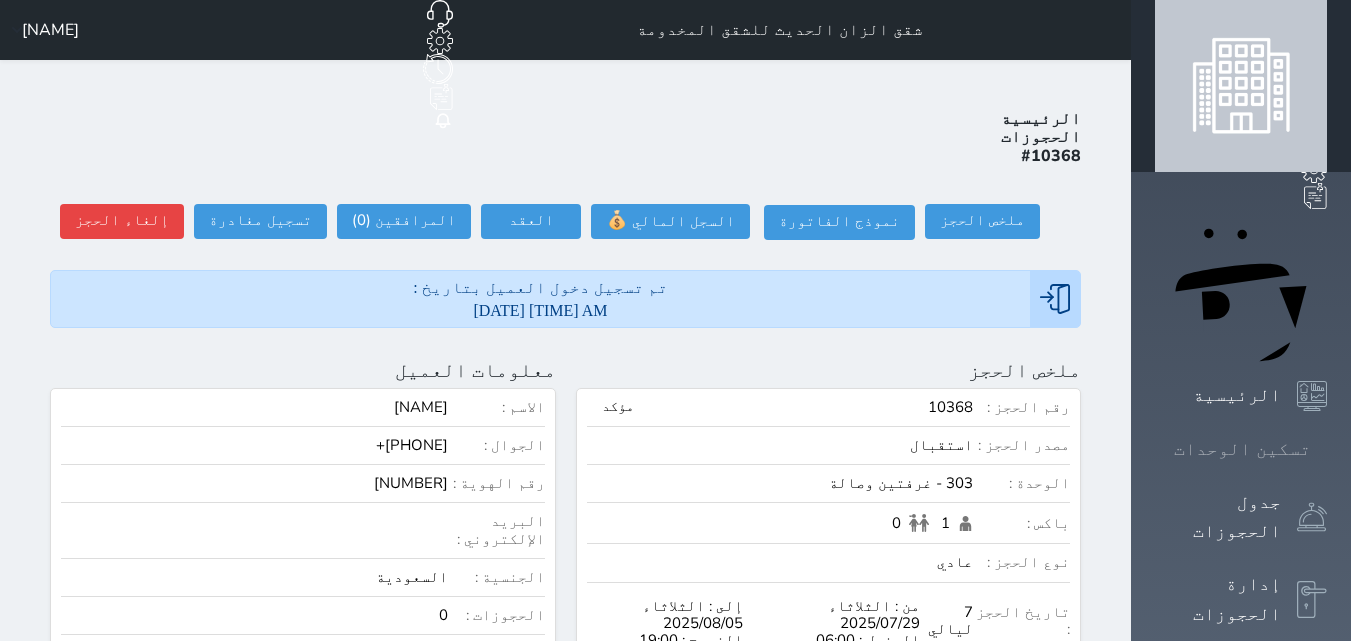 click 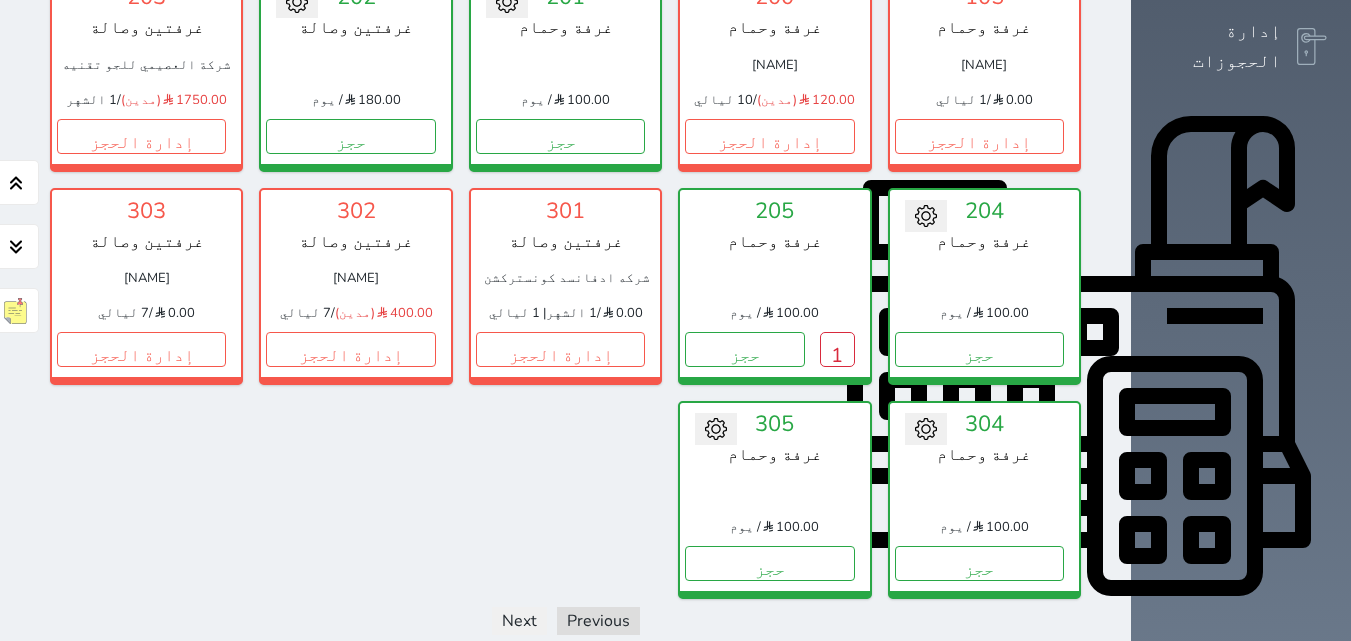 scroll, scrollTop: 578, scrollLeft: 0, axis: vertical 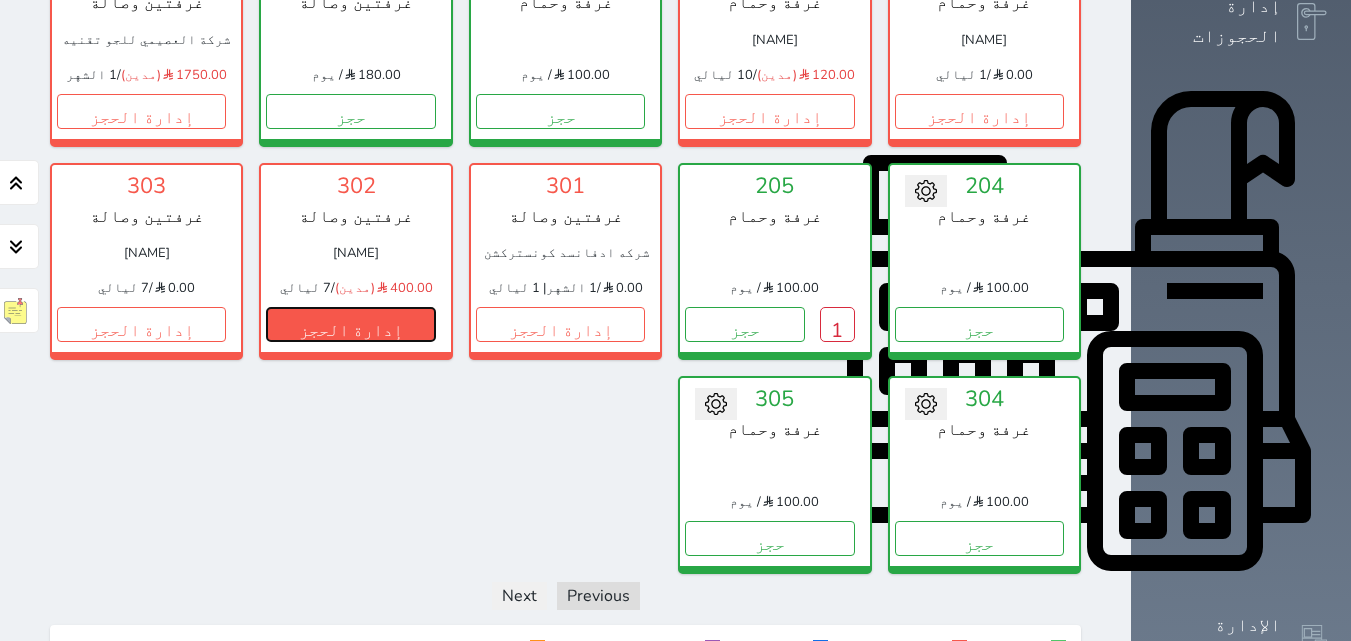click on "إدارة الحجز" at bounding box center (350, 324) 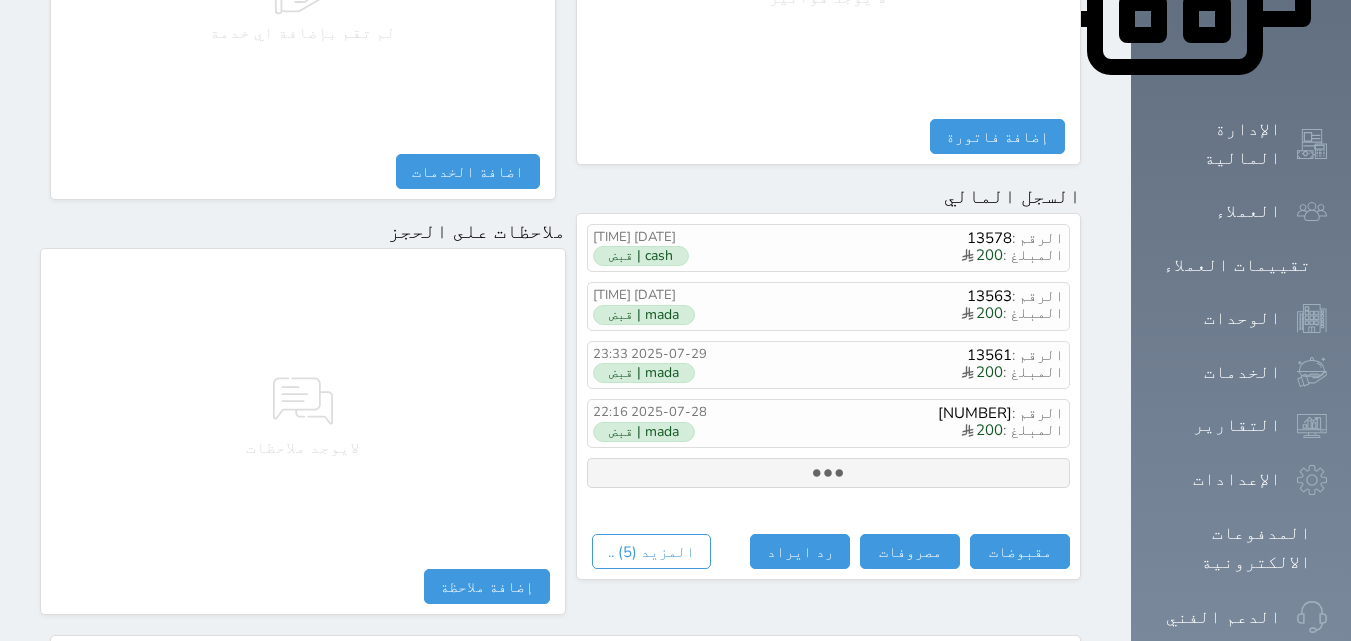 scroll, scrollTop: 1085, scrollLeft: 0, axis: vertical 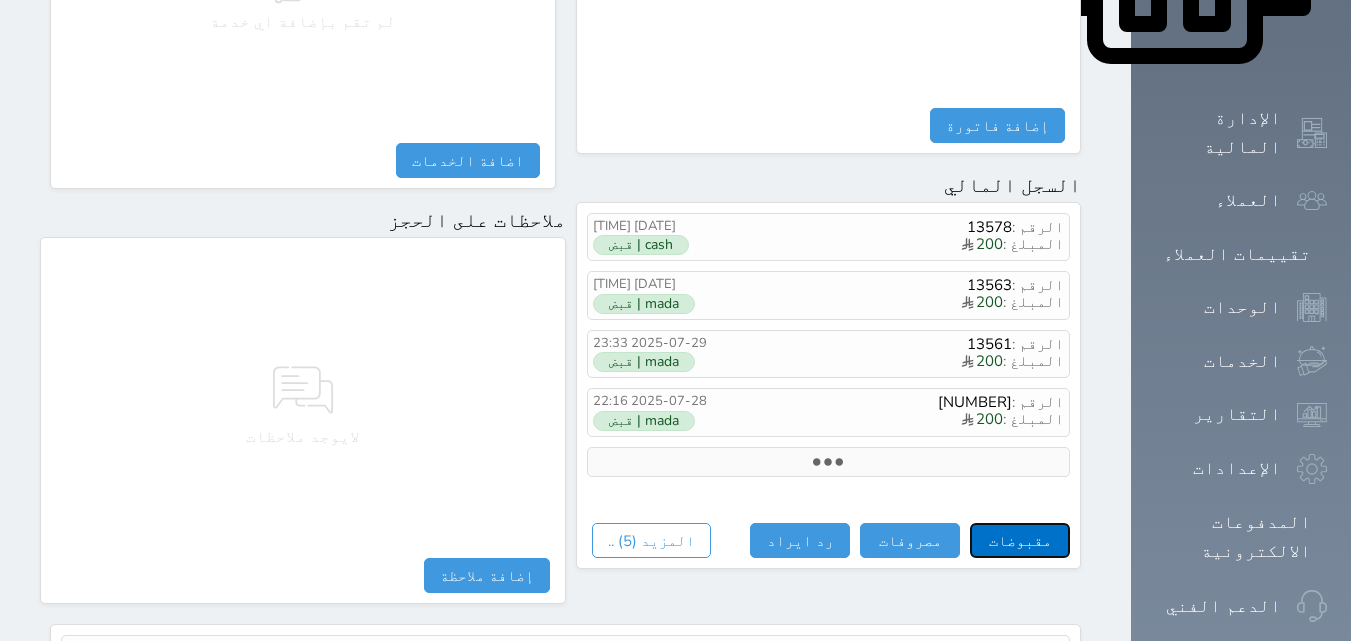 click on "مقبوضات" at bounding box center [1020, 540] 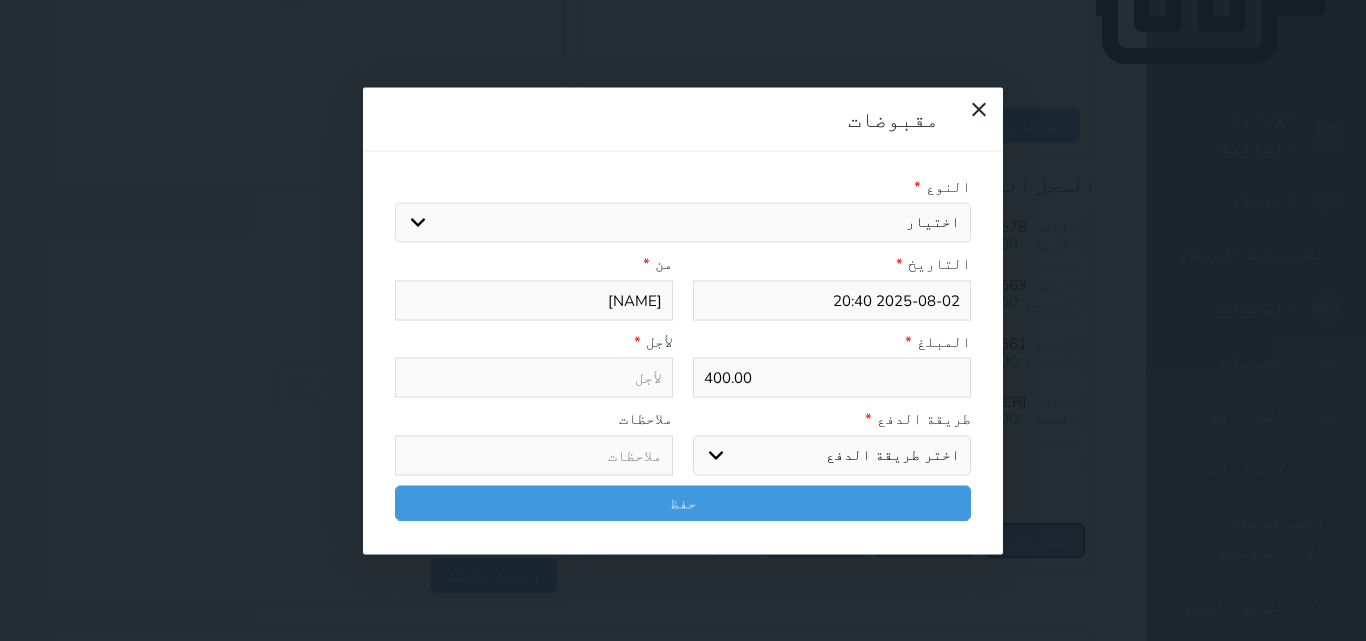 select 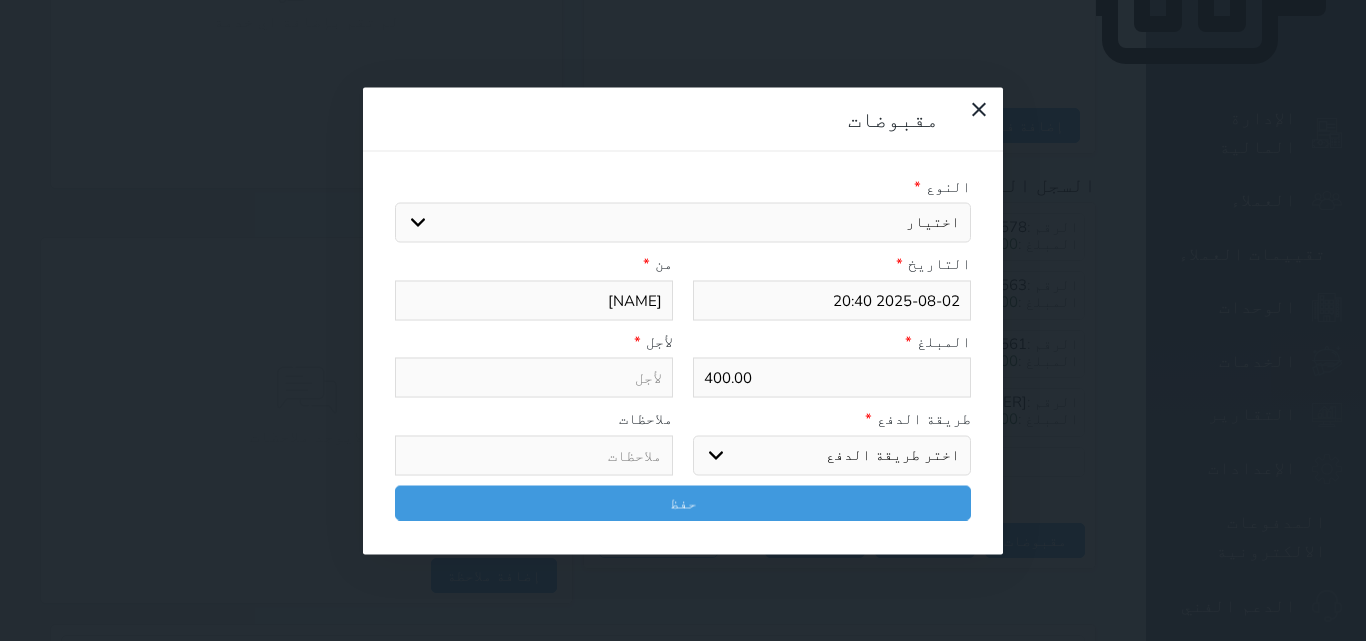 click on "اختيار   مقبوضات عامة قيمة إيجار فواتير تامين عربون لا ينطبق آخر مغسلة واي فاي - الإنترنت مواقف السيارات طعام الأغذية والمشروبات مشروبات المشروبات الباردة المشروبات الساخنة الإفطار غداء عشاء مخبز و كعك حمام سباحة الصالة الرياضية سبا و خدمات الجمال اختيار وإسقاط (خدمات النقل) ميني بار كابل - تلفزيون سرير إضافي تصفيف الشعر التسوق خدمات الجولات السياحية المنظمة خدمات الدليل السياحي" at bounding box center [683, 223] 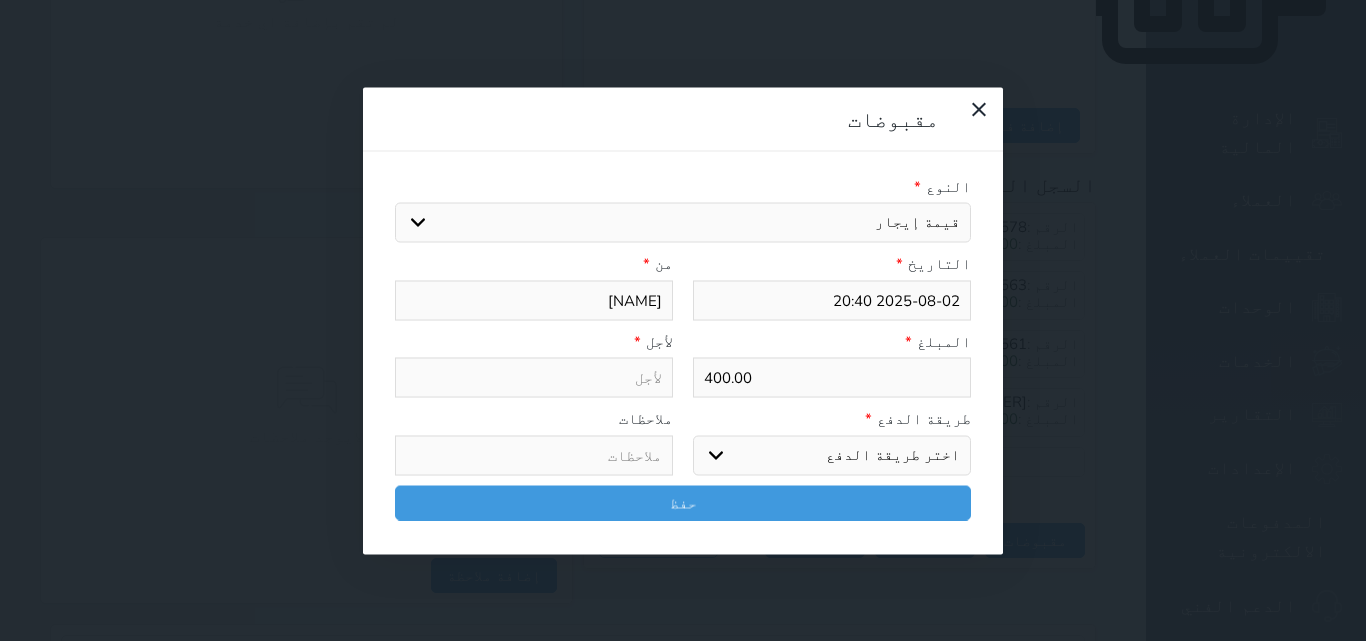 click on "اختيار   مقبوضات عامة قيمة إيجار فواتير تامين عربون لا ينطبق آخر مغسلة واي فاي - الإنترنت مواقف السيارات طعام الأغذية والمشروبات مشروبات المشروبات الباردة المشروبات الساخنة الإفطار غداء عشاء مخبز و كعك حمام سباحة الصالة الرياضية سبا و خدمات الجمال اختيار وإسقاط (خدمات النقل) ميني بار كابل - تلفزيون سرير إضافي تصفيف الشعر التسوق خدمات الجولات السياحية المنظمة خدمات الدليل السياحي" at bounding box center (683, 223) 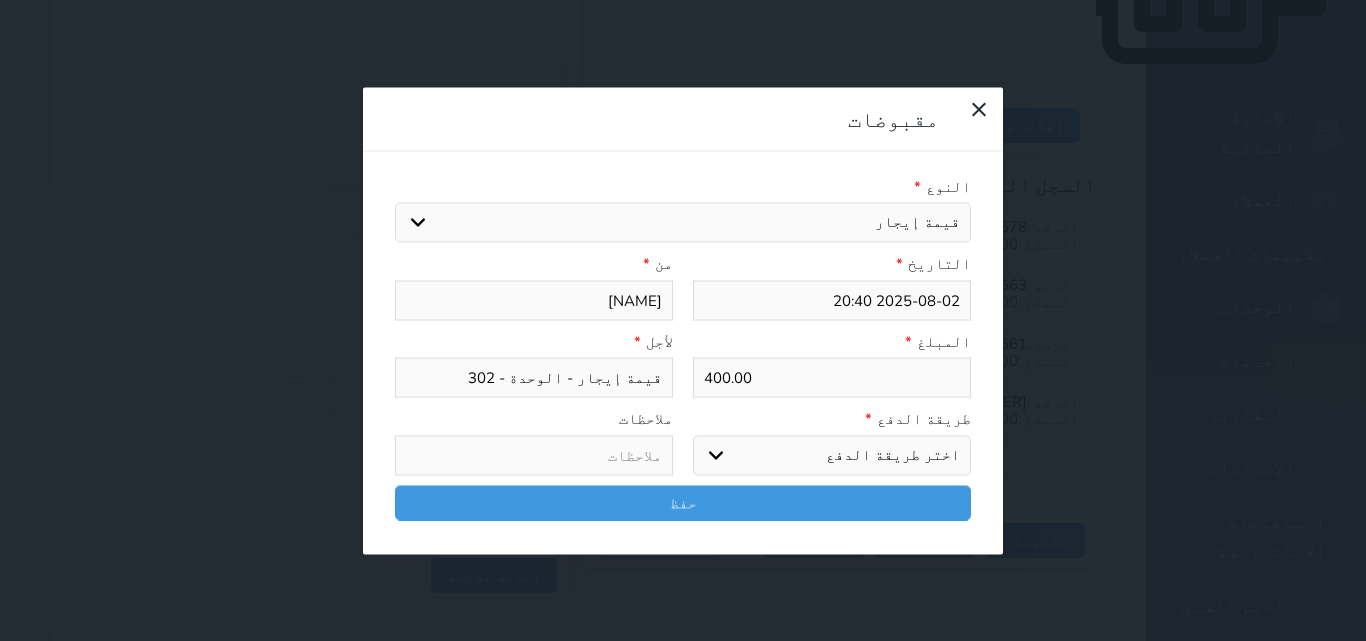 click on "اختر طريقة الدفع   دفع نقدى   تحويل بنكى   مدى   بطاقة ائتمان   آجل" at bounding box center [832, 455] 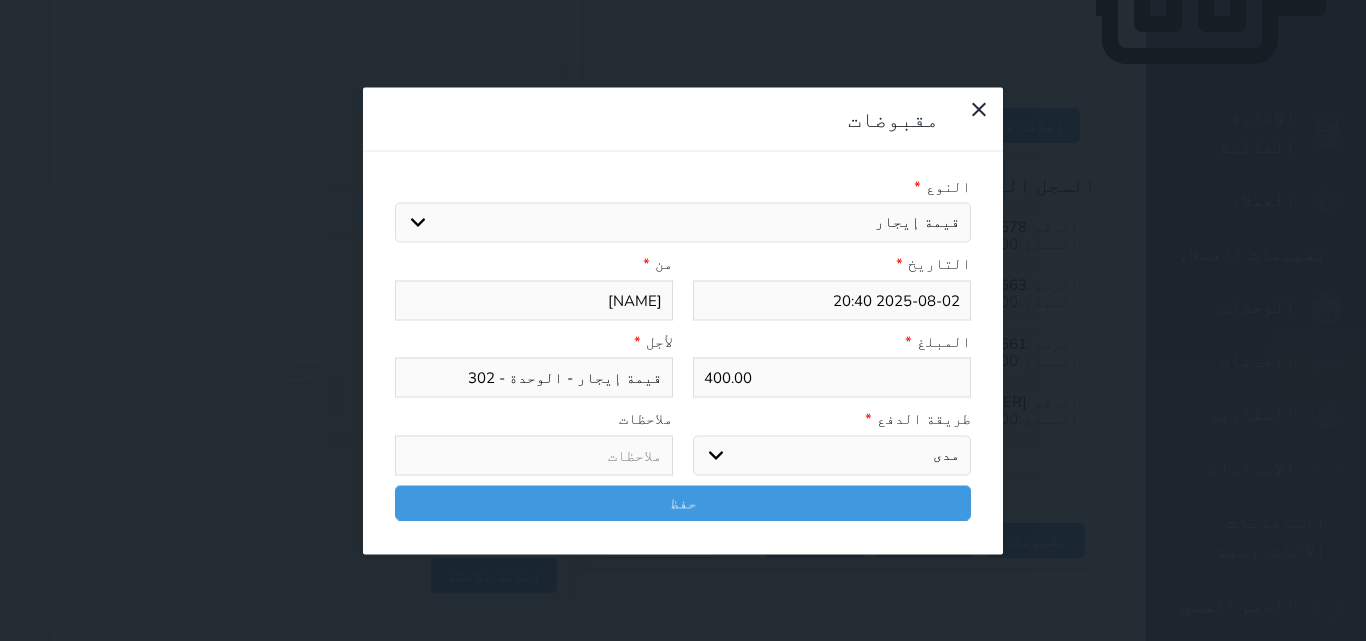 click on "اختر طريقة الدفع   دفع نقدى   تحويل بنكى   مدى   بطاقة ائتمان   آجل" at bounding box center (832, 455) 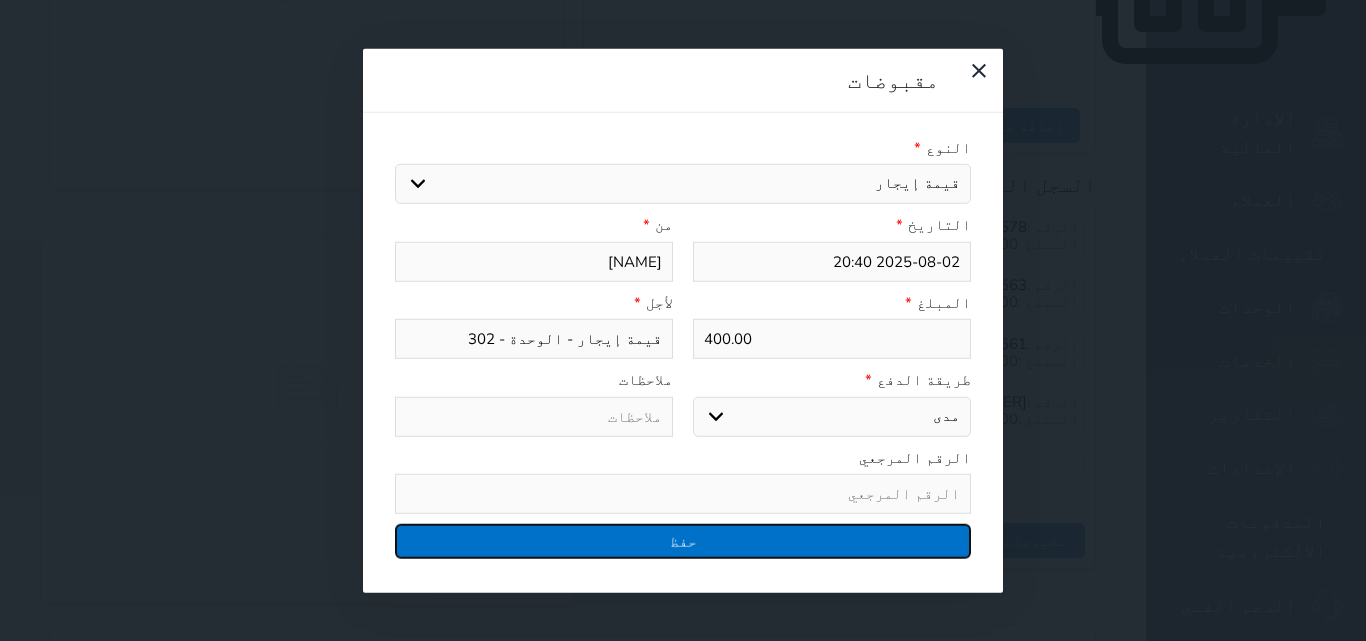 click on "حفظ" at bounding box center [683, 541] 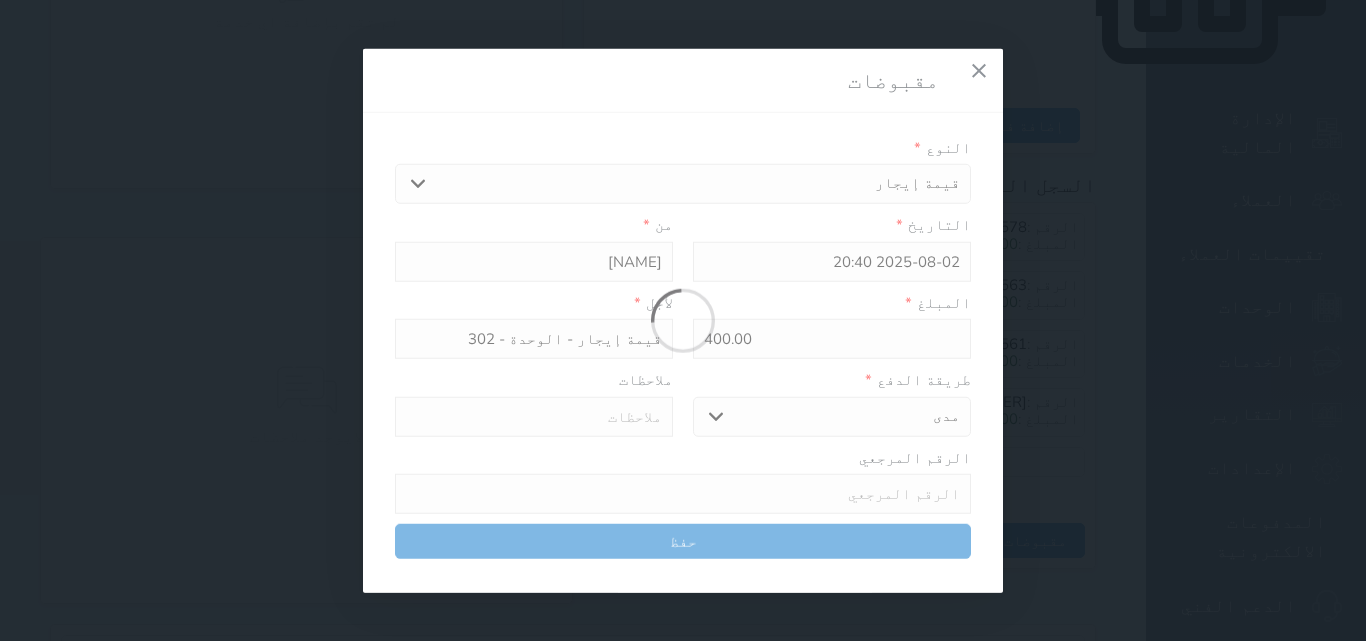 select 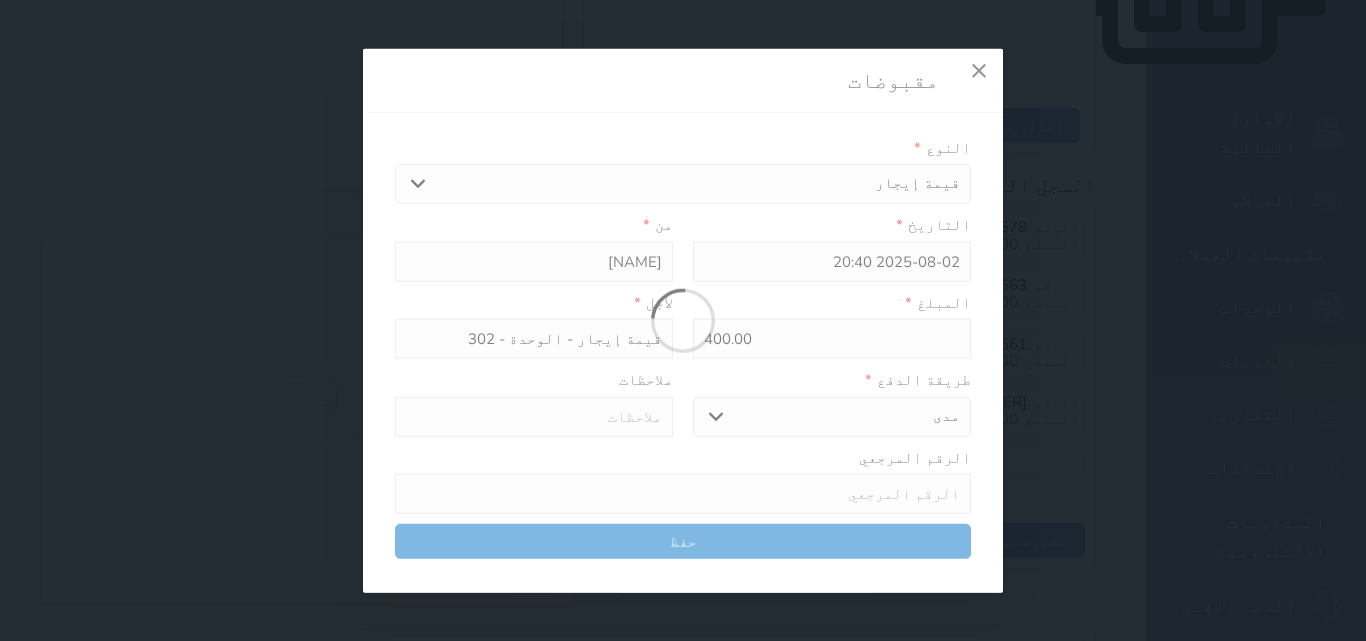type 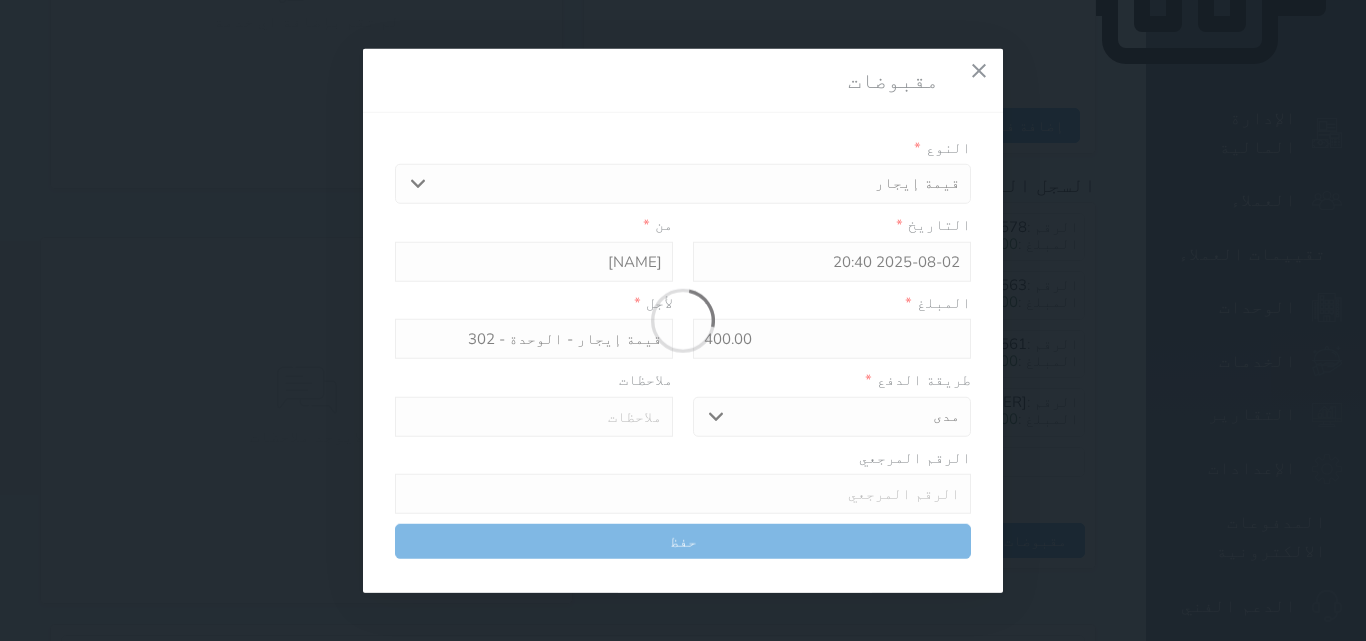 type on "0" 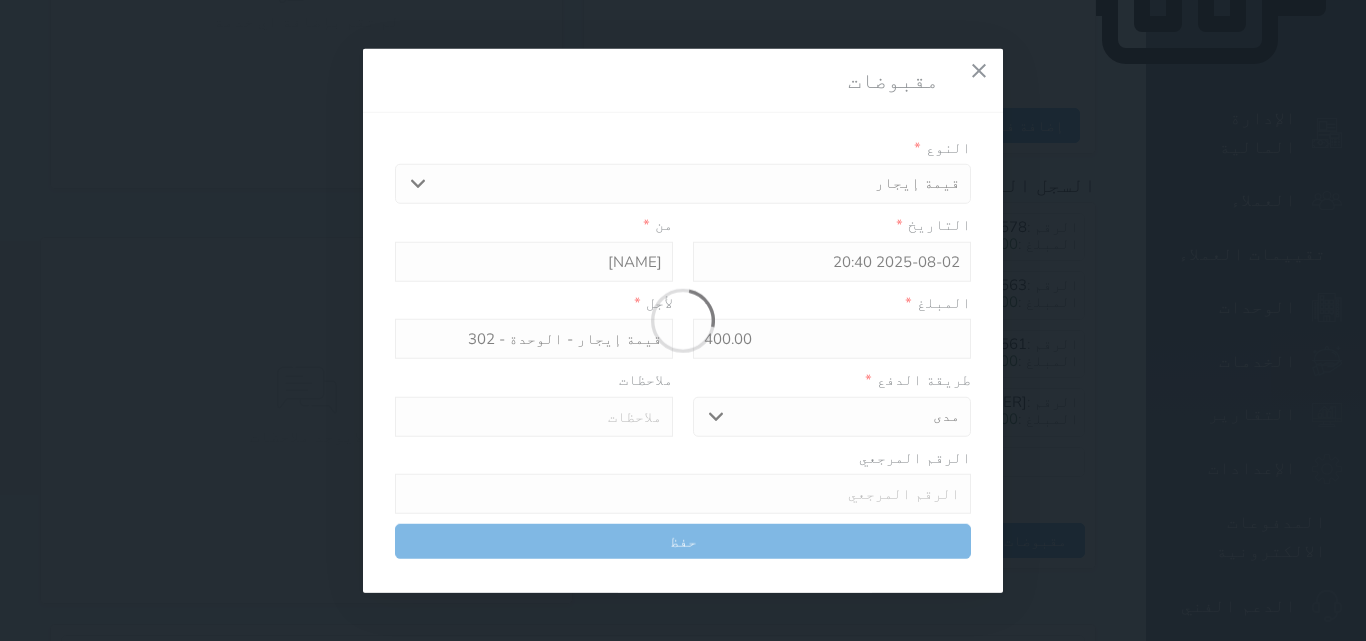 select 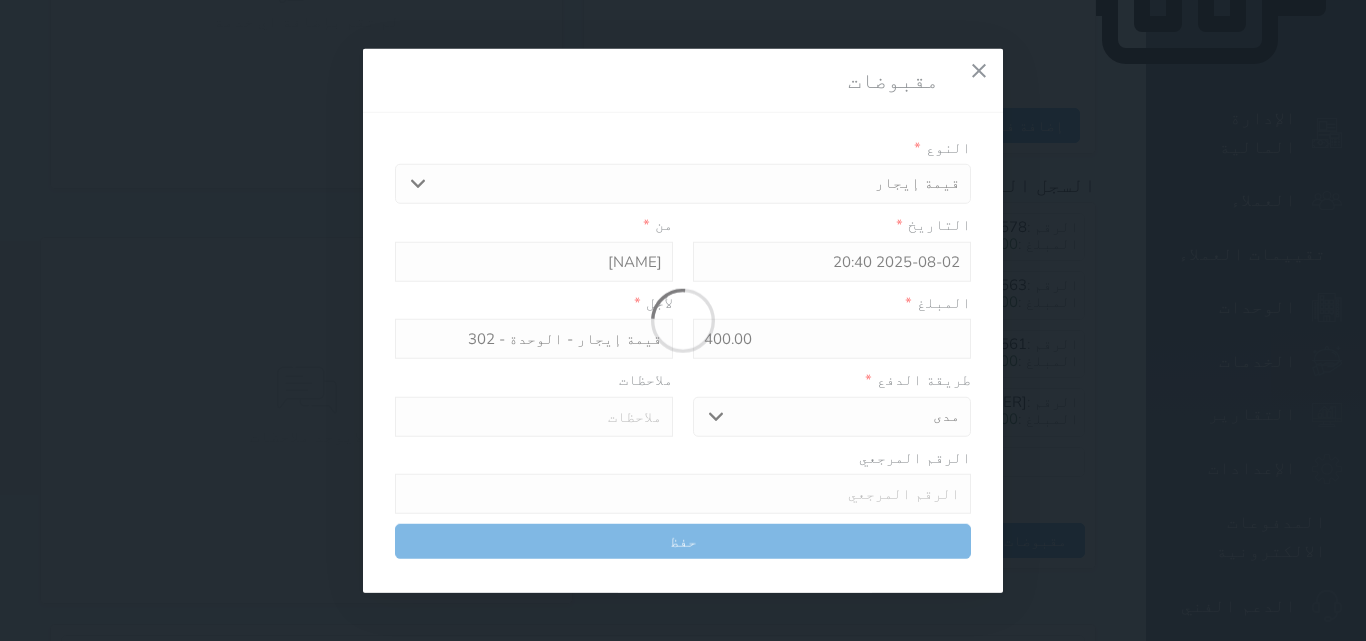 type on "0" 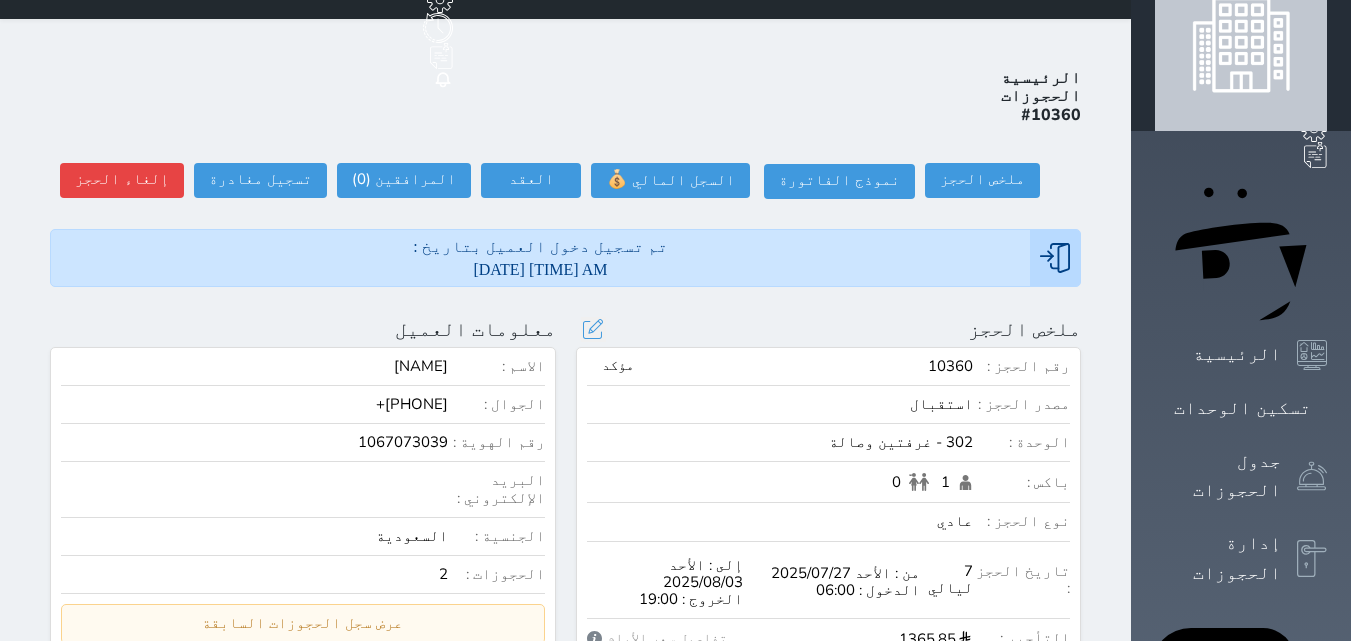 scroll, scrollTop: 0, scrollLeft: 0, axis: both 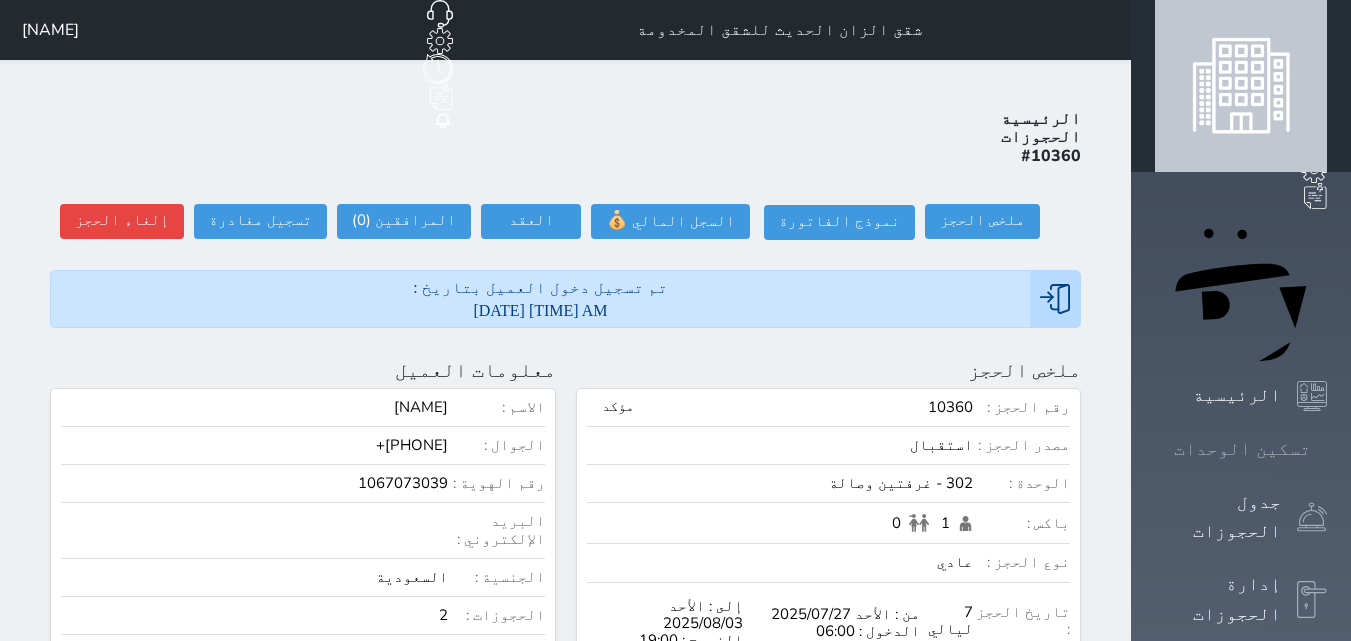 click at bounding box center (1327, 449) 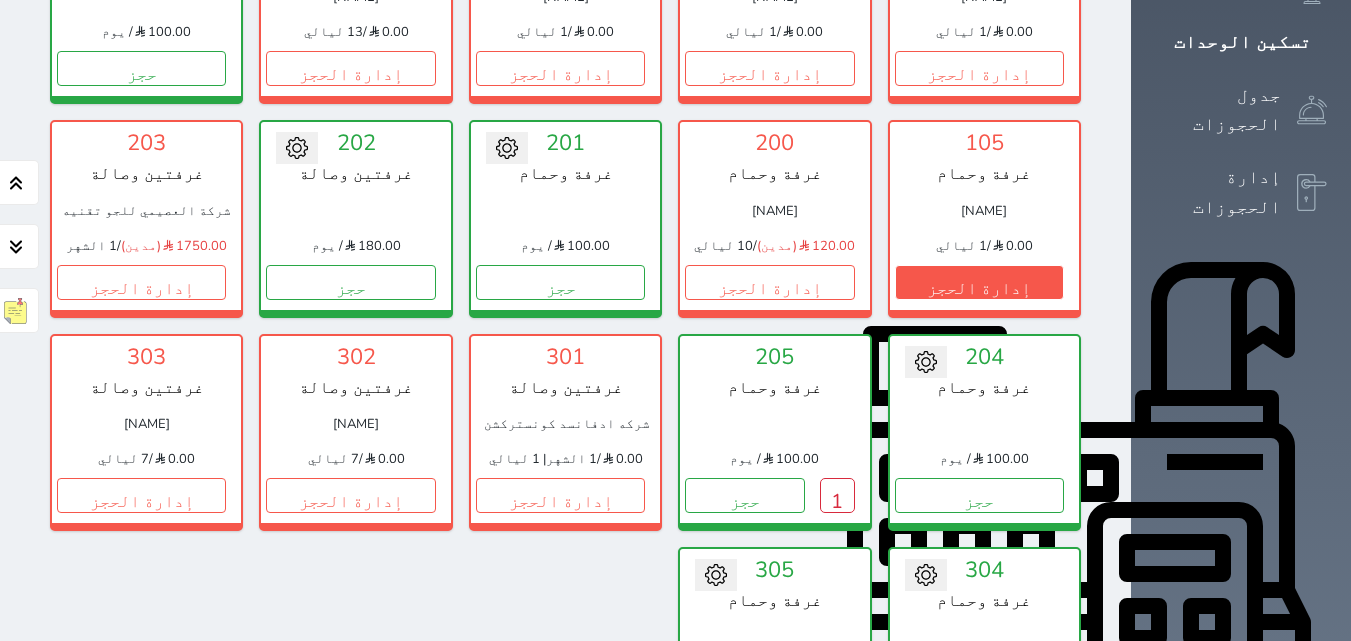 scroll, scrollTop: 378, scrollLeft: 0, axis: vertical 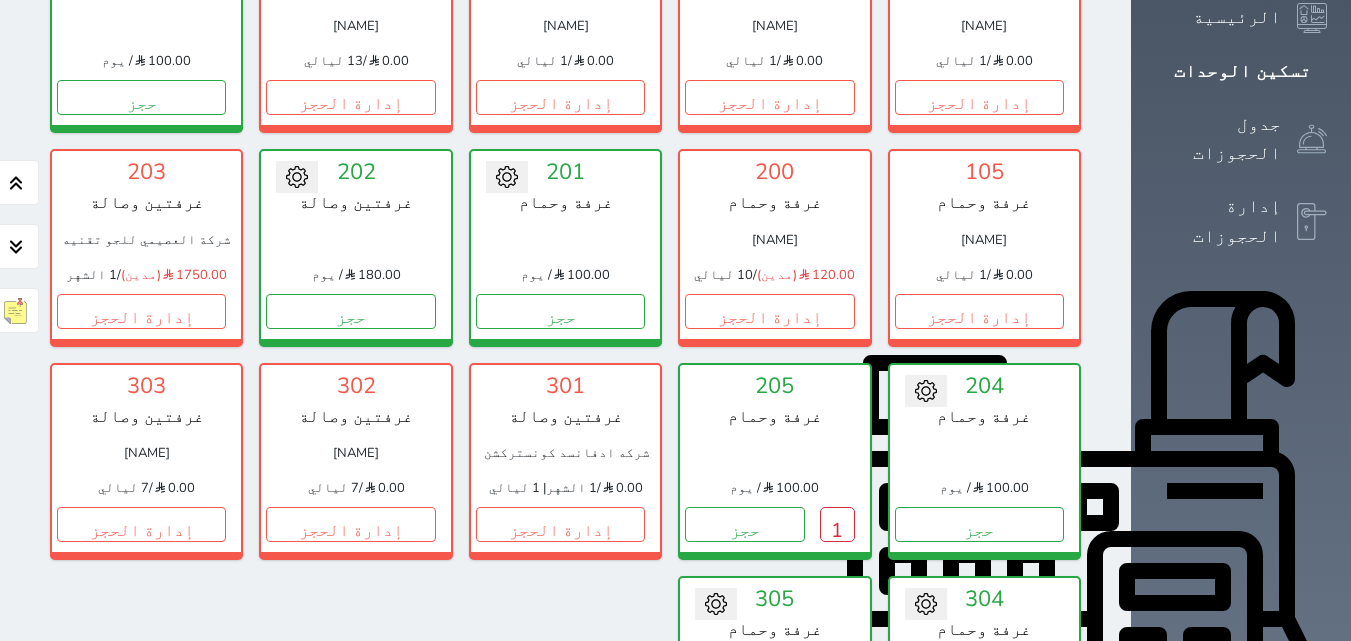 click on "100   غرفة وحمام
[NAME]
0.00
/   1 ليالي           إدارة الحجز               تغيير الحالة الى صيانة                   التاريخ المتوقع للانتهاء       حفظ                   101   غرفة وحمام
[NAME]
0.00
/   1 ليالي           إدارة الحجز               تغيير الحالة الى صيانة                   التاريخ المتوقع للانتهاء       حفظ                   102   غرفتين وصالة
[NAME]
0.00
/   1 ليالي           إدارة الحجز               تغيير الحالة الى صيانة                   التاريخ المتوقع للانتهاء       حفظ                   103" at bounding box center (565, 355) 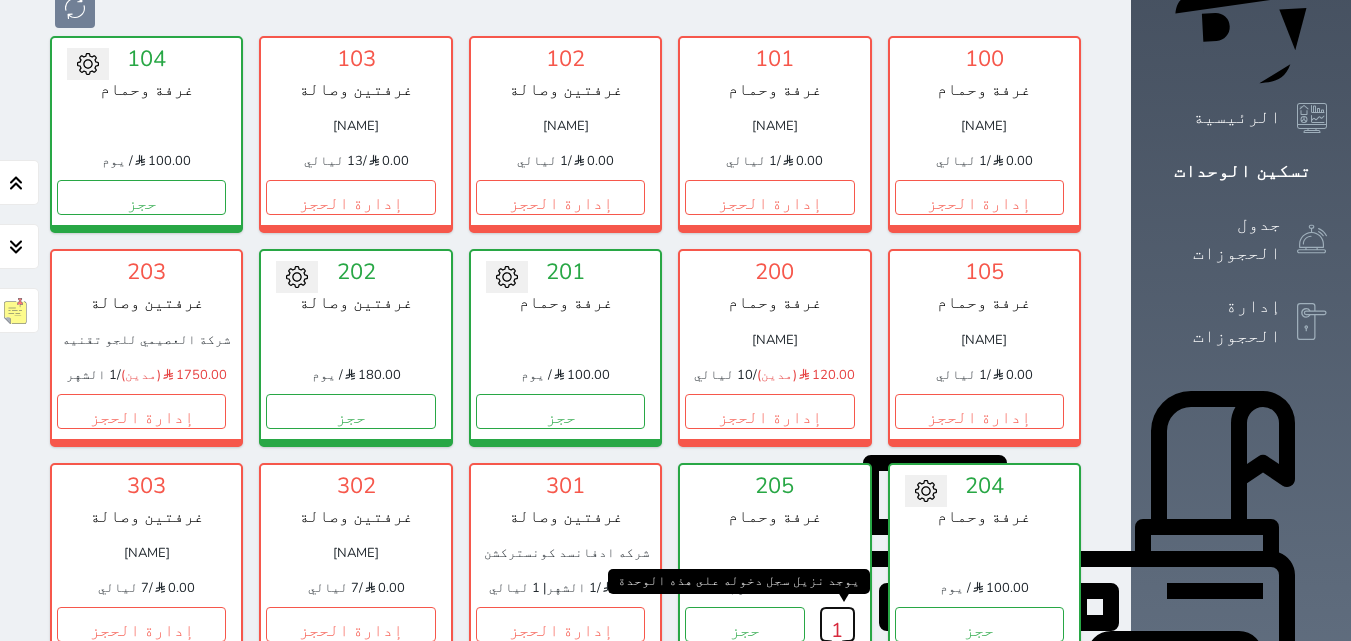 click on "1" at bounding box center (837, 624) 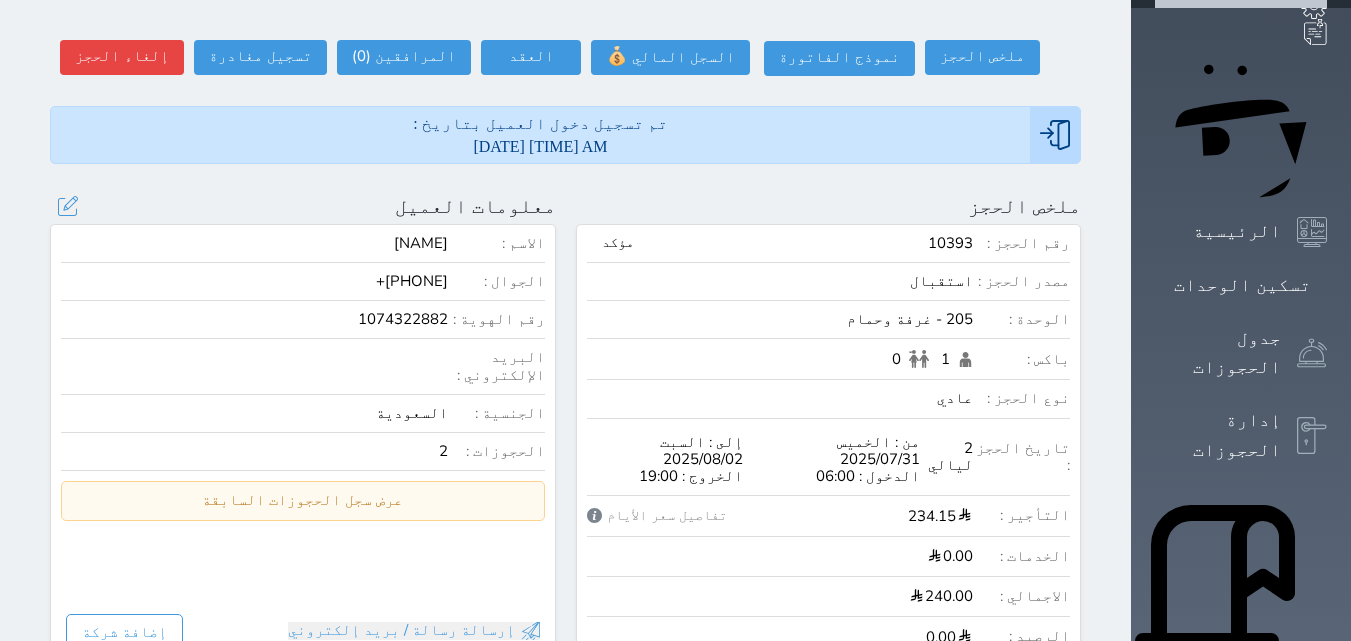 scroll, scrollTop: 100, scrollLeft: 0, axis: vertical 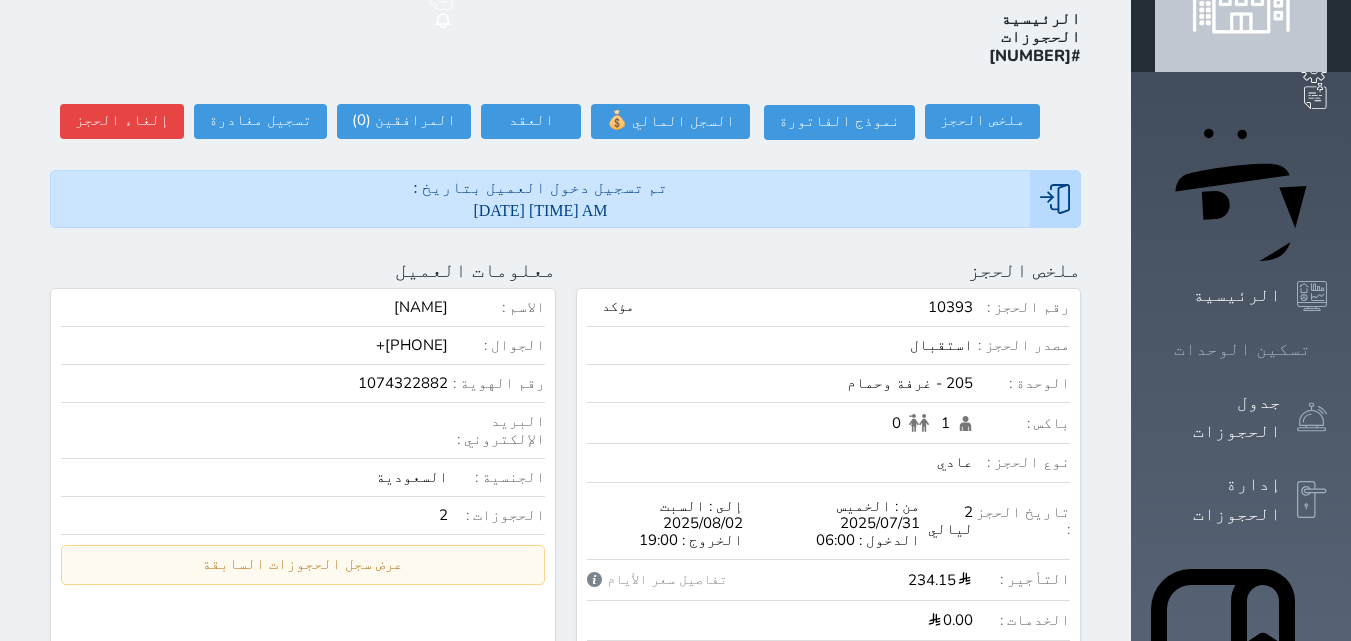 click 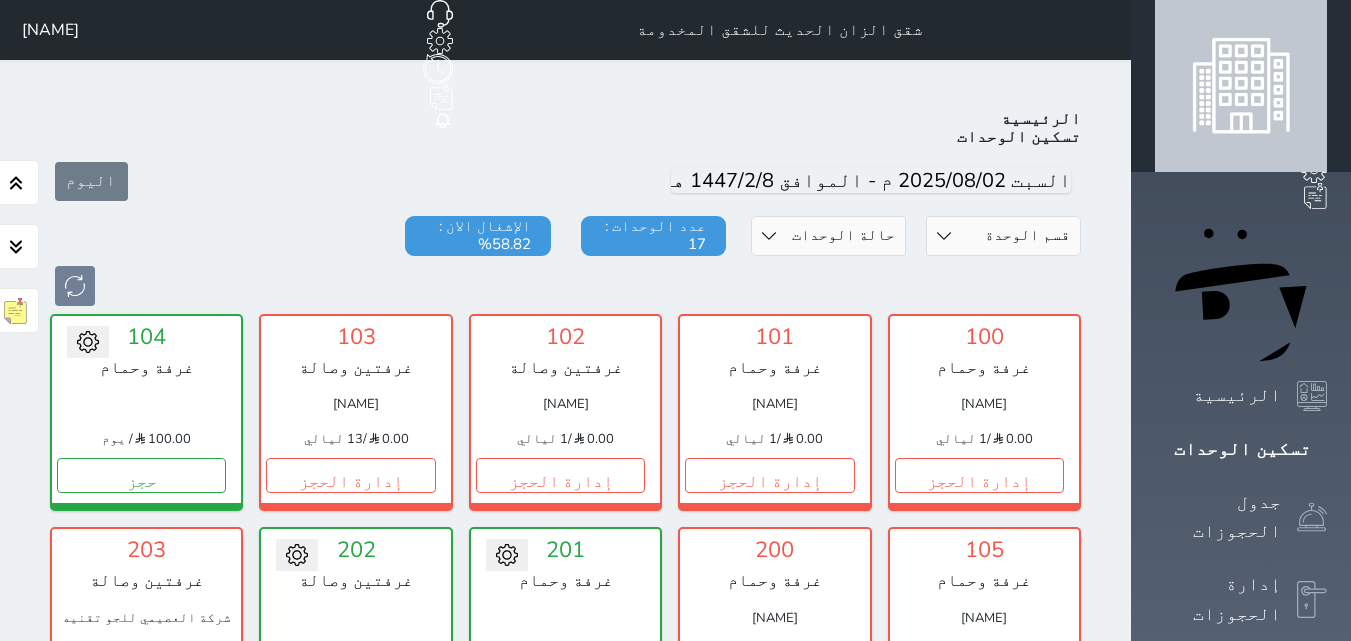scroll, scrollTop: 78, scrollLeft: 0, axis: vertical 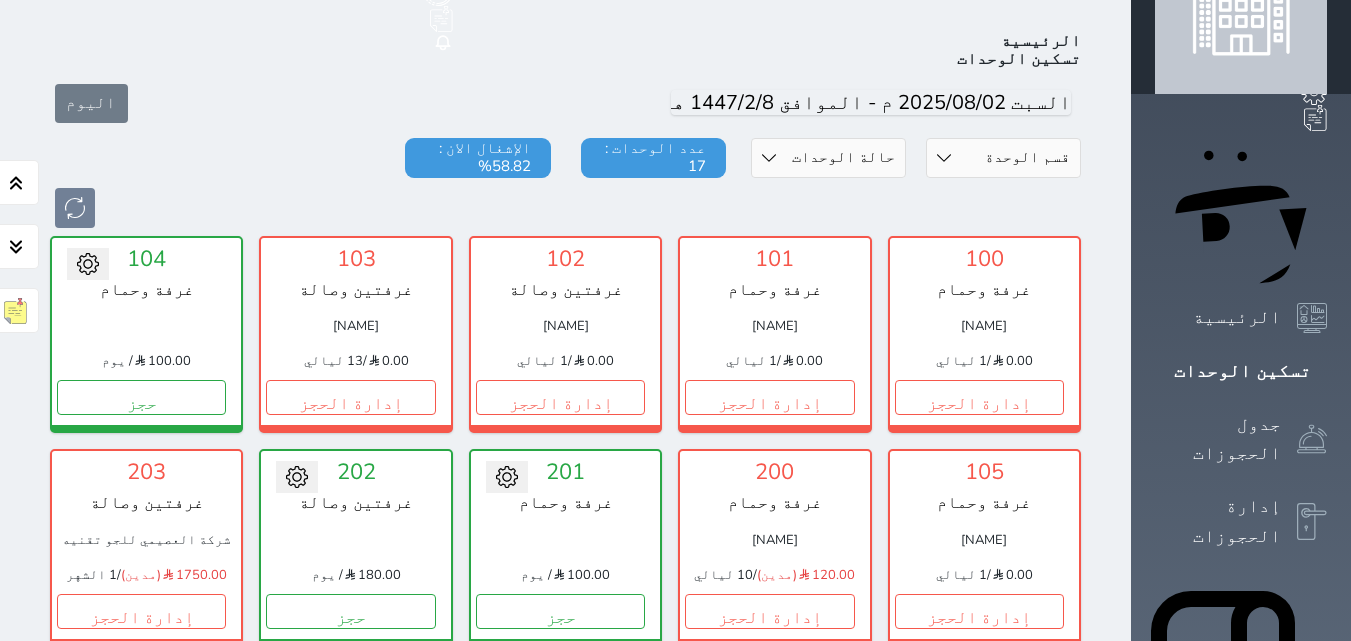 click on "1" at bounding box center [837, 824] 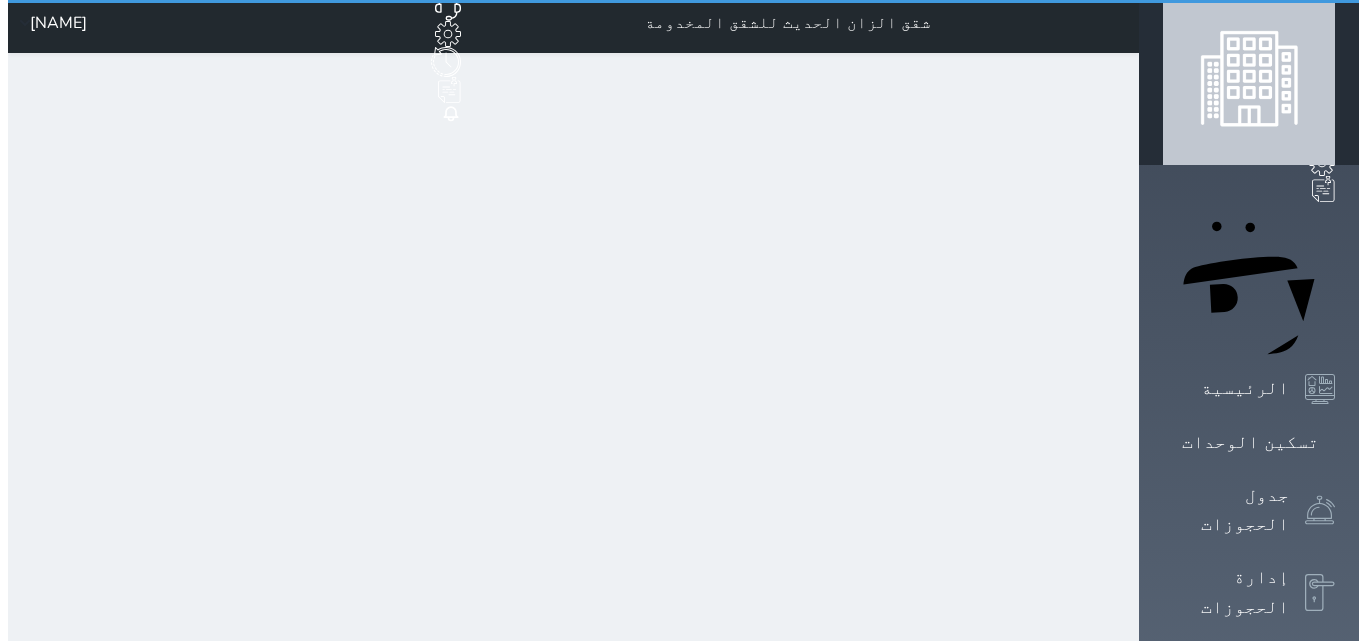 scroll, scrollTop: 0, scrollLeft: 0, axis: both 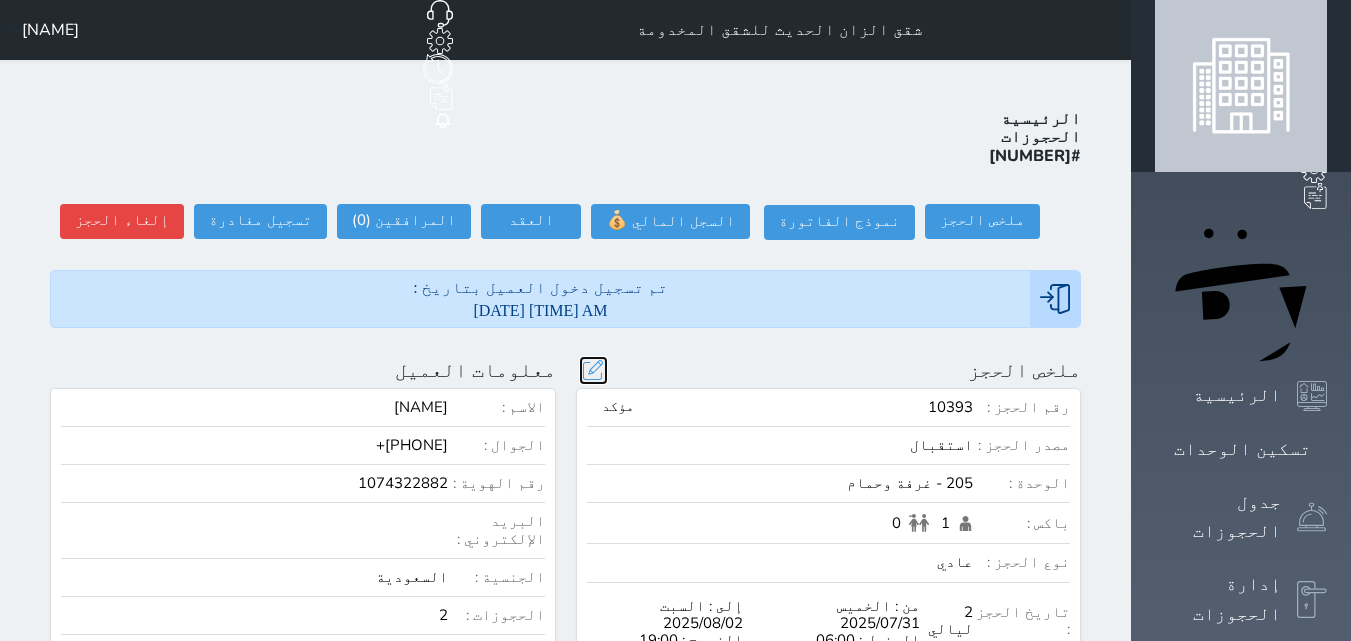 click at bounding box center [593, 370] 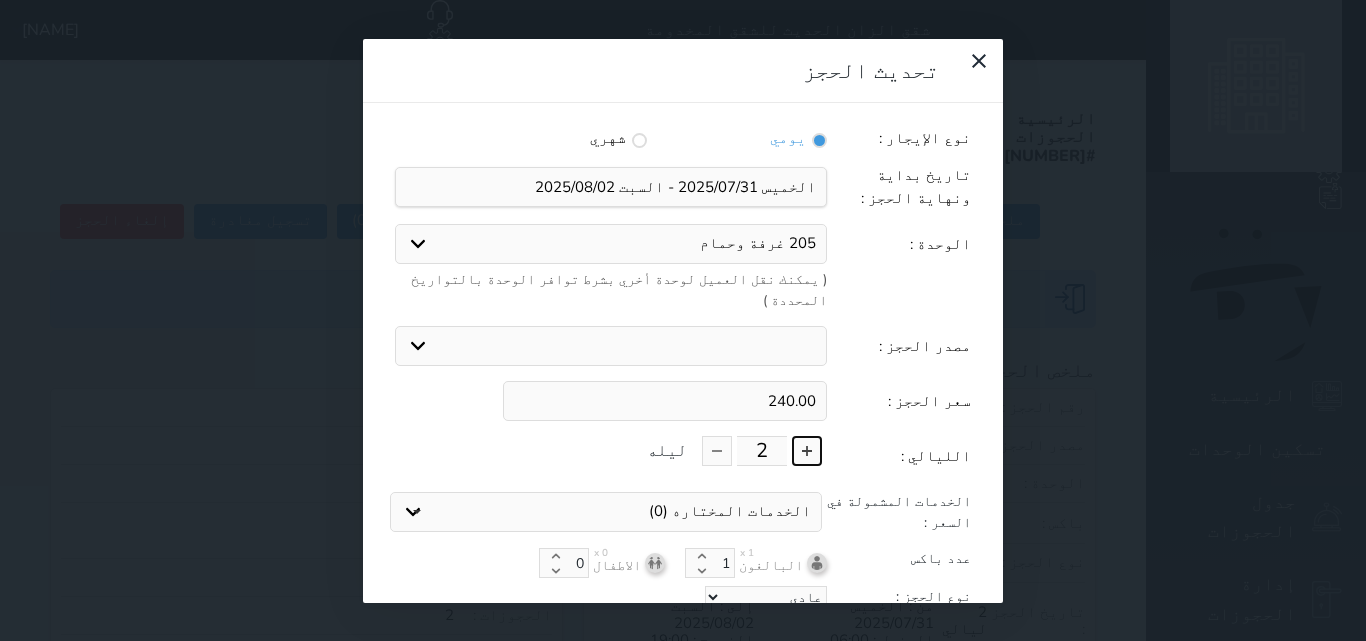 click at bounding box center (807, 451) 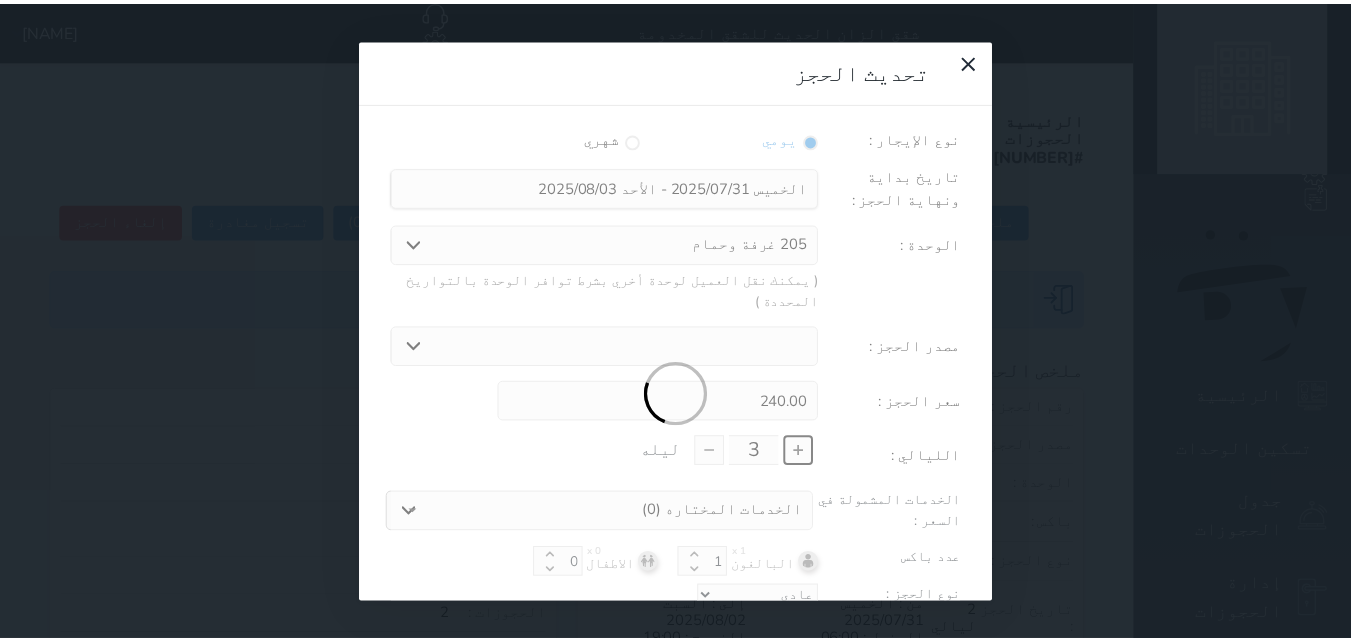scroll, scrollTop: 45, scrollLeft: 0, axis: vertical 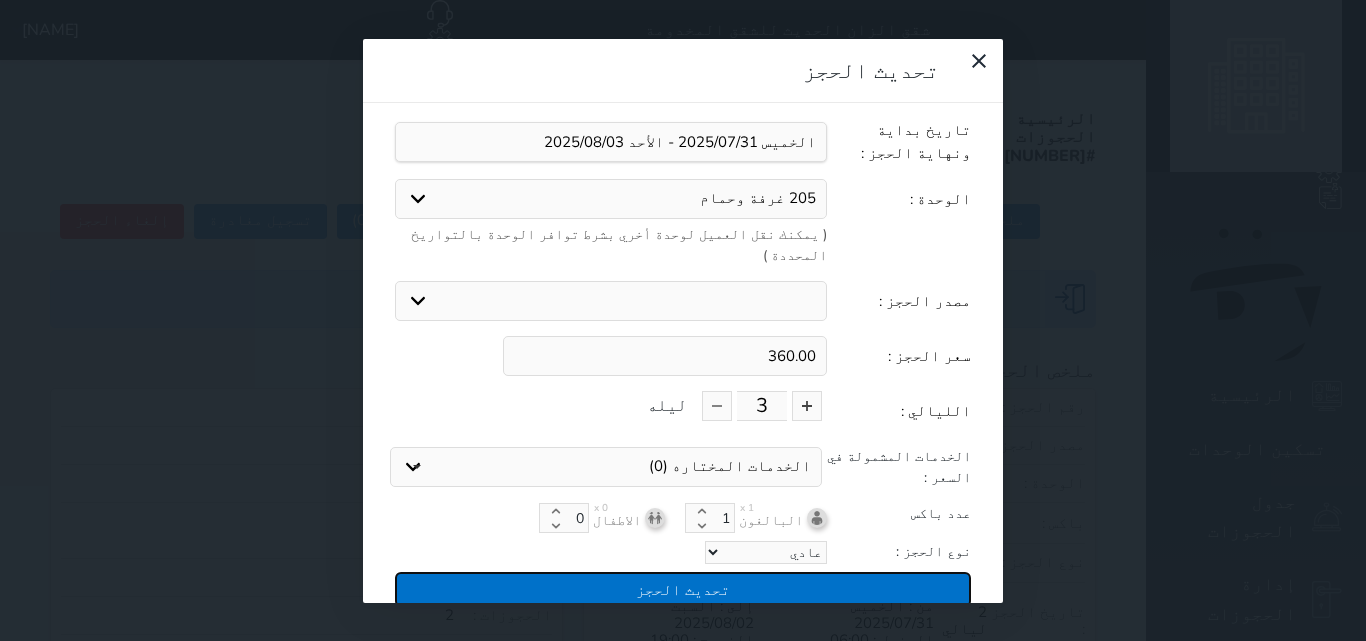 click on "تحديث الحجز" at bounding box center [683, 589] 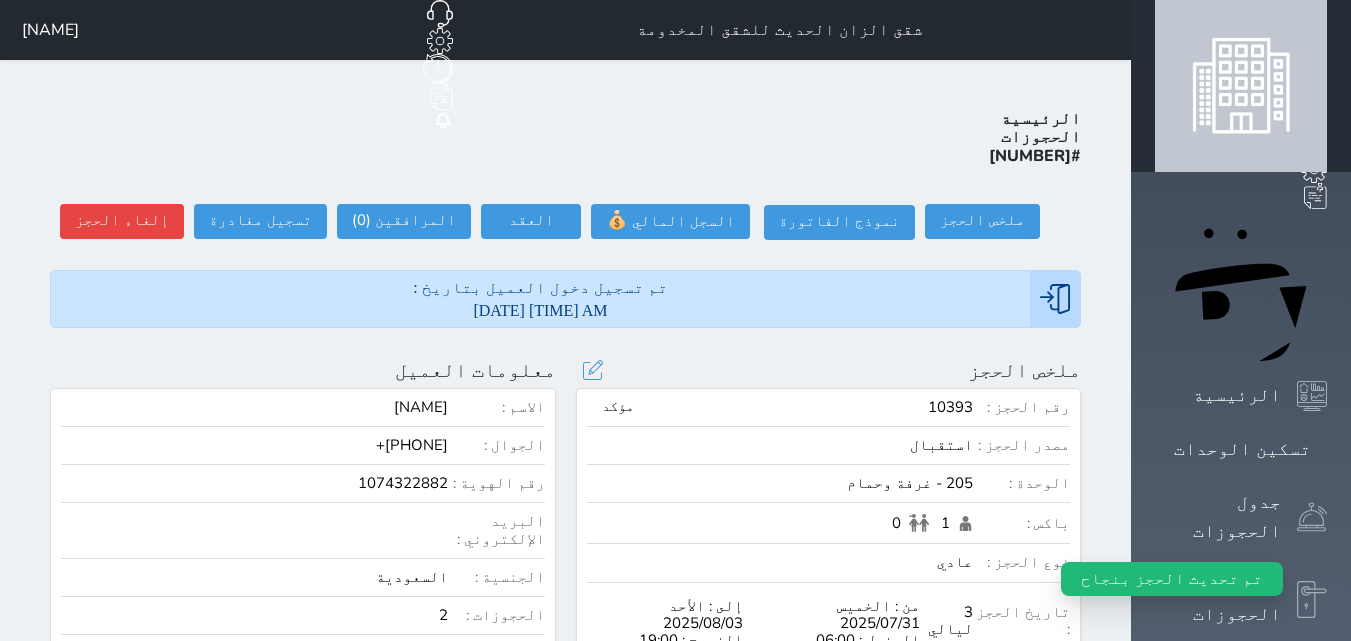 scroll, scrollTop: 300, scrollLeft: 0, axis: vertical 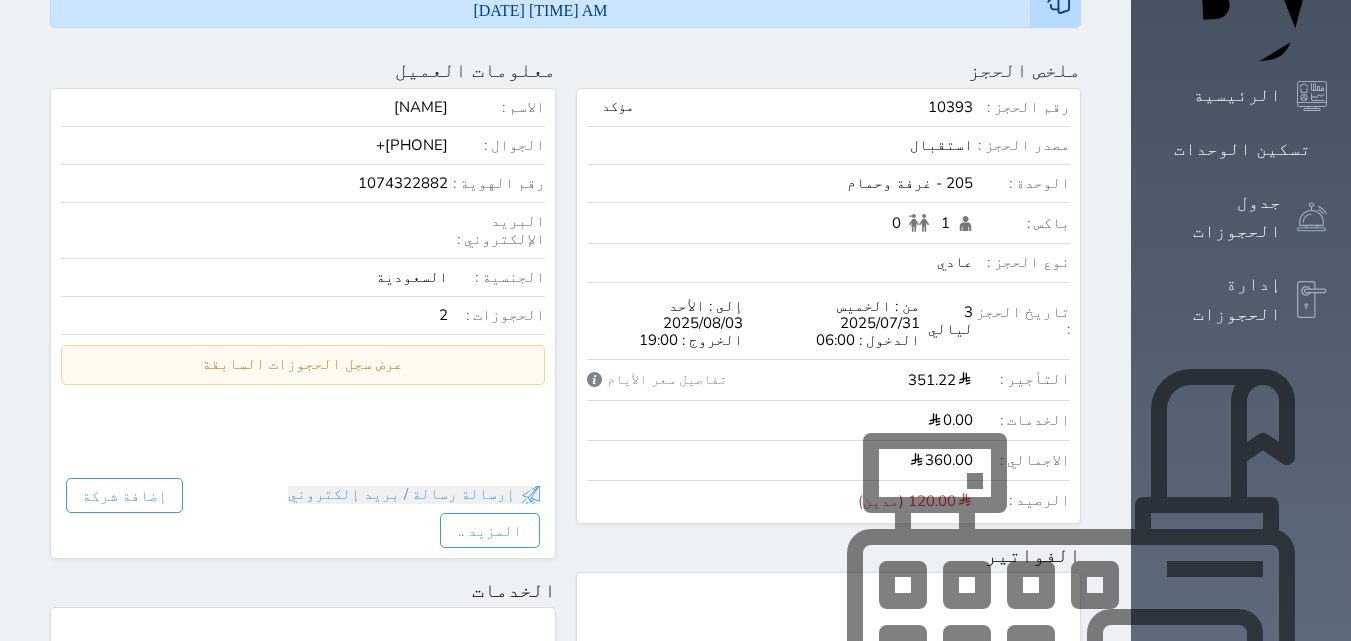 click on "POS" at bounding box center [781, 608] 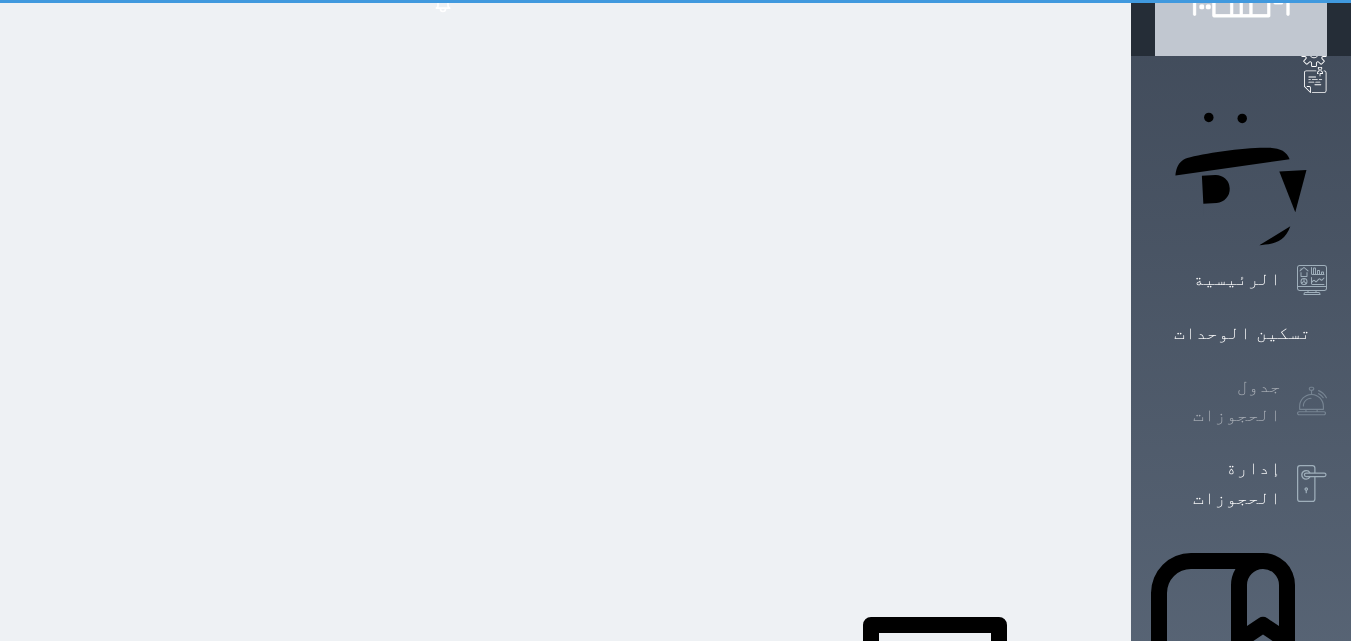 click on "حجز جماعي جديد   حجز جديد             الرئيسية     تسكين الوحدات     جدول الحجوزات     إدارة الحجوزات     POS     الإدارة المالية     العملاء     تقييمات العملاء     الوحدات     الخدمات     التقارير     الإعدادات                                 المدفوعات الالكترونية     الدعم الفني" at bounding box center (1241, 815) 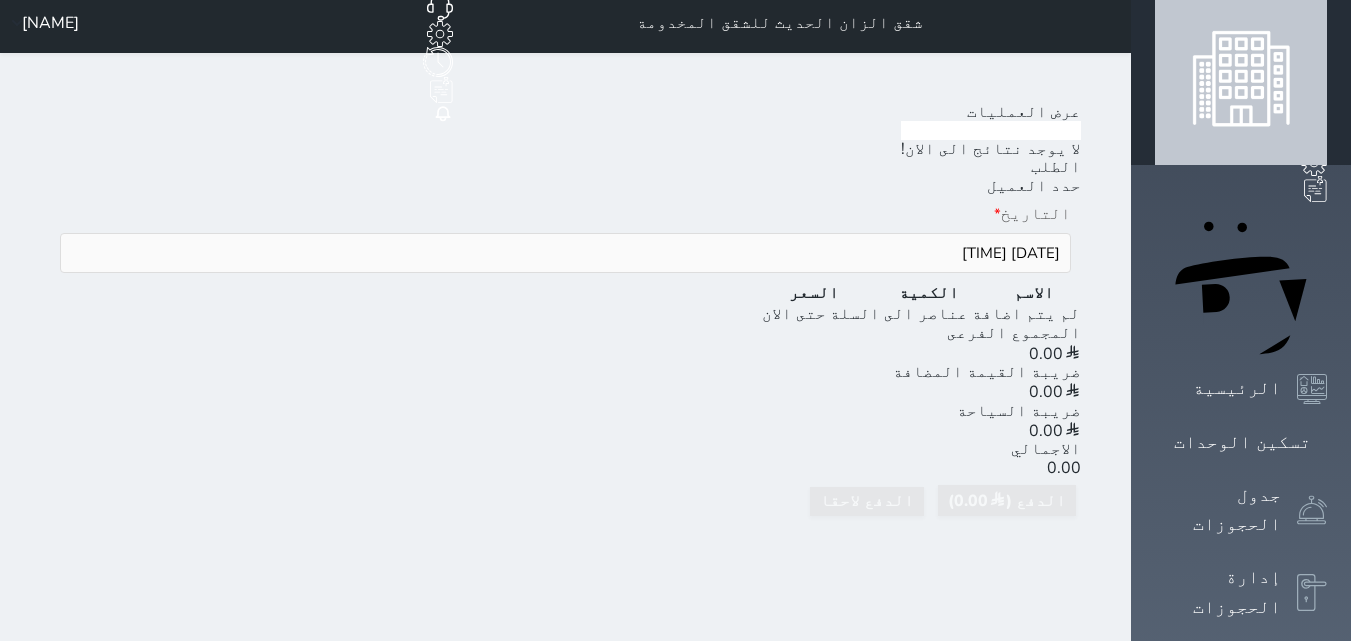 scroll, scrollTop: 0, scrollLeft: 0, axis: both 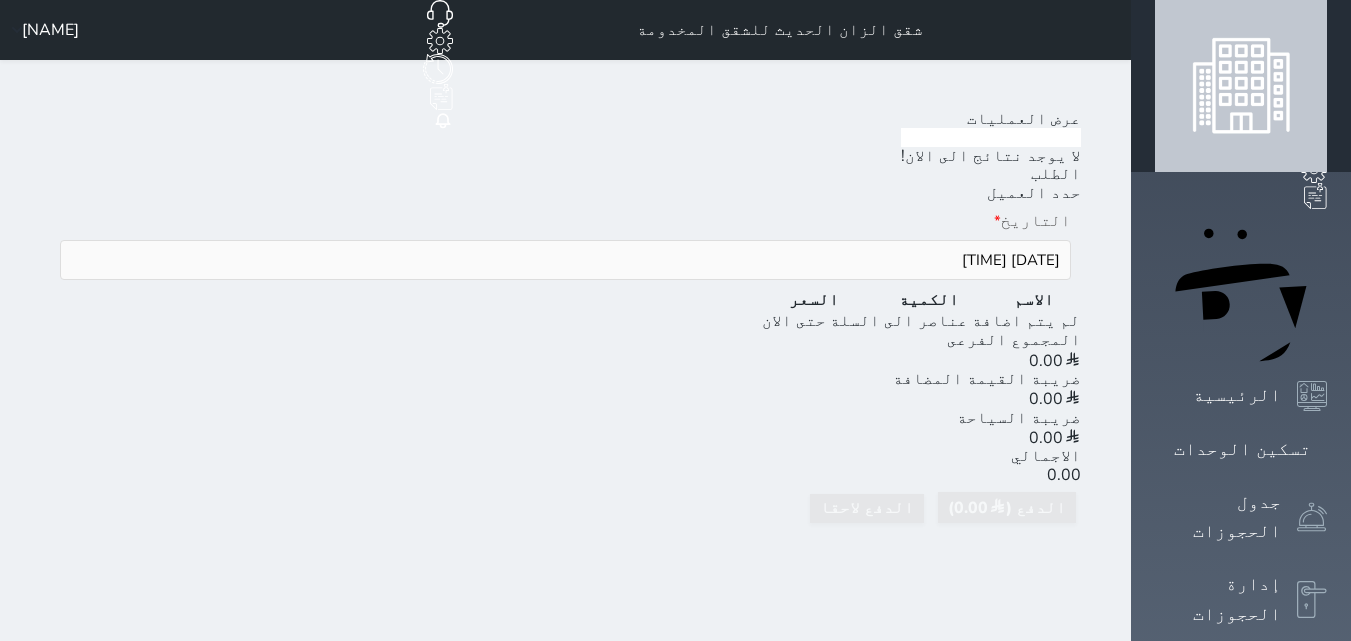 click on "لا يوجد نتائج الى الان!" at bounding box center (565, 156) 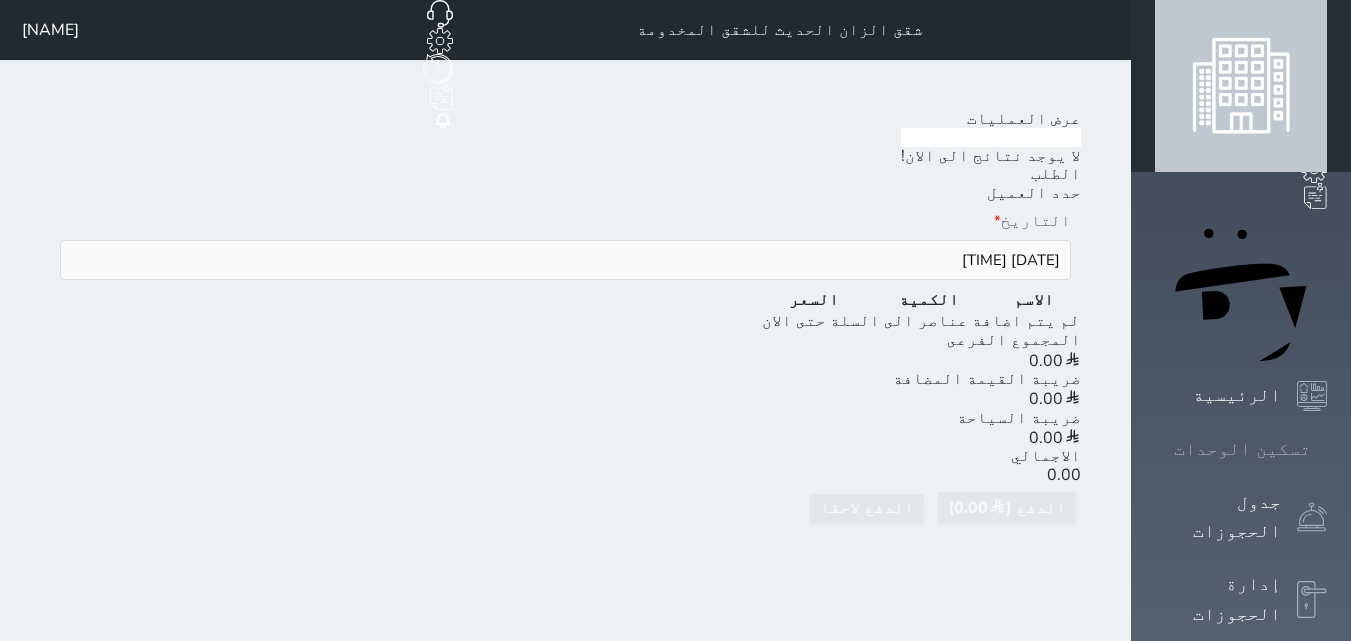 click on "تسكين الوحدات" at bounding box center (1242, 449) 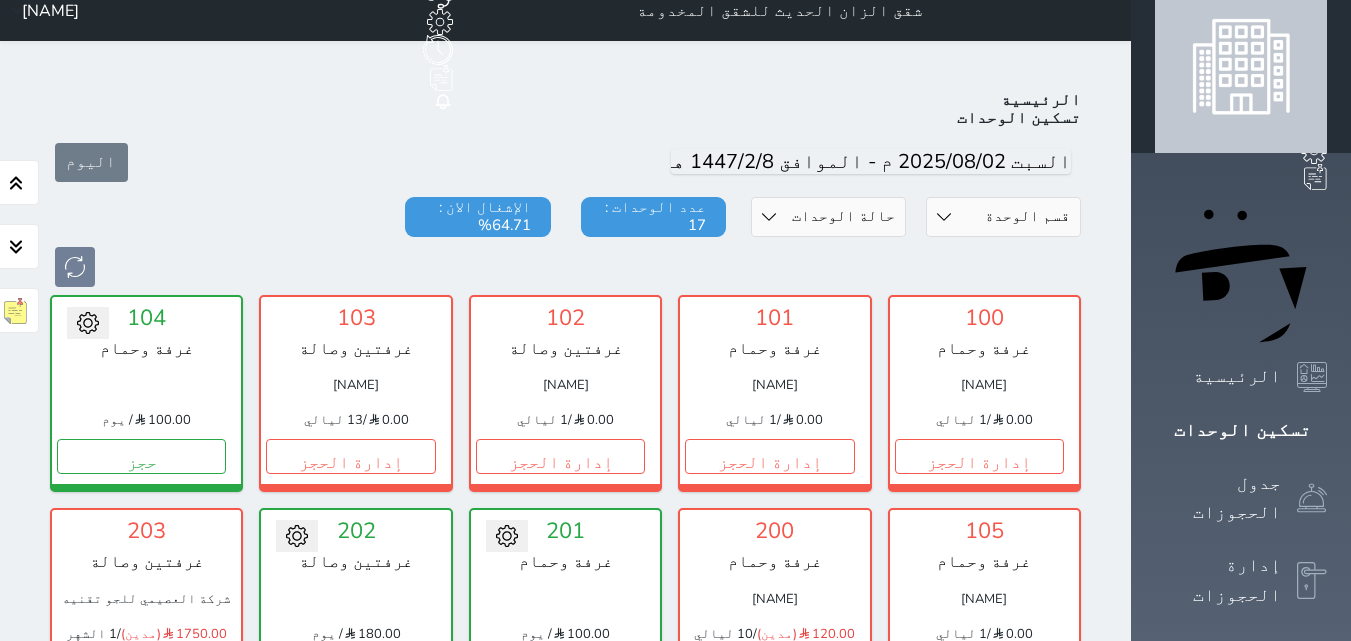 scroll, scrollTop: 0, scrollLeft: 0, axis: both 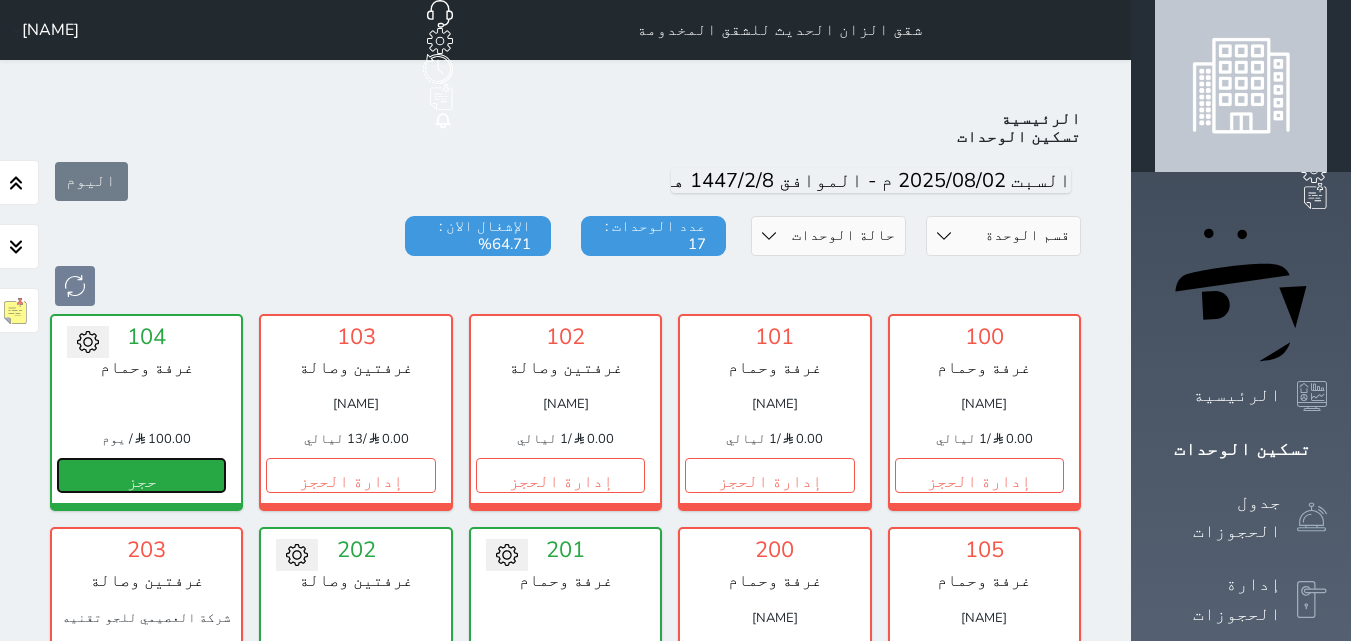 click on "حجز" at bounding box center (141, 475) 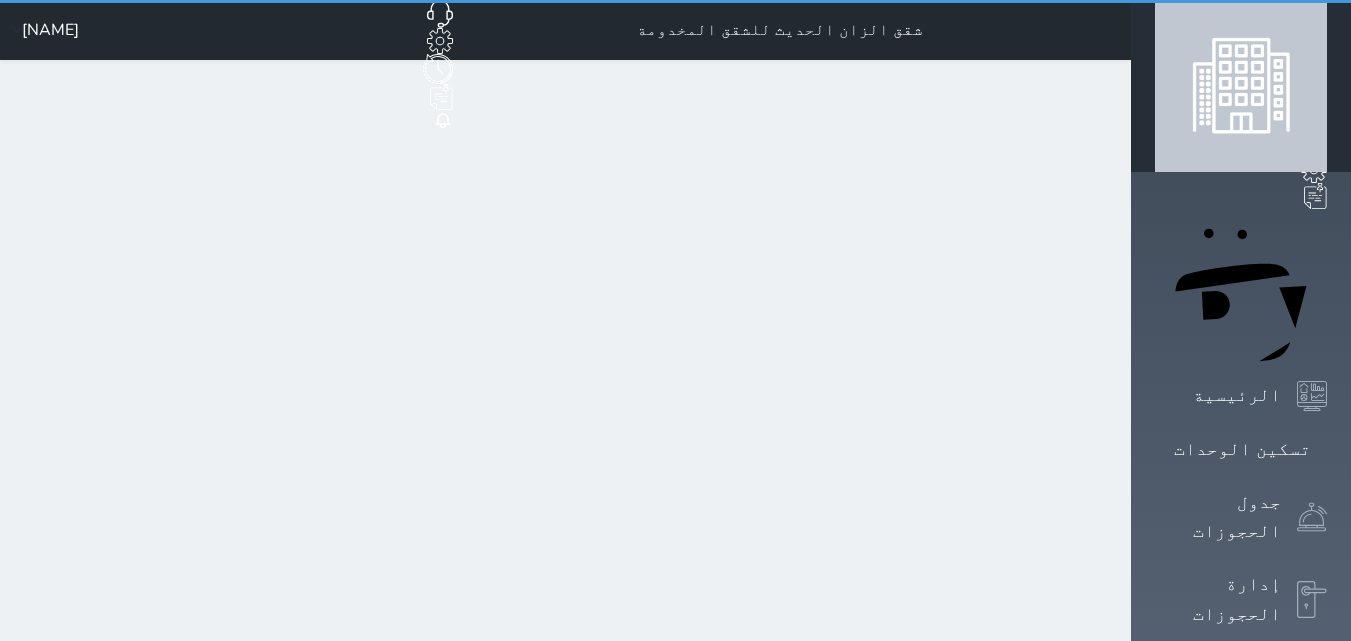 select on "1" 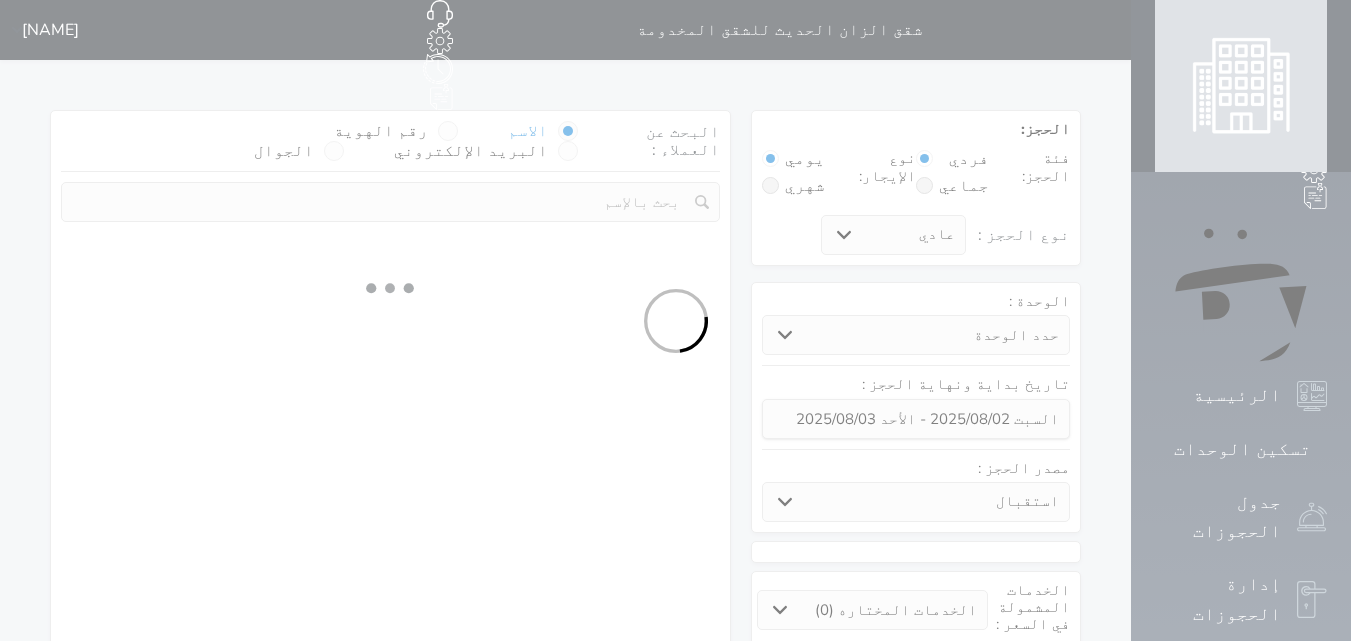 select 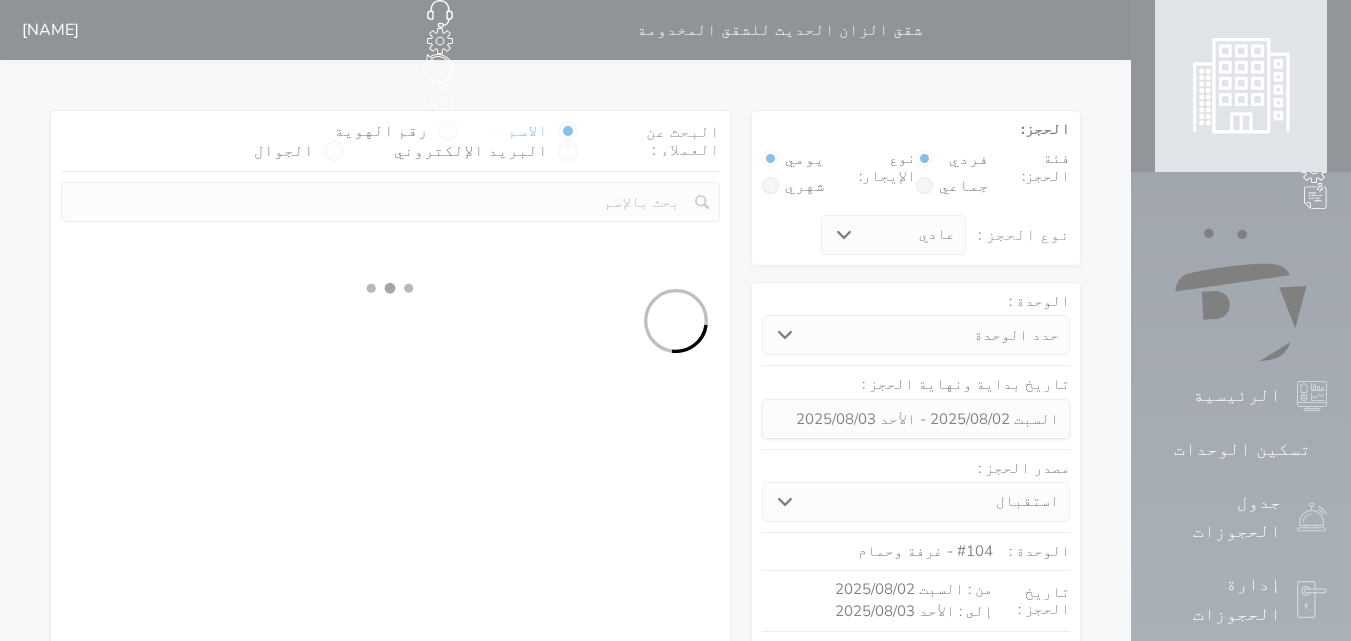 select on "1" 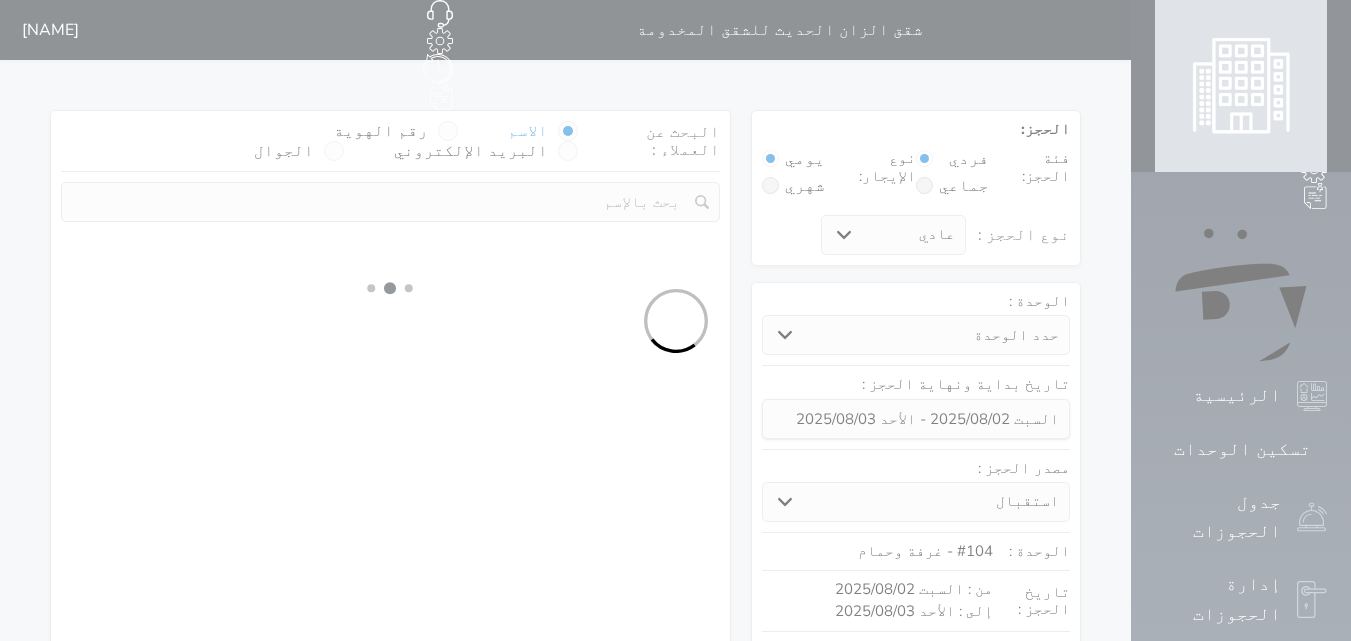 select on "113" 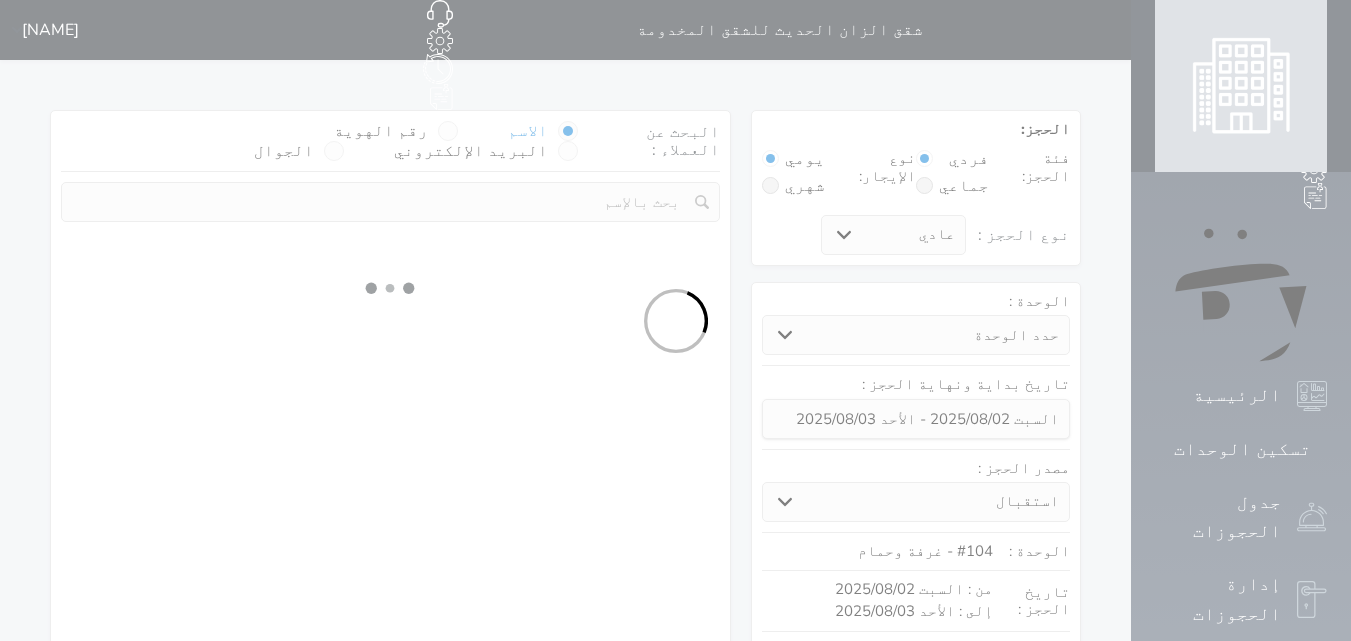 select on "1" 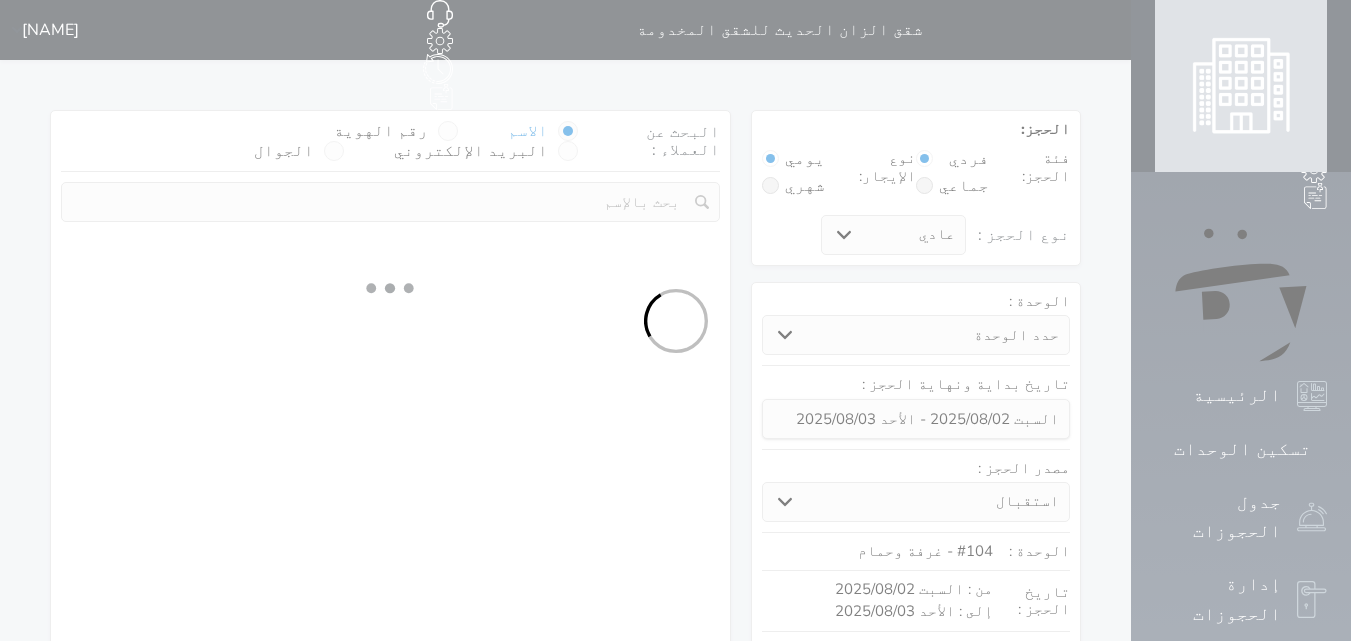 select 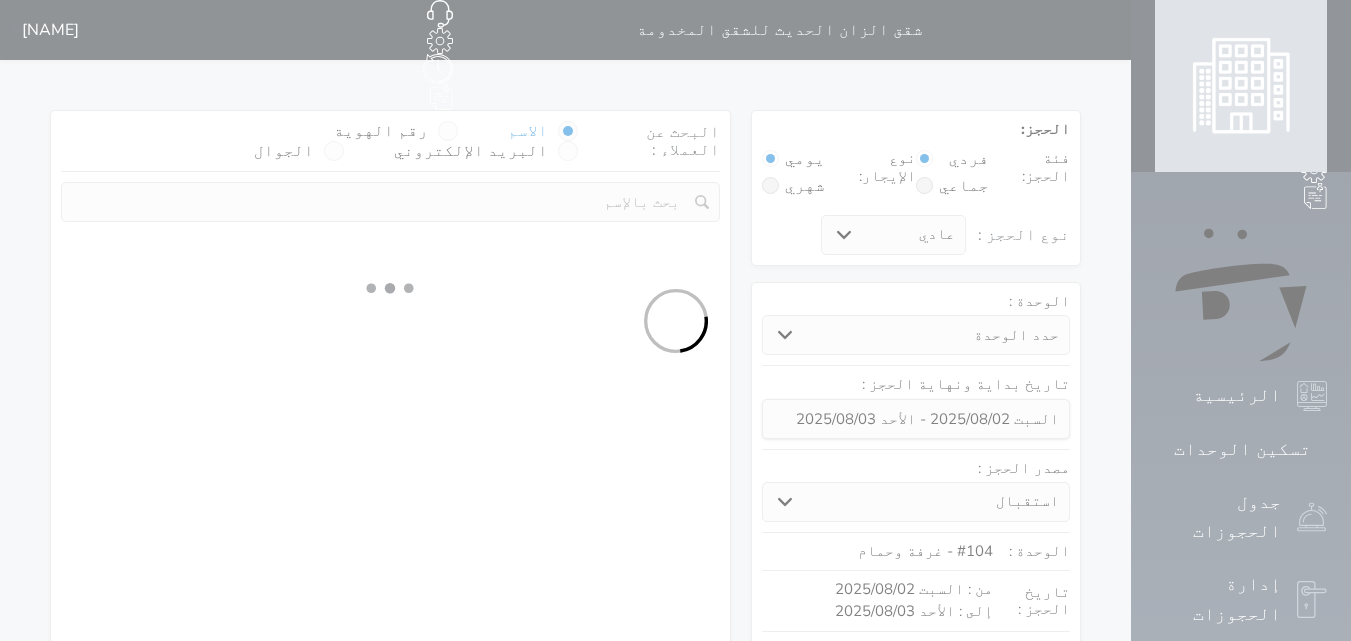 select on "7" 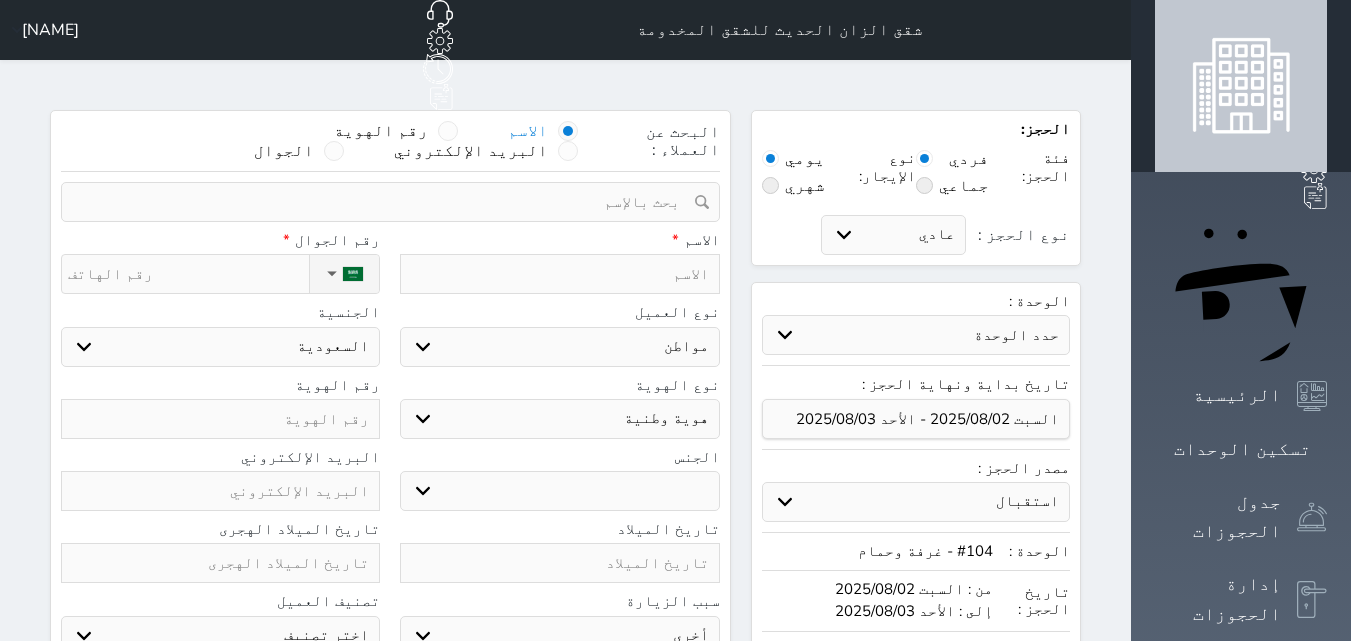 select 